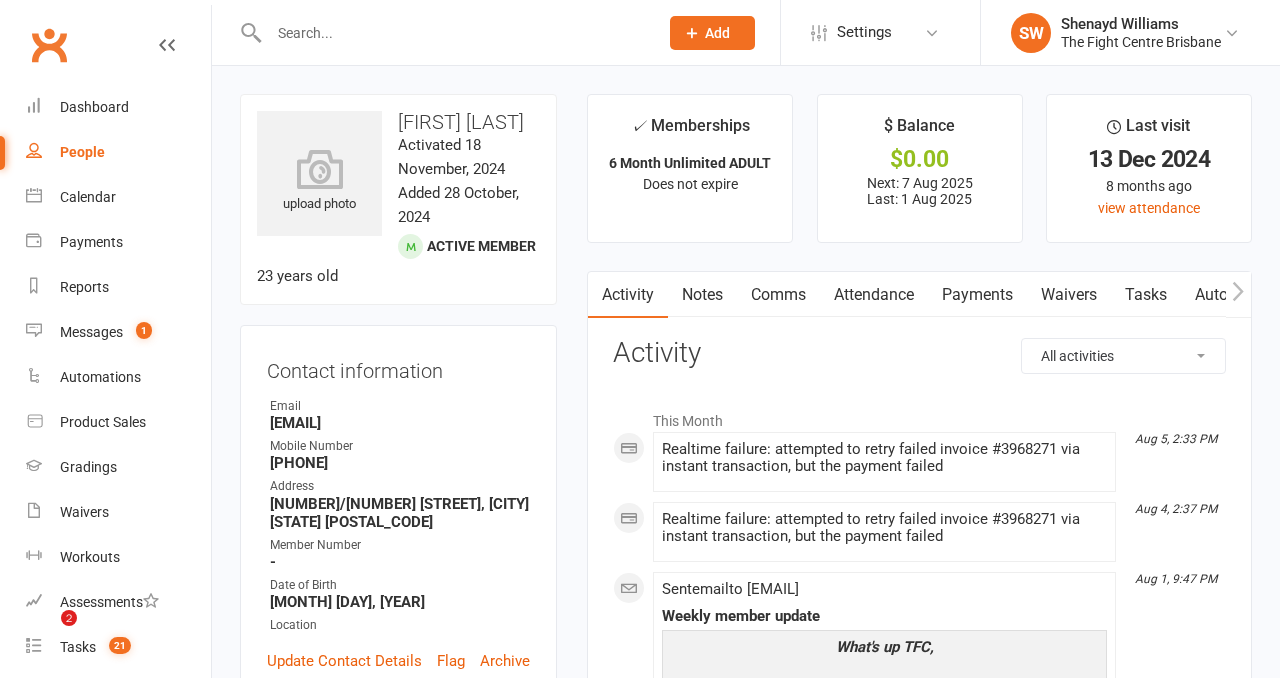 scroll, scrollTop: 0, scrollLeft: 0, axis: both 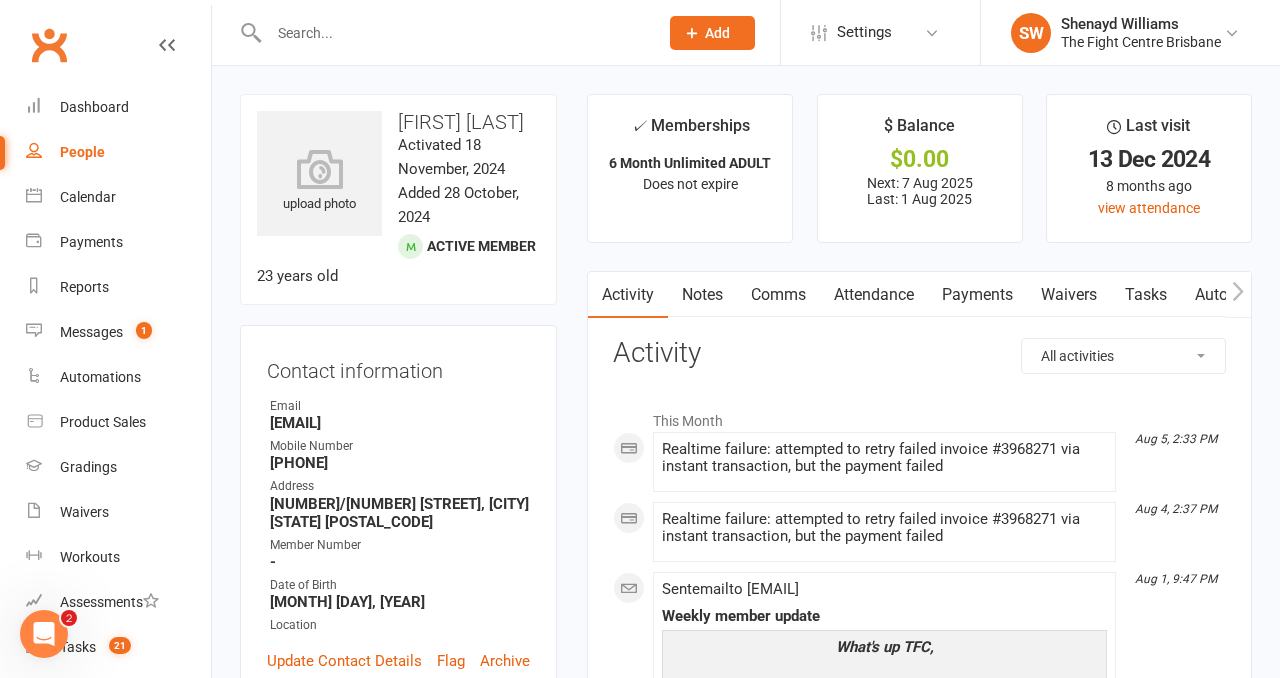 click on "Payments" at bounding box center [977, 295] 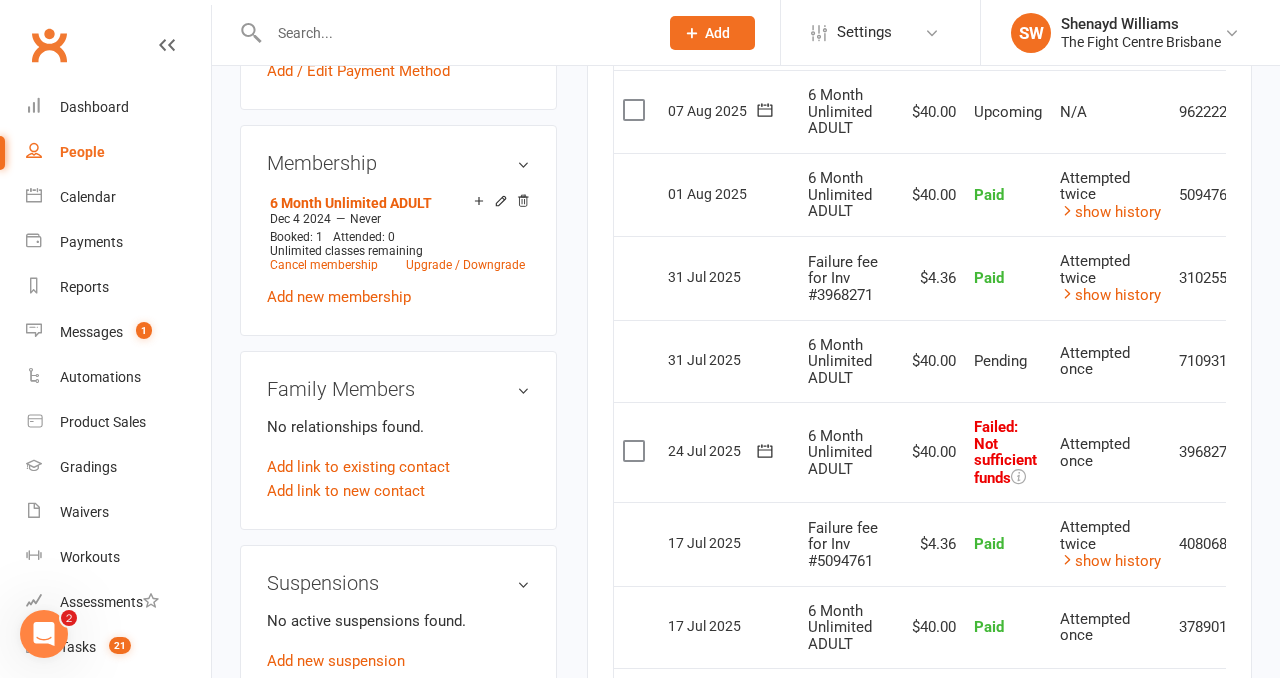scroll, scrollTop: 830, scrollLeft: 0, axis: vertical 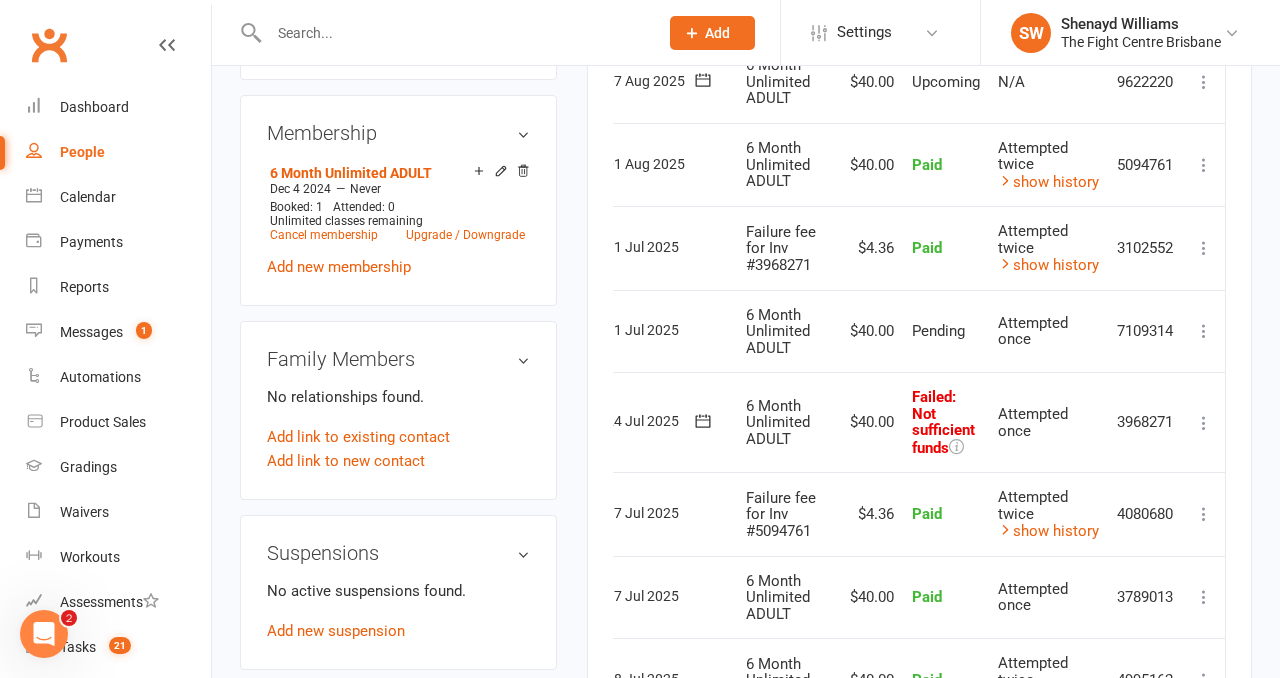 click at bounding box center [1204, 423] 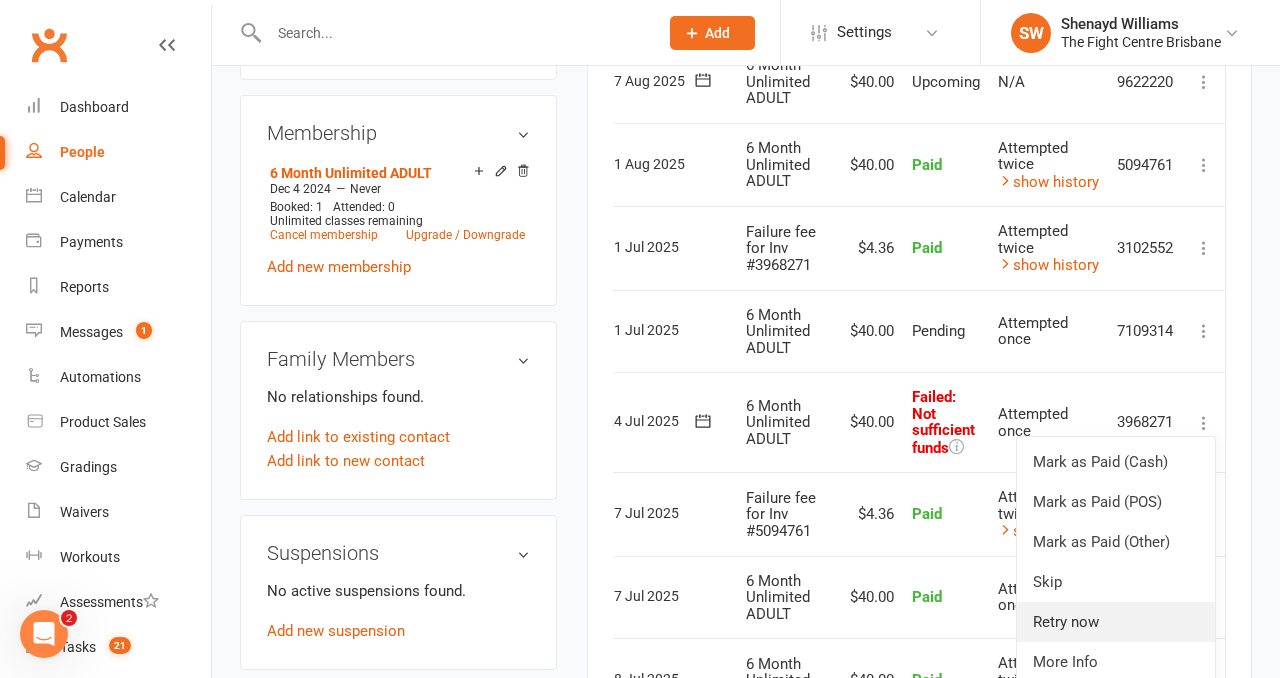 click on "Retry now" at bounding box center [1116, 622] 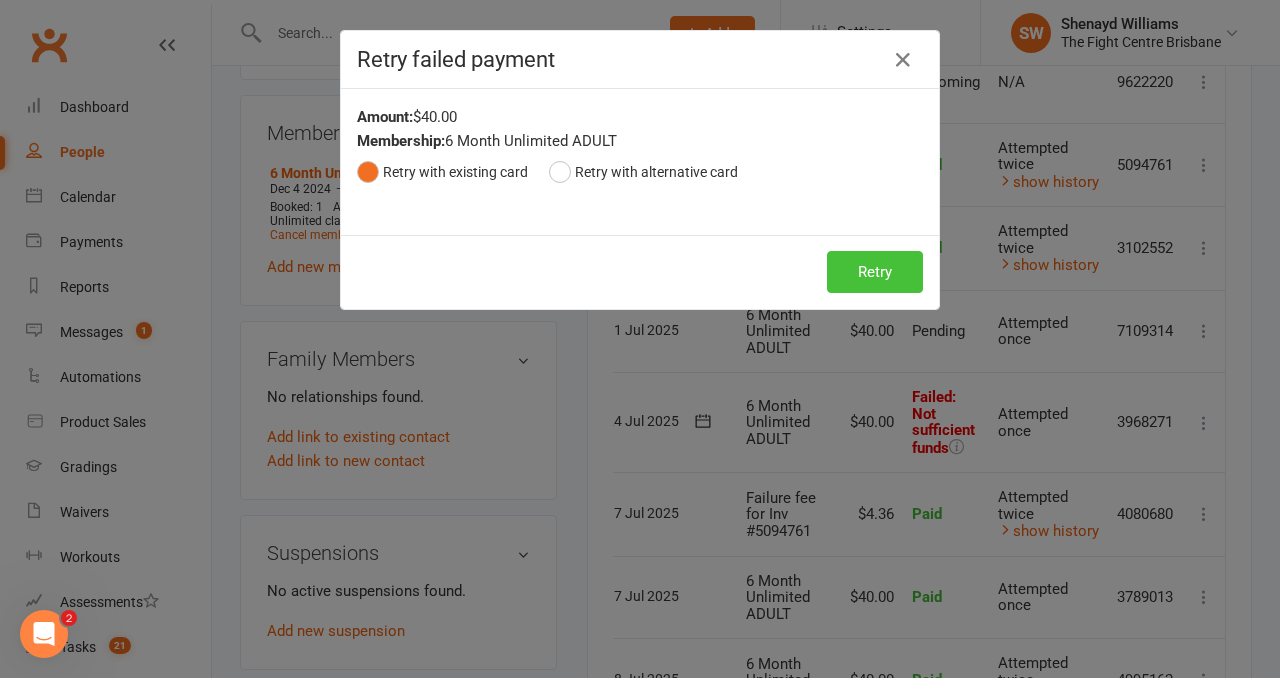 click on "Retry" at bounding box center (875, 272) 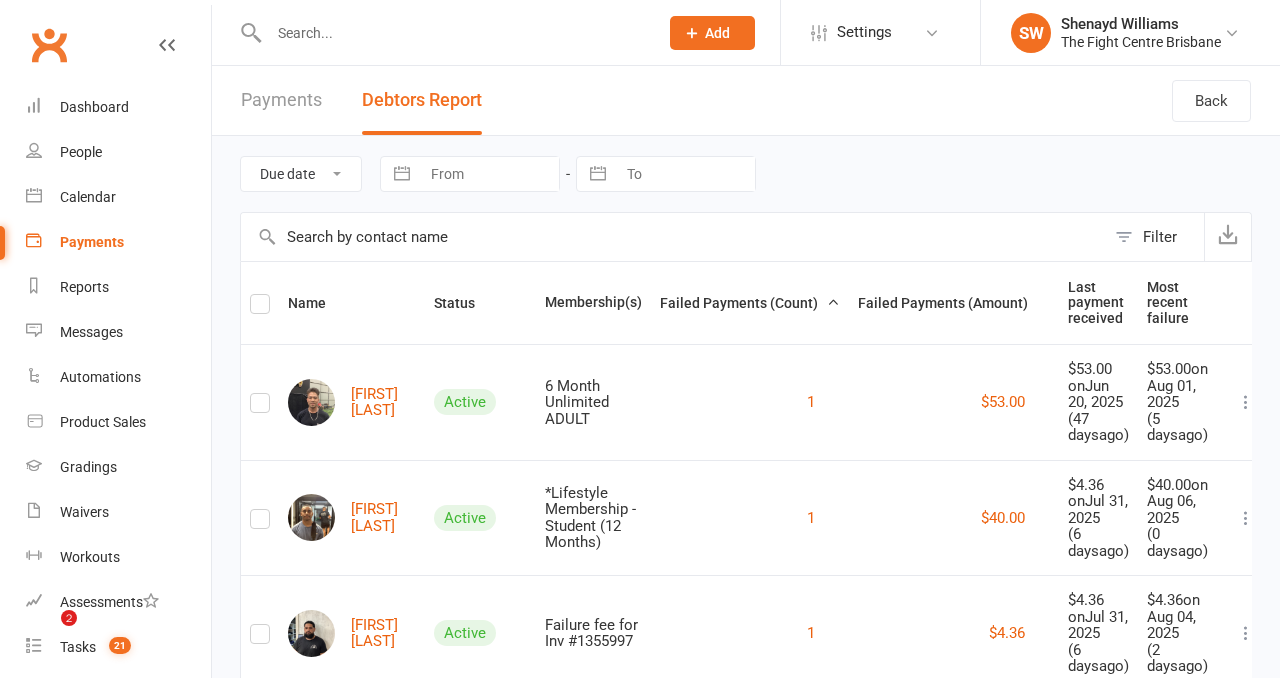 scroll, scrollTop: 1320, scrollLeft: 0, axis: vertical 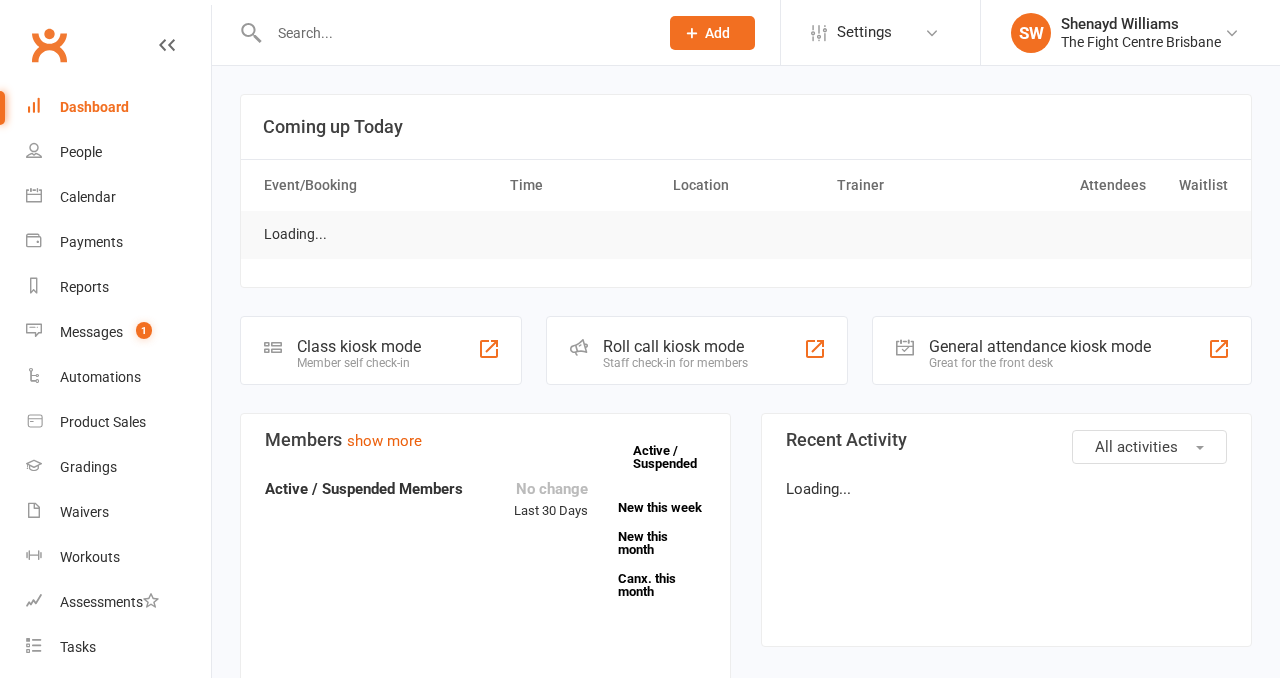 click at bounding box center (453, 33) 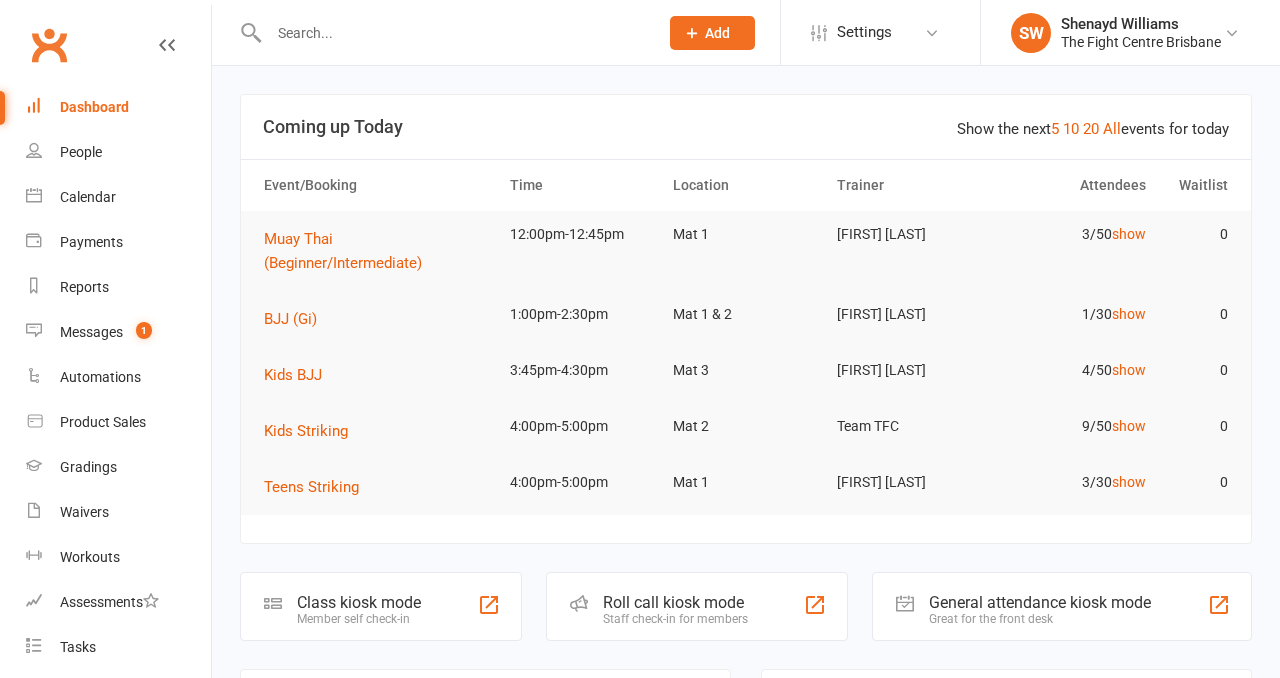 click at bounding box center (453, 33) 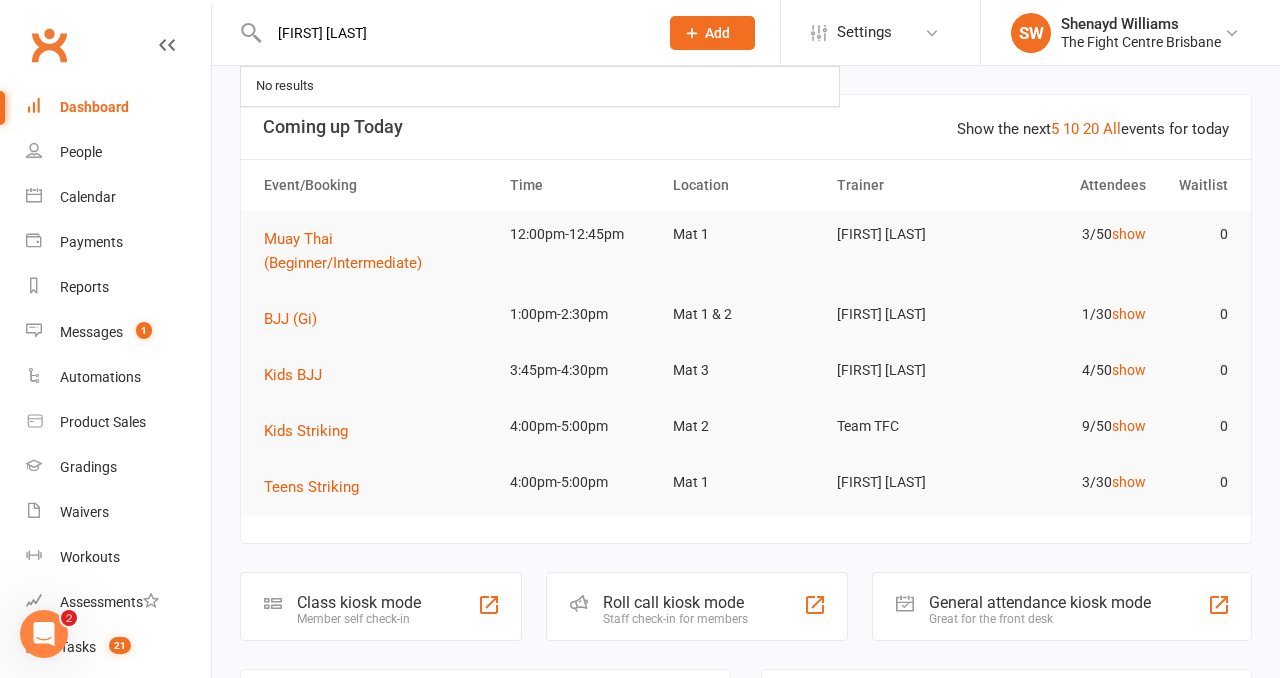 scroll, scrollTop: 0, scrollLeft: 0, axis: both 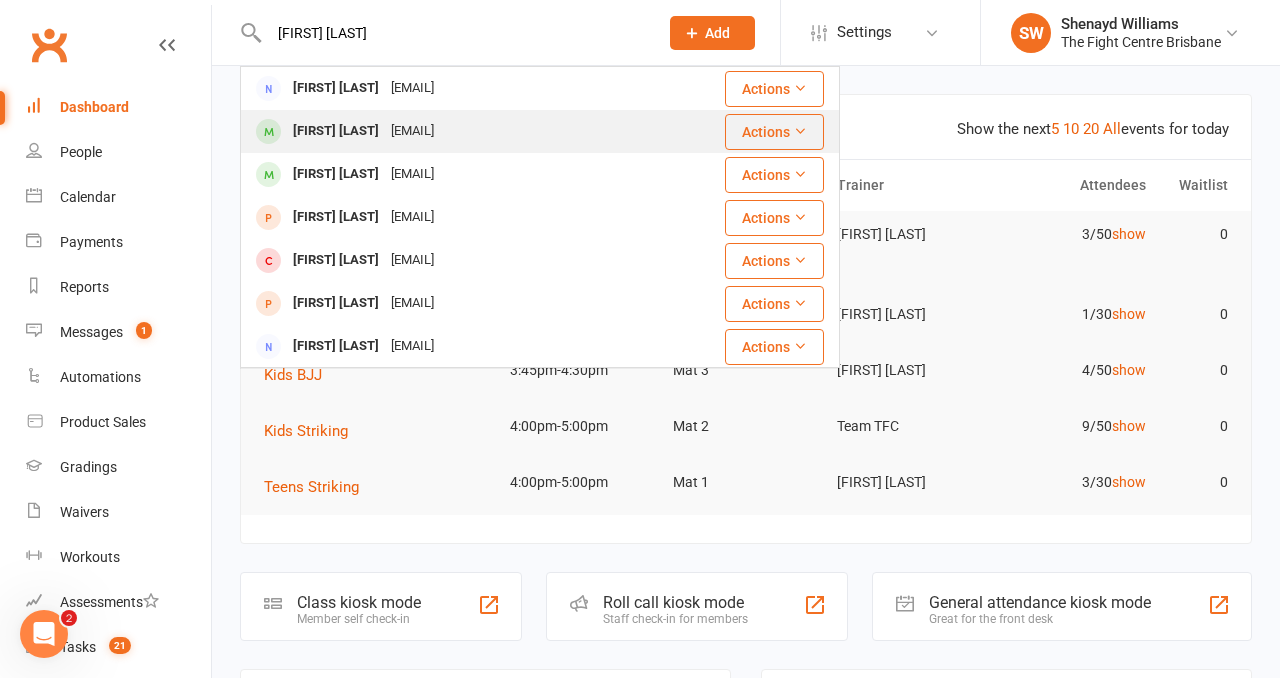 type on "[FIRST] [LAST]" 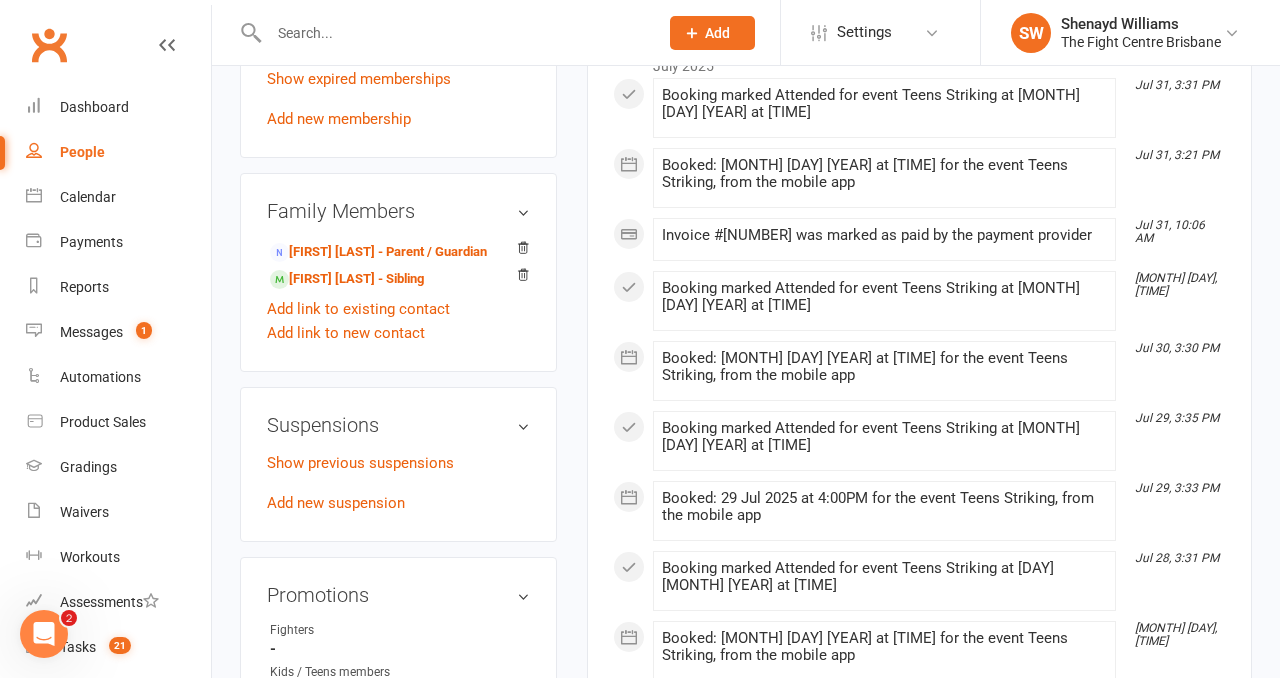 scroll, scrollTop: 1041, scrollLeft: 0, axis: vertical 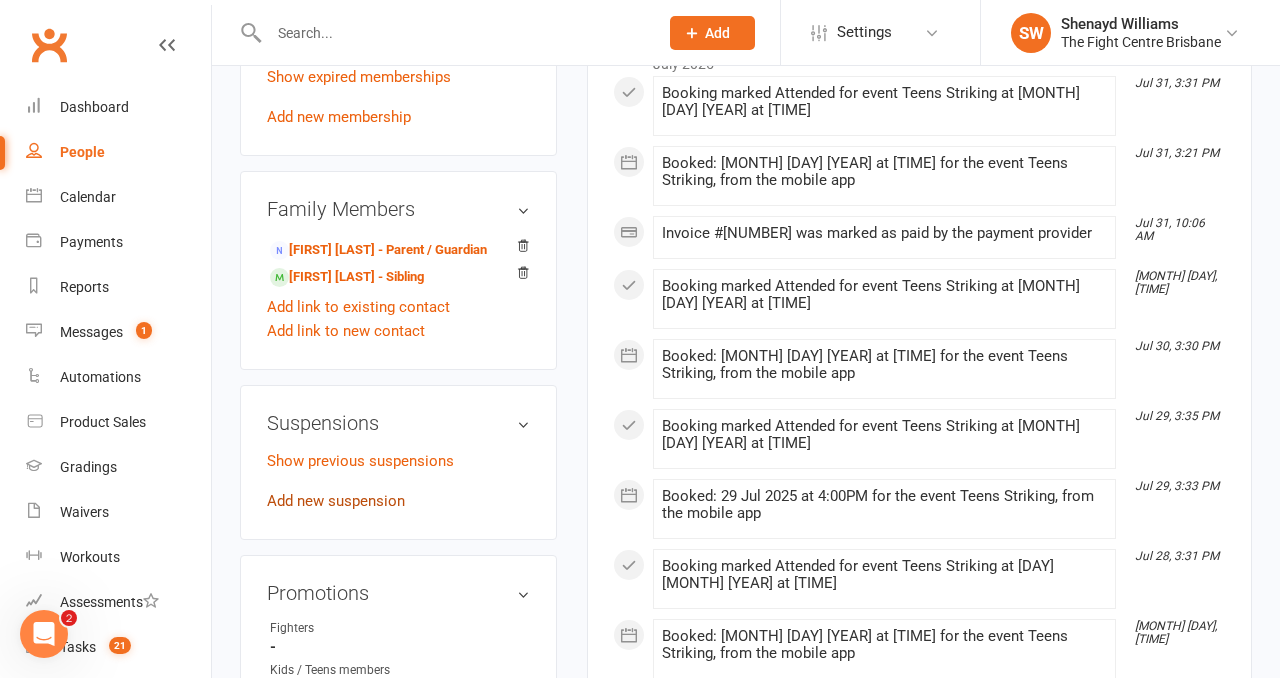 click on "Add new suspension" at bounding box center (336, 501) 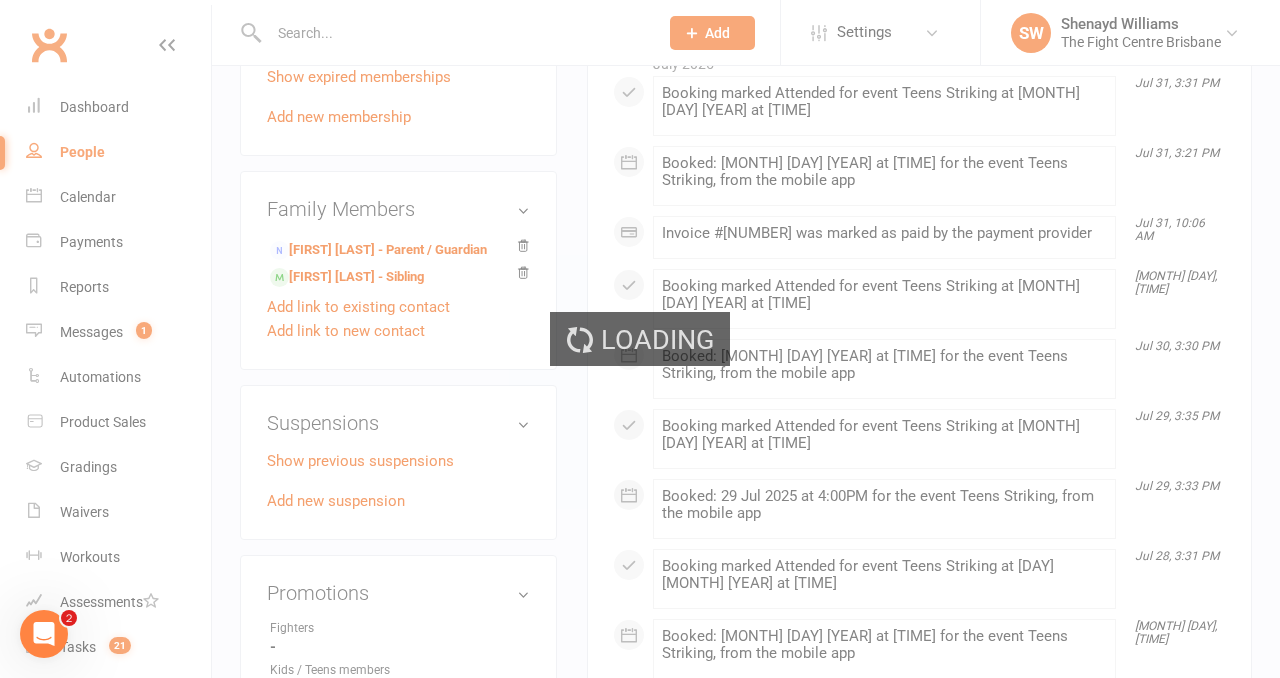 scroll, scrollTop: 0, scrollLeft: 0, axis: both 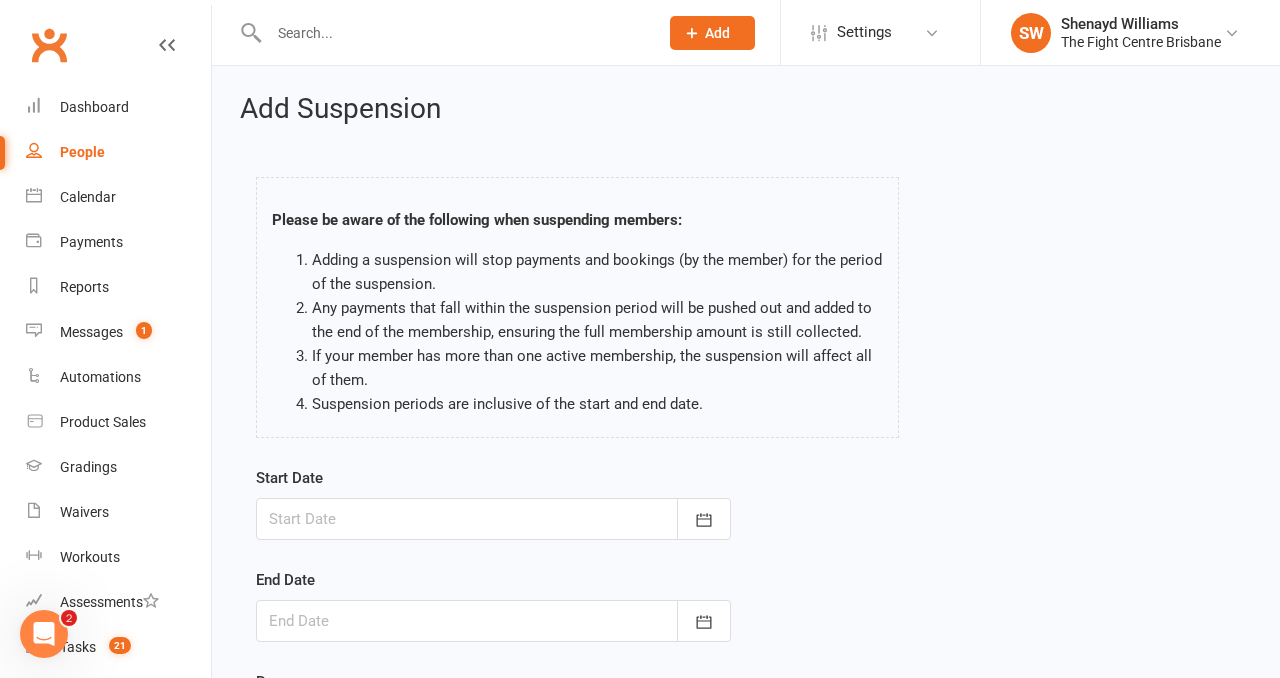 click at bounding box center (493, 519) 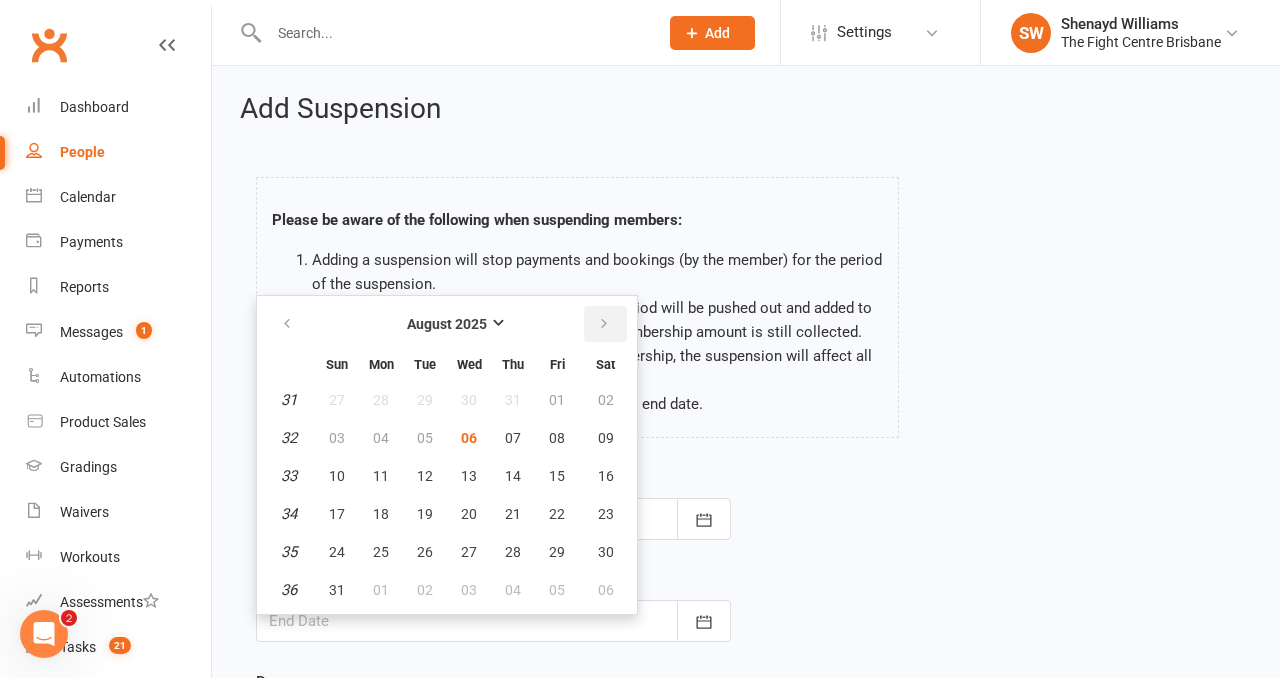 click at bounding box center [604, 324] 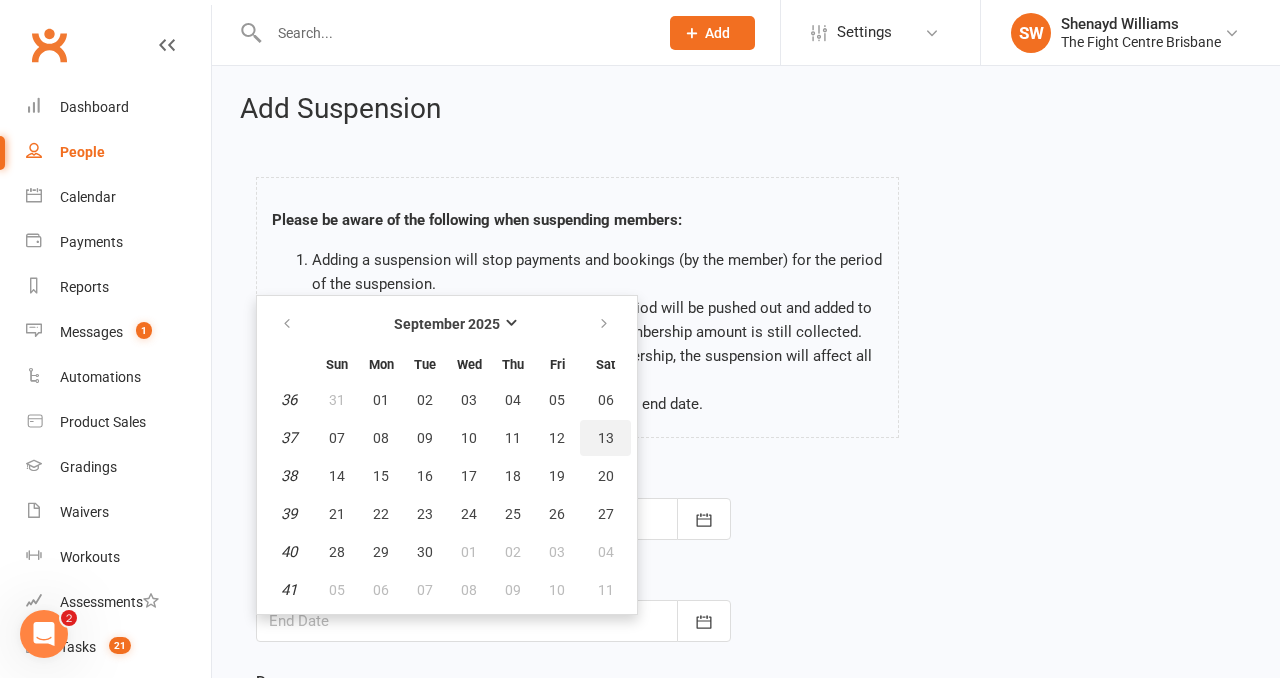 click on "13" at bounding box center (605, 438) 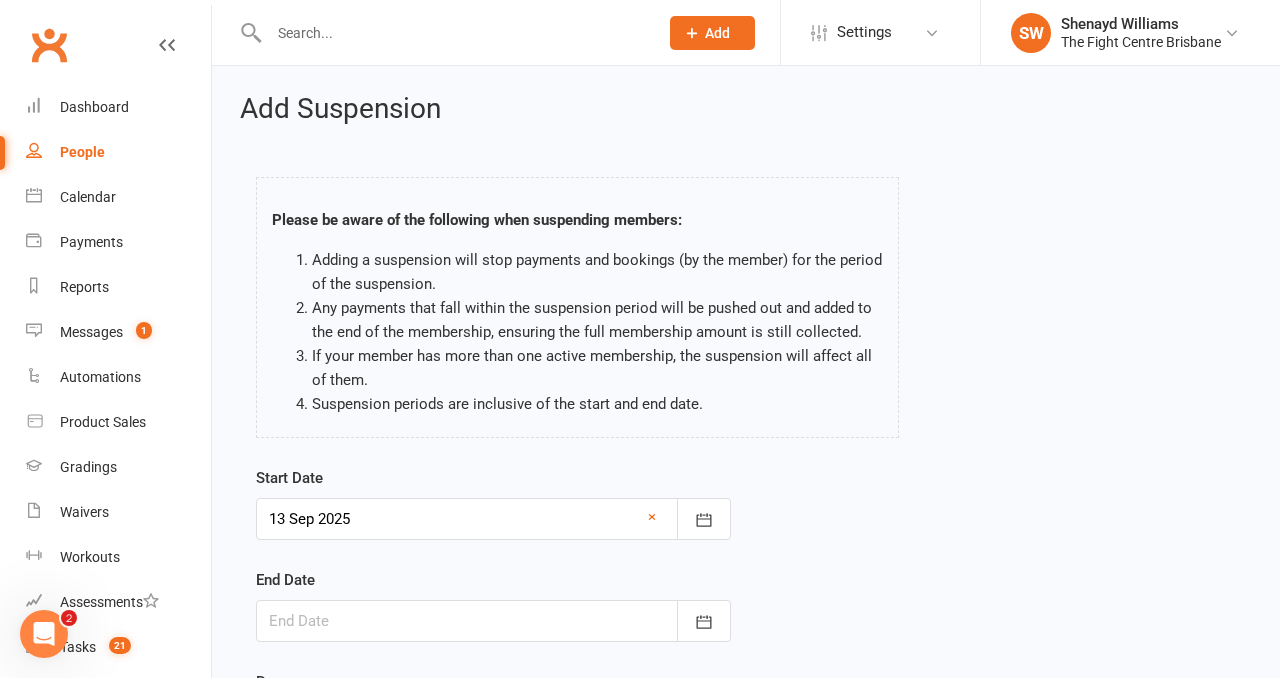 scroll, scrollTop: 225, scrollLeft: 0, axis: vertical 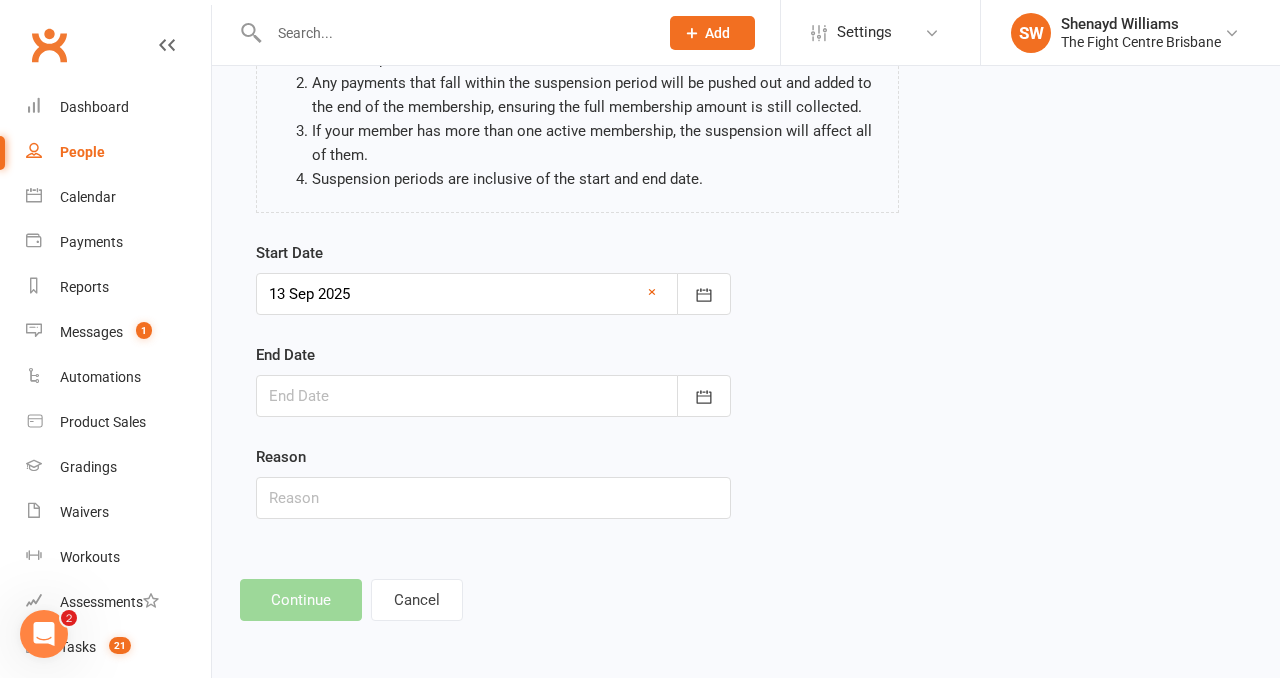 click at bounding box center [493, 396] 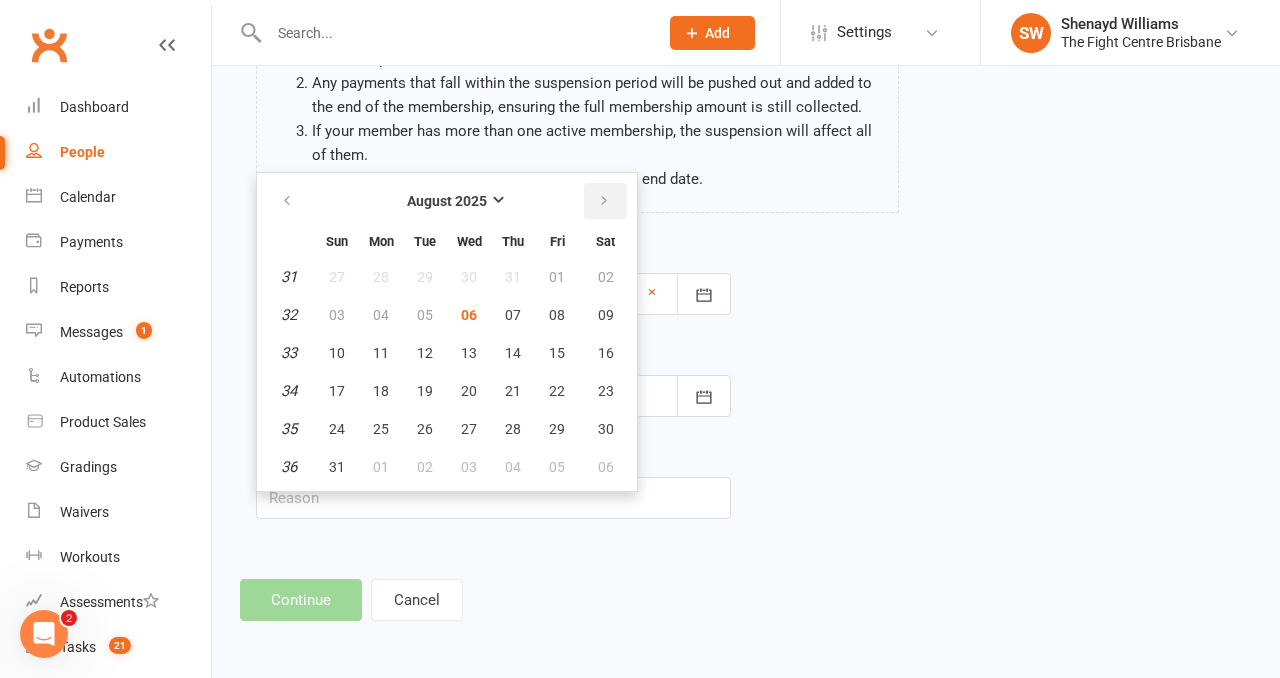 click at bounding box center (604, 201) 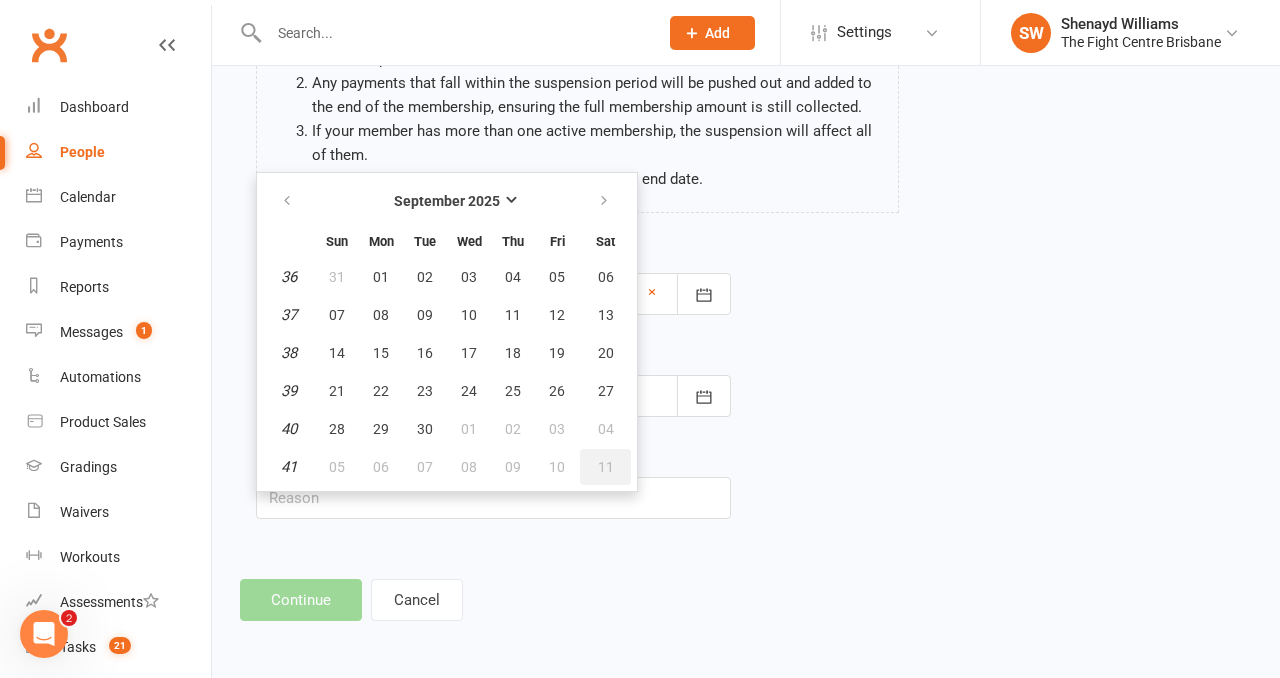click on "11" at bounding box center (606, 467) 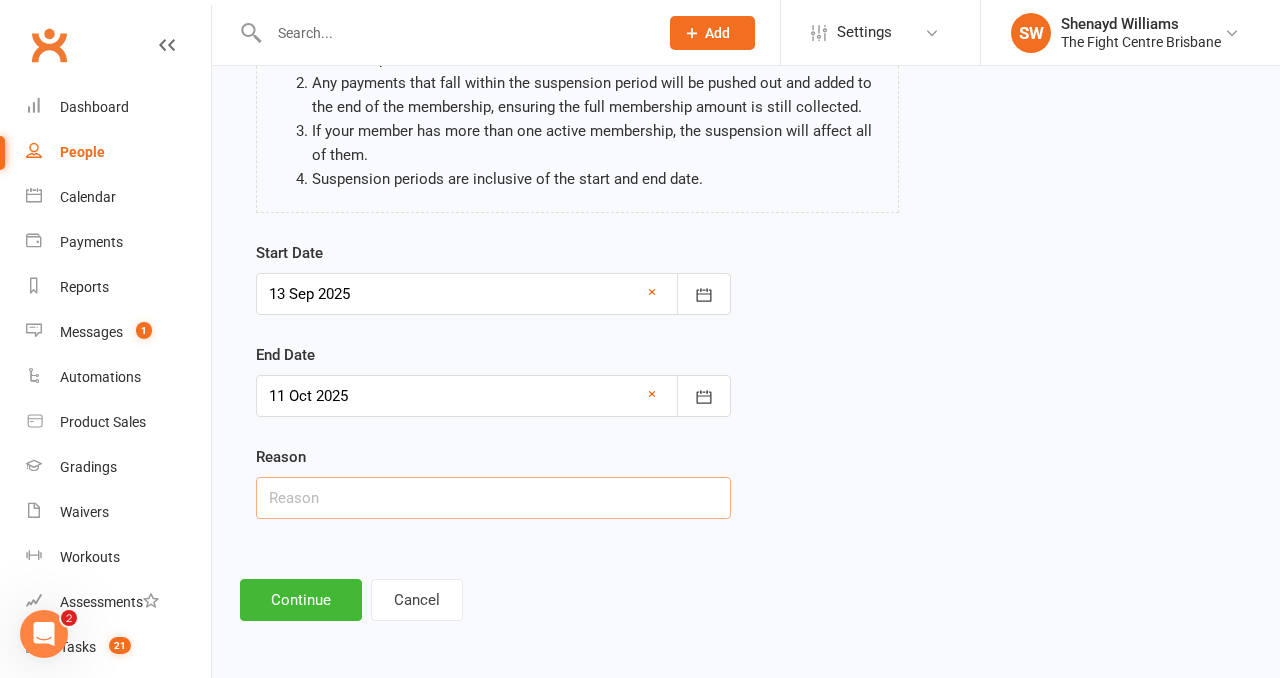 click at bounding box center (493, 498) 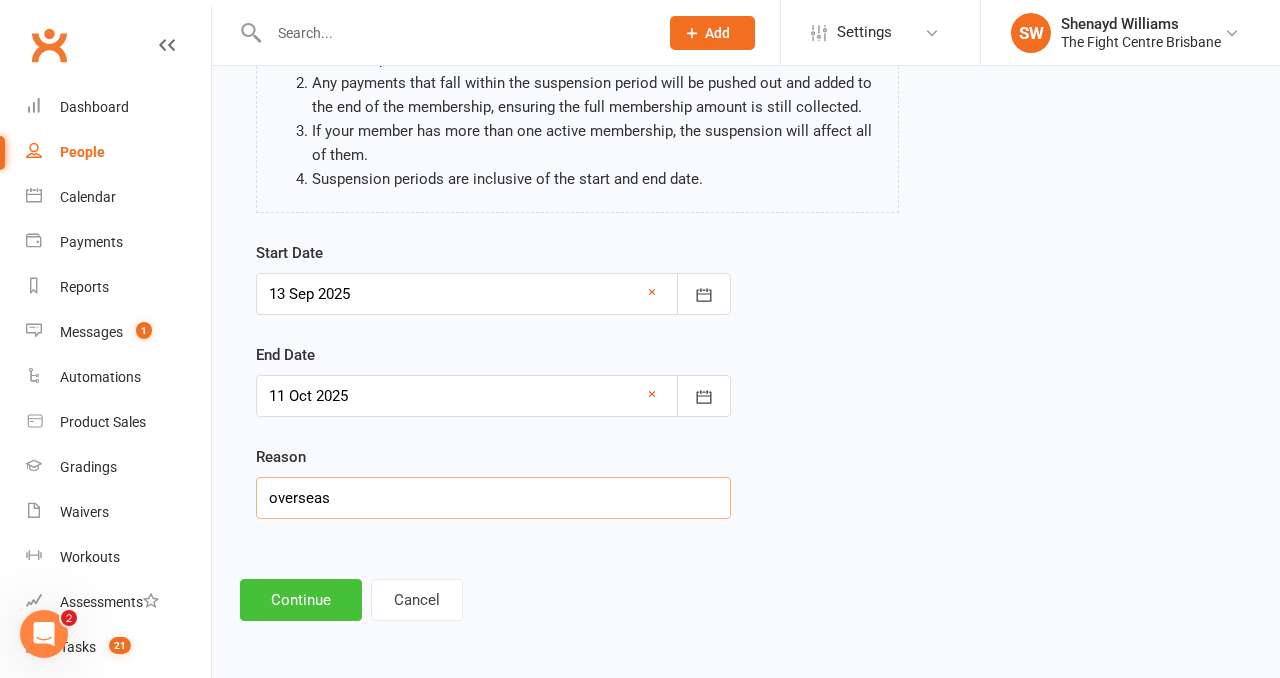 type on "overseas" 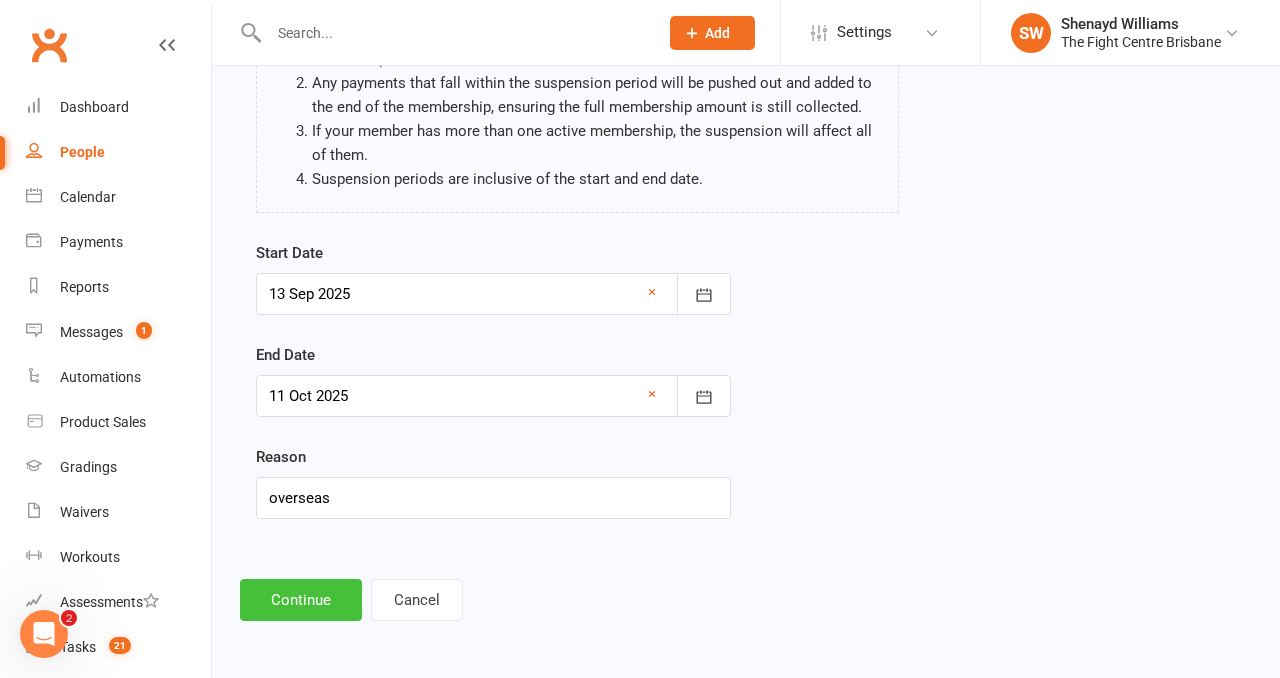 click on "Continue" at bounding box center (301, 600) 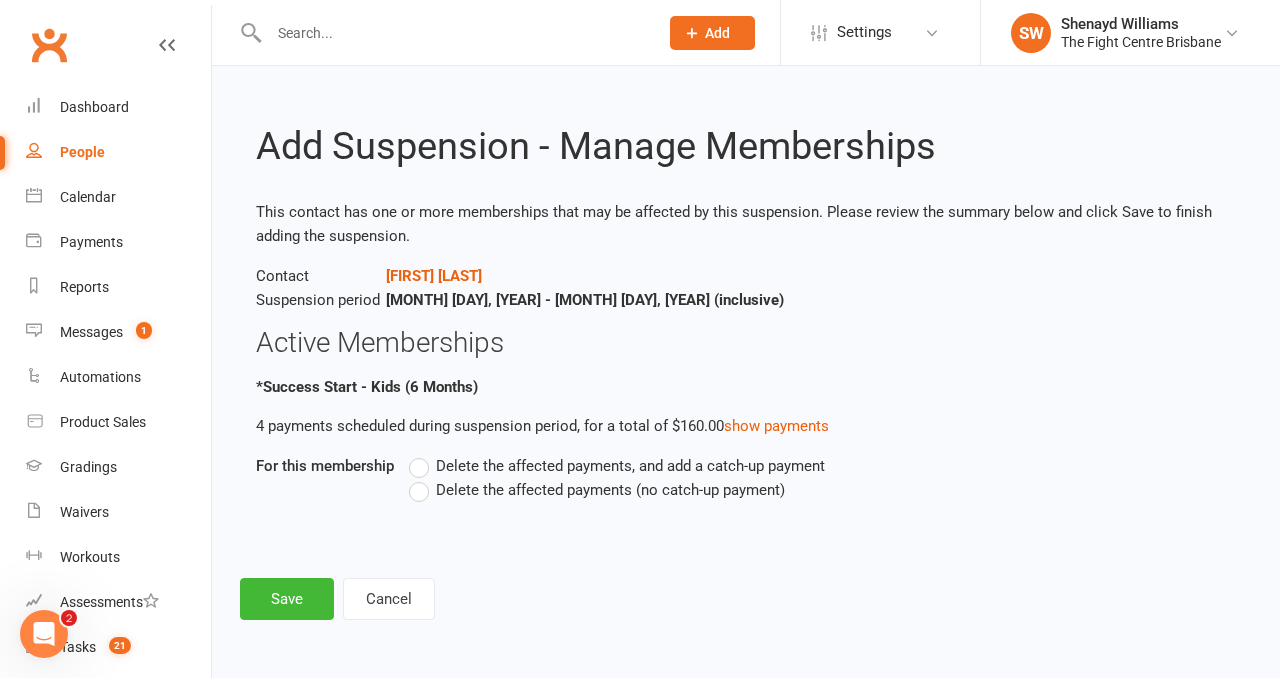 scroll, scrollTop: 0, scrollLeft: 0, axis: both 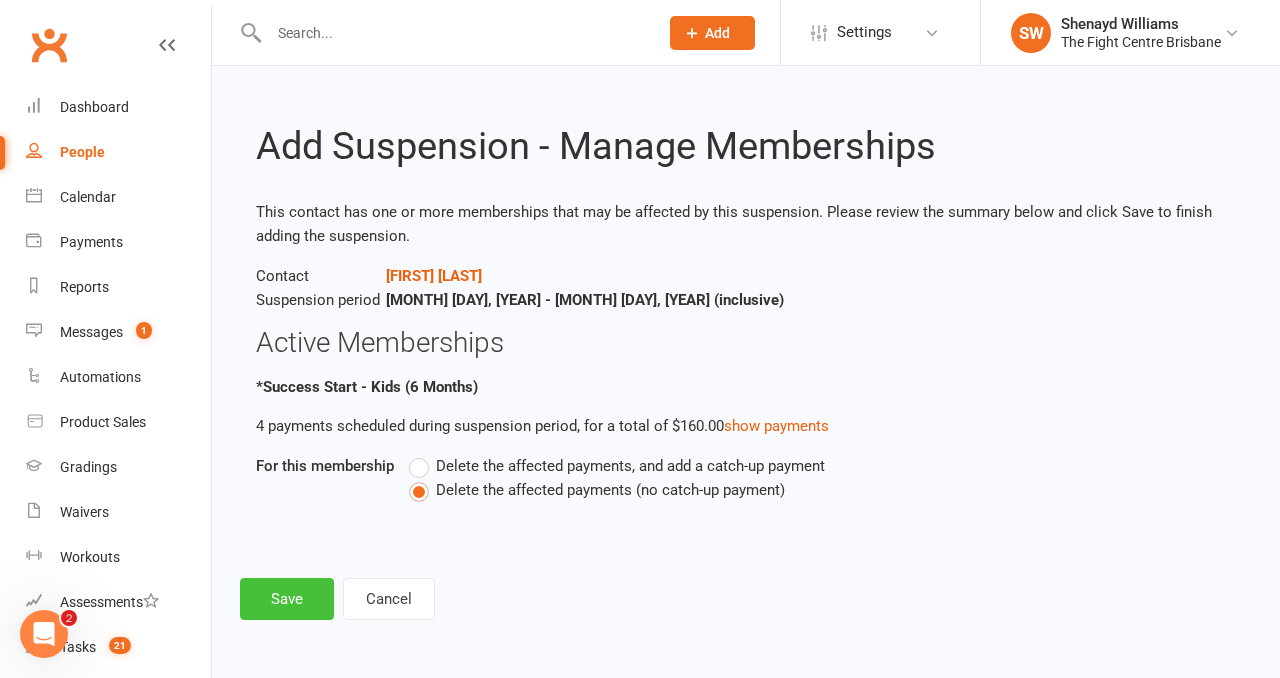 click on "Save" at bounding box center (287, 599) 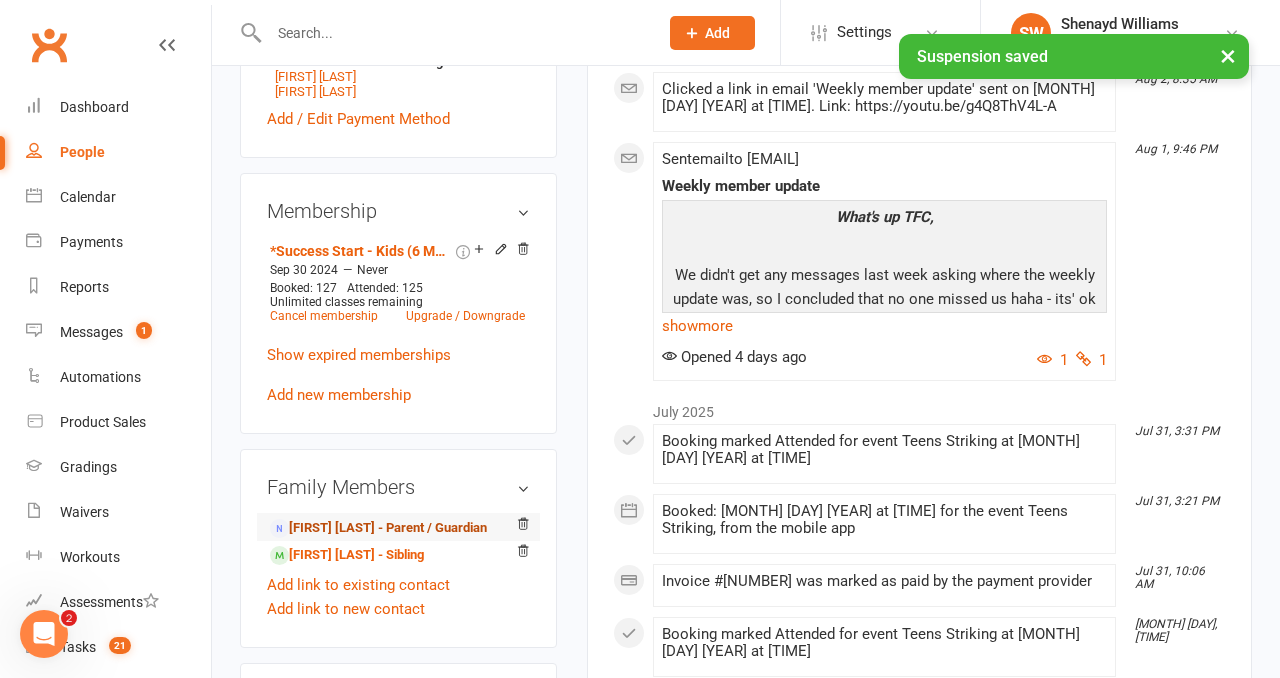 scroll, scrollTop: 764, scrollLeft: 0, axis: vertical 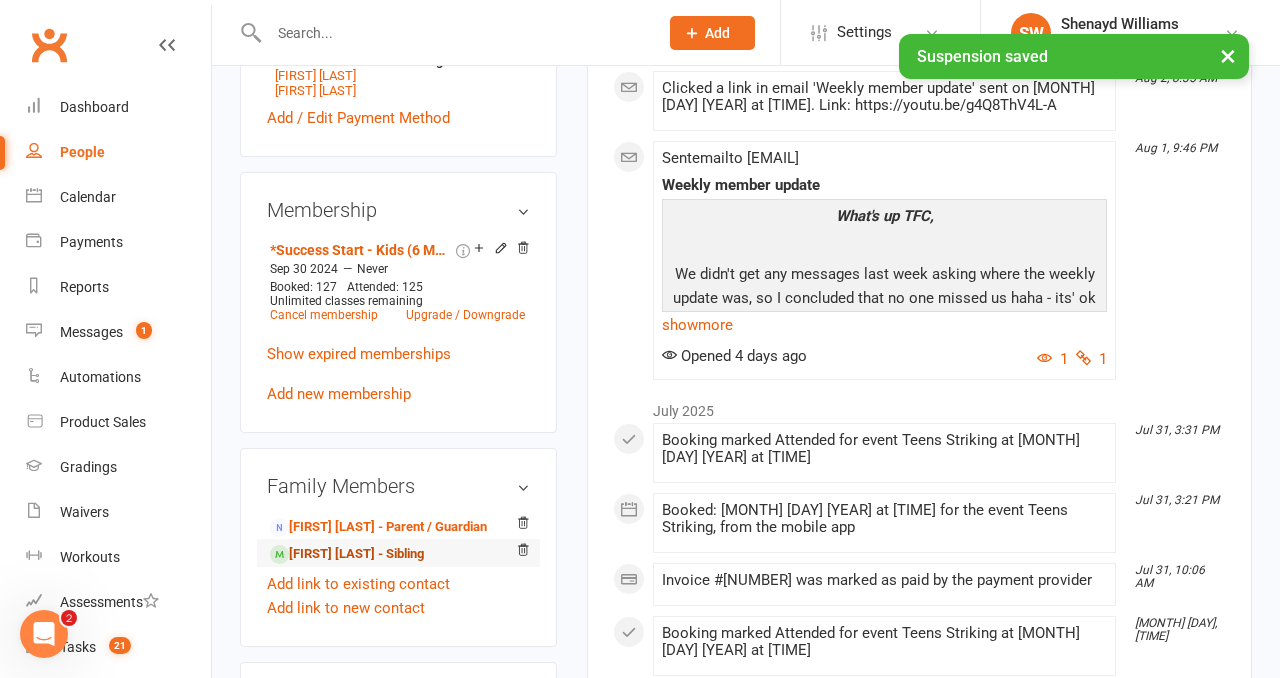 click on "Levi Crompton - Sibling" at bounding box center [347, 554] 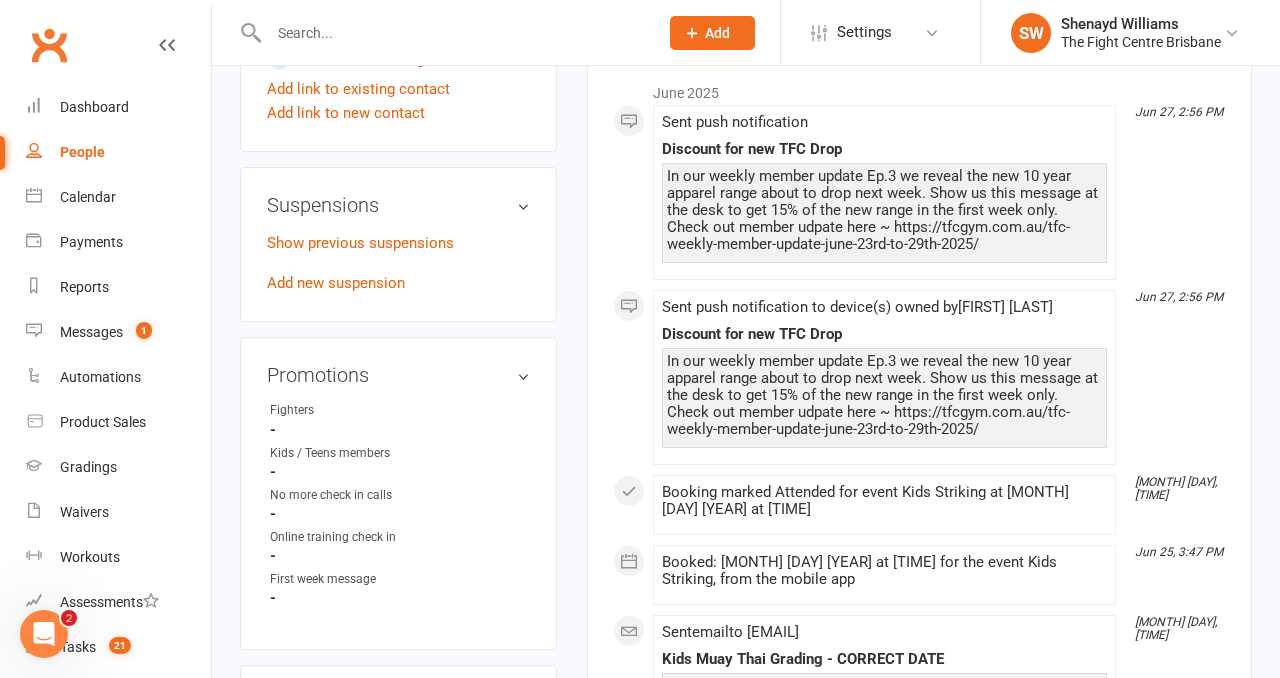 scroll, scrollTop: 1250, scrollLeft: 0, axis: vertical 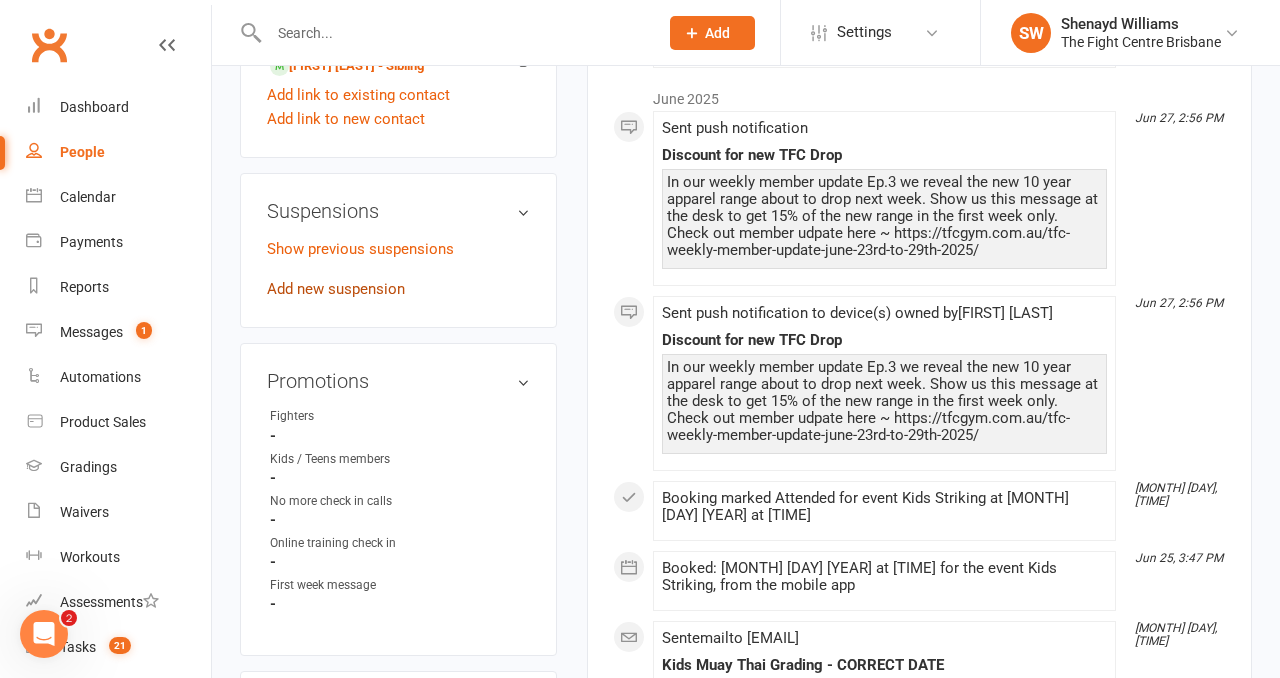 click on "Add new suspension" at bounding box center (336, 289) 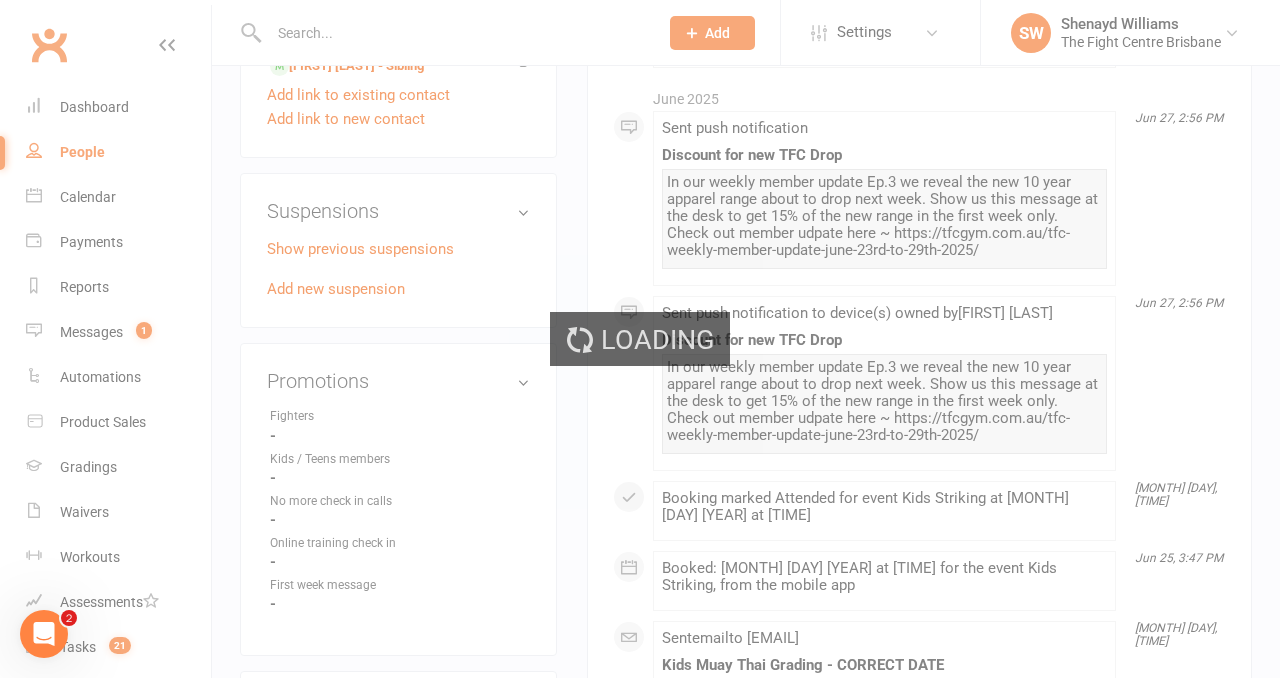 scroll, scrollTop: 0, scrollLeft: 0, axis: both 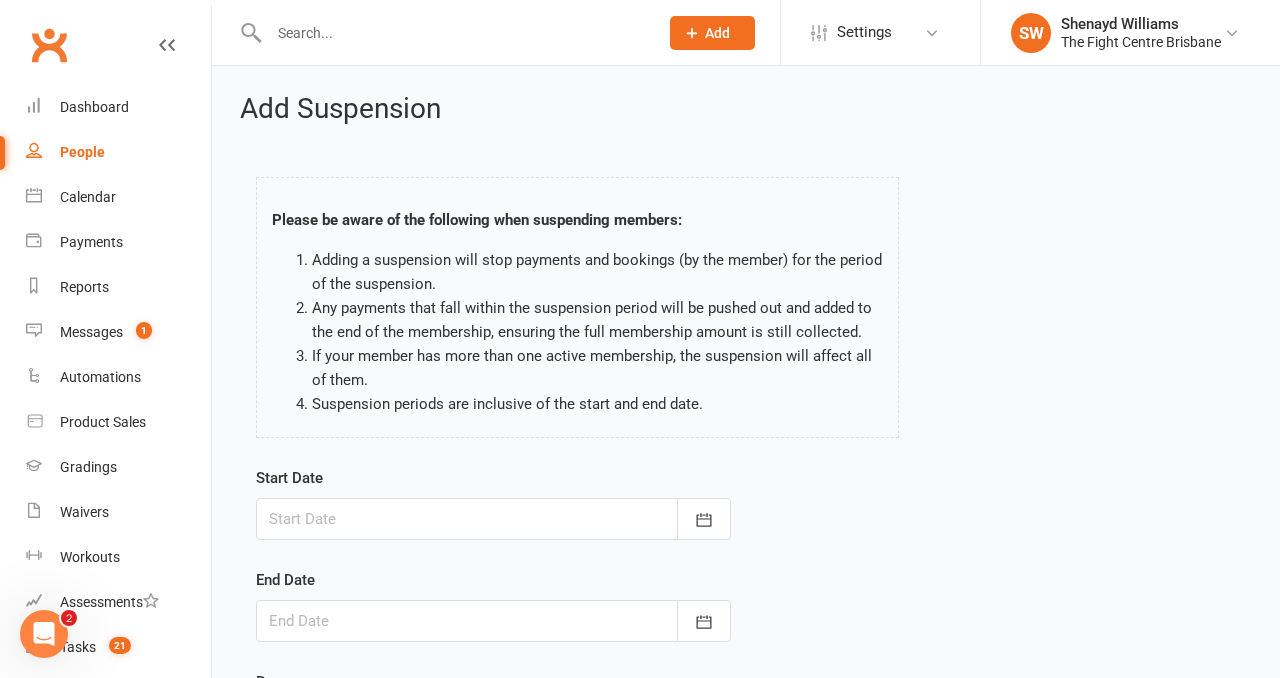 click at bounding box center (493, 519) 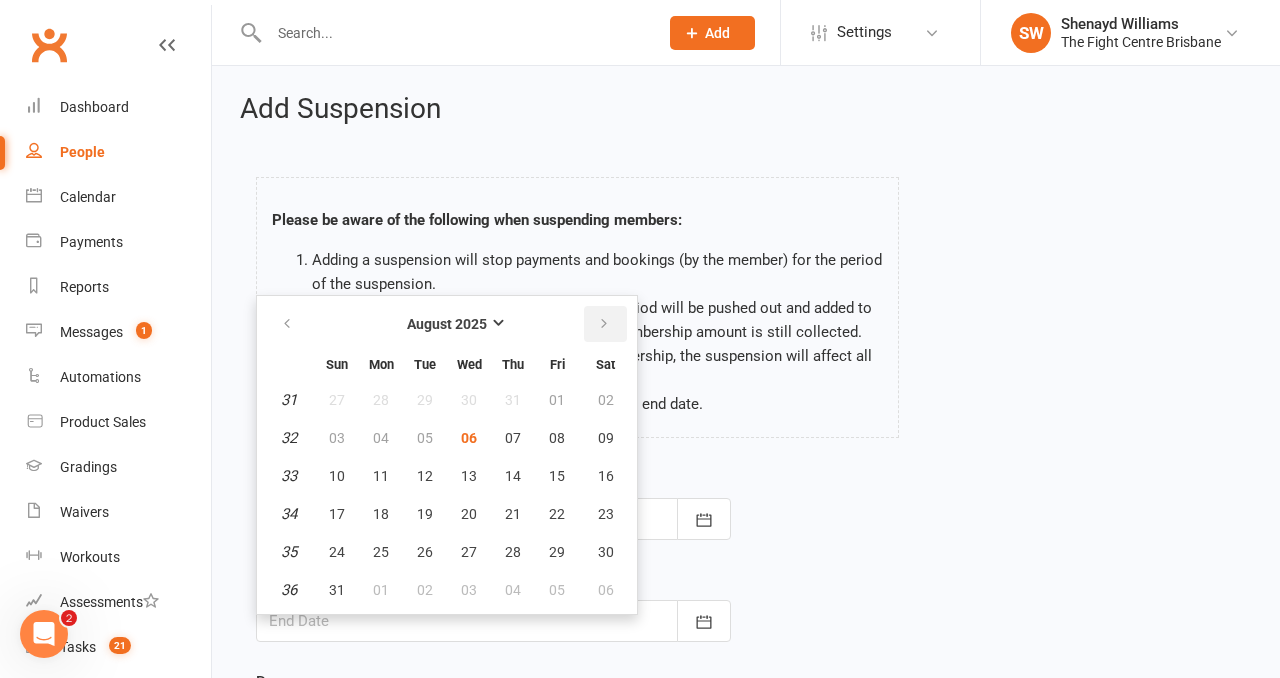 click at bounding box center (604, 324) 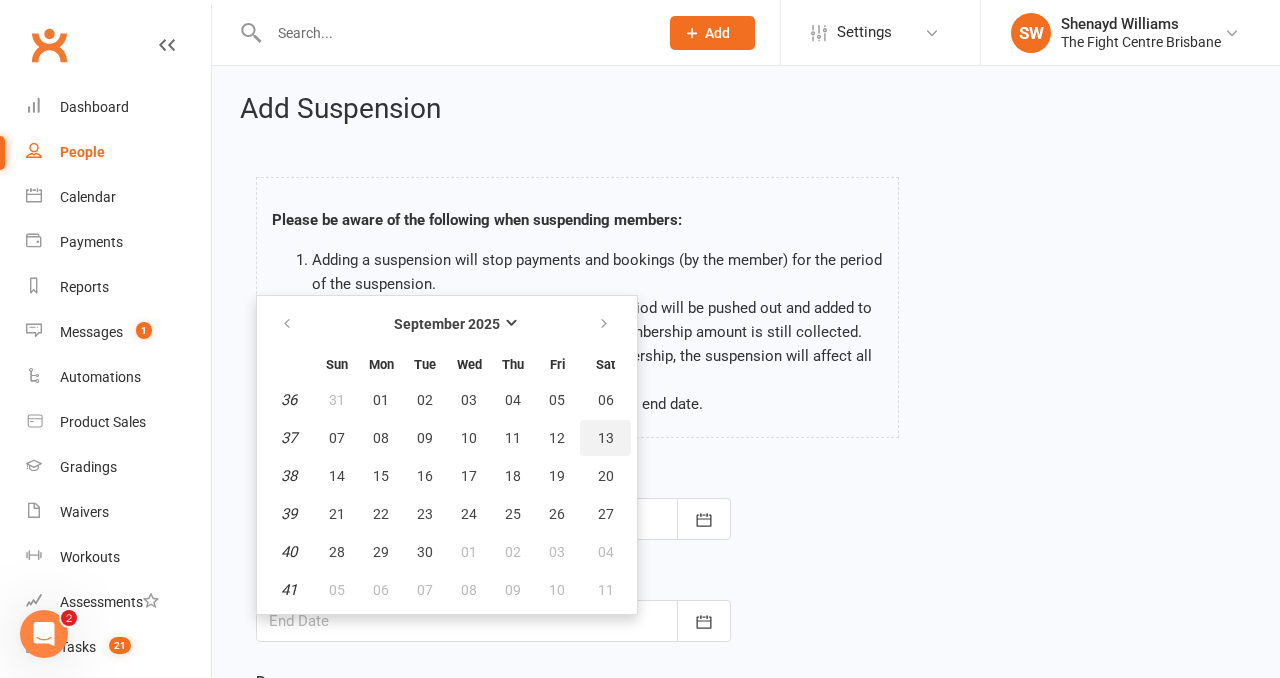 click on "13" at bounding box center (606, 438) 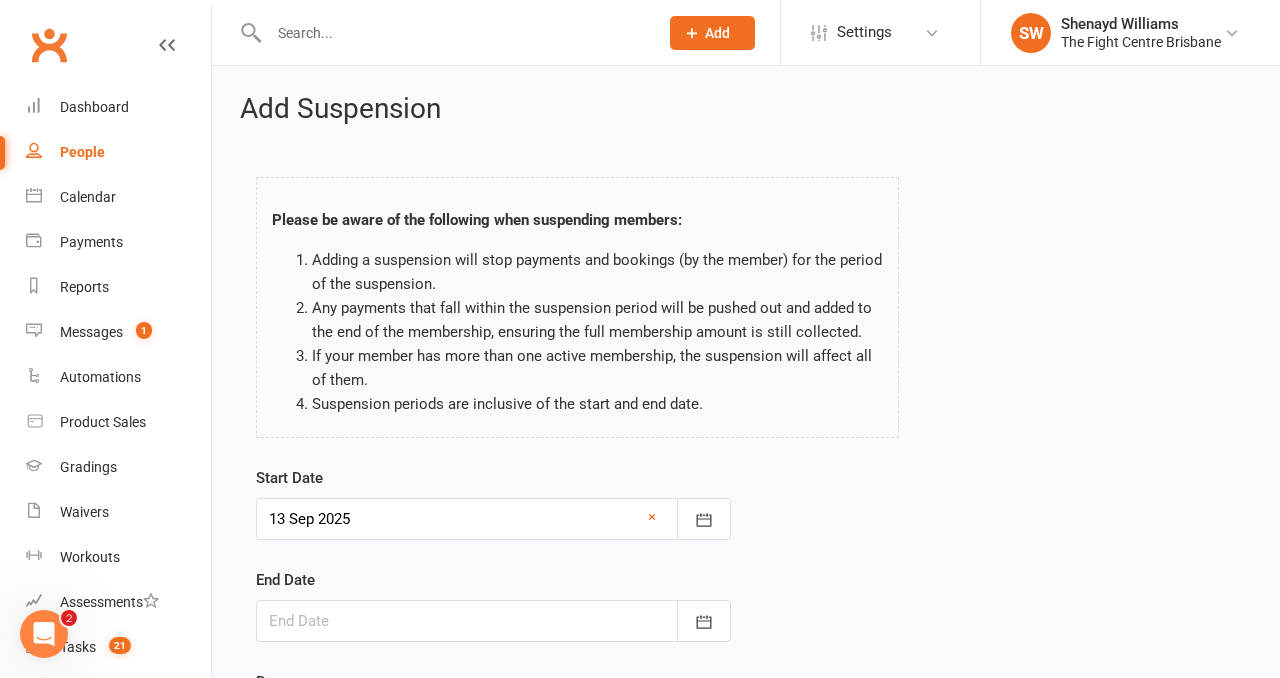 click at bounding box center [493, 621] 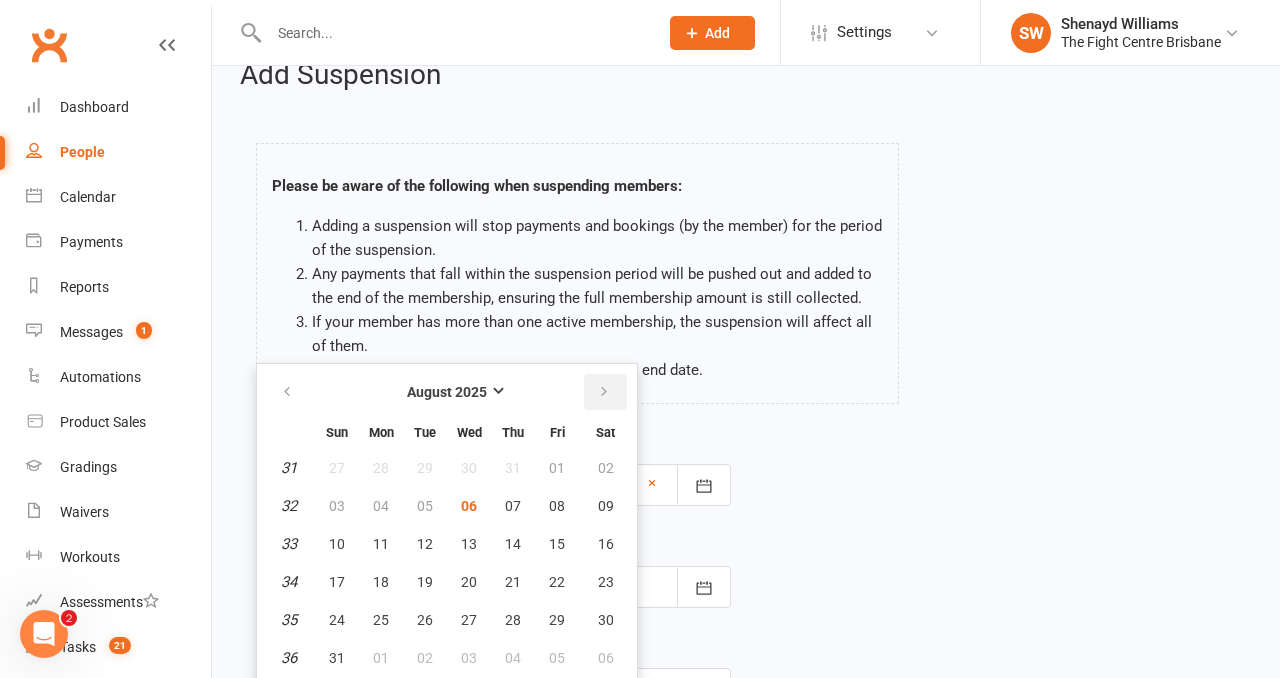 click at bounding box center [605, 392] 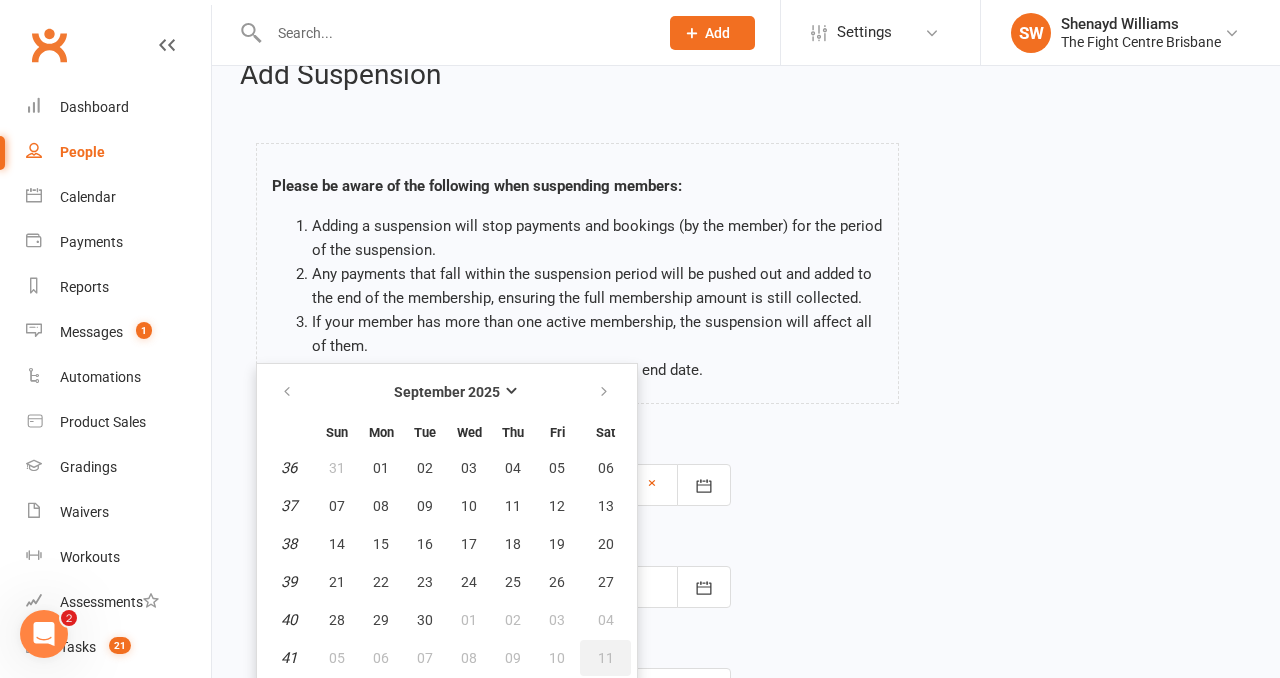 click on "11" at bounding box center (606, 658) 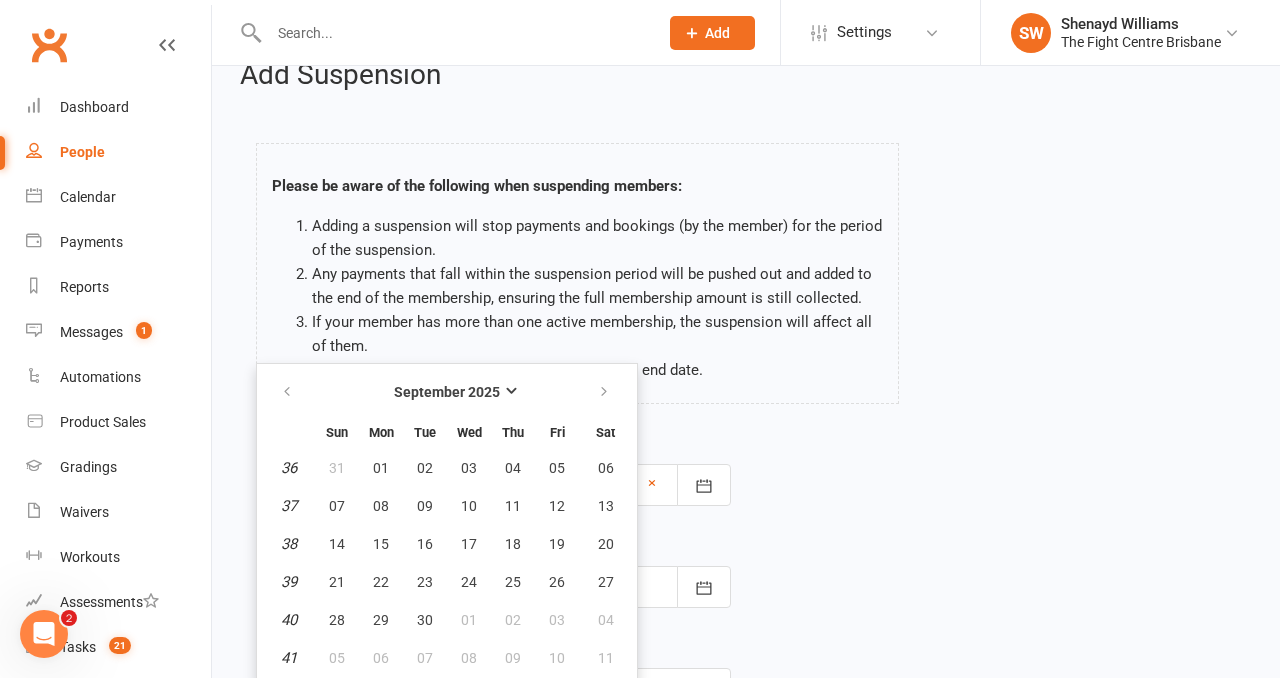 type on "11 Oct 2025" 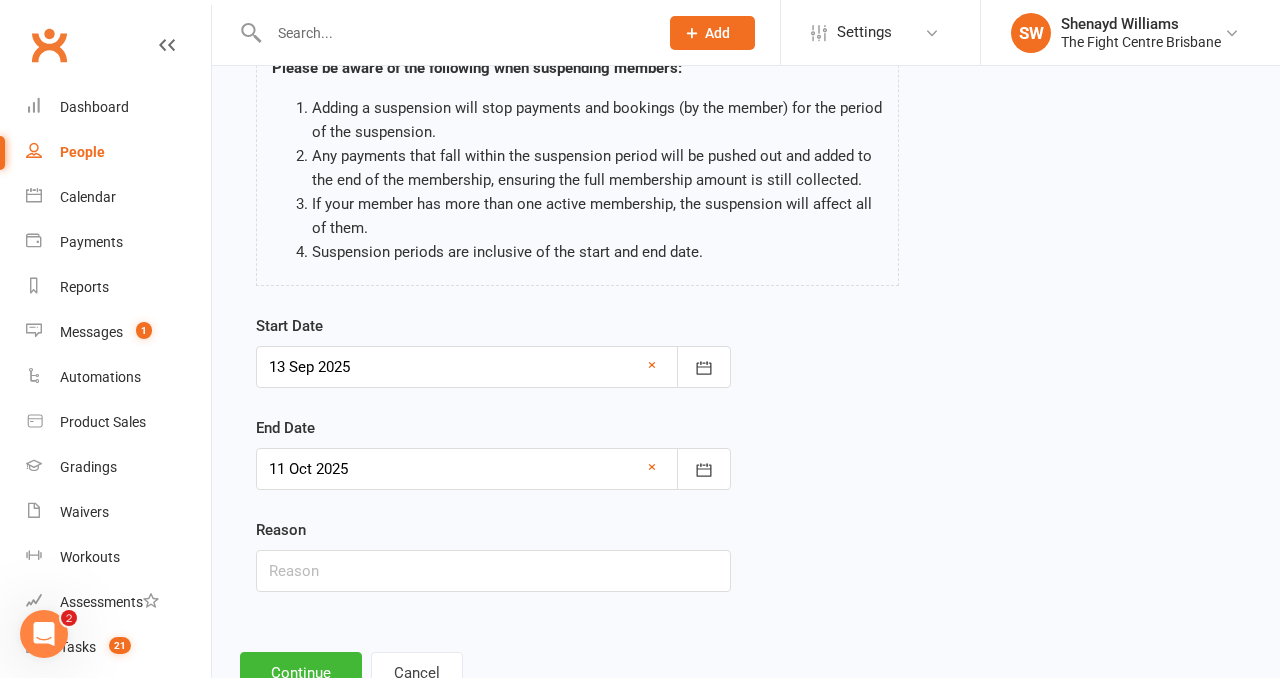scroll, scrollTop: 153, scrollLeft: 0, axis: vertical 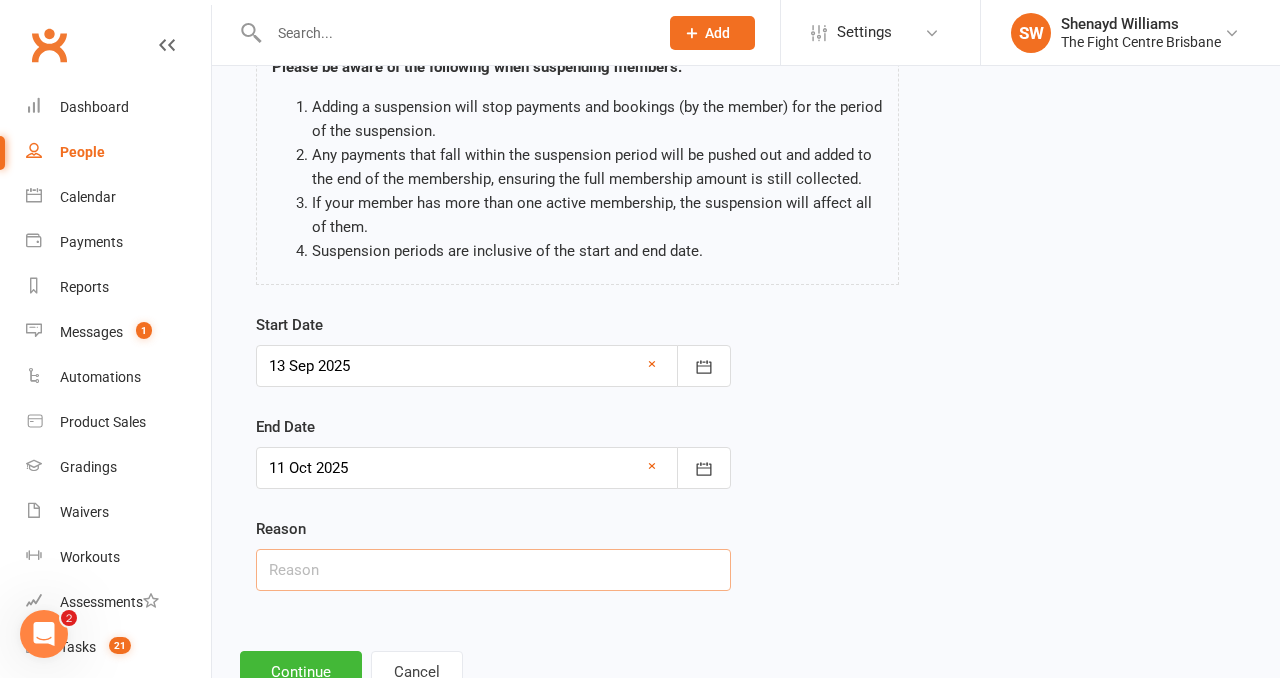 click at bounding box center [493, 570] 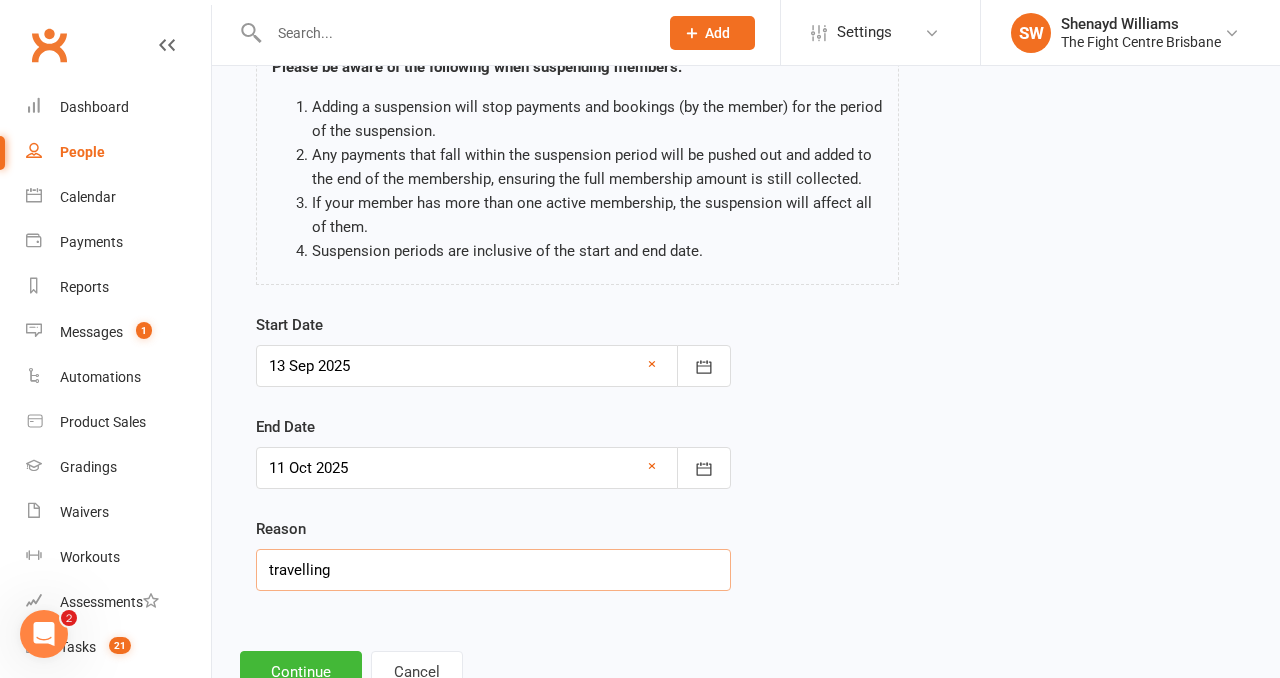 scroll, scrollTop: 215, scrollLeft: 0, axis: vertical 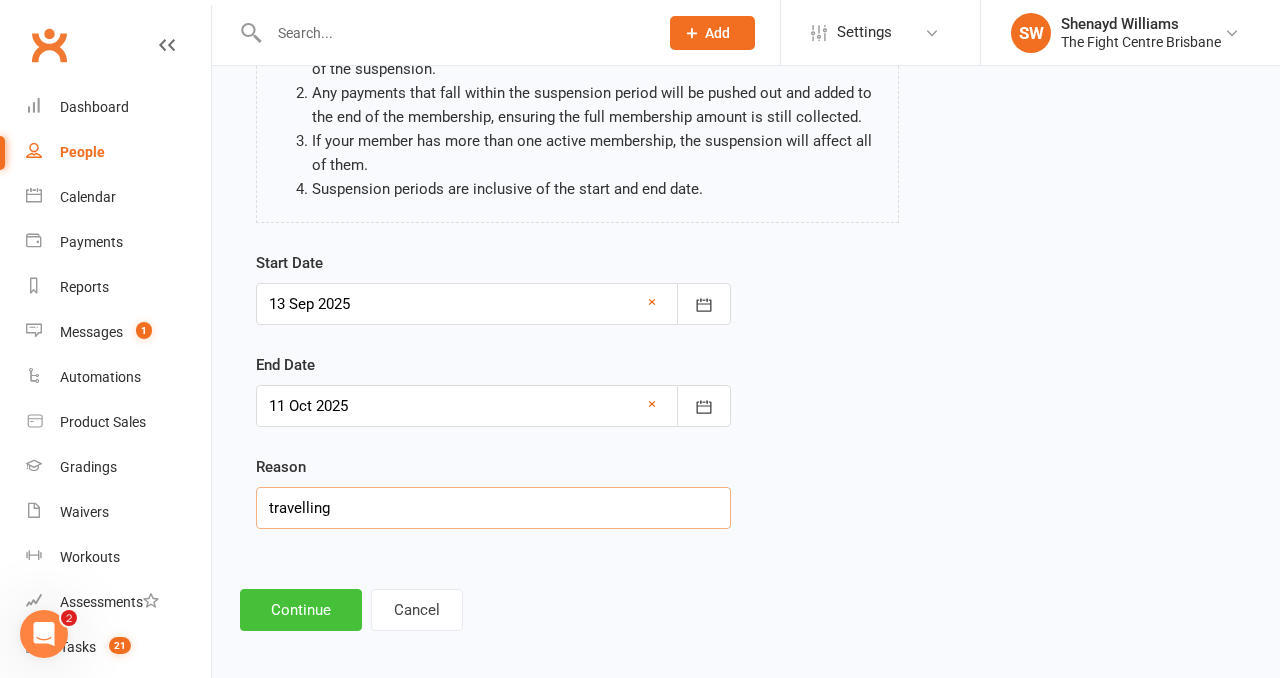 type on "travelling" 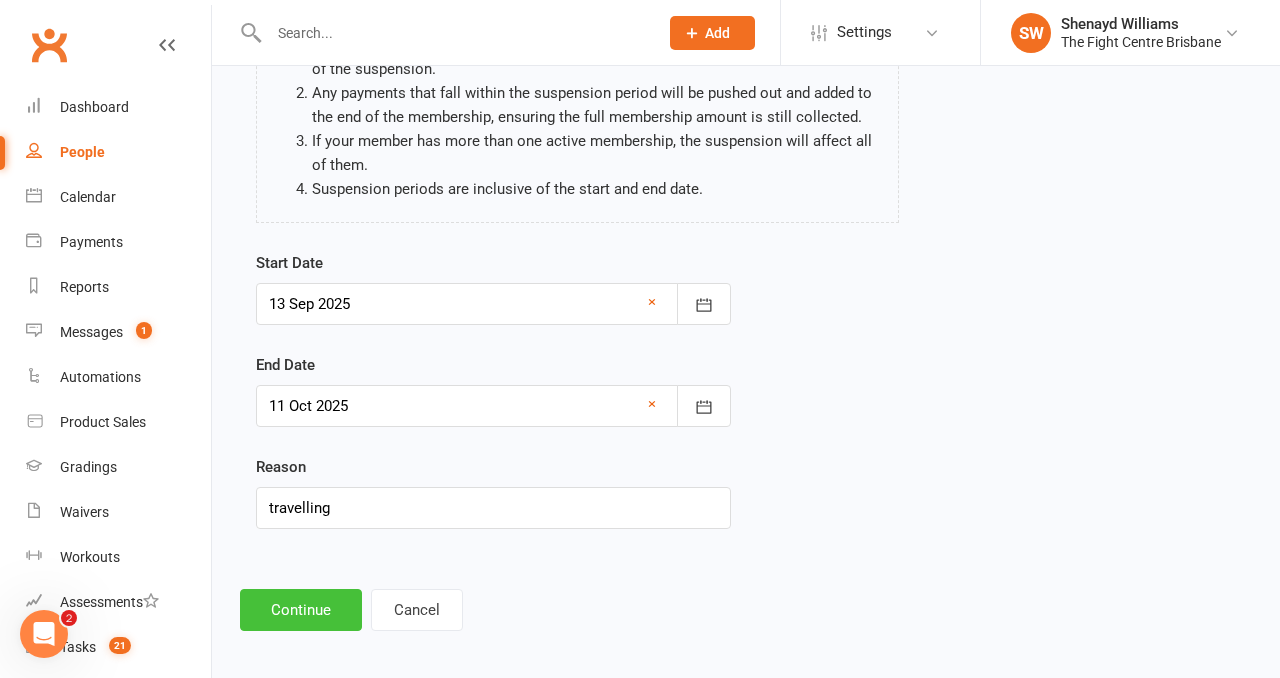click on "Continue" at bounding box center [301, 610] 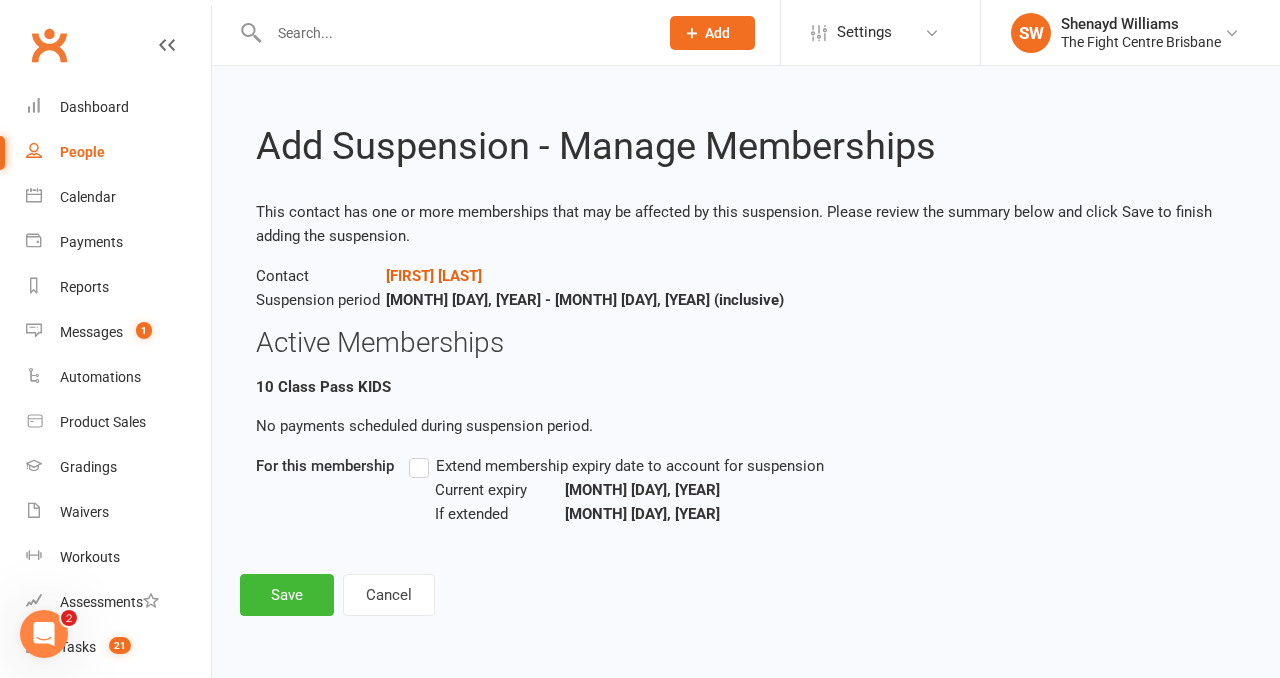 scroll, scrollTop: 0, scrollLeft: 0, axis: both 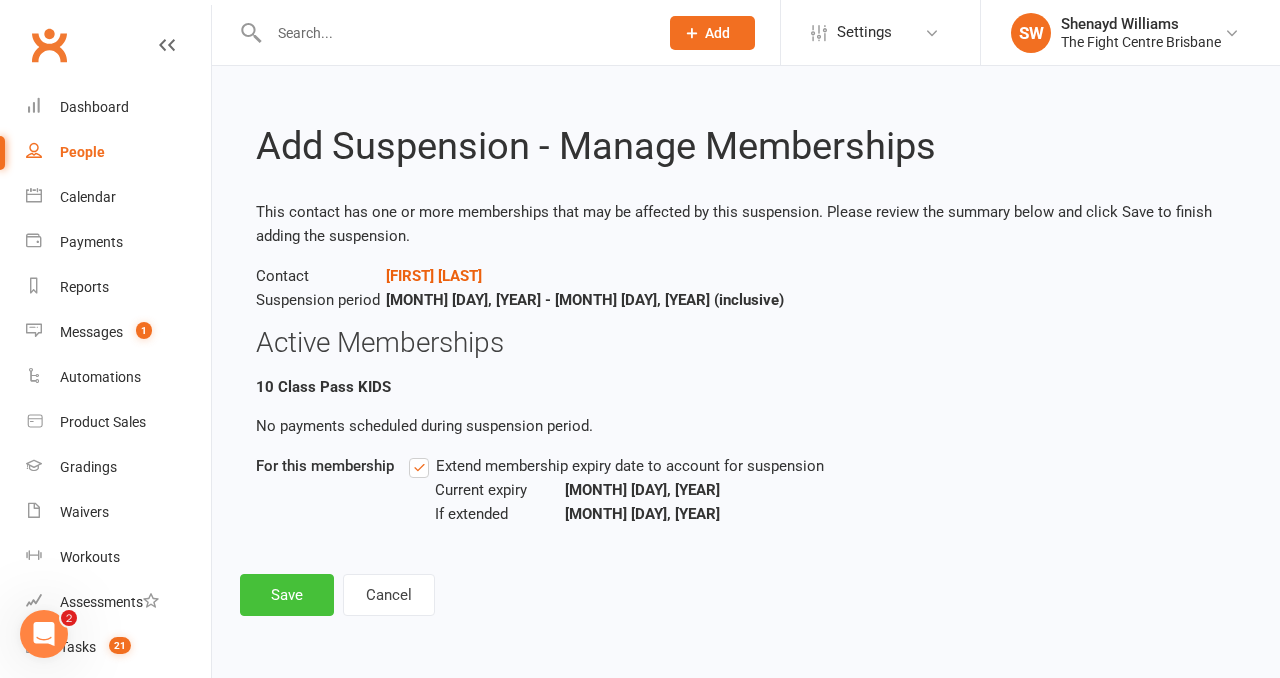click on "Save" at bounding box center [287, 595] 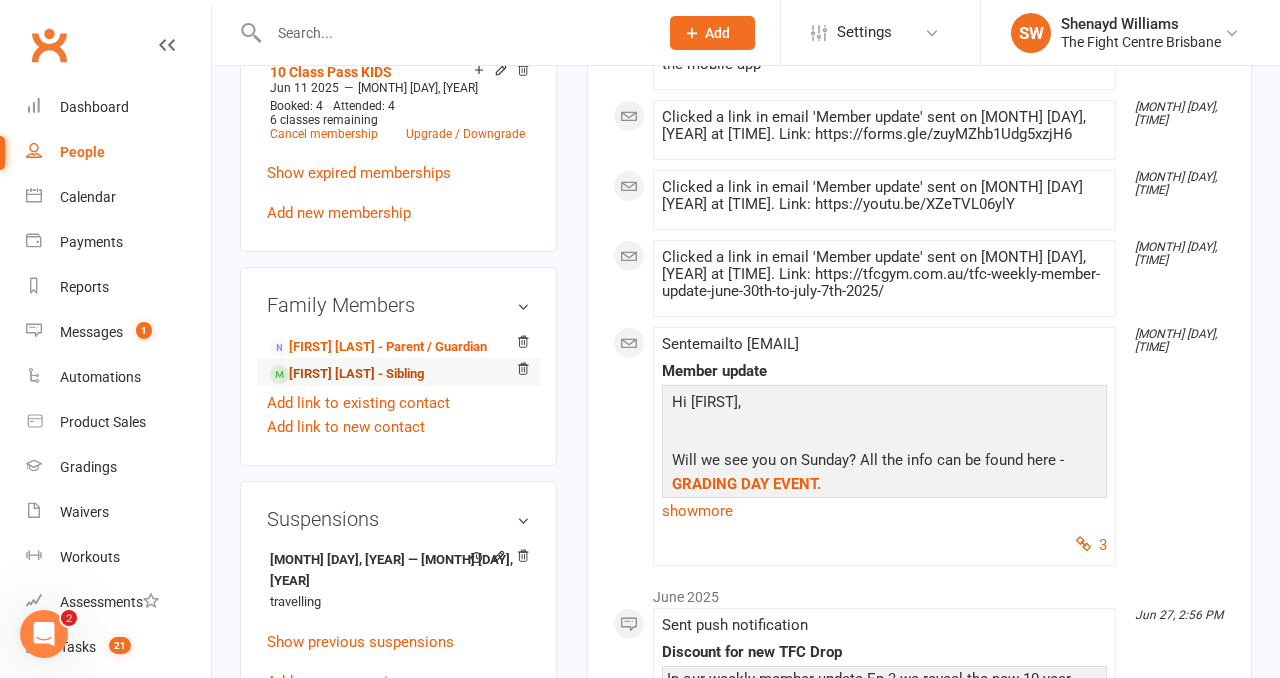 scroll, scrollTop: 941, scrollLeft: 0, axis: vertical 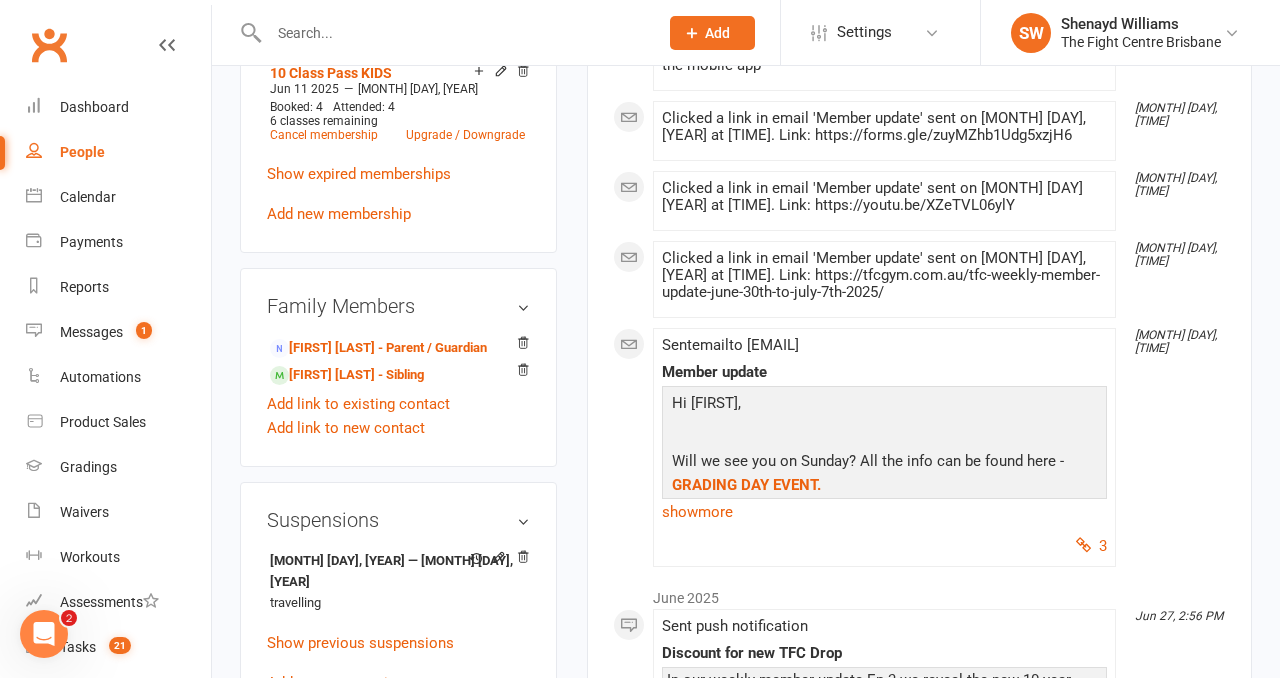click on "upload photo change photo Levi Crompton Activated 17 June, 2024 Added 17 June, 2024   Active member 10 years old  Contact information Owner   Email  Jennijrudd@gmail.com
Mobile Number  0422979401
Address  48 vullers dr Greenbank Qld 4124
Member Number  -
Date of Birth  September 30, 2014
Location
Update Contact Details Flag Archive Manage Comms Settings
Wallet Bank account Jenni Rudd  xxxx 2254  Account shared with following contacts Jenni Rudd Izac Crompton
Add / Edit Payment Method
Membership      10 Class Pass KIDS Jun 11 2025 — Jan 8 2026 Booked: 4 Attended: 4 6 classes remaining    Cancel membership Upgrade / Downgrade Show expired memberships Add new membership
Family Members   Jenni Rudd - Parent / Guardian  Izac Crompton - Sibling Add link to existing contact  Add link to new contact
Suspensions  13 Sep 2025 - 11 Oct 2025 travelling Show previous suspensions Add new suspension
Promotions  edit Fighters -
Kids / Teens members -
No more check in calls -
-
-
edit" at bounding box center [398, 588] 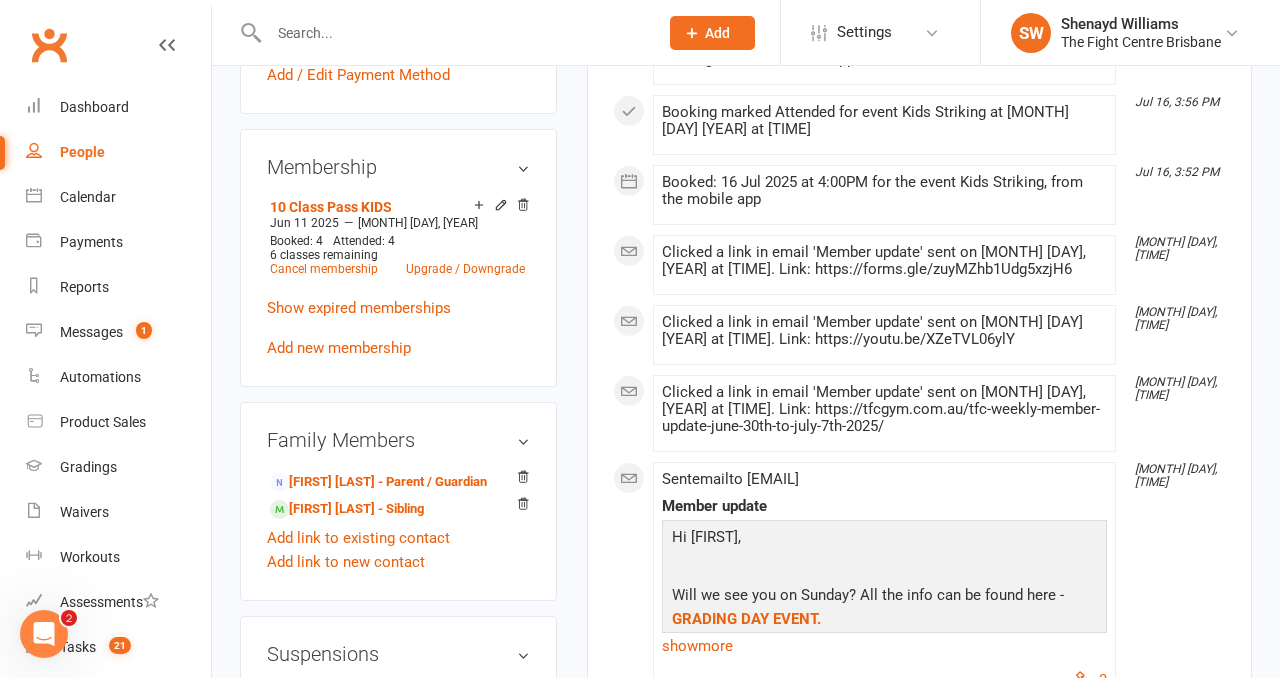scroll, scrollTop: 808, scrollLeft: 0, axis: vertical 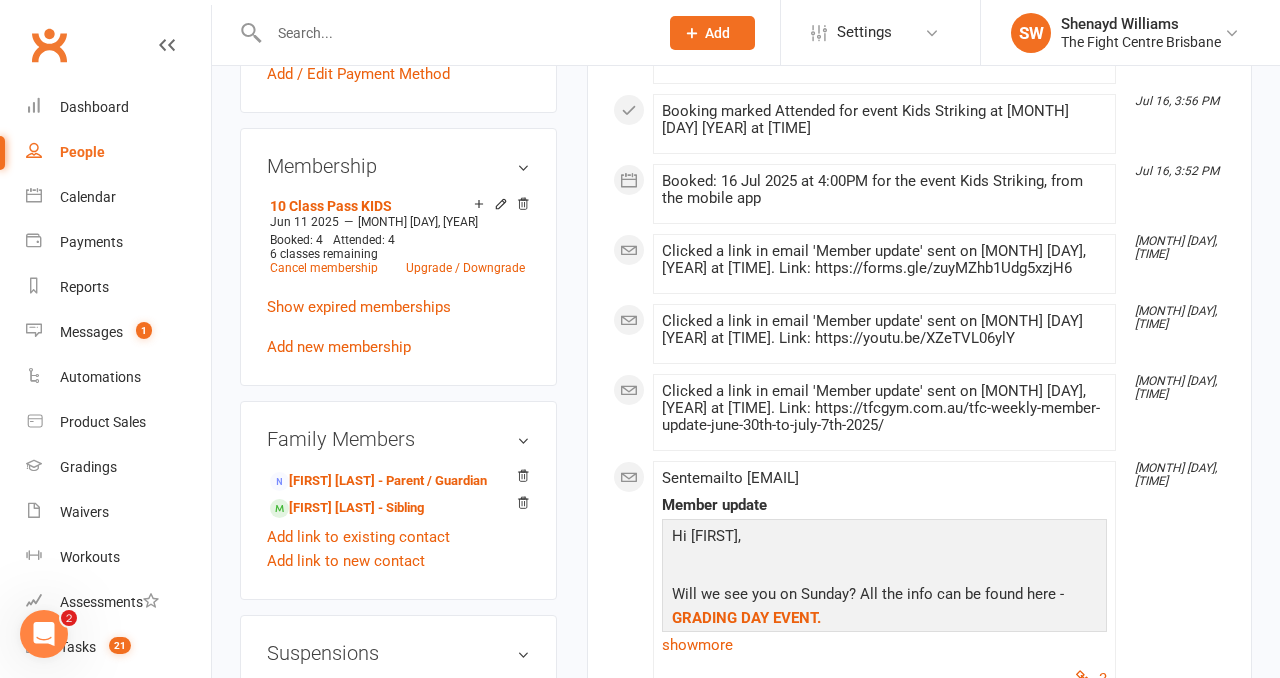 click on "upload photo change photo Levi Crompton Activated 17 June, 2024 Added 17 June, 2024   Active member 10 years old  Contact information Owner   Email  Jennijrudd@gmail.com
Mobile Number  0422979401
Address  48 vullers dr Greenbank Qld 4124
Member Number  -
Date of Birth  September 30, 2014
Location
Update Contact Details Flag Archive Manage Comms Settings
Wallet Bank account Jenni Rudd  xxxx 2254  Account shared with following contacts Jenni Rudd Izac Crompton
Add / Edit Payment Method
Membership      10 Class Pass KIDS Jun 11 2025 — Jan 8 2026 Booked: 4 Attended: 4 6 classes remaining    Cancel membership Upgrade / Downgrade Show expired memberships Add new membership
Family Members   Jenni Rudd - Parent / Guardian  Izac Crompton - Sibling Add link to existing contact  Add link to new contact
Suspensions  13 Sep 2025 - 11 Oct 2025 travelling Show previous suspensions Add new suspension
Promotions  edit Fighters -
Kids / Teens members -
No more check in calls -
-
-
edit" at bounding box center [398, 721] 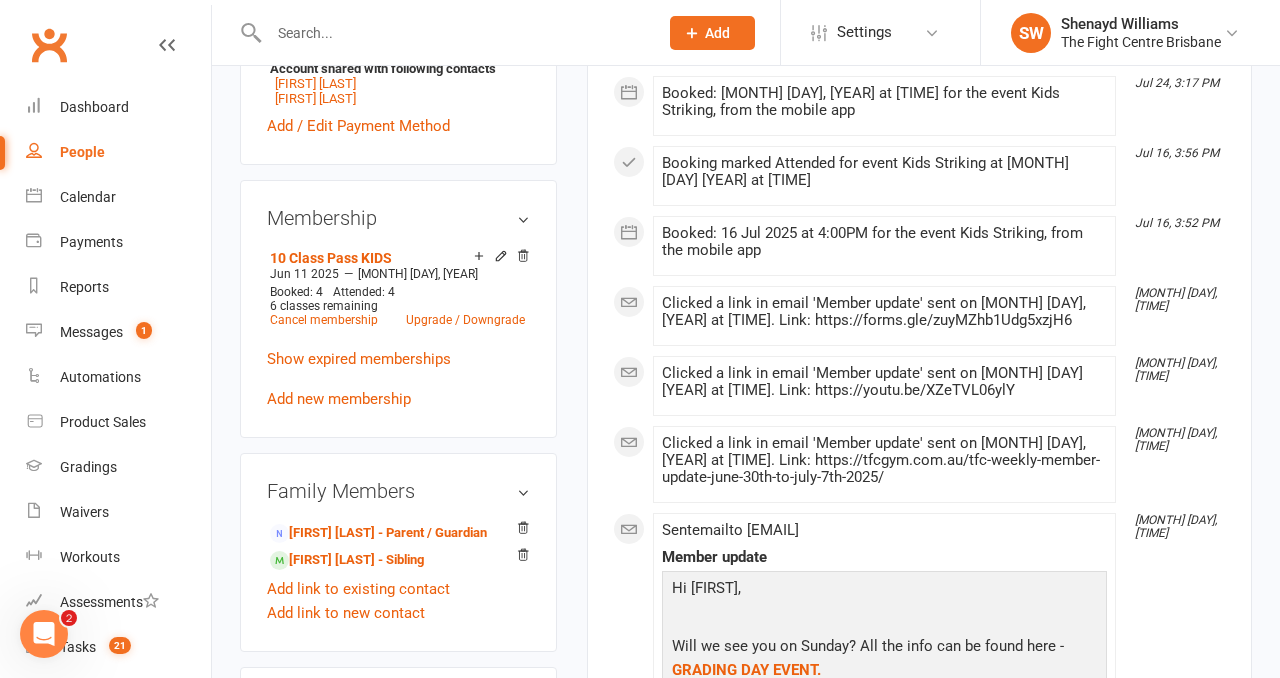 scroll, scrollTop: 752, scrollLeft: 0, axis: vertical 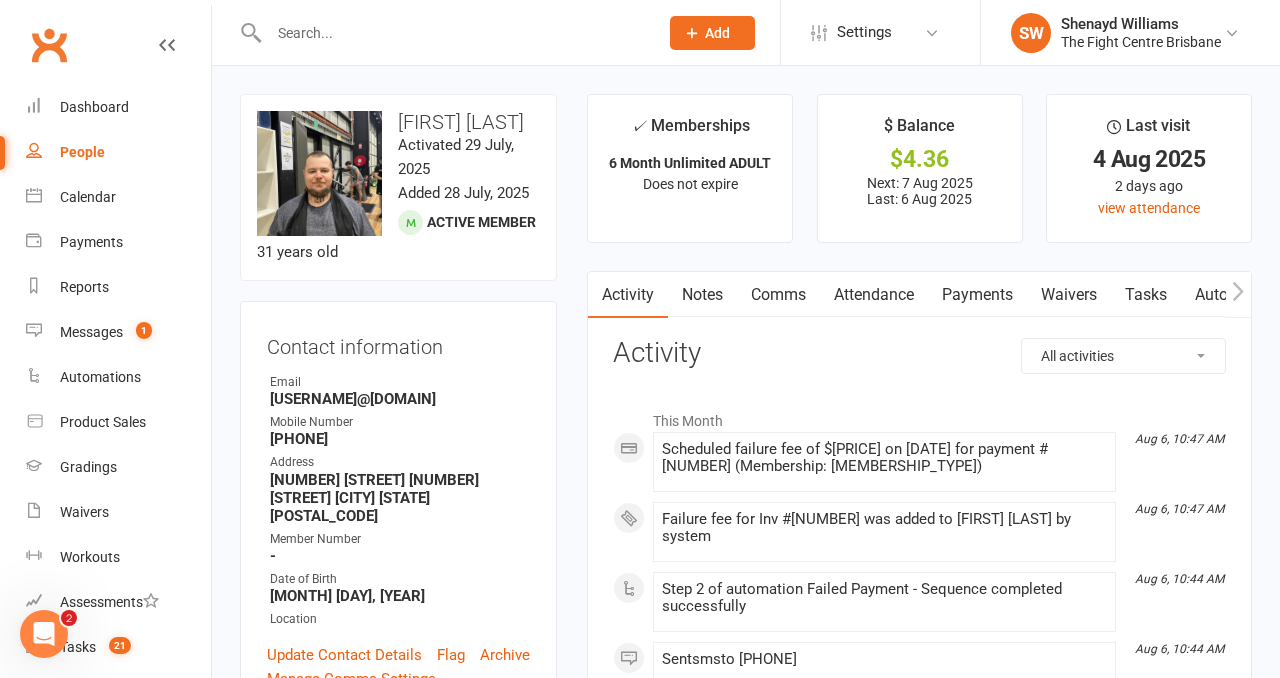 click on "Payments" at bounding box center [977, 295] 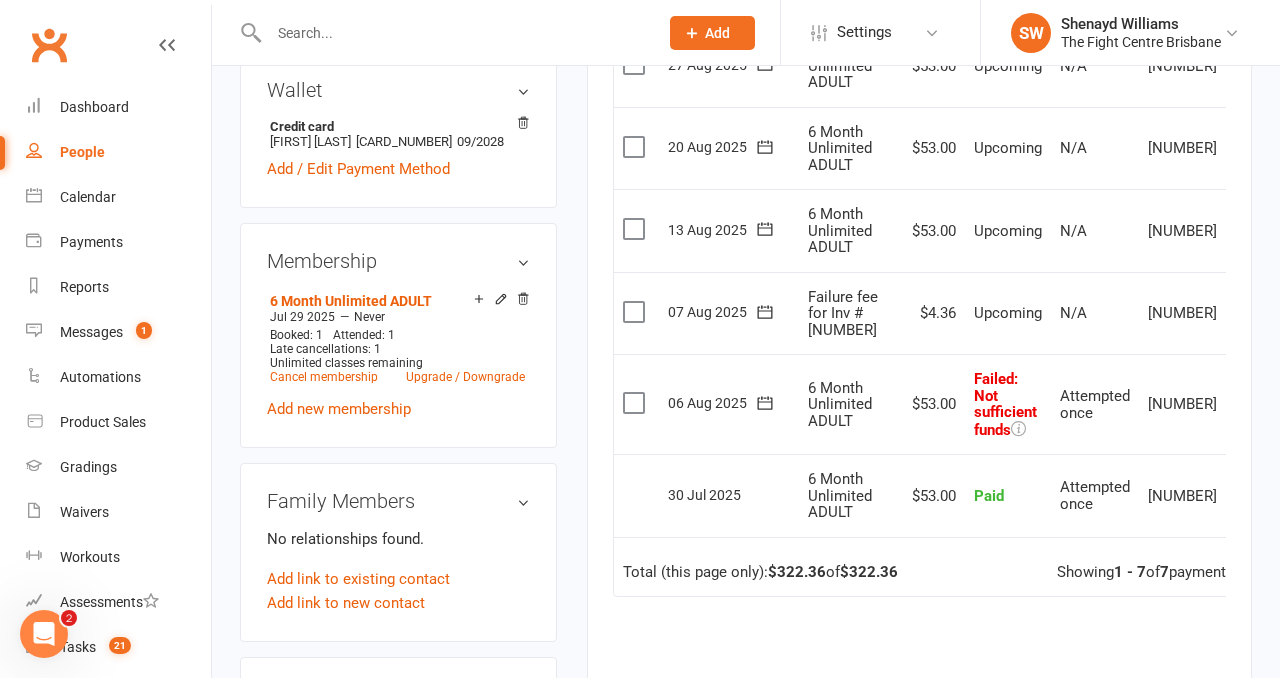 scroll, scrollTop: 692, scrollLeft: 0, axis: vertical 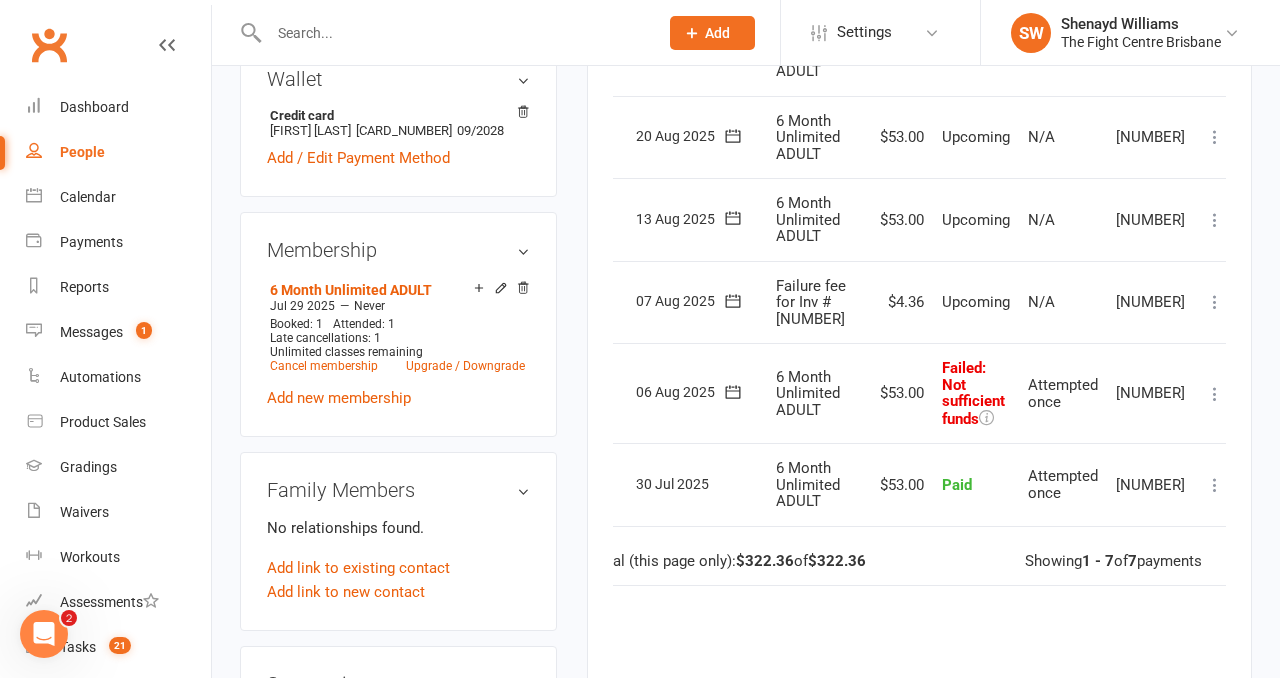 click at bounding box center [1215, 394] 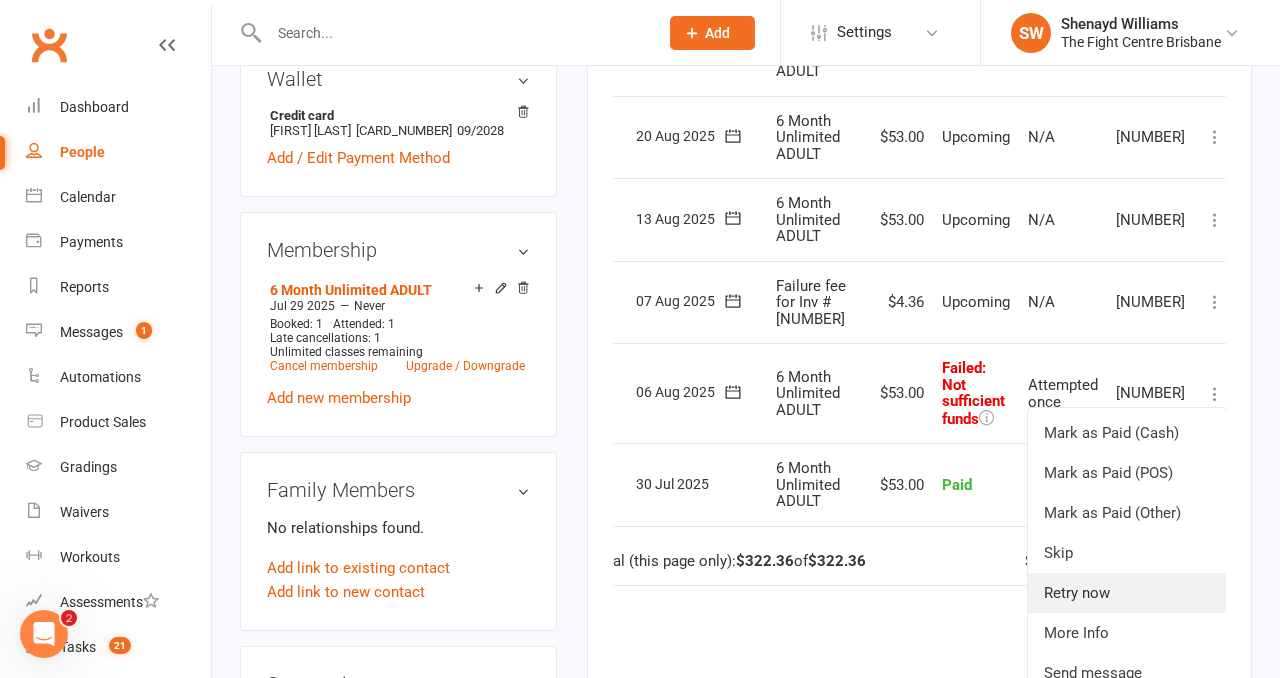 click on "Retry now" at bounding box center (1127, 593) 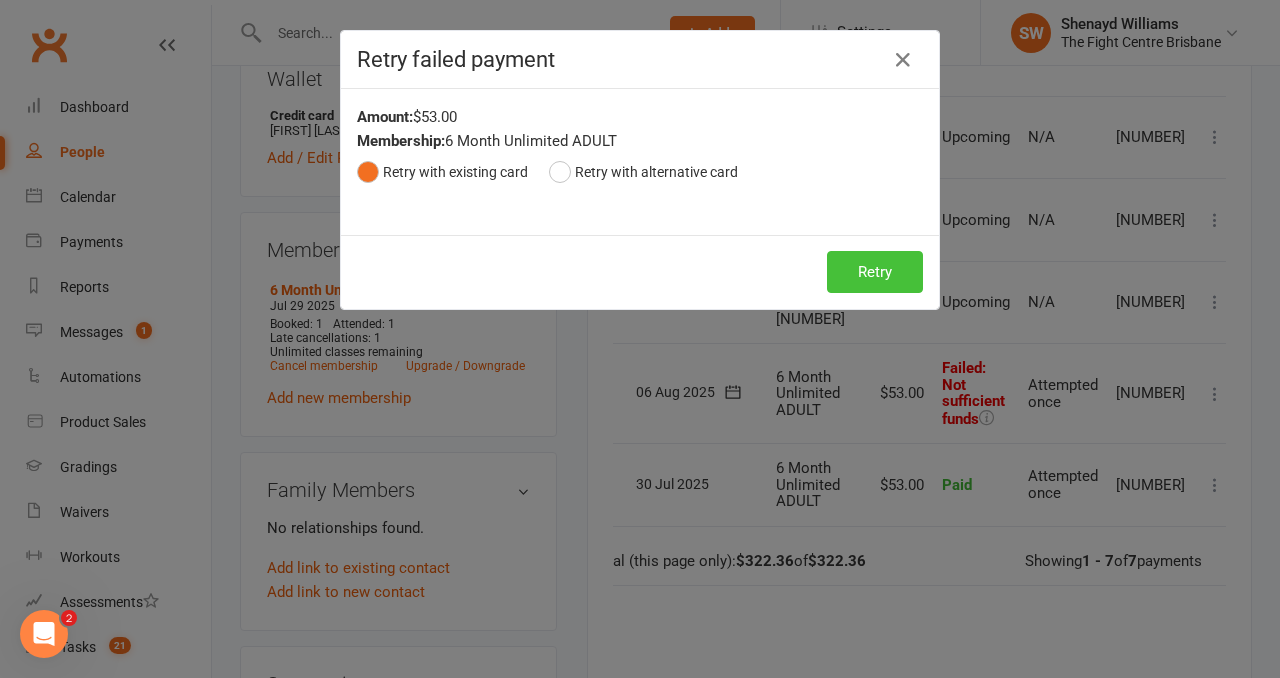 click on "Retry" at bounding box center (875, 272) 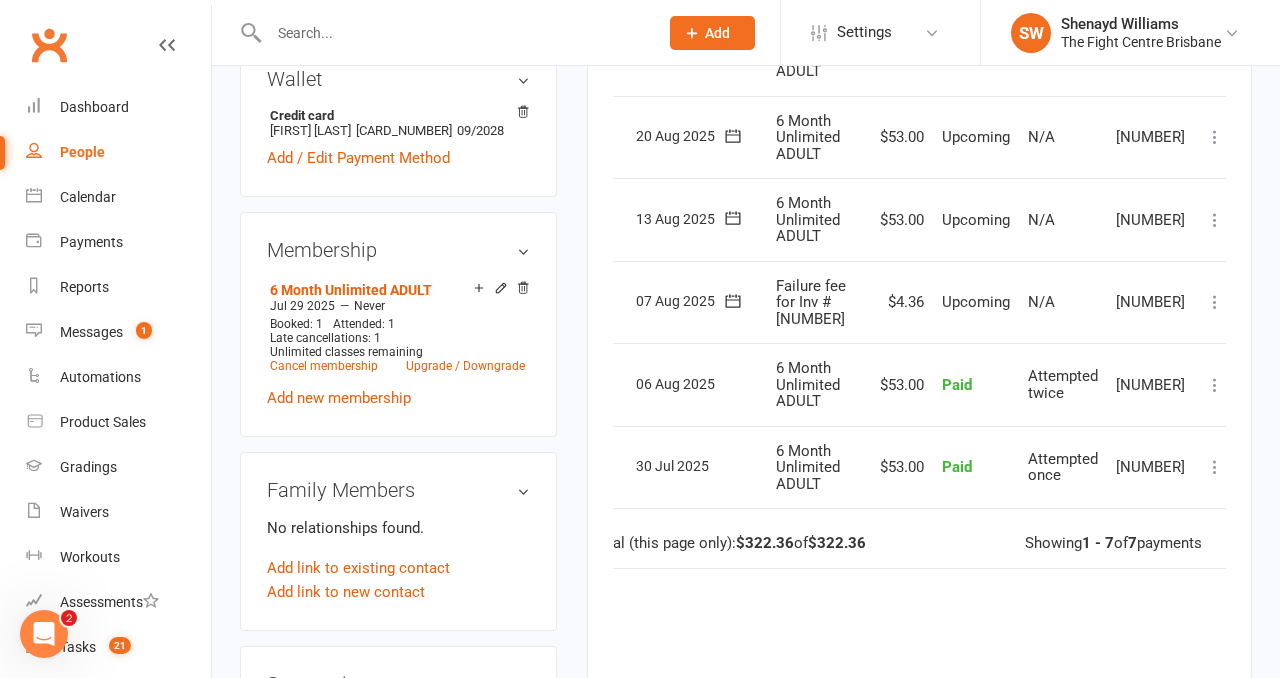 click at bounding box center (1215, 302) 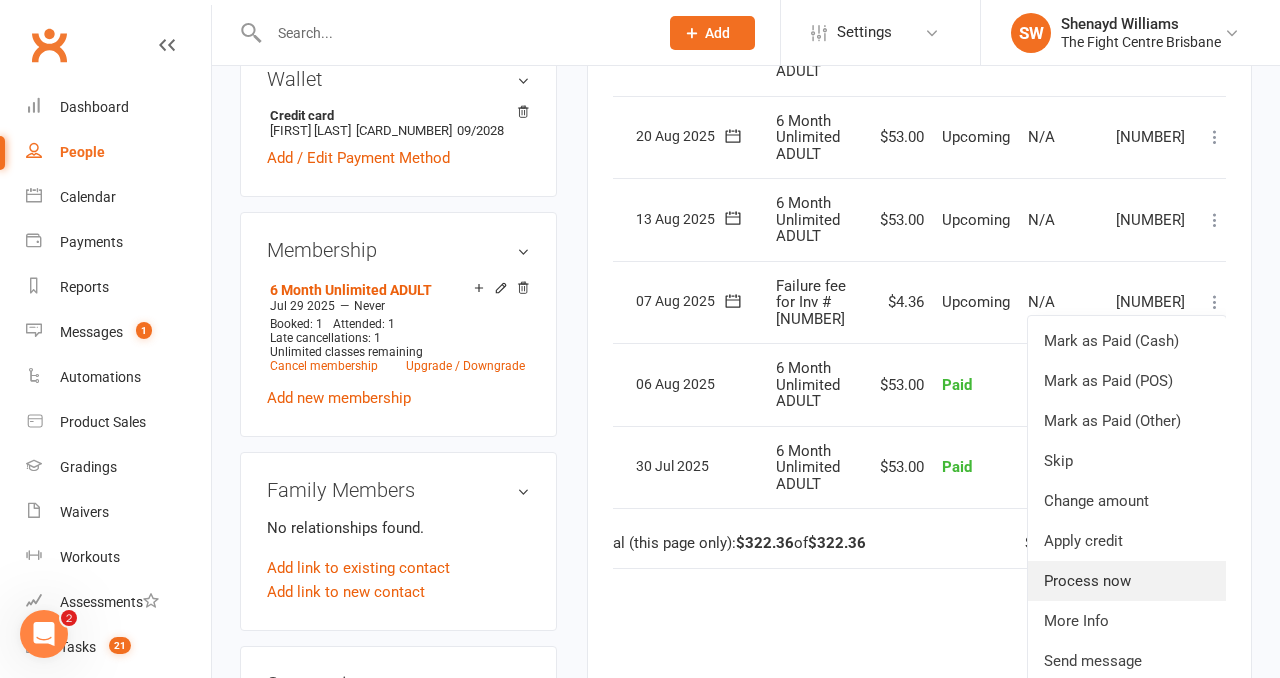 click on "Process now" at bounding box center (1127, 581) 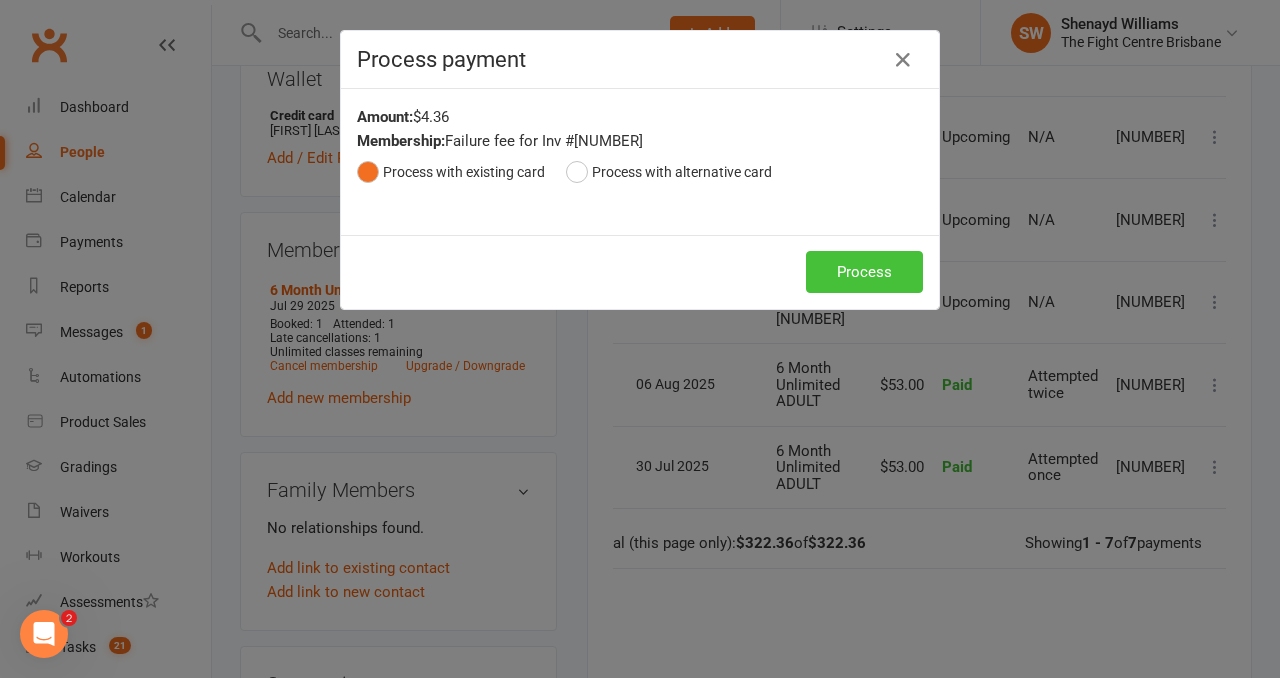 click on "Process" at bounding box center (864, 272) 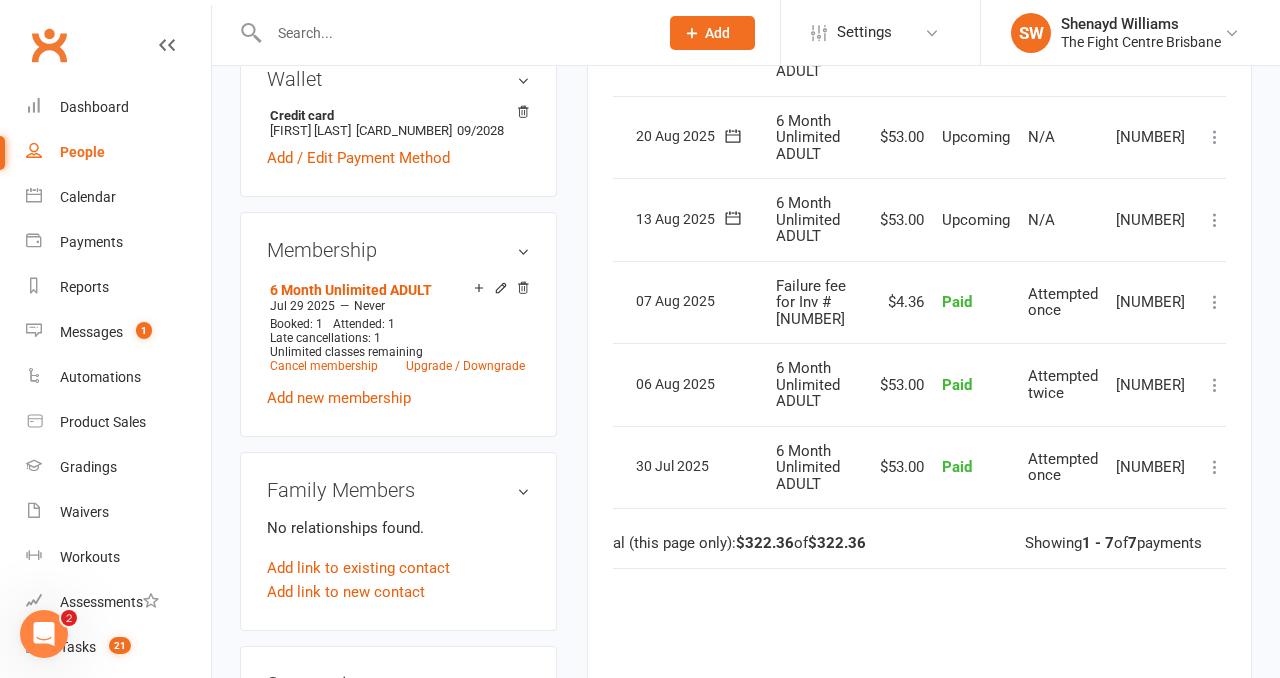 scroll, scrollTop: 0, scrollLeft: 0, axis: both 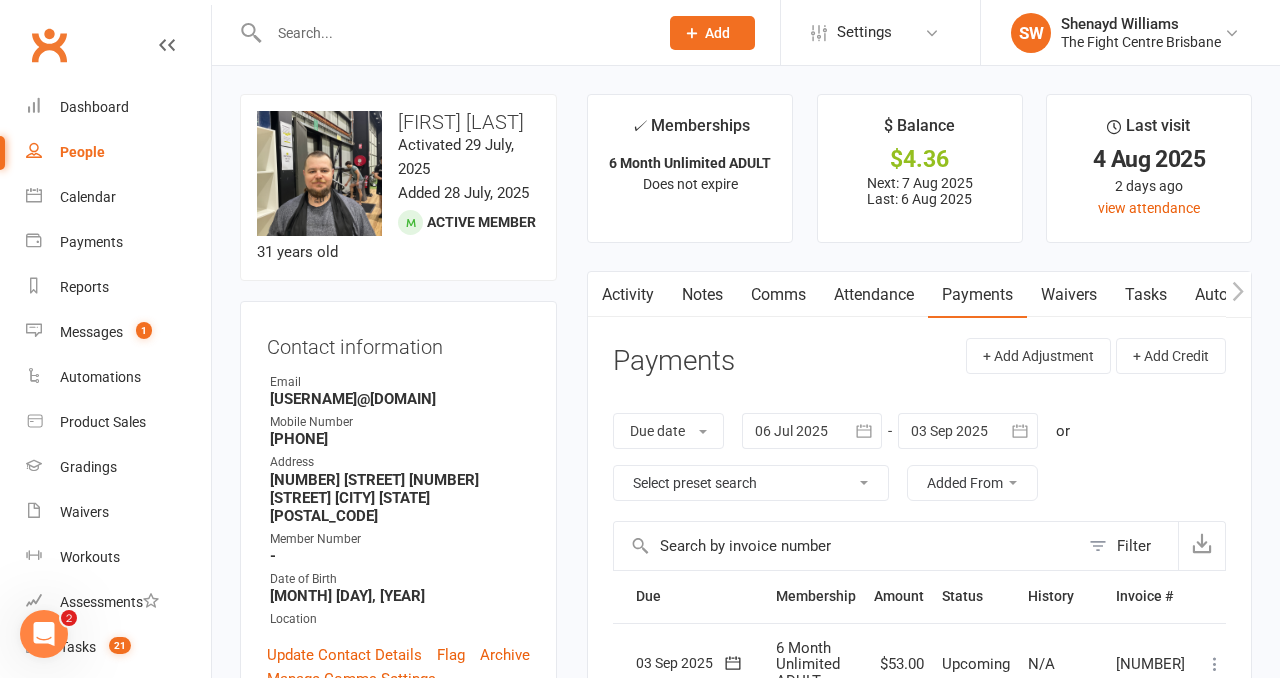 click on "Notes" at bounding box center (702, 295) 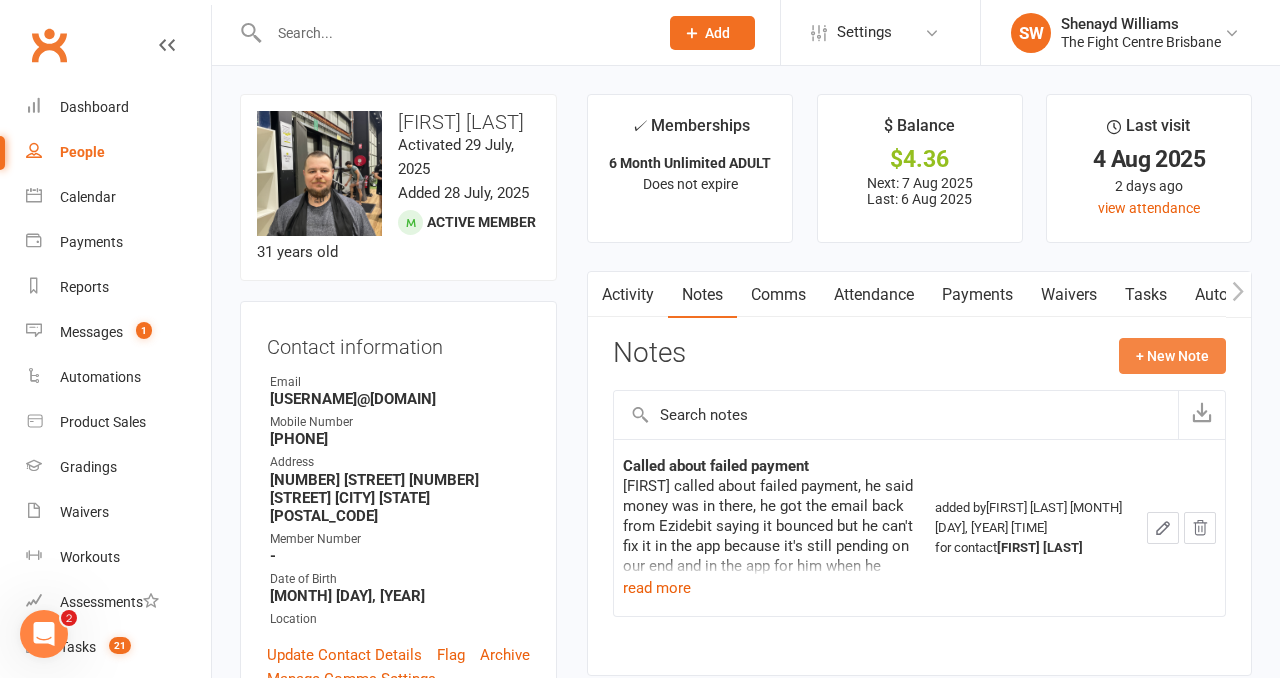 click on "+ New Note" 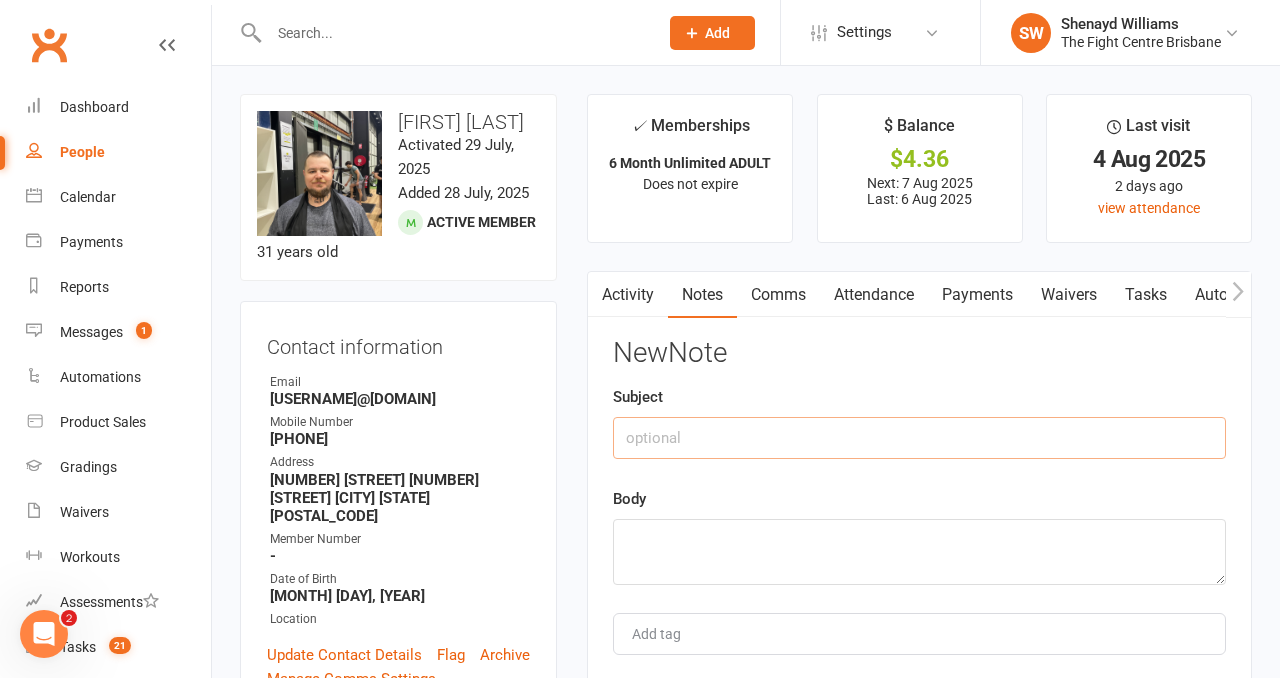 click 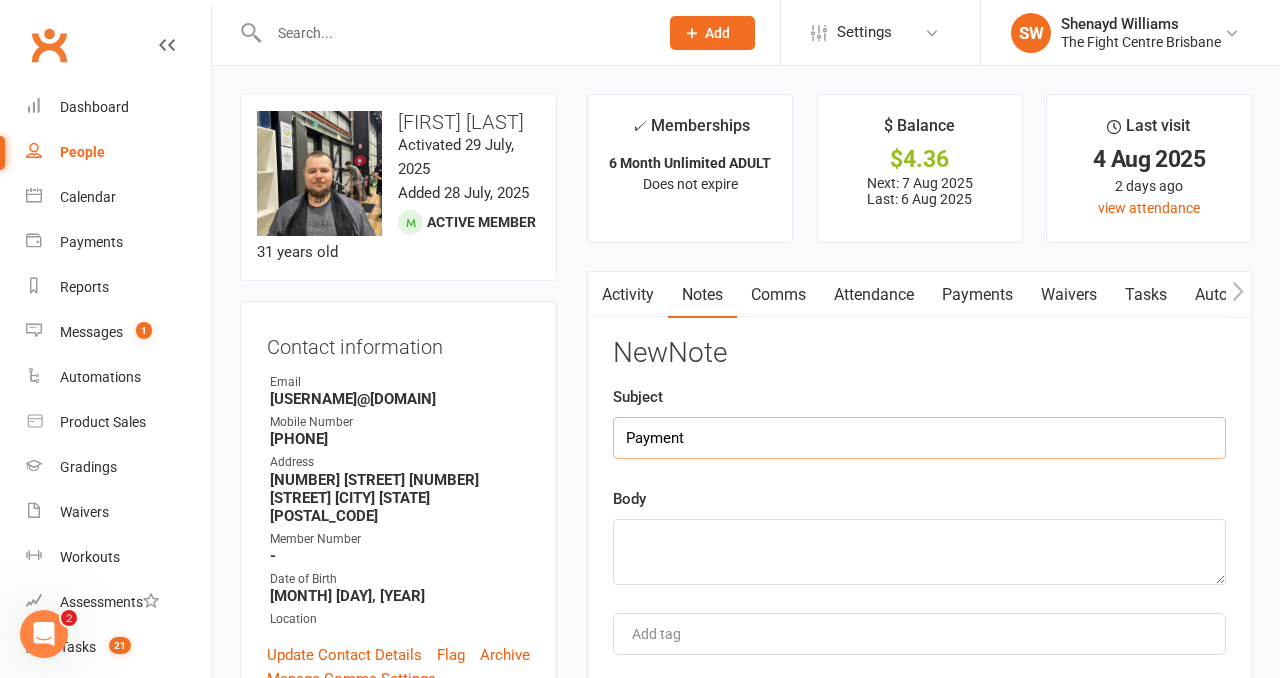 type on "Payment" 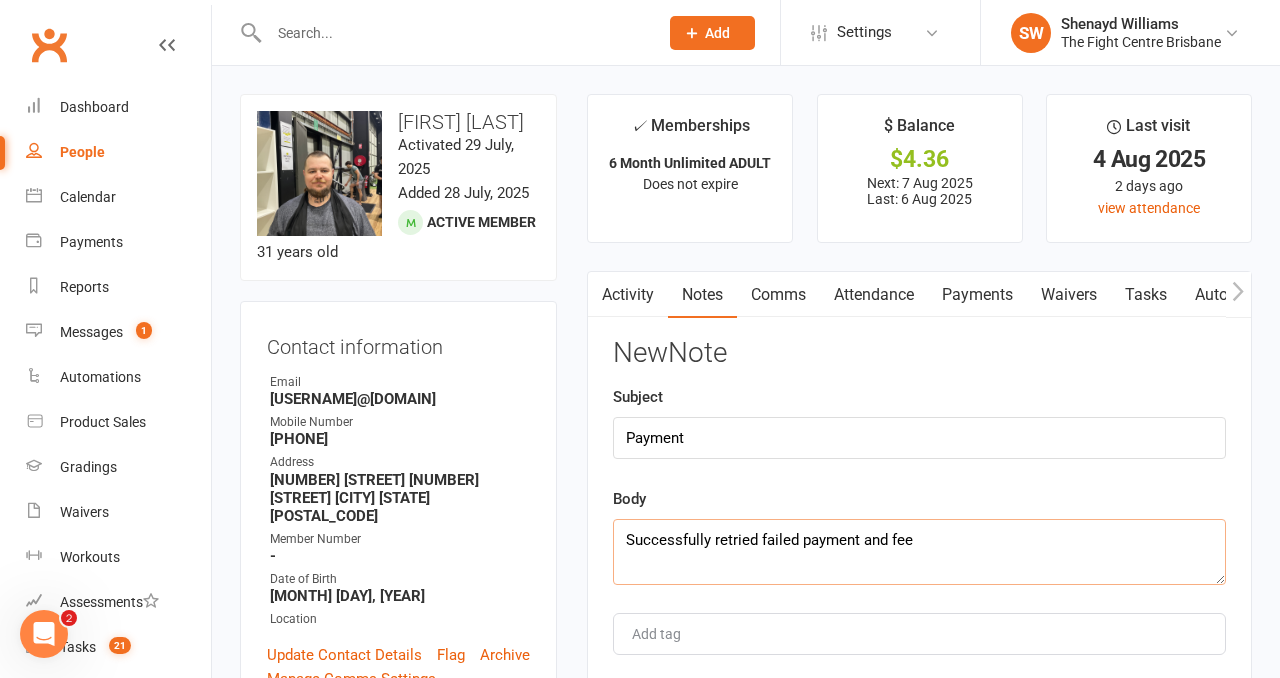 drag, startPoint x: 863, startPoint y: 542, endPoint x: 603, endPoint y: 510, distance: 261.96182 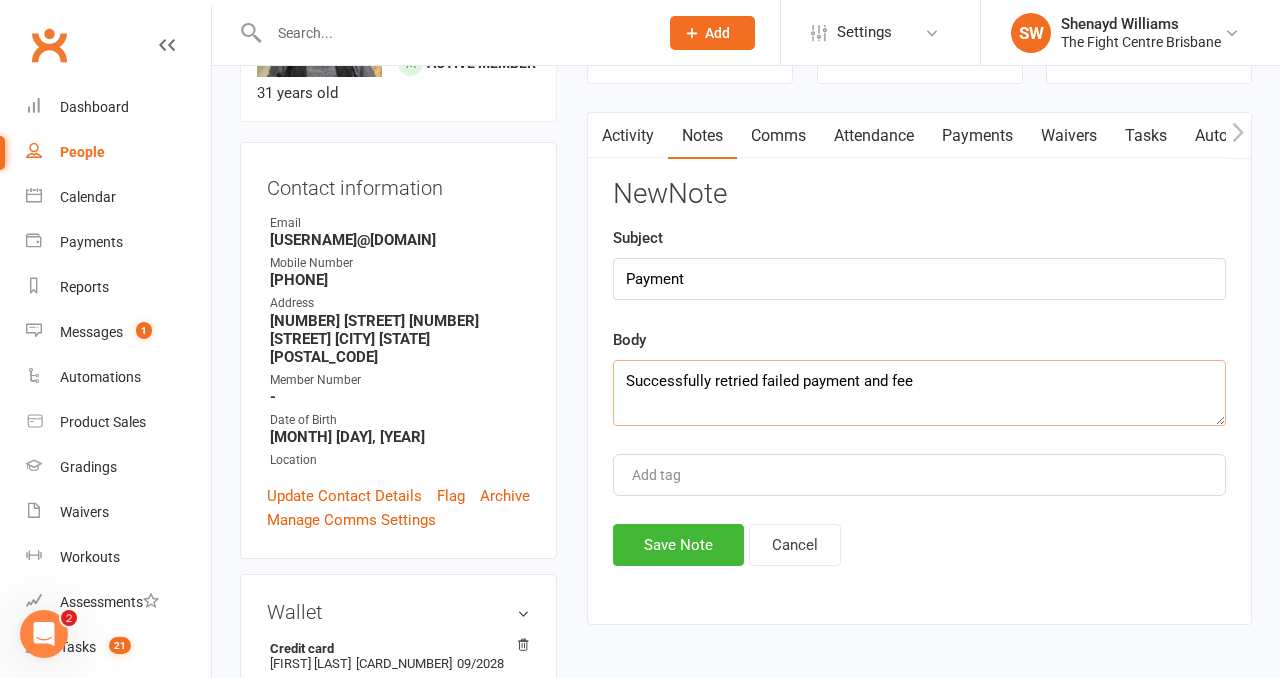 scroll, scrollTop: 243, scrollLeft: 0, axis: vertical 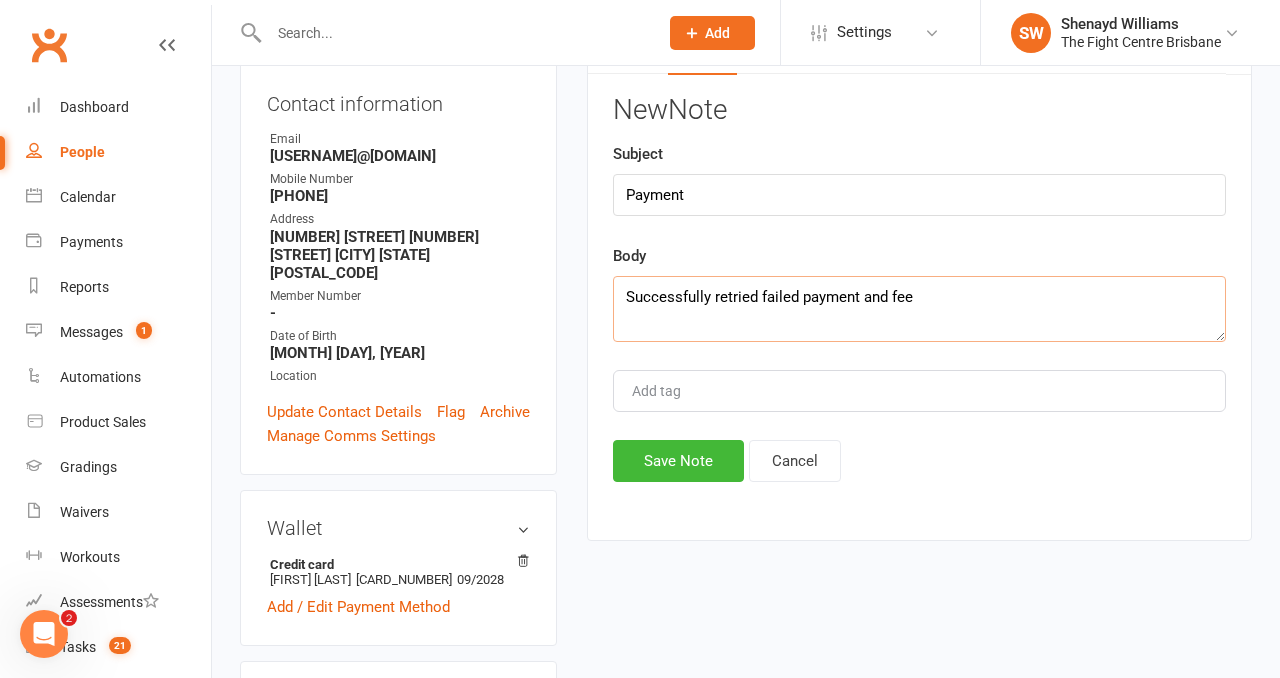 type on "Successfully retried failed payment and fee" 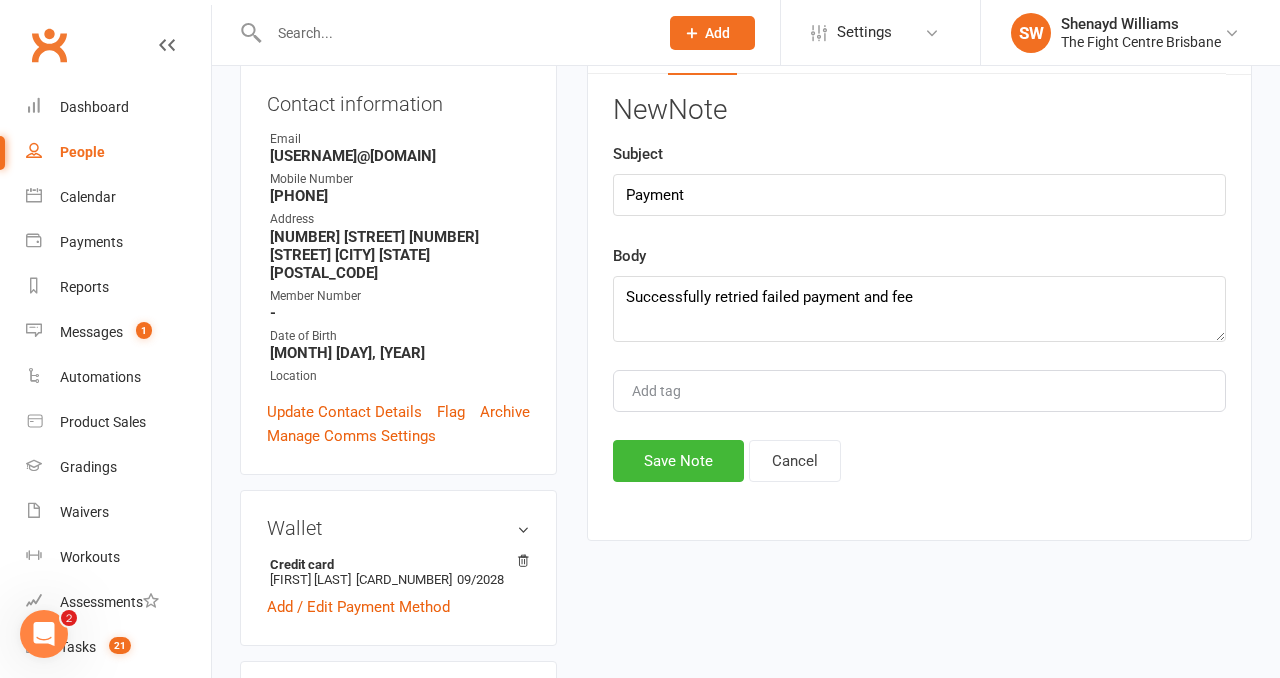 click on "Activity Notes Comms Attendance Payments Waivers Tasks Automations Workouts Gradings / Promotions Mobile App Credit balance
Payments + Add Adjustment + Add Credit Due date  Due date Date paid Date failed Date settled 06 Jul 2025
July 2025
Sun Mon Tue Wed Thu Fri Sat
27
29
30
01
02
03
04
05
28
06
07
08
09
10
11
12
29
13
14
15
16
17
18
19
30
20
21
22
23
24
25
26 31" at bounding box center (919, 284) 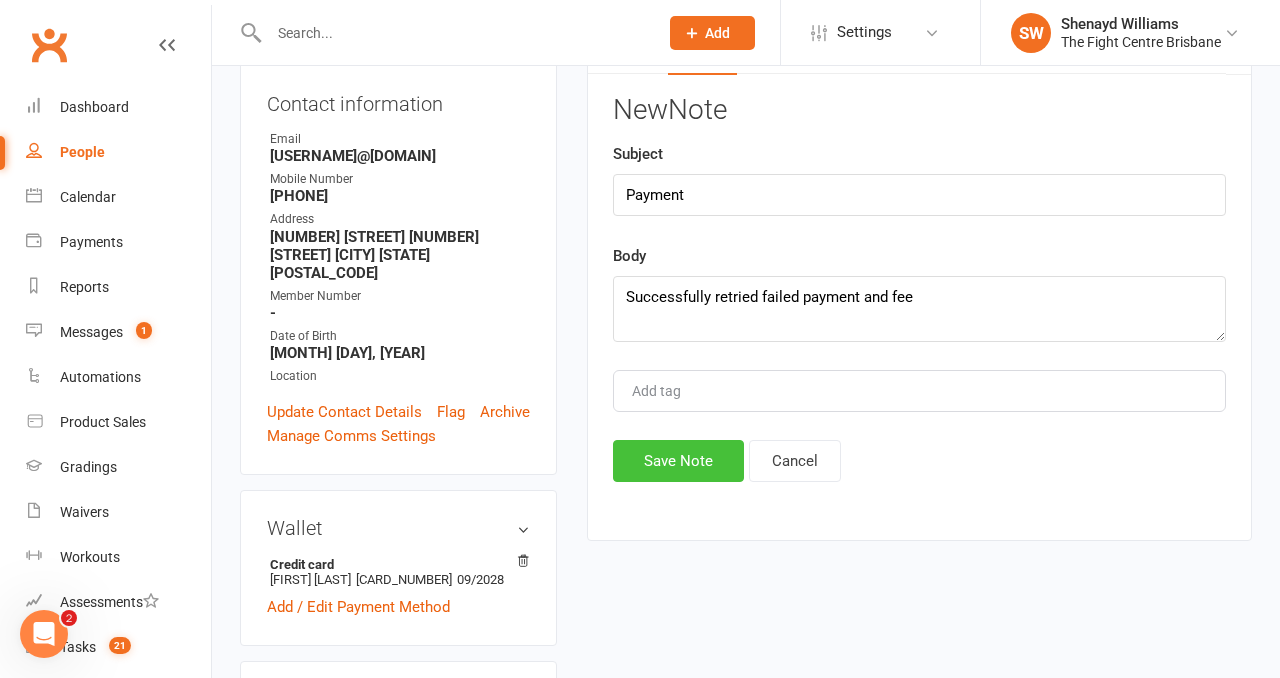 click on "Save Note" 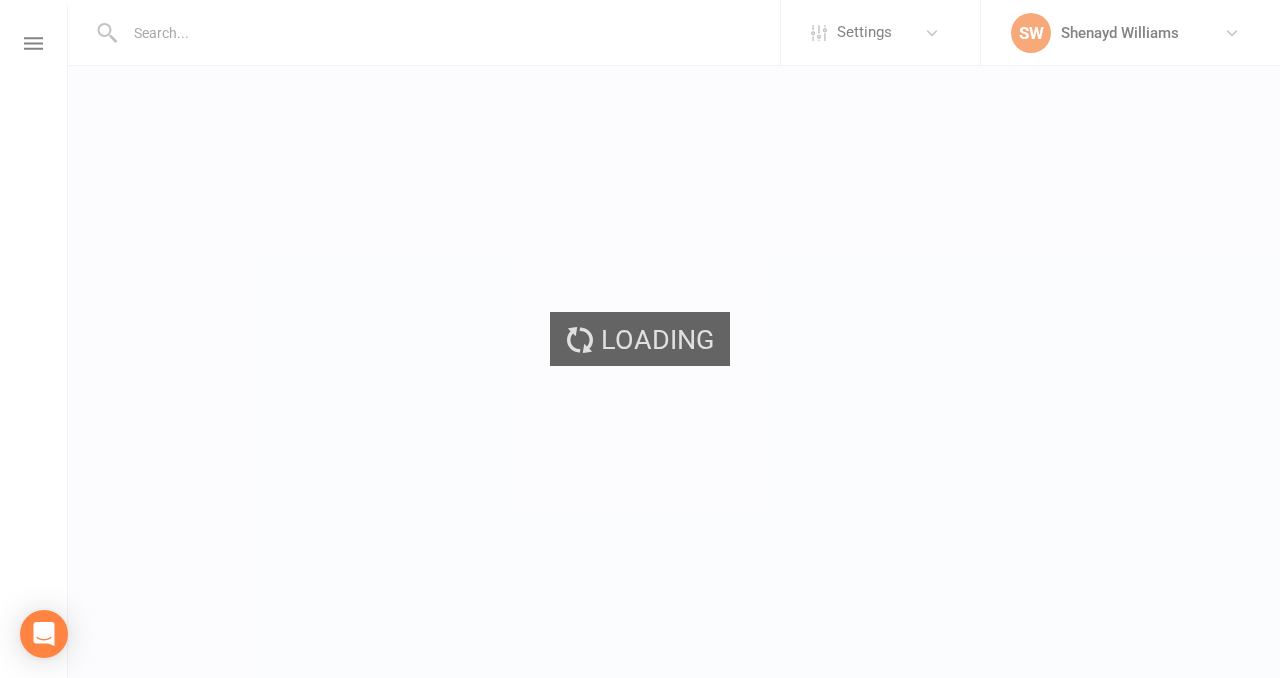 scroll, scrollTop: 0, scrollLeft: 0, axis: both 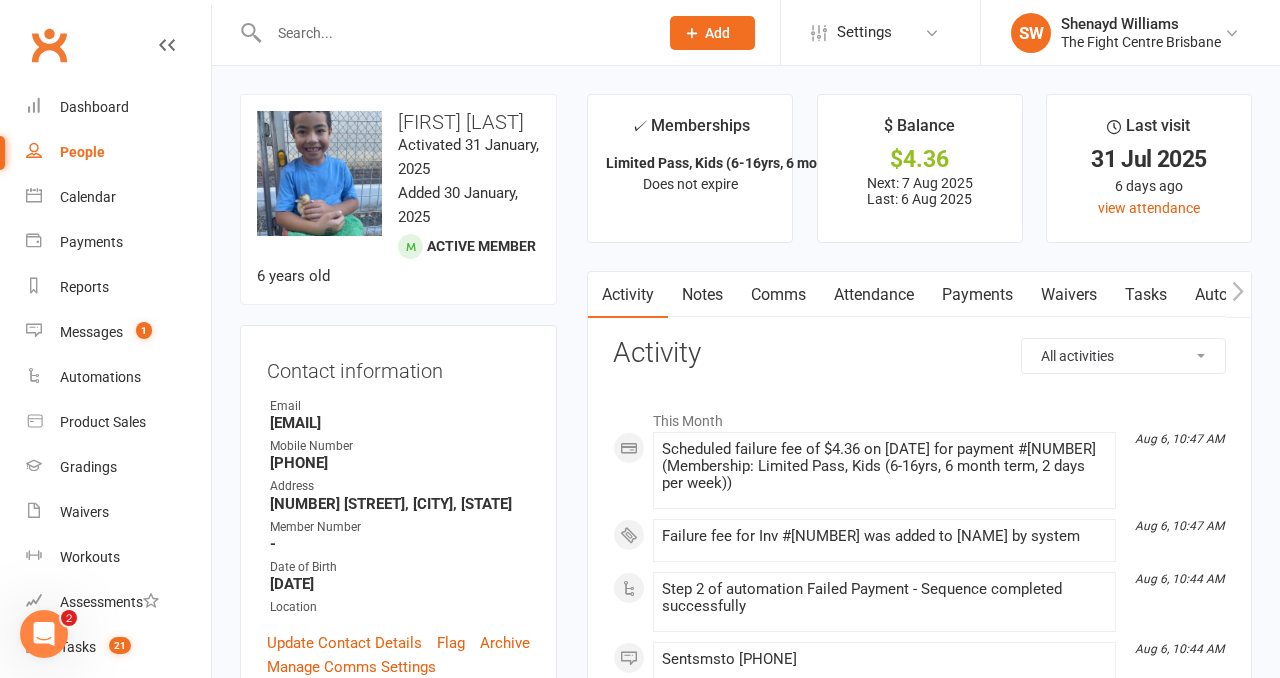 click on "Payments" at bounding box center [977, 295] 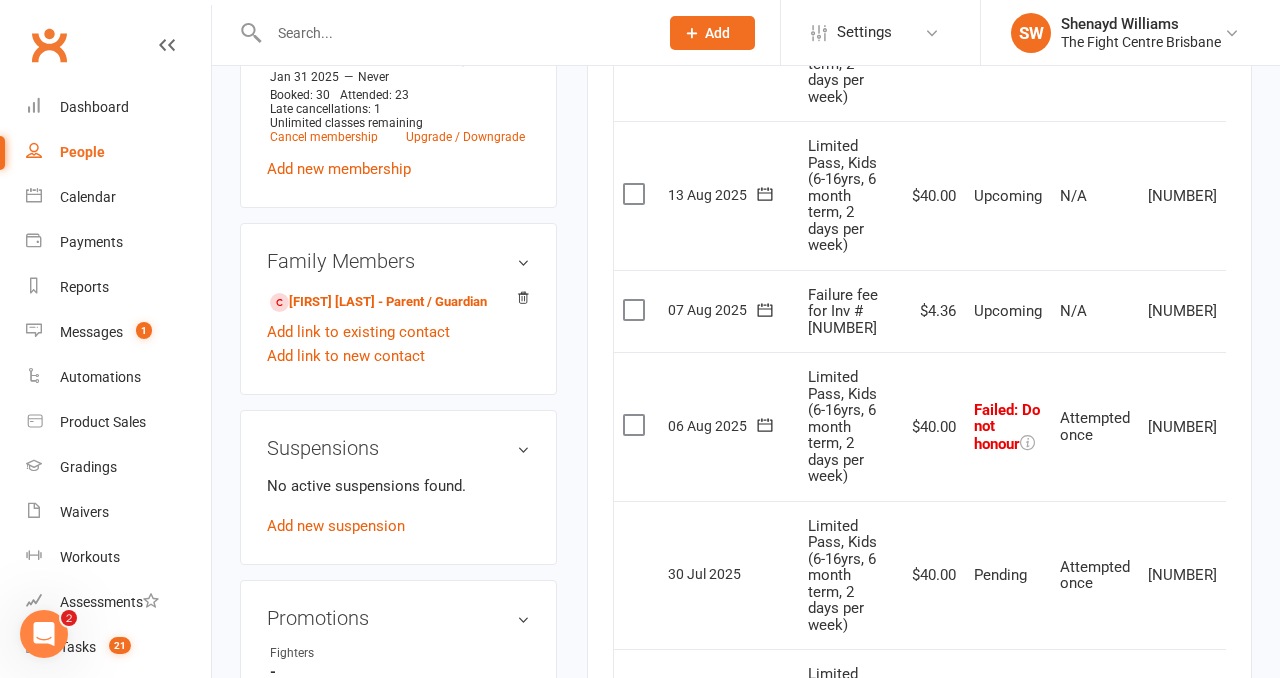 scroll, scrollTop: 983, scrollLeft: 0, axis: vertical 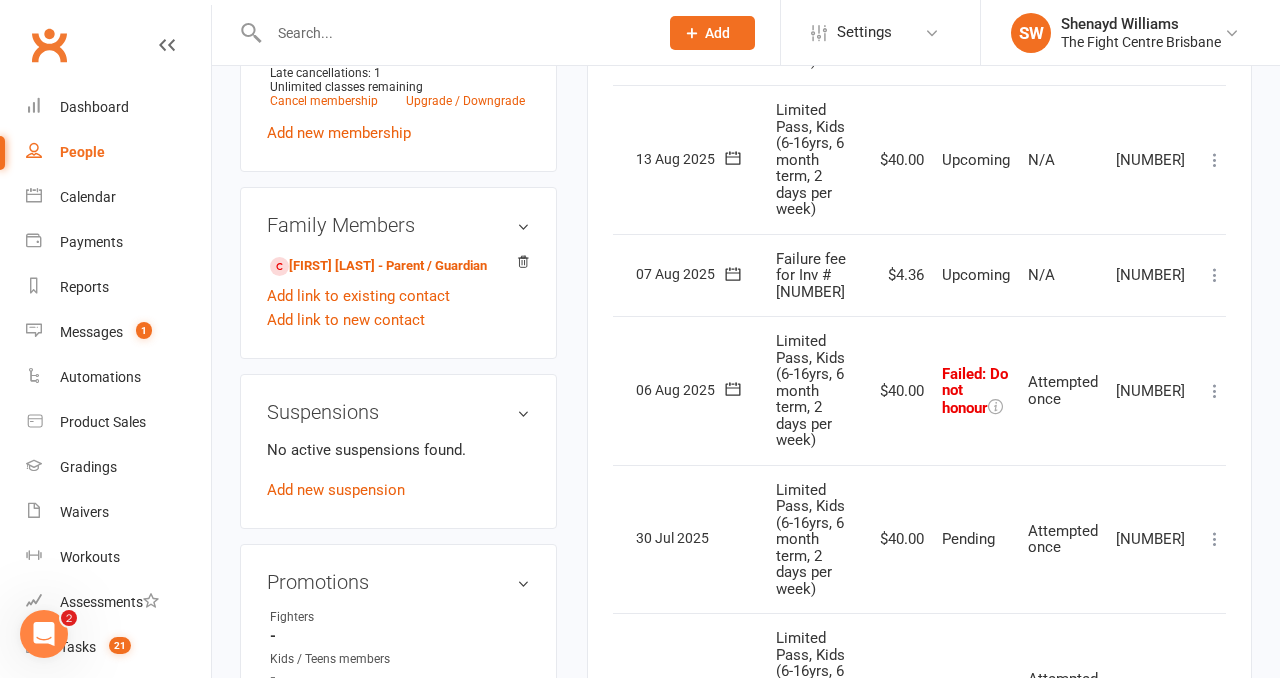 click at bounding box center [1215, 391] 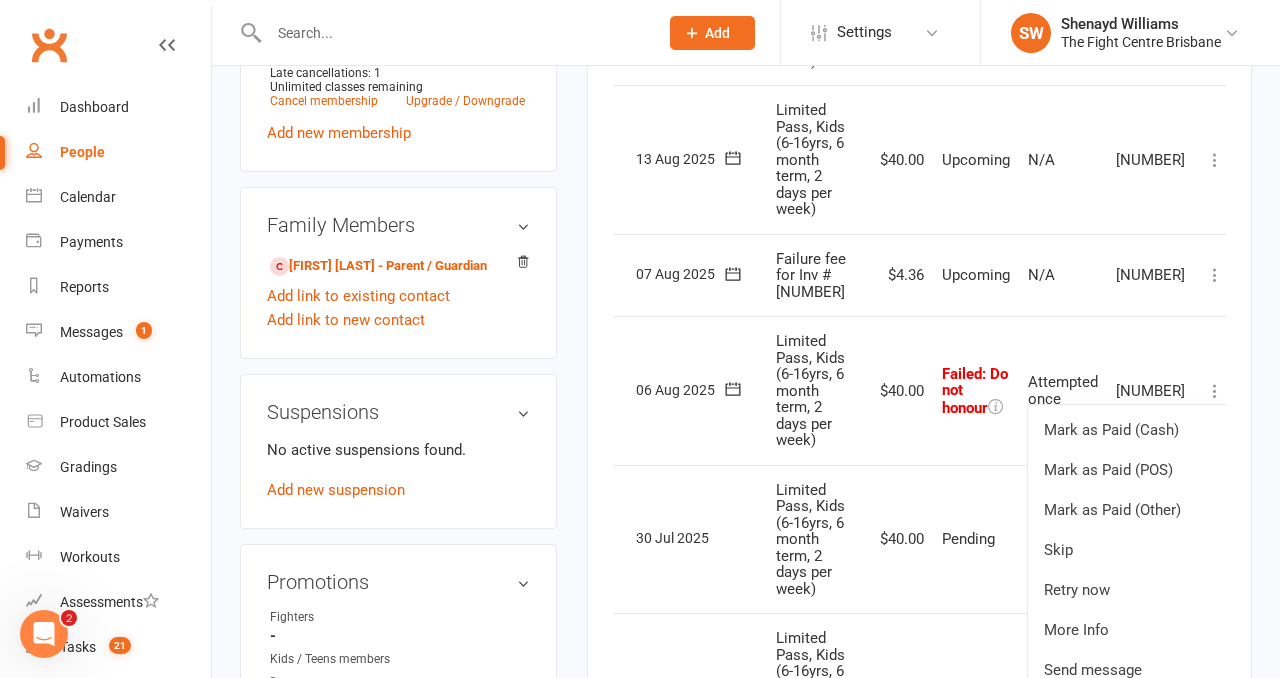 click on "$40.00" at bounding box center [899, 390] 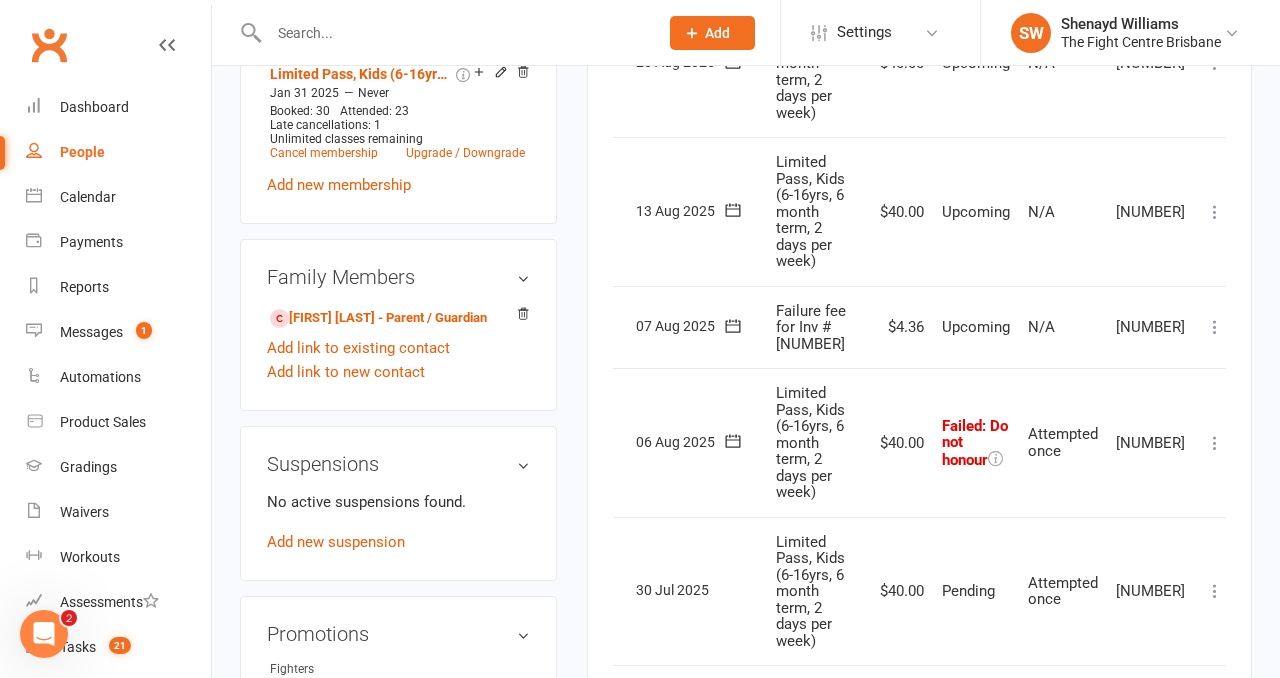 scroll, scrollTop: 969, scrollLeft: 0, axis: vertical 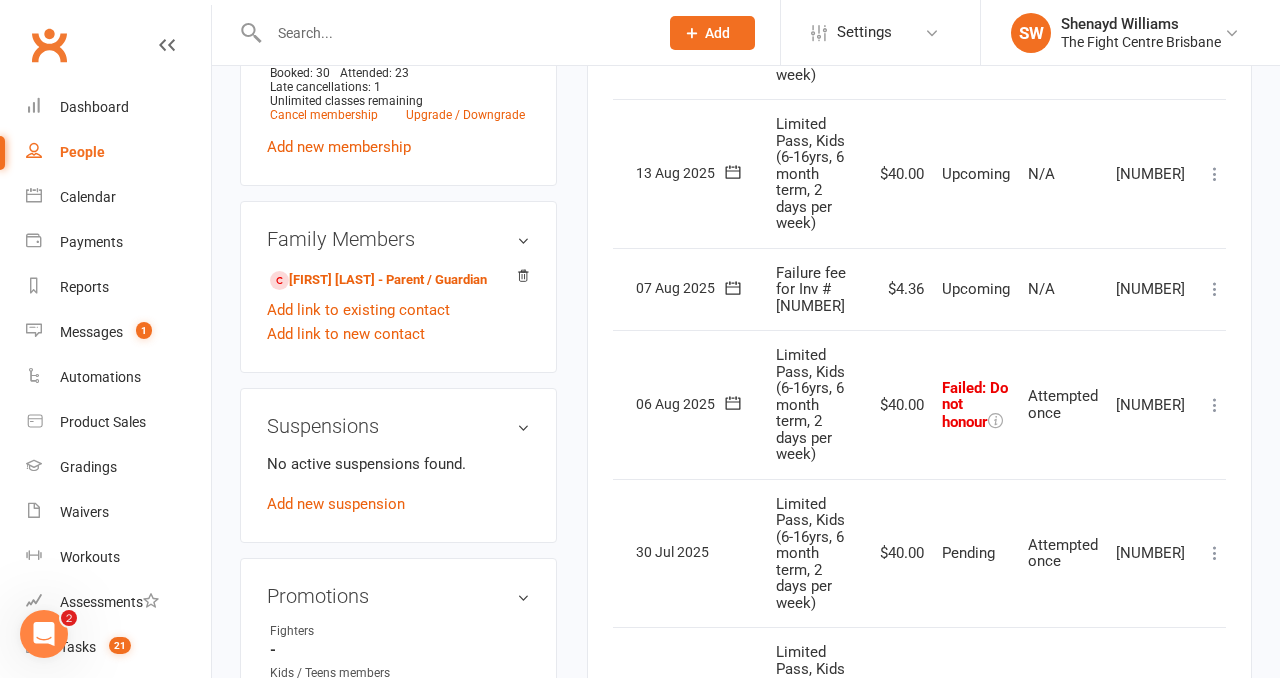 click at bounding box center [1215, 405] 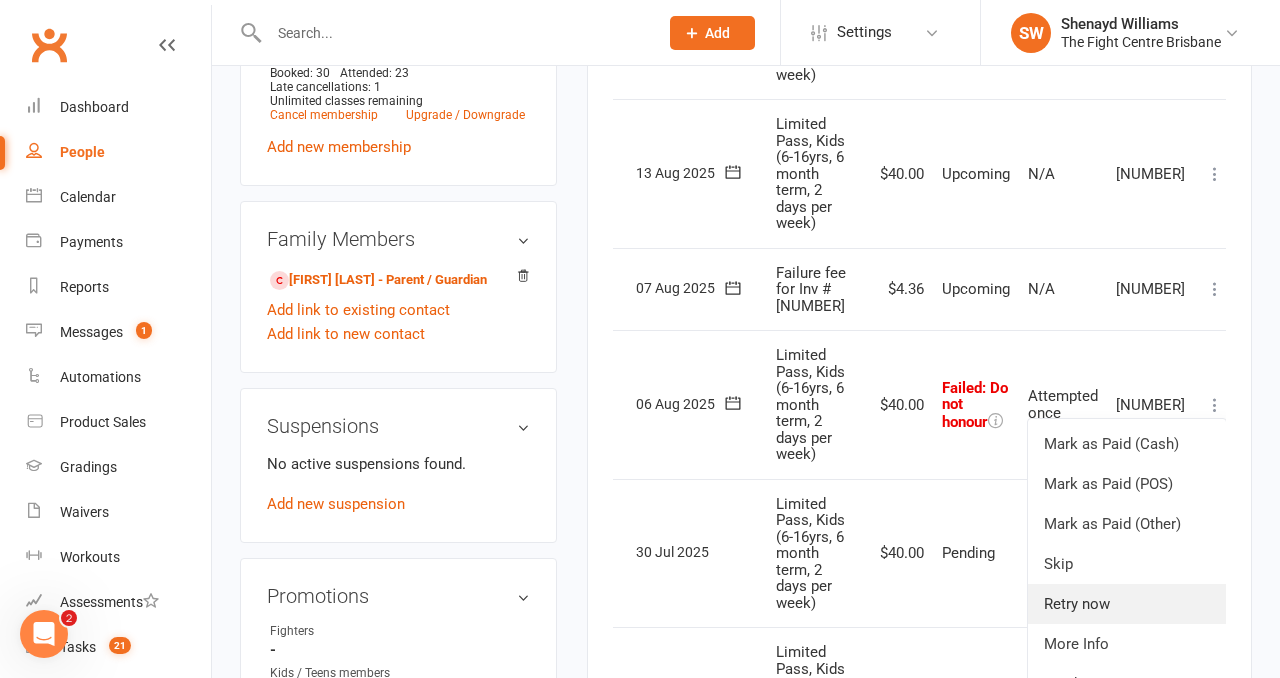 click on "Retry now" at bounding box center (1127, 604) 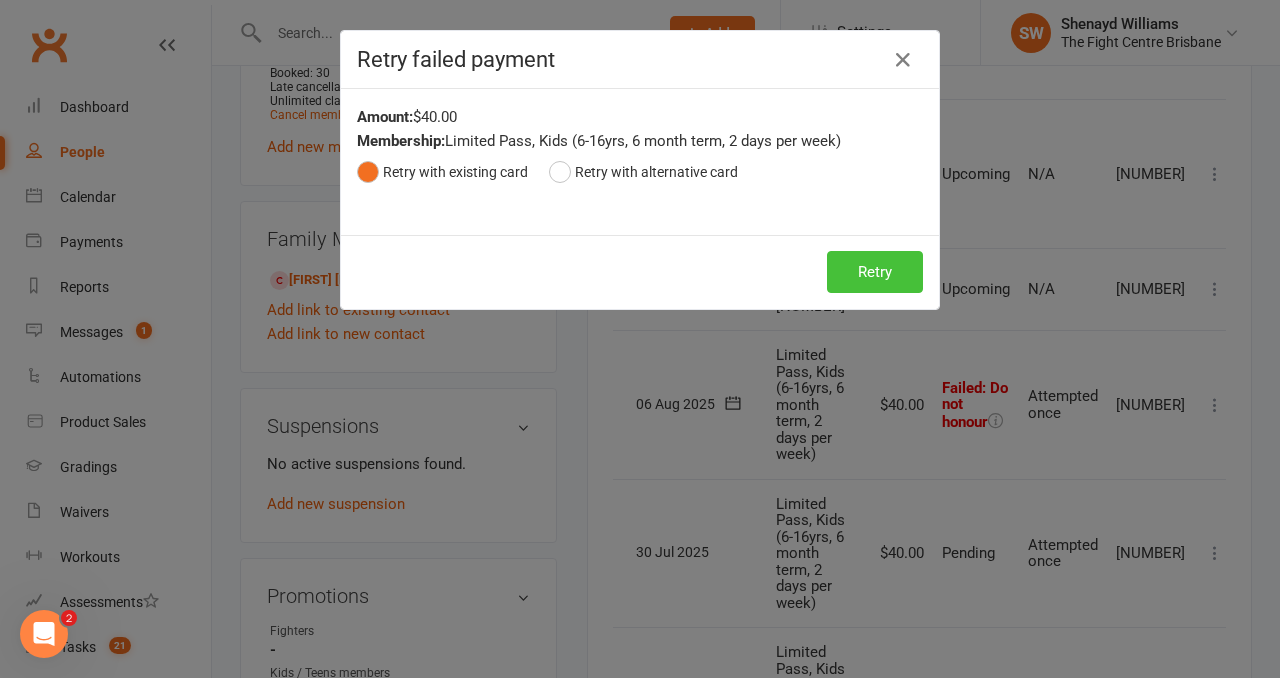 click on "Retry" at bounding box center (875, 272) 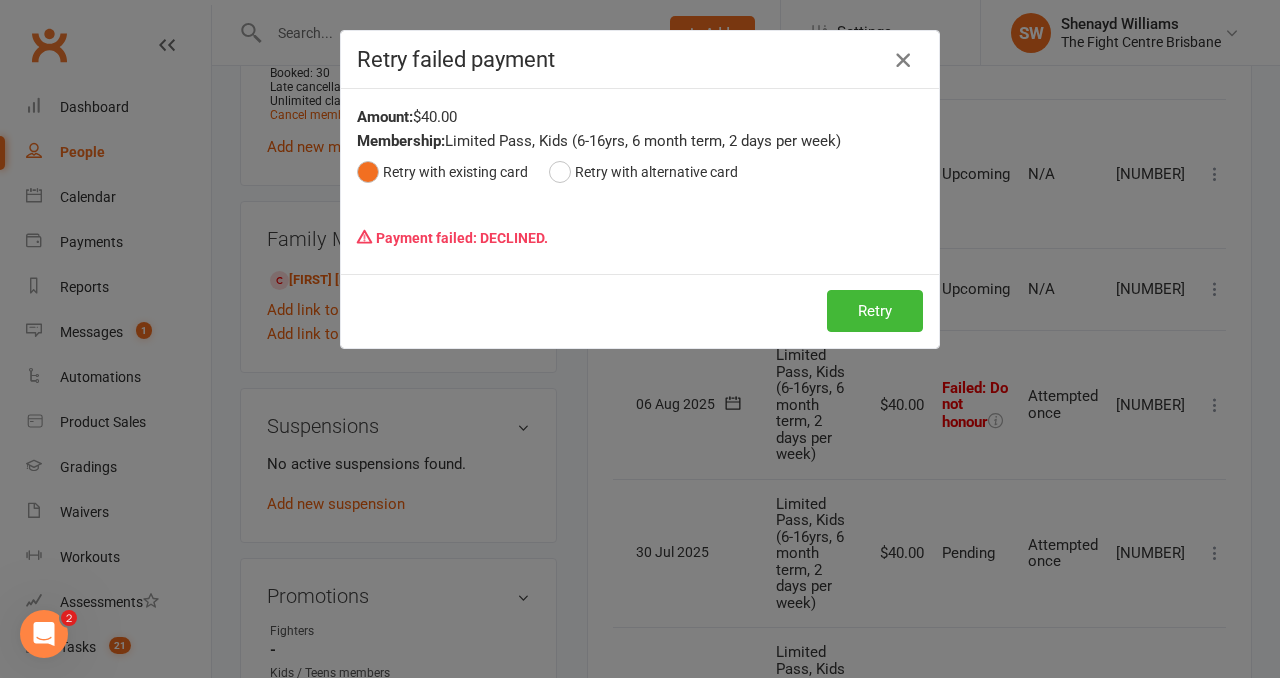 click at bounding box center [903, 60] 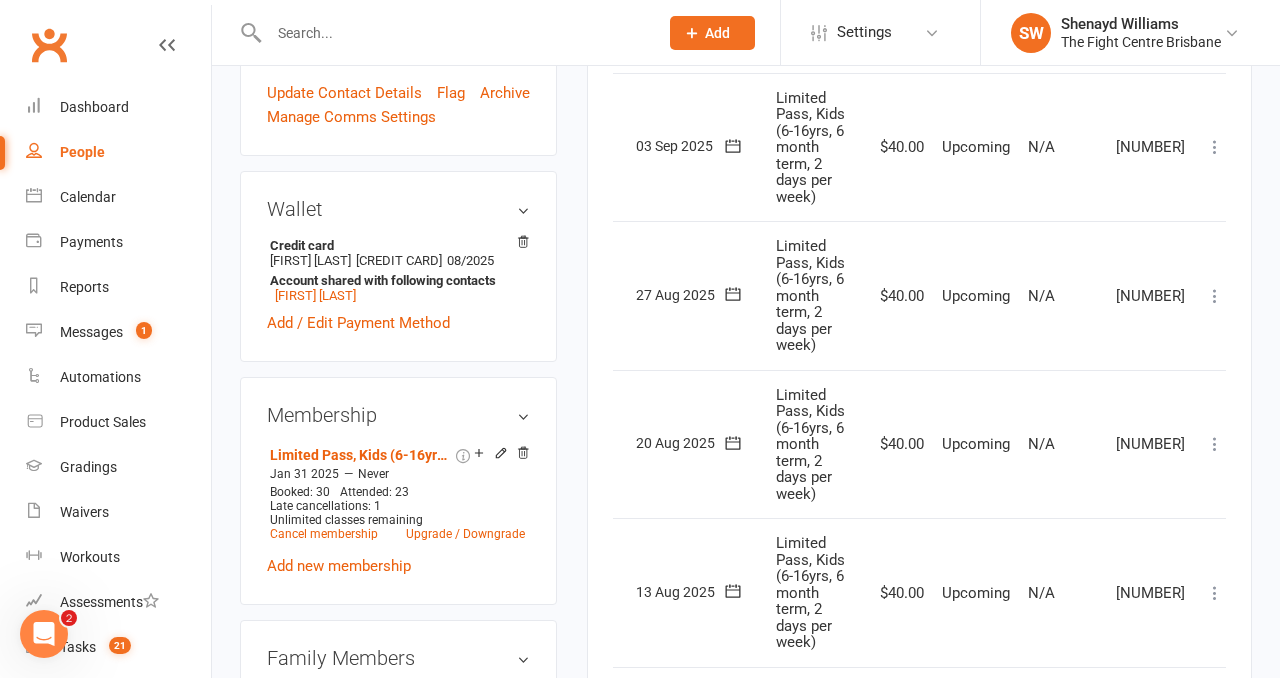 scroll, scrollTop: 0, scrollLeft: 0, axis: both 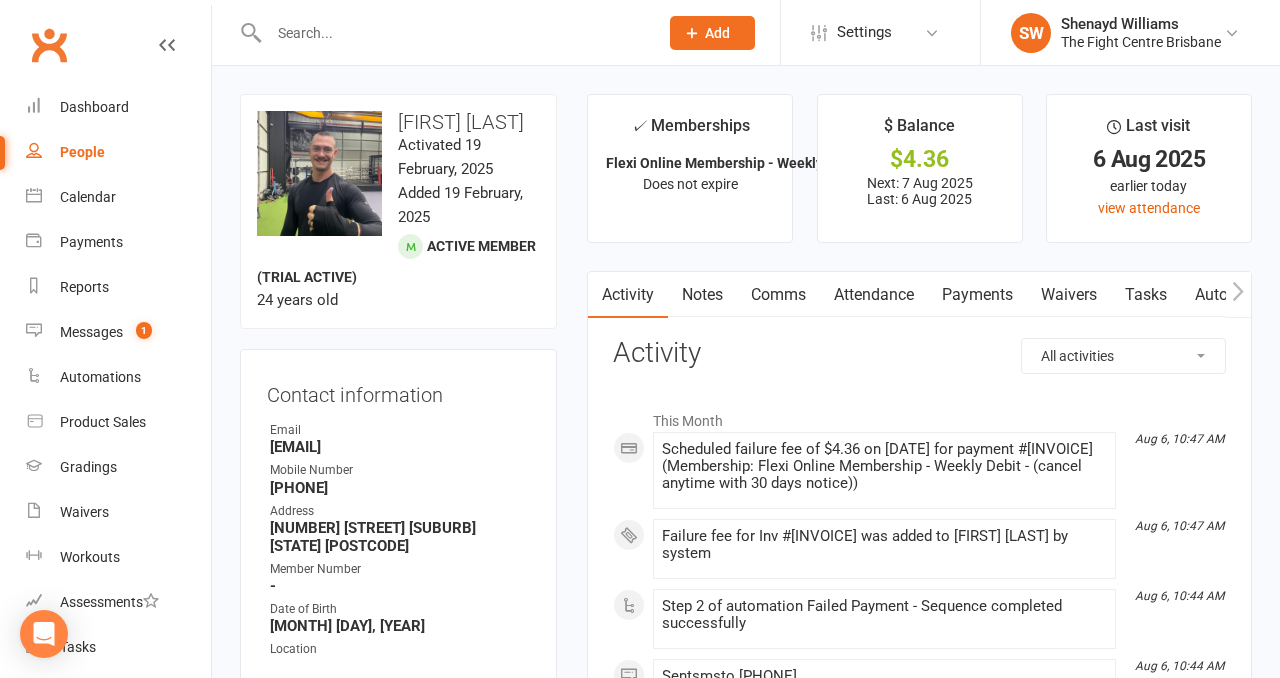 click on "Payments" at bounding box center [977, 295] 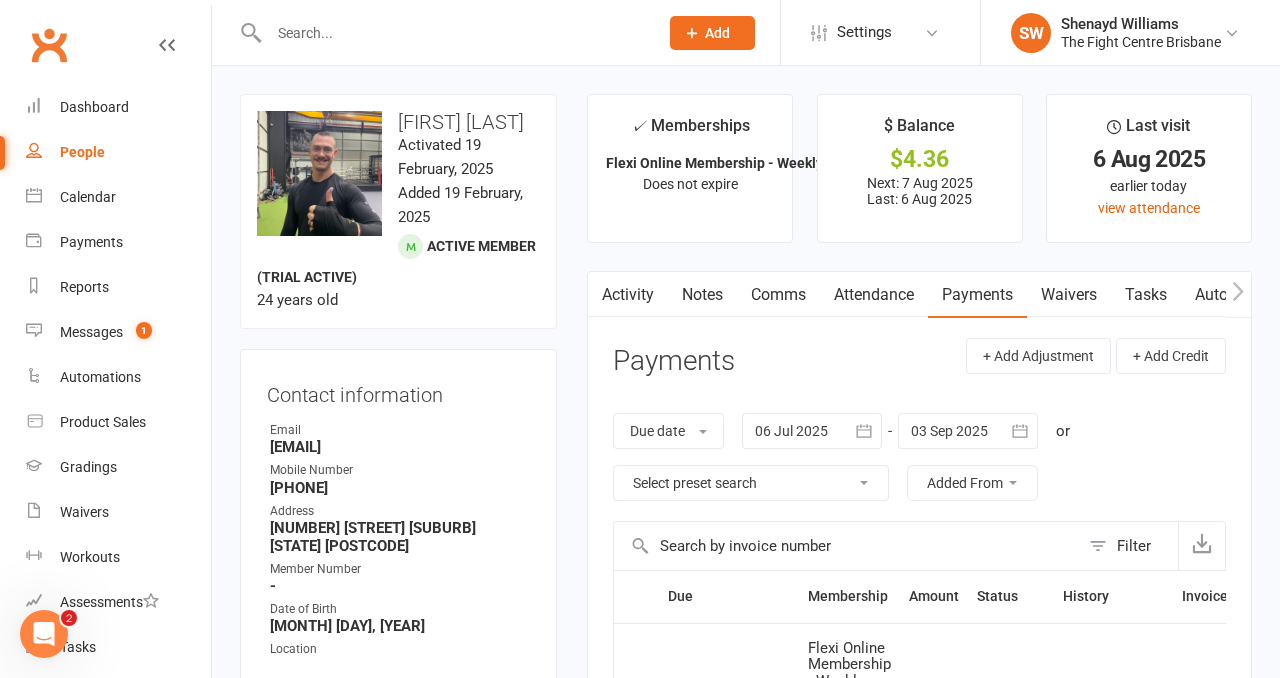 scroll, scrollTop: 0, scrollLeft: 0, axis: both 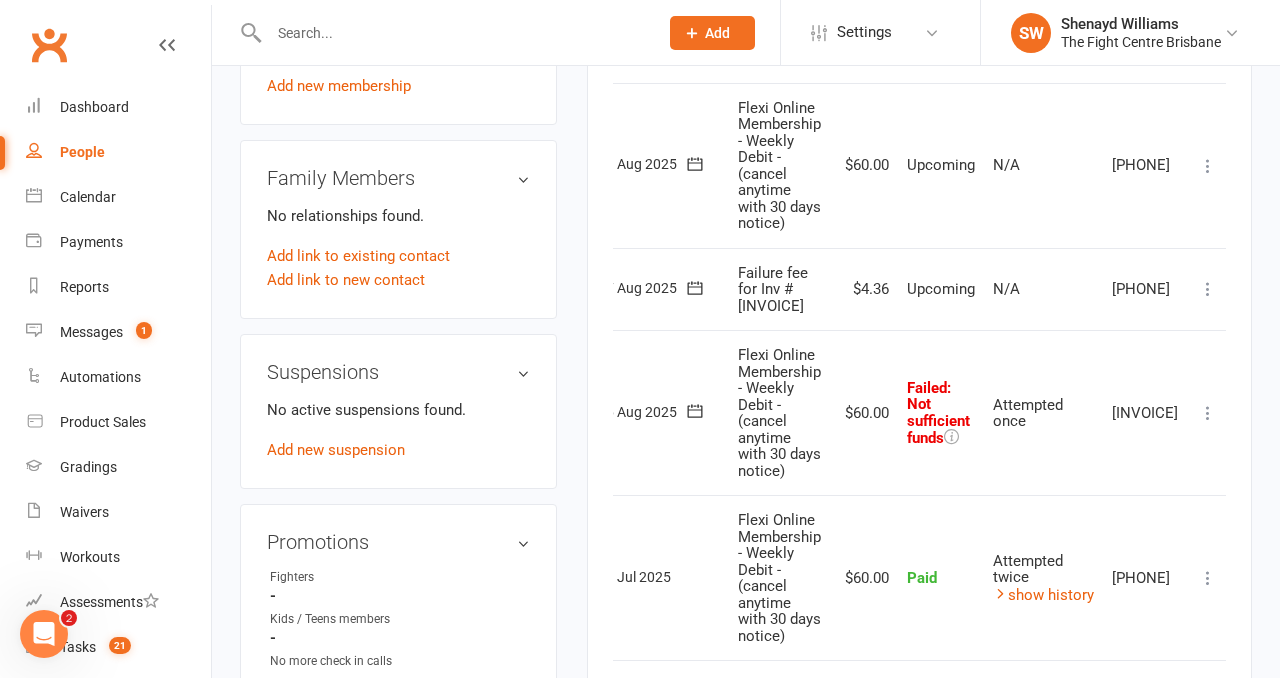 click at bounding box center (1208, 413) 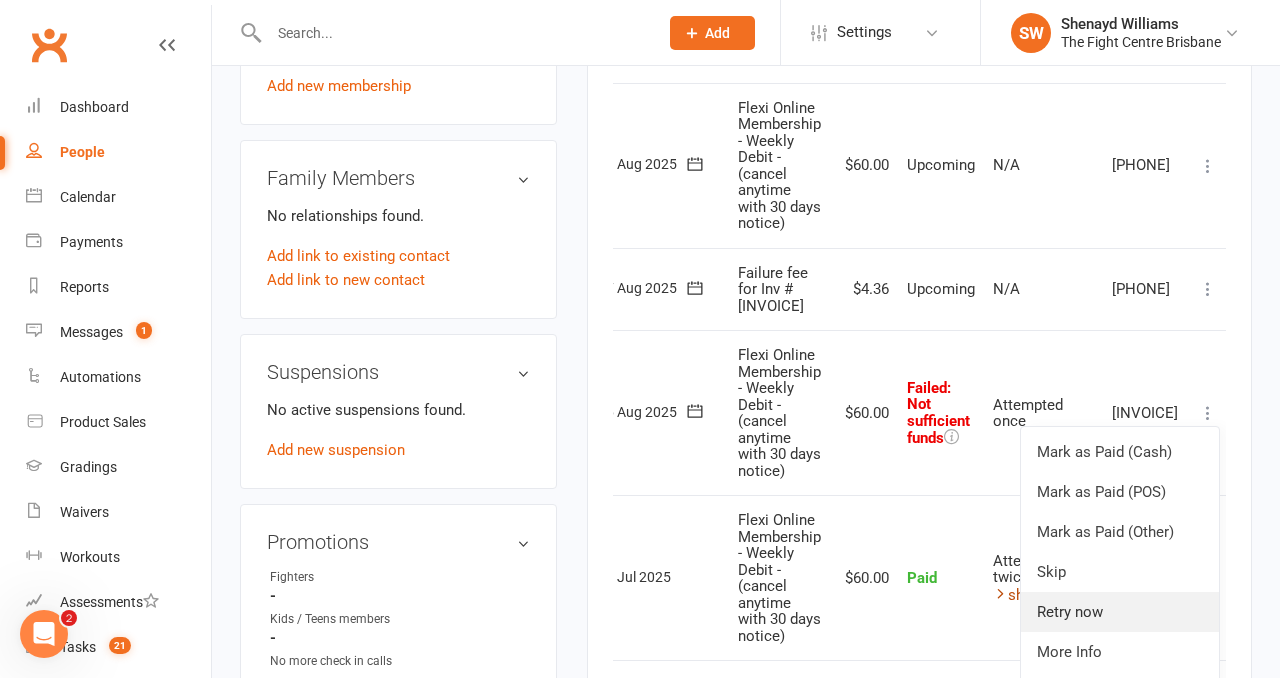 click on "Retry now" at bounding box center (1120, 612) 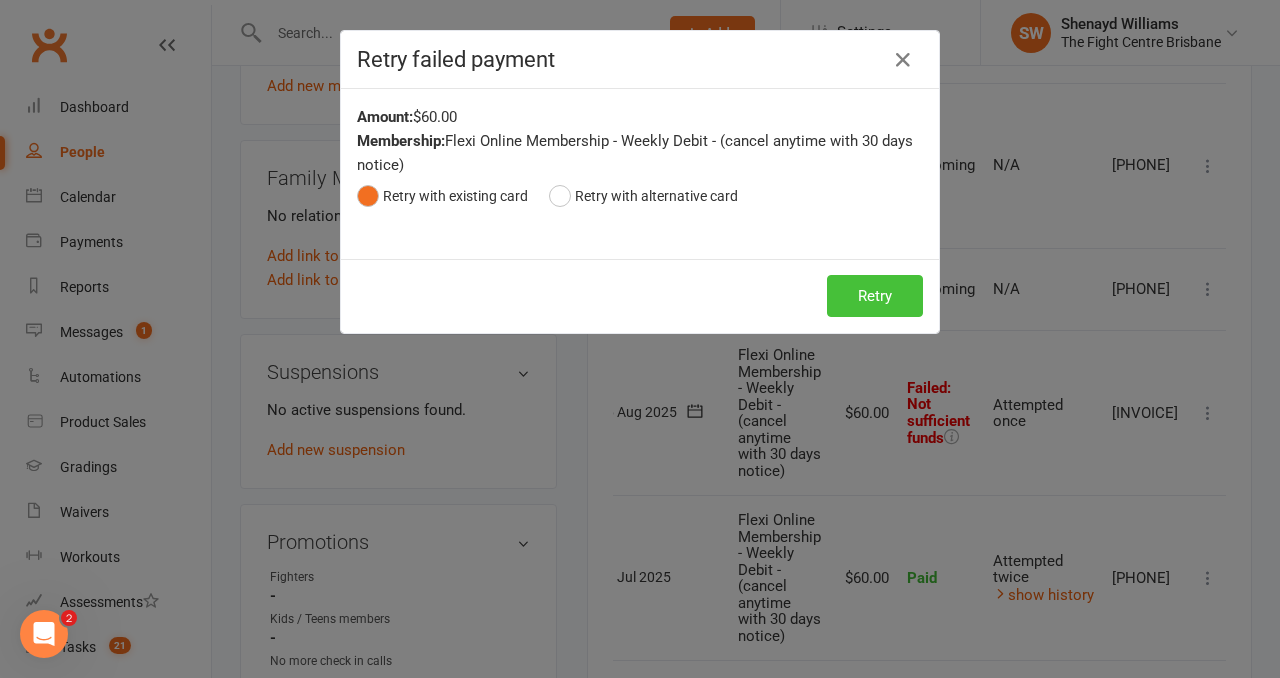 click on "Retry" at bounding box center (875, 296) 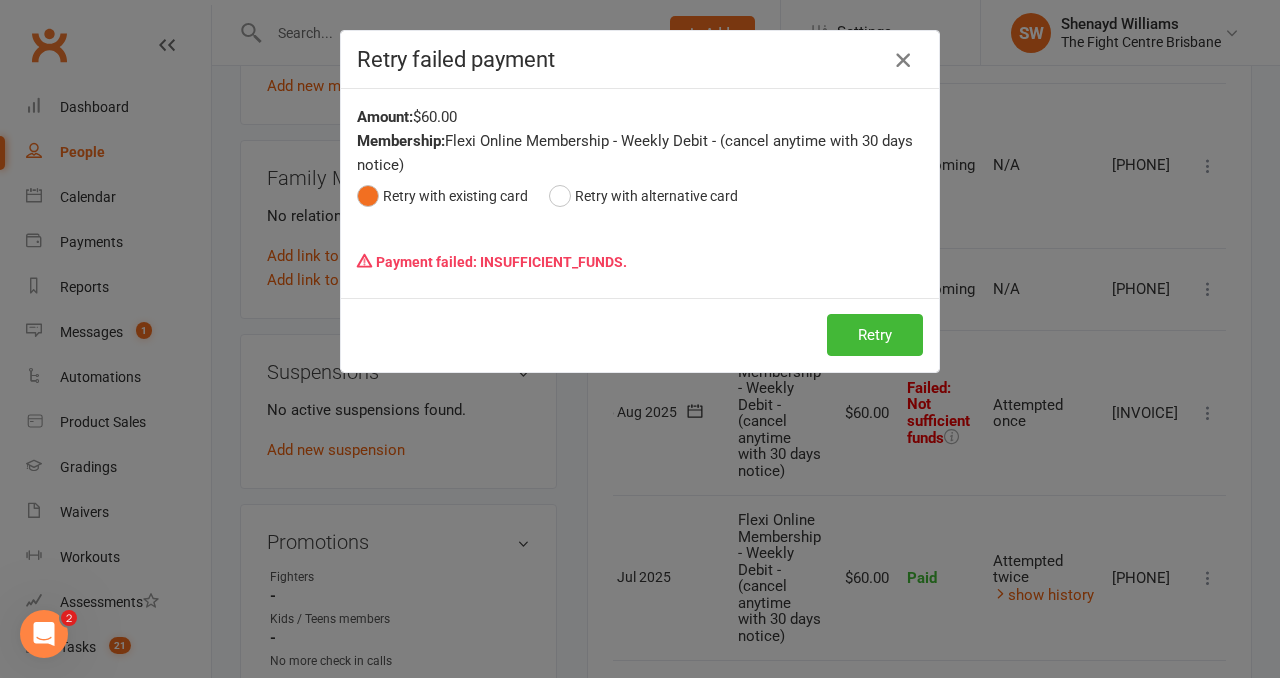 click at bounding box center (903, 60) 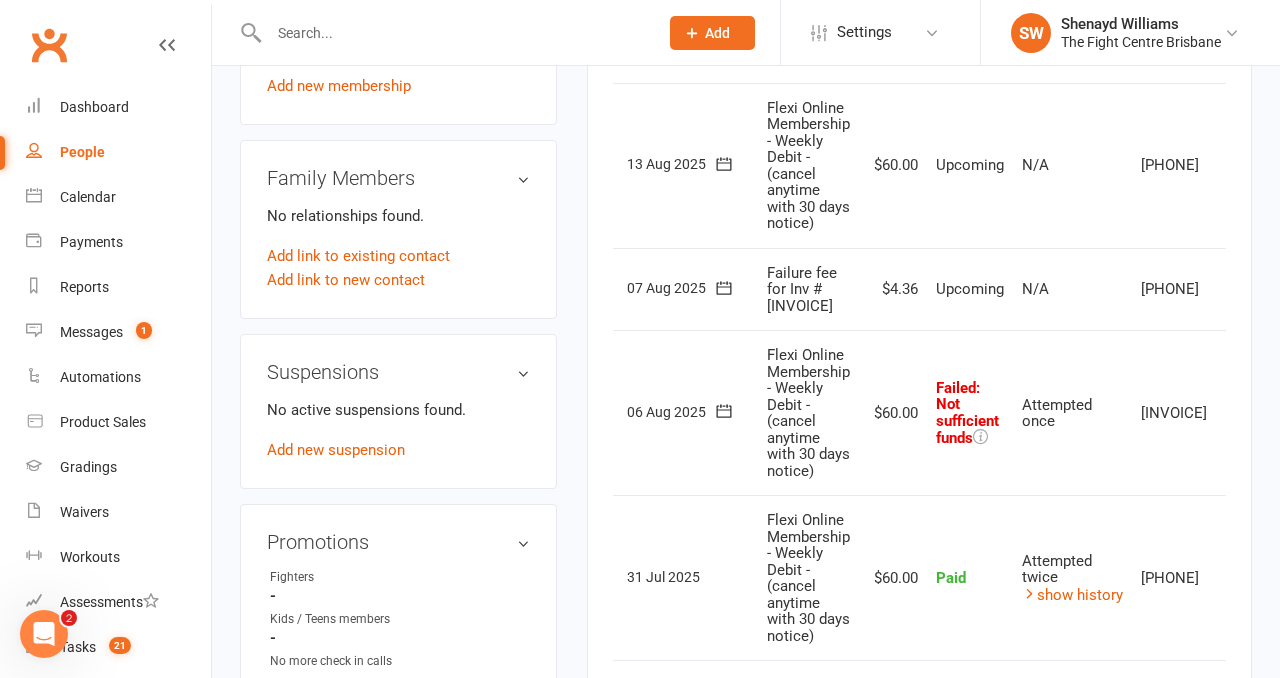 scroll, scrollTop: 0, scrollLeft: 70, axis: horizontal 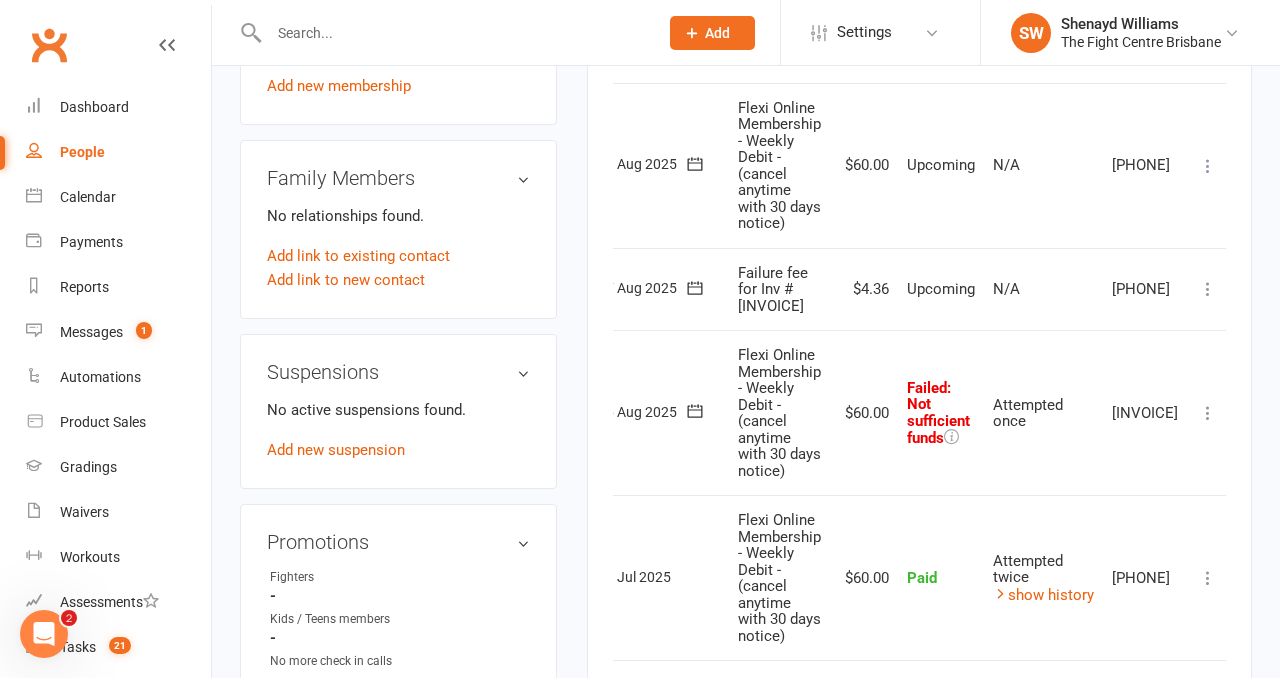 click at bounding box center (1208, 289) 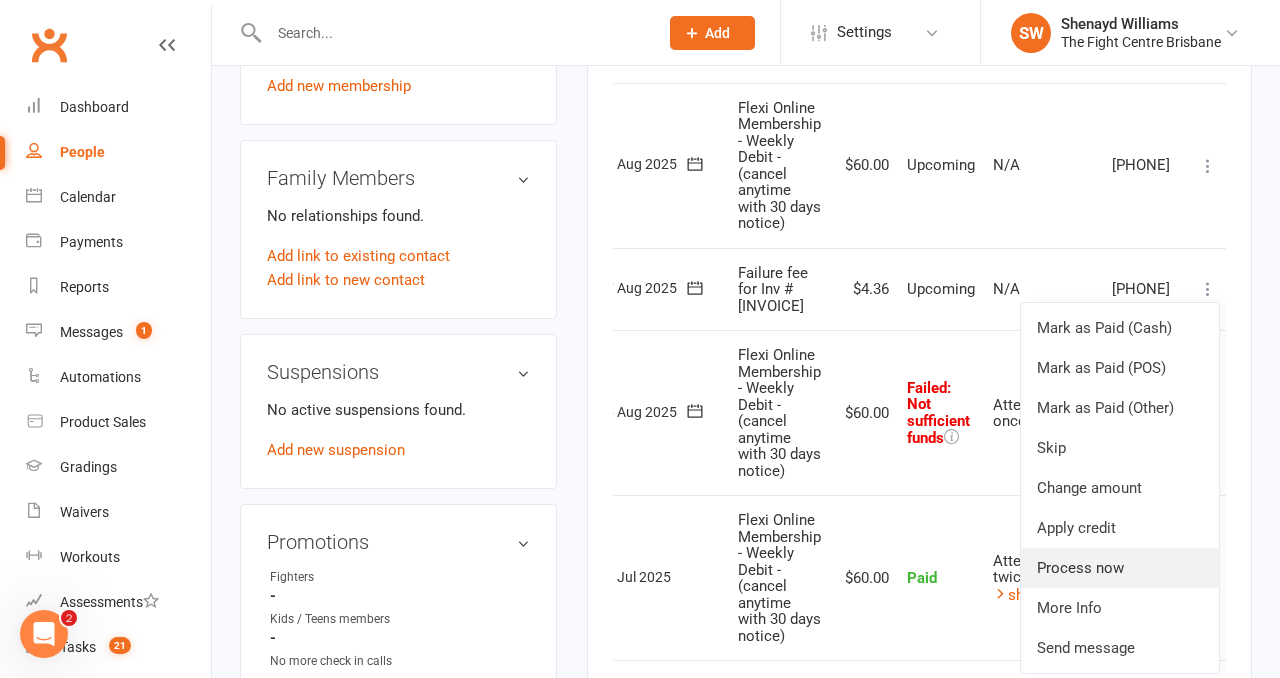 click on "Process now" at bounding box center (1120, 568) 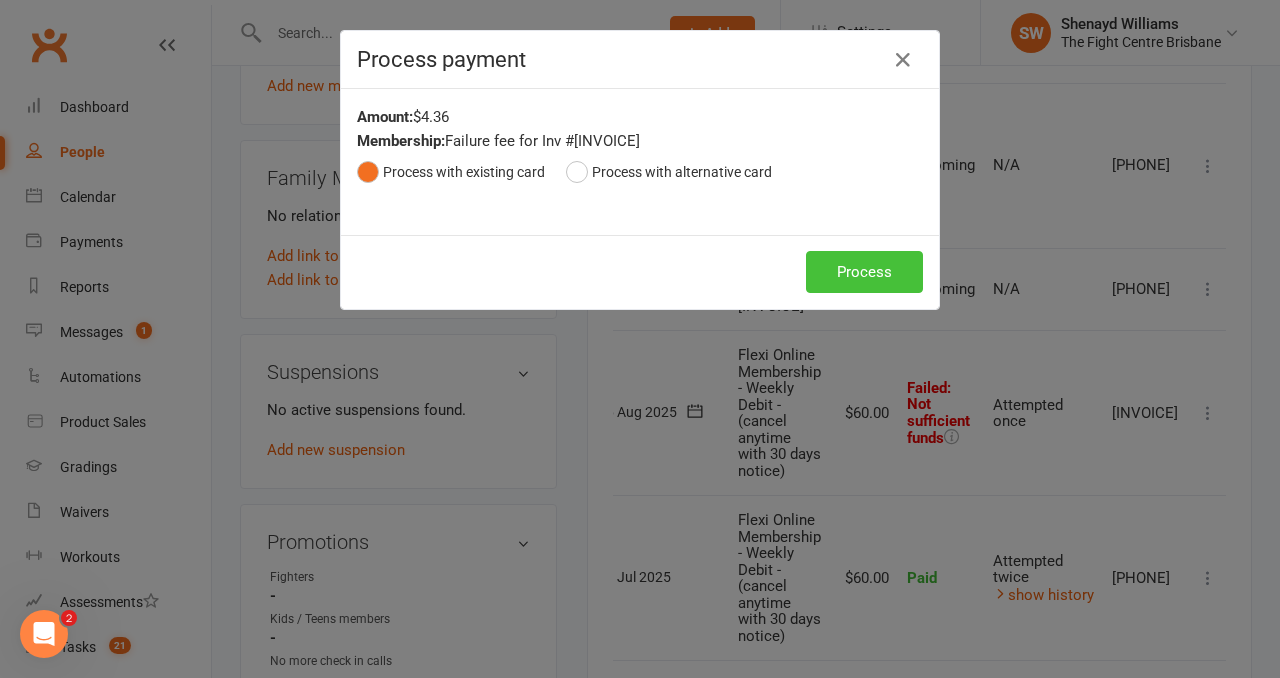 click on "Process" at bounding box center (864, 272) 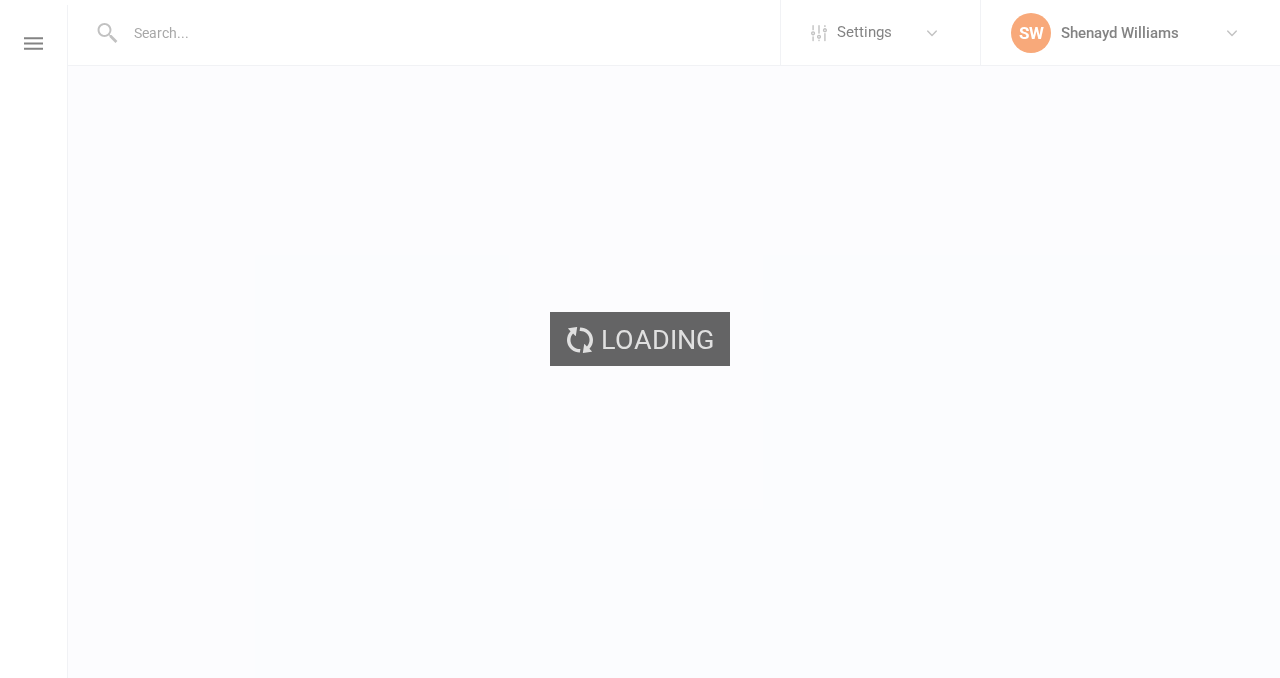 scroll, scrollTop: 0, scrollLeft: 0, axis: both 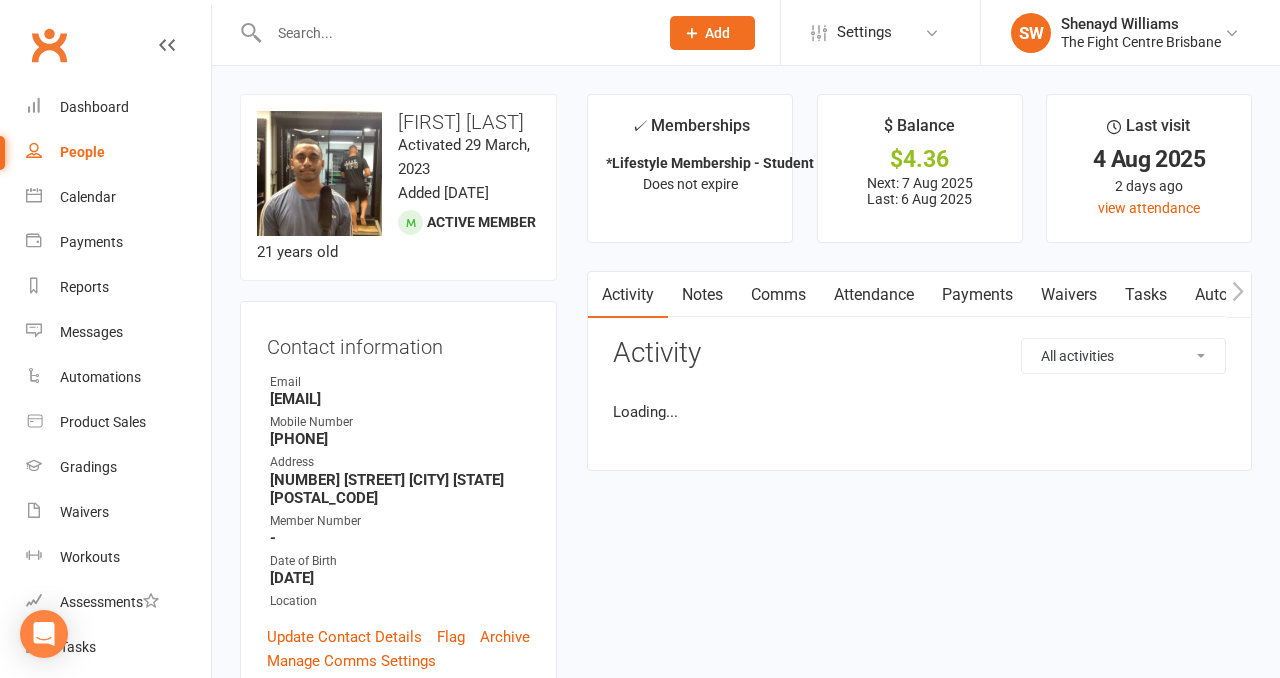 drag, startPoint x: 984, startPoint y: 289, endPoint x: 984, endPoint y: 369, distance: 80 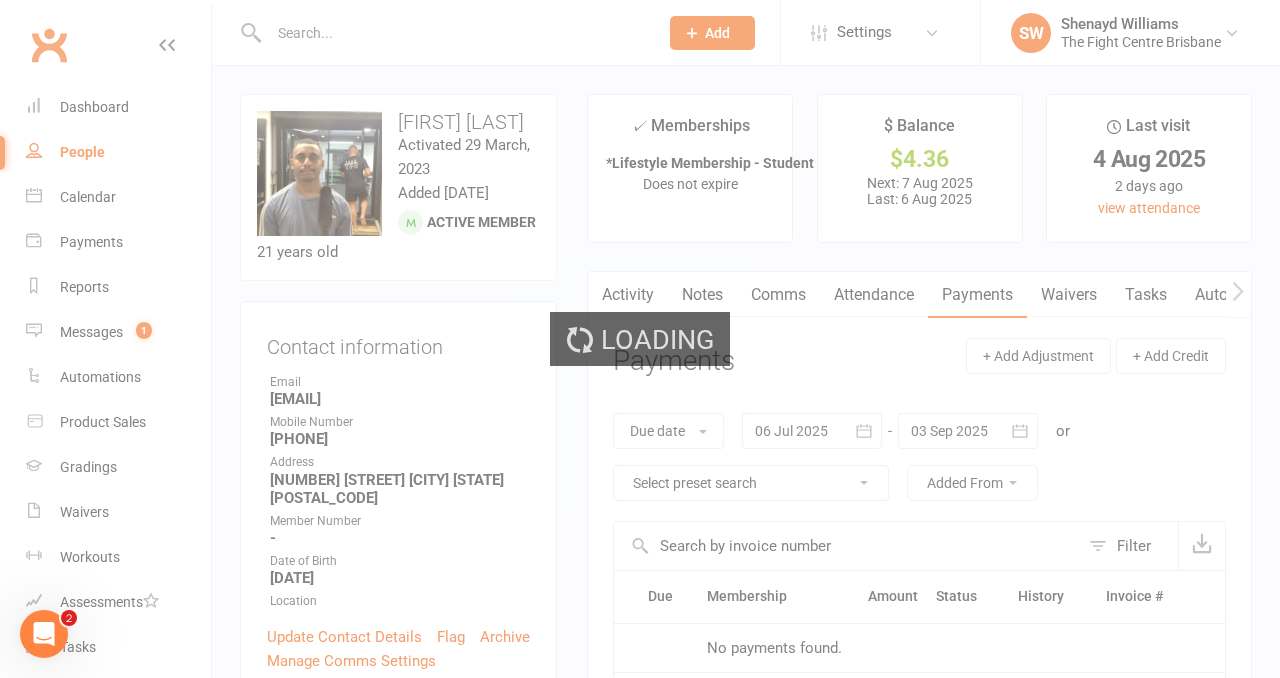 scroll, scrollTop: 0, scrollLeft: 0, axis: both 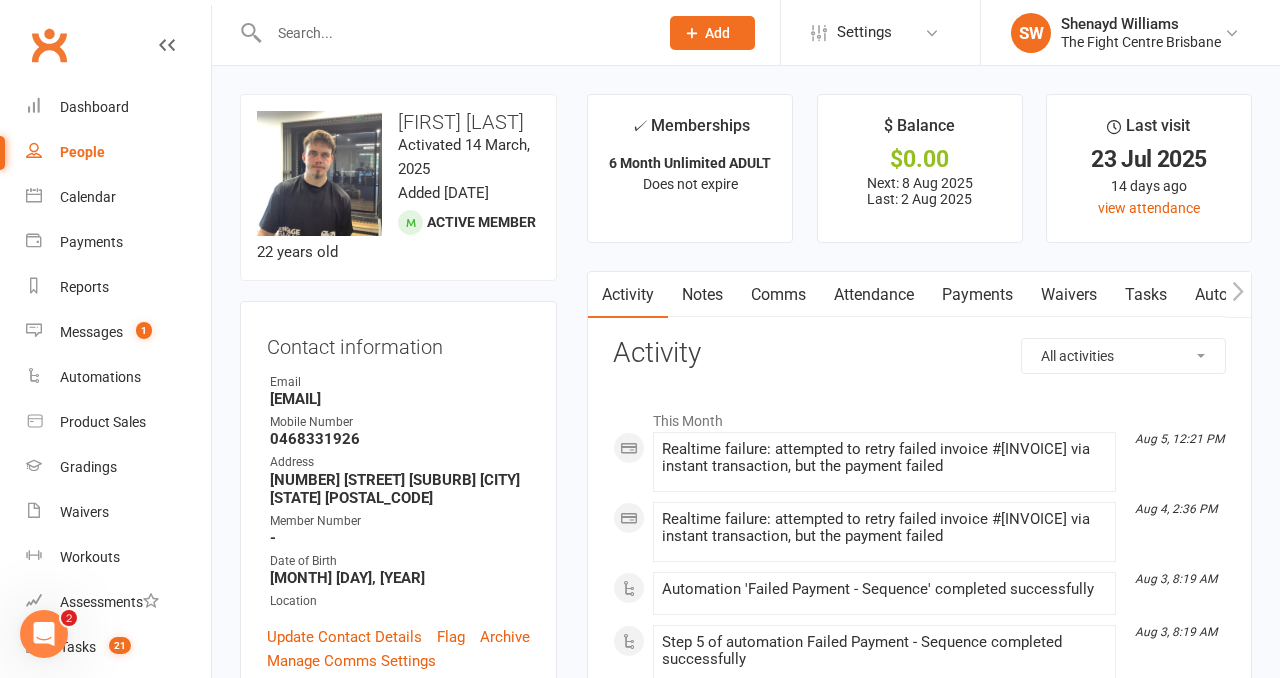 click on "Payments" at bounding box center (977, 295) 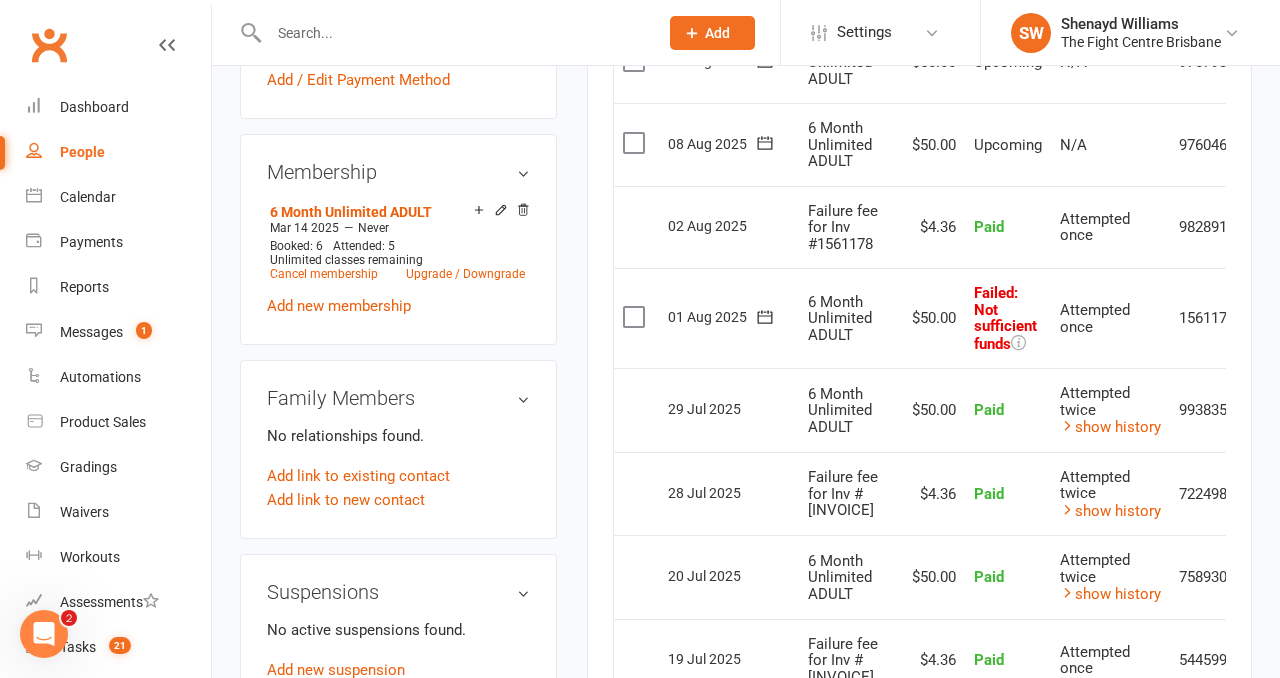 scroll, scrollTop: 780, scrollLeft: 0, axis: vertical 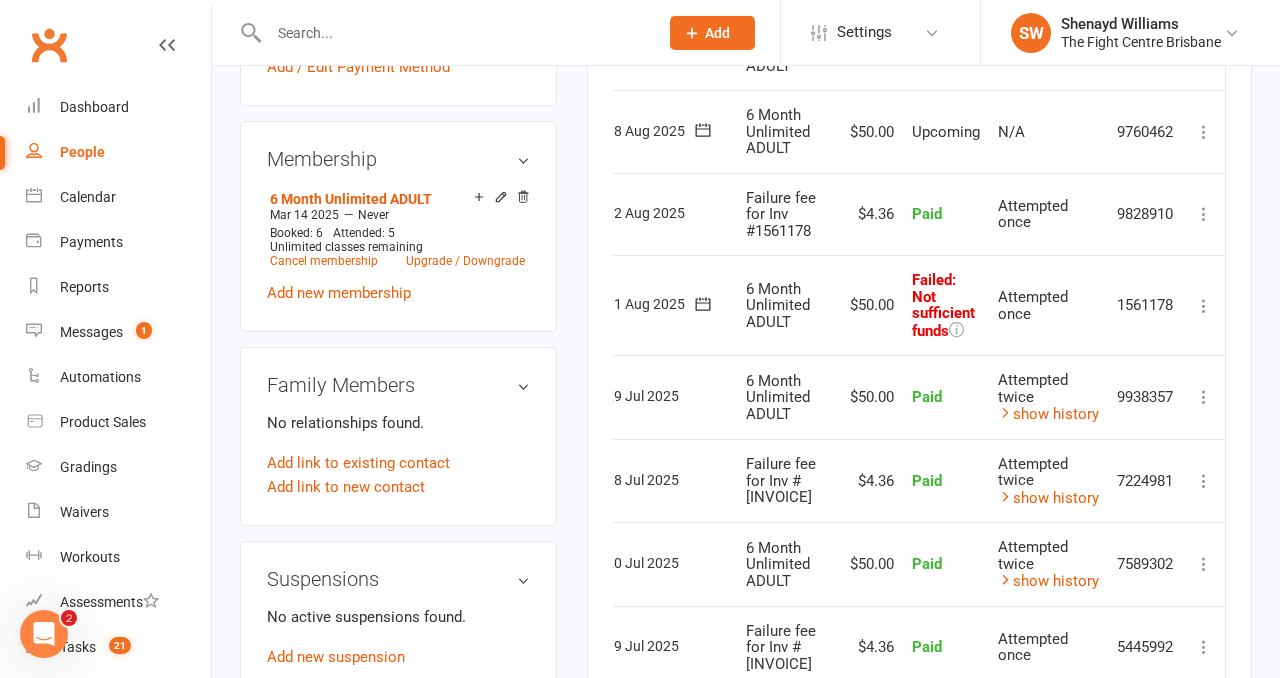 click at bounding box center (1204, 306) 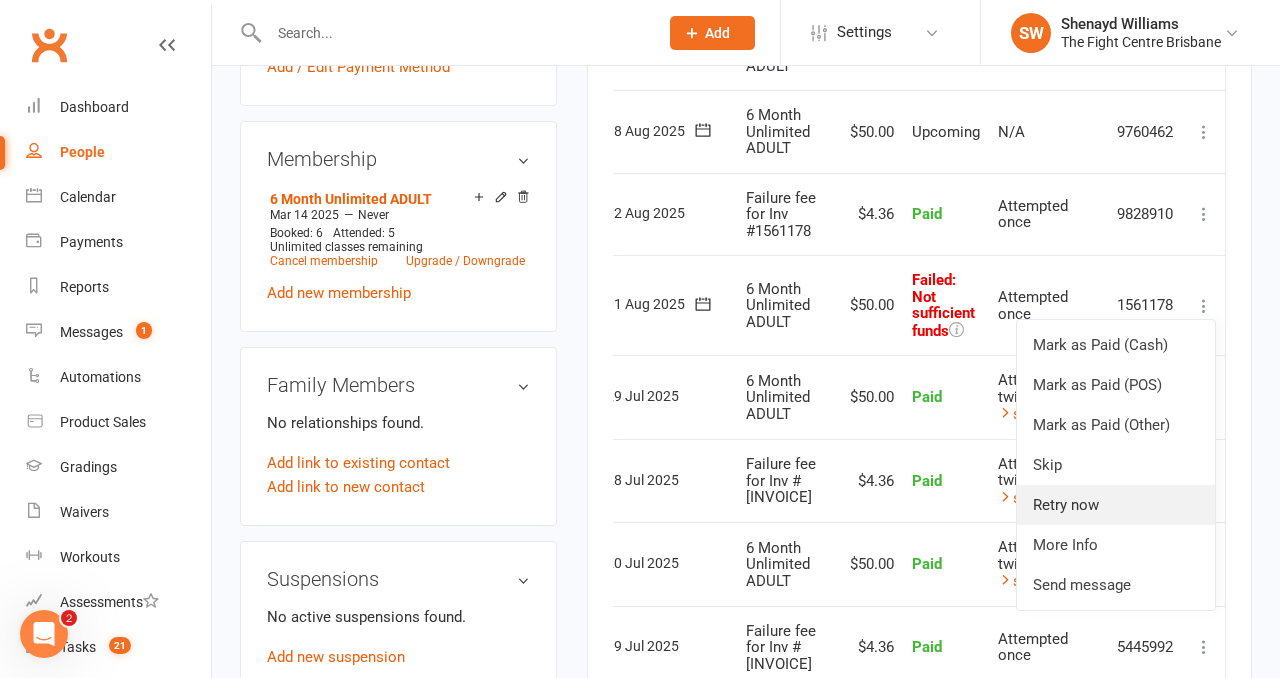 click on "Retry now" at bounding box center [1116, 505] 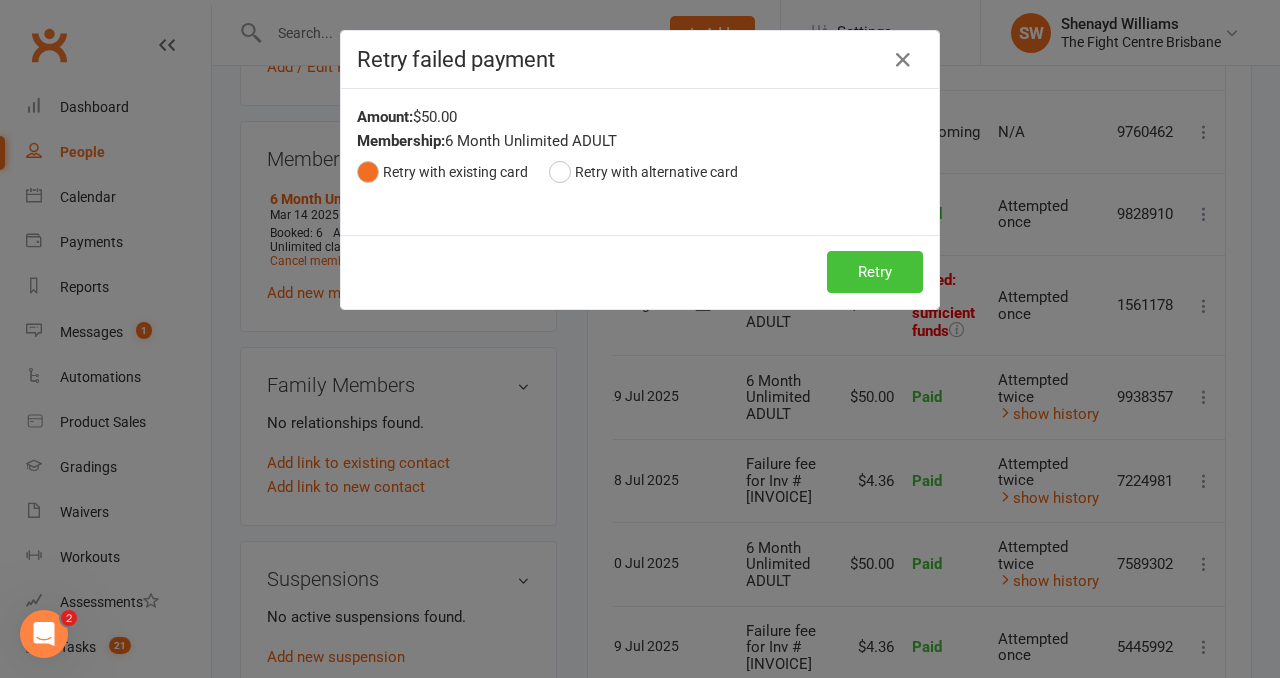 click on "Retry" at bounding box center [875, 272] 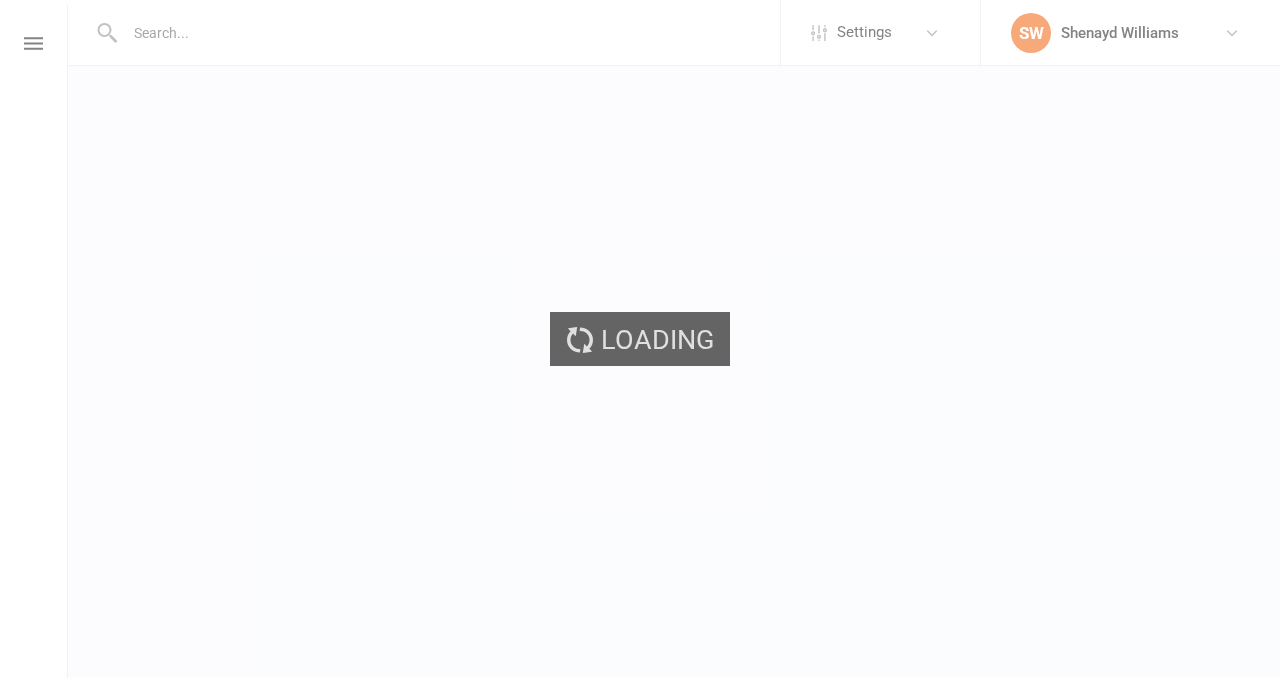 scroll, scrollTop: 0, scrollLeft: 0, axis: both 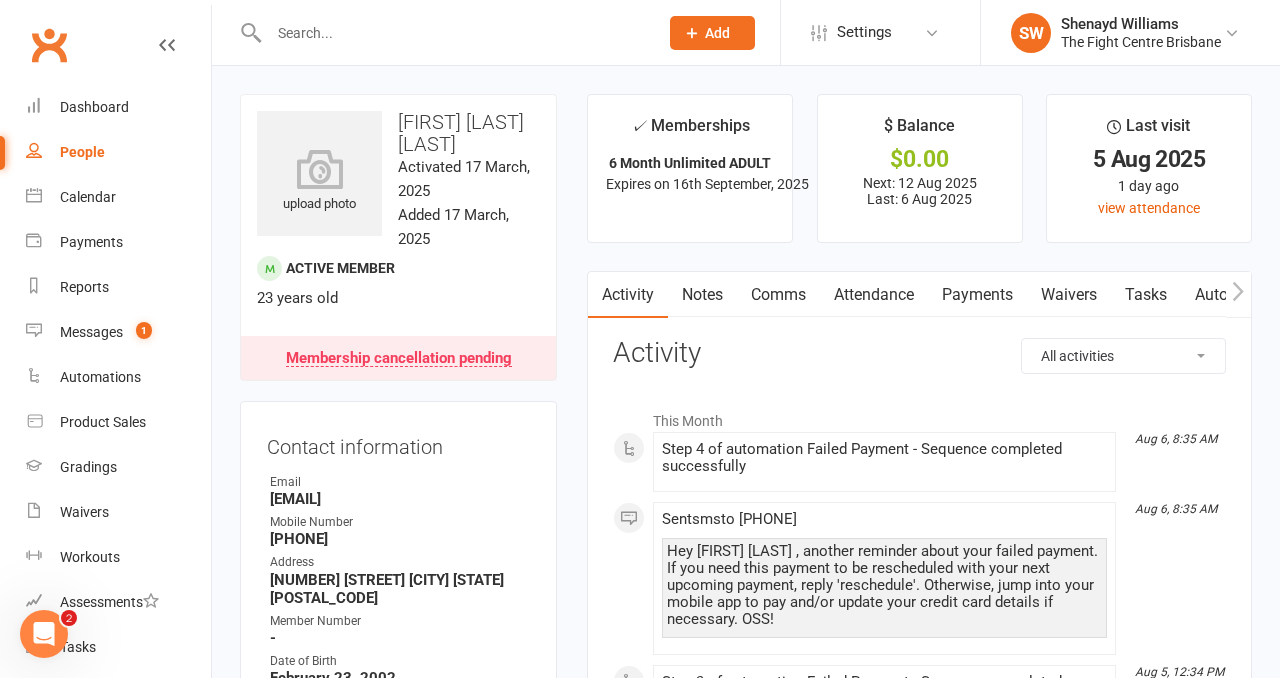 click on "Payments" at bounding box center [977, 295] 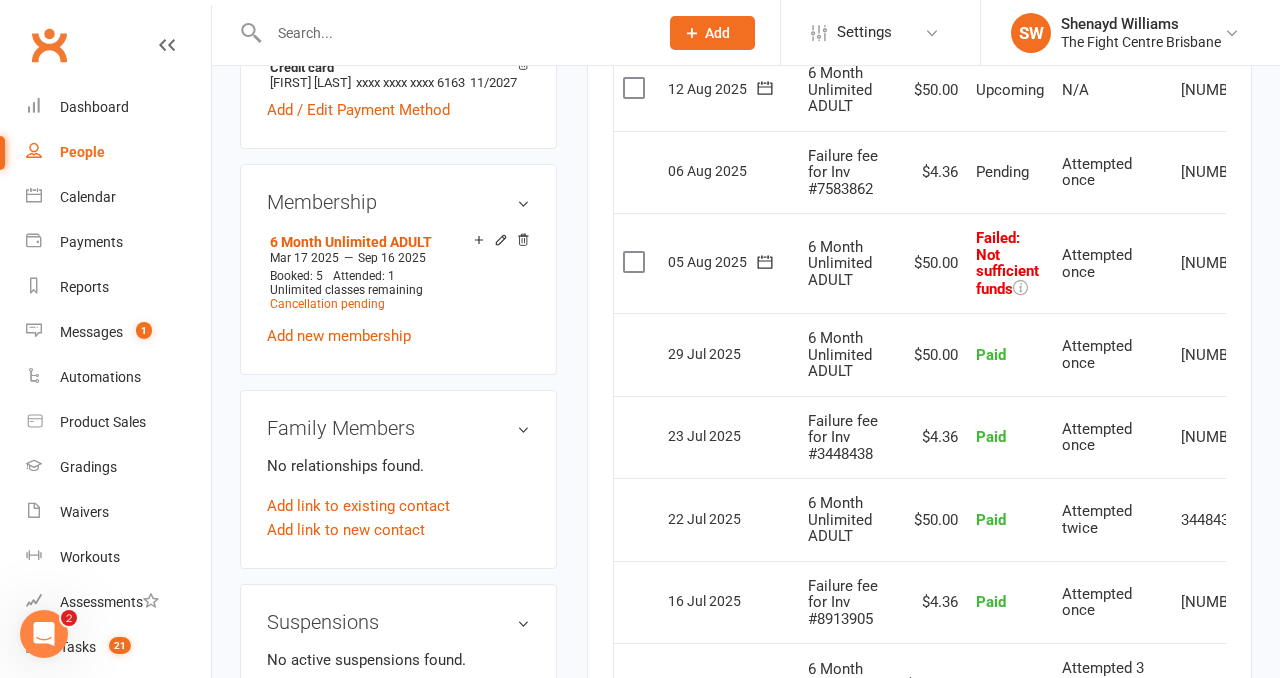 scroll, scrollTop: 855, scrollLeft: 0, axis: vertical 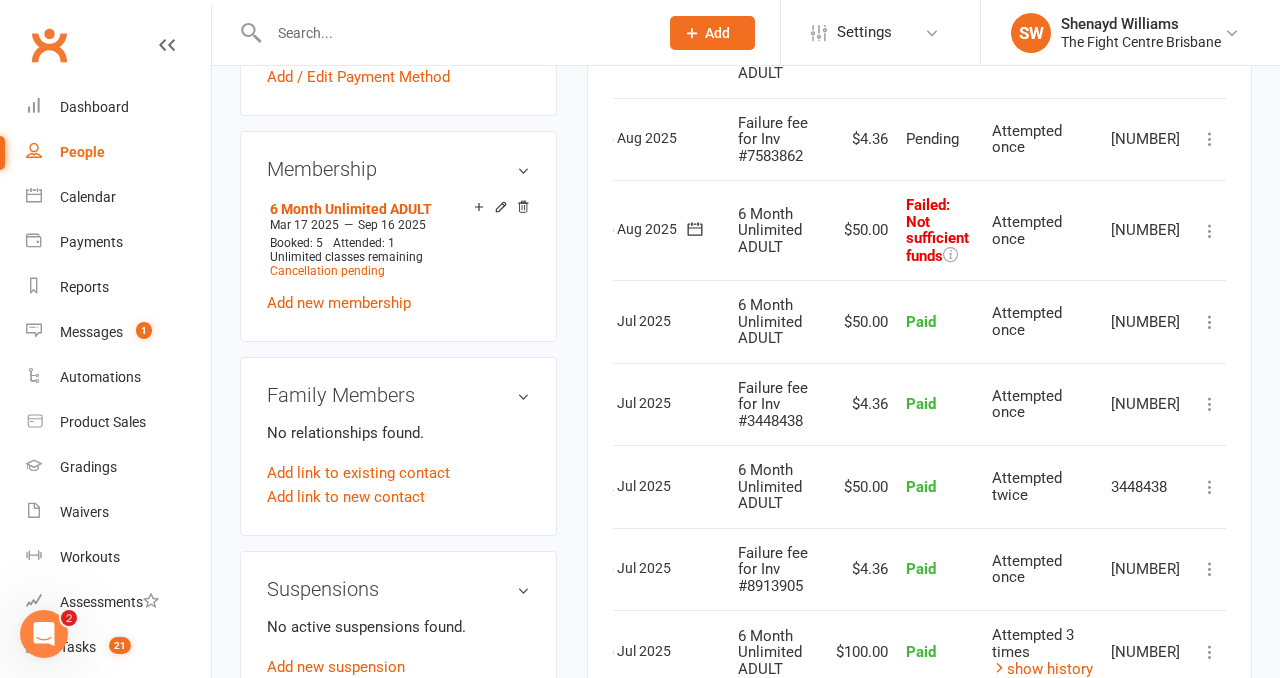 click at bounding box center (1210, 231) 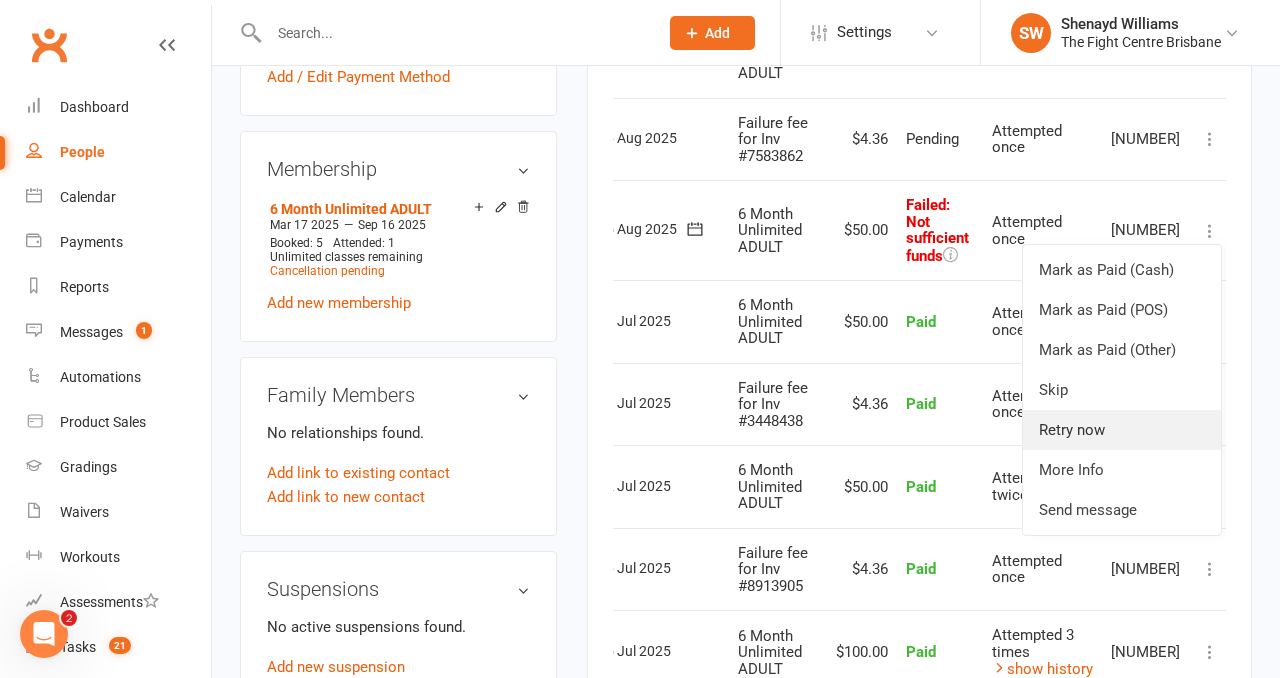 click on "Retry now" at bounding box center (1122, 430) 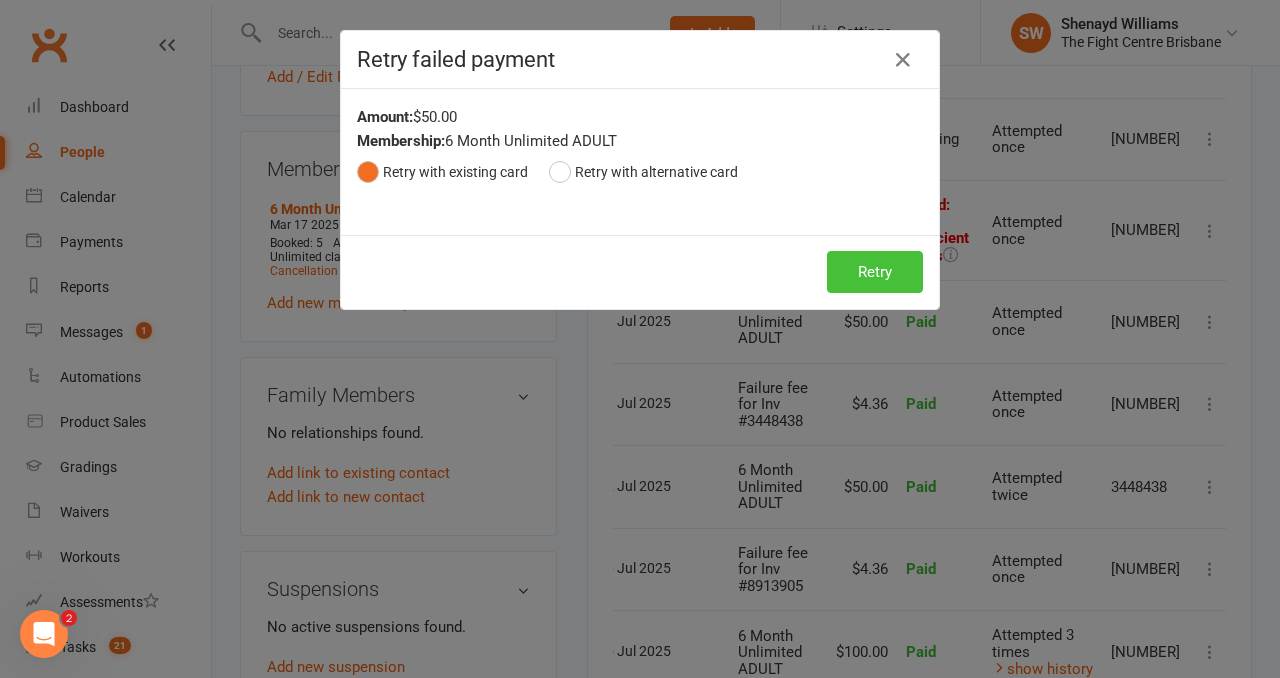 click on "Retry" at bounding box center (875, 272) 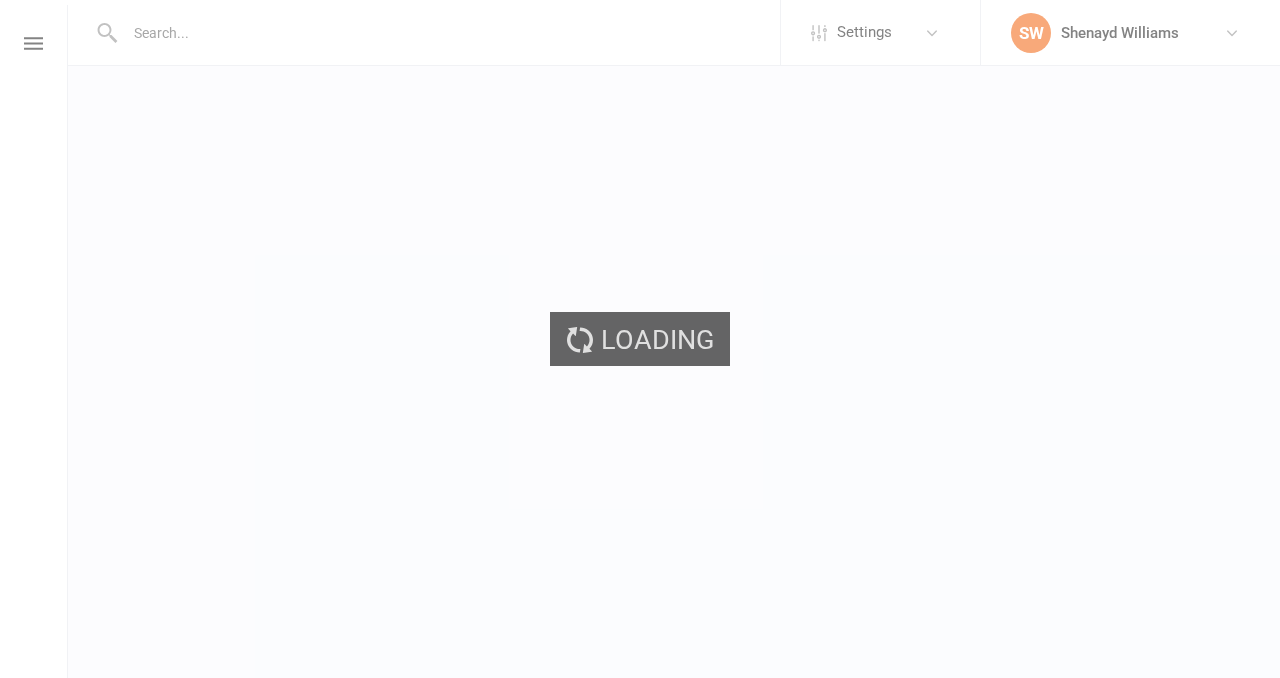 scroll, scrollTop: 0, scrollLeft: 0, axis: both 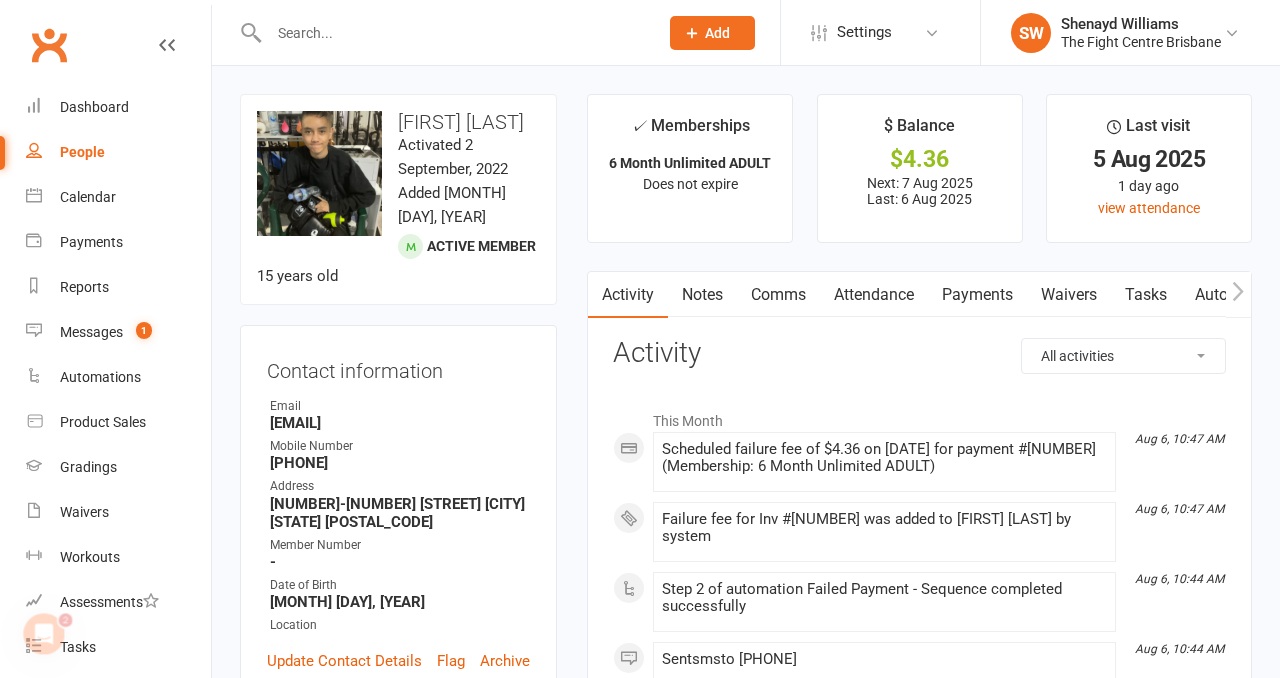 click on "Payments" at bounding box center (977, 295) 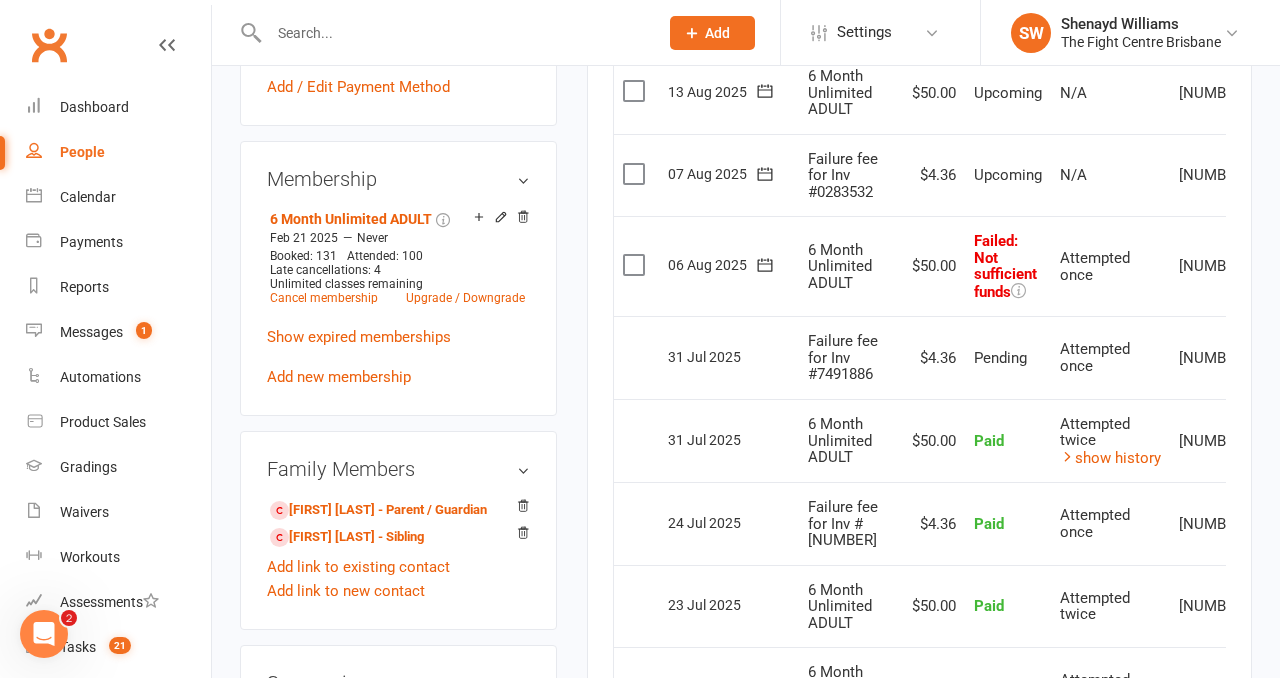 scroll, scrollTop: 850, scrollLeft: 0, axis: vertical 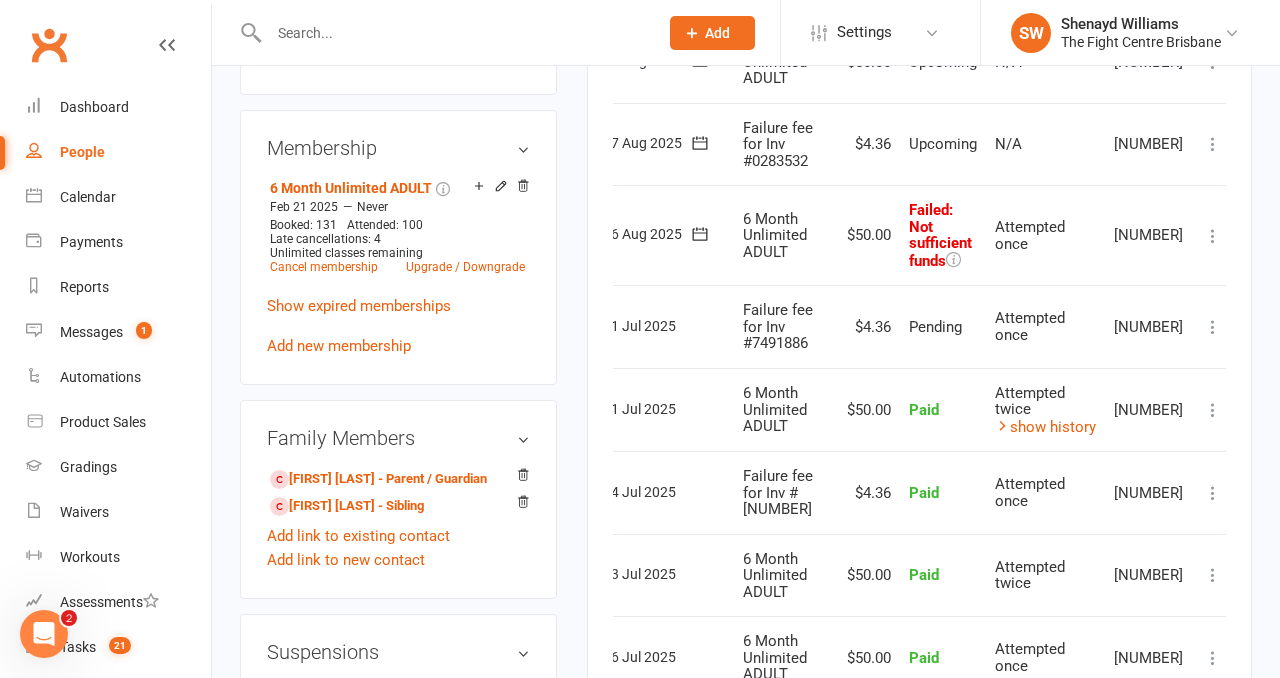click at bounding box center (1213, 236) 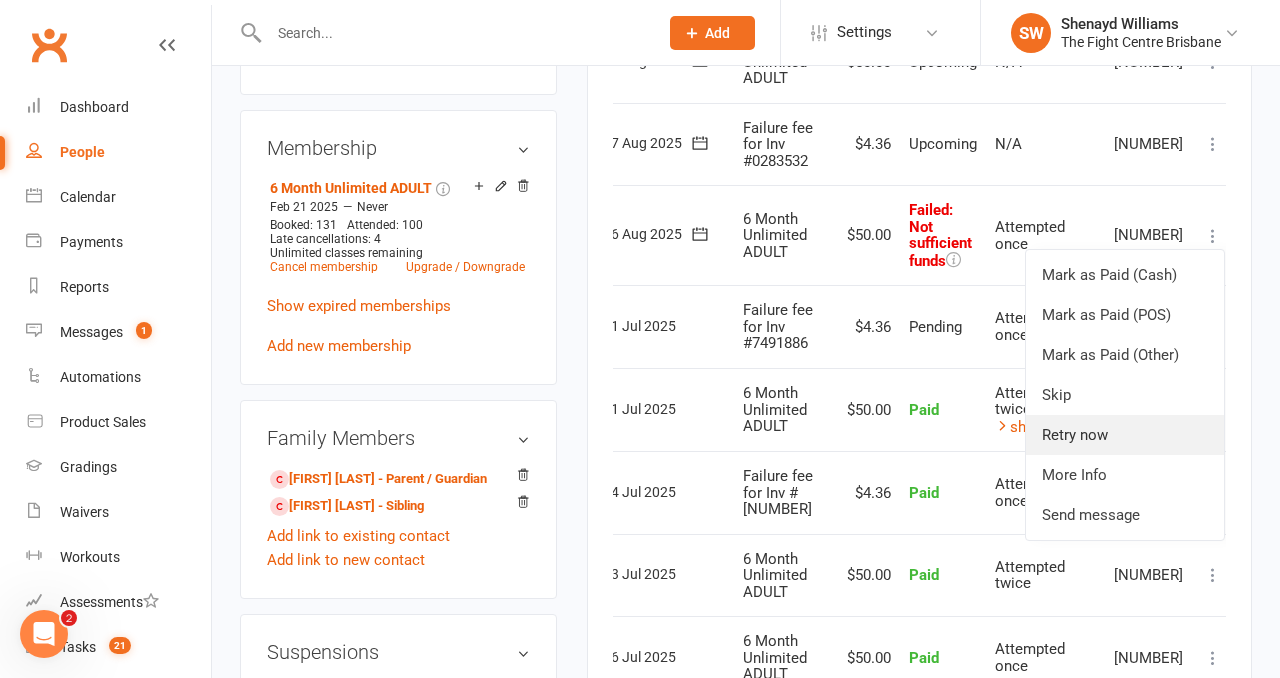 click on "Retry now" at bounding box center [1125, 435] 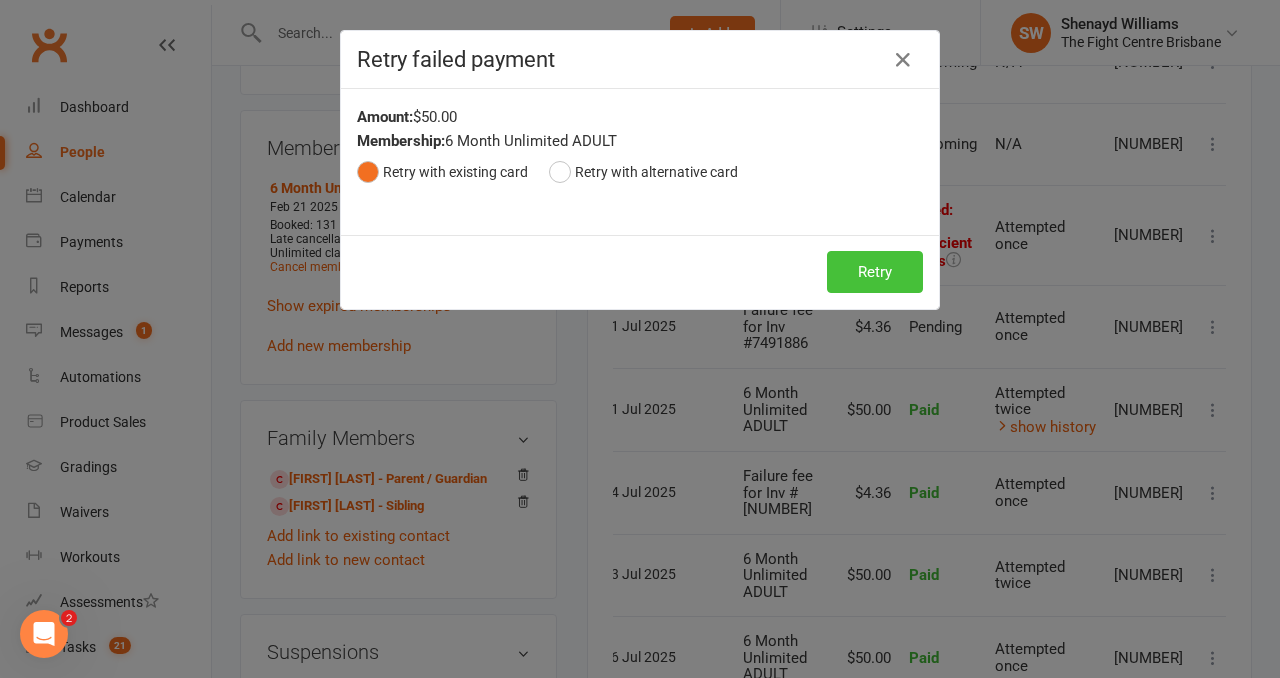 click on "Retry" at bounding box center [875, 272] 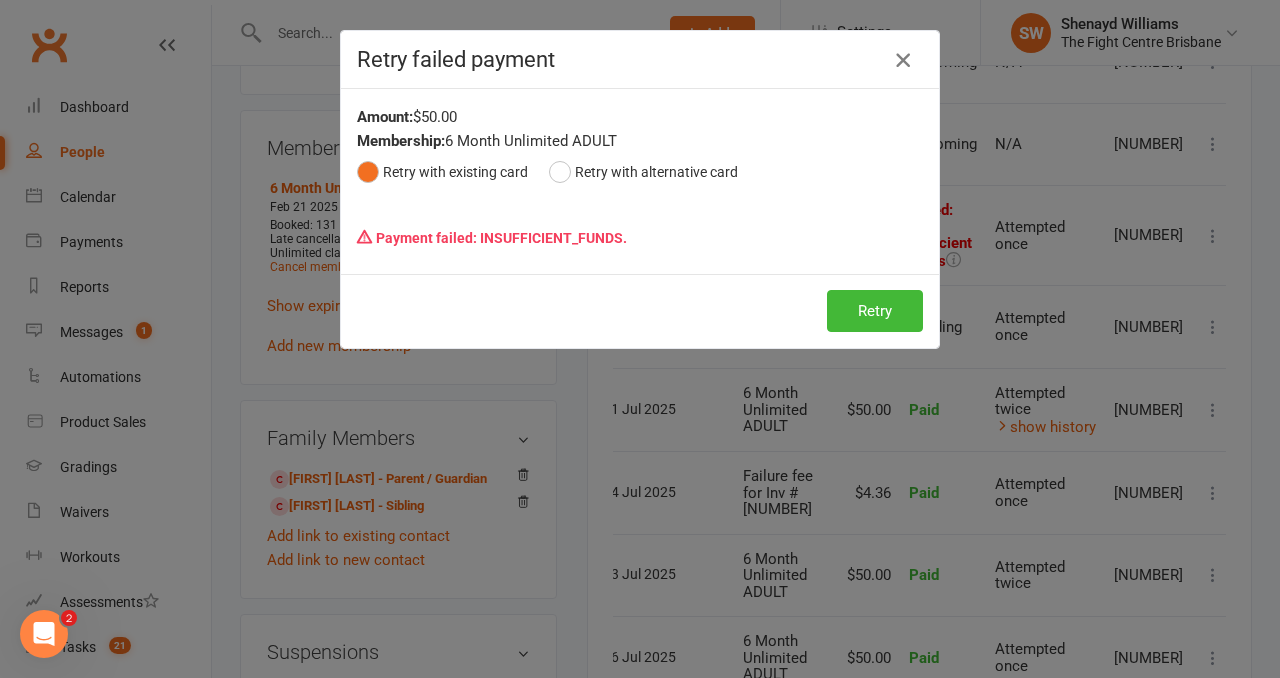 click at bounding box center (903, 60) 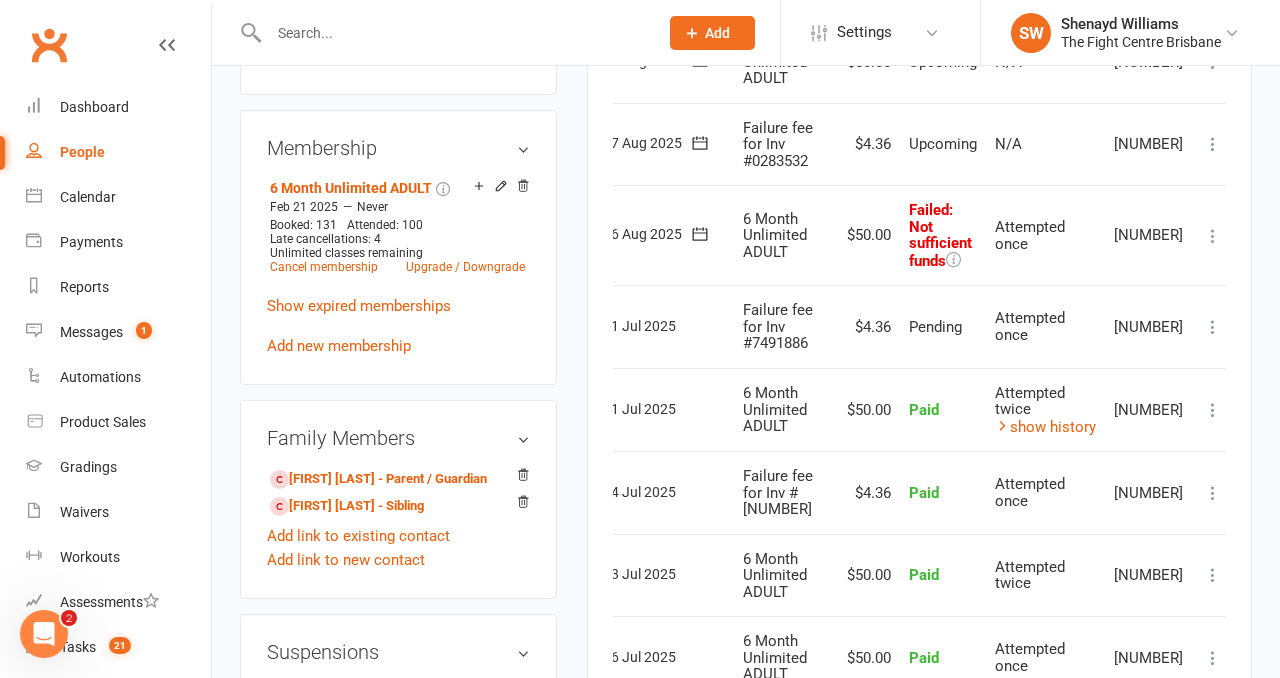 click at bounding box center (1213, 144) 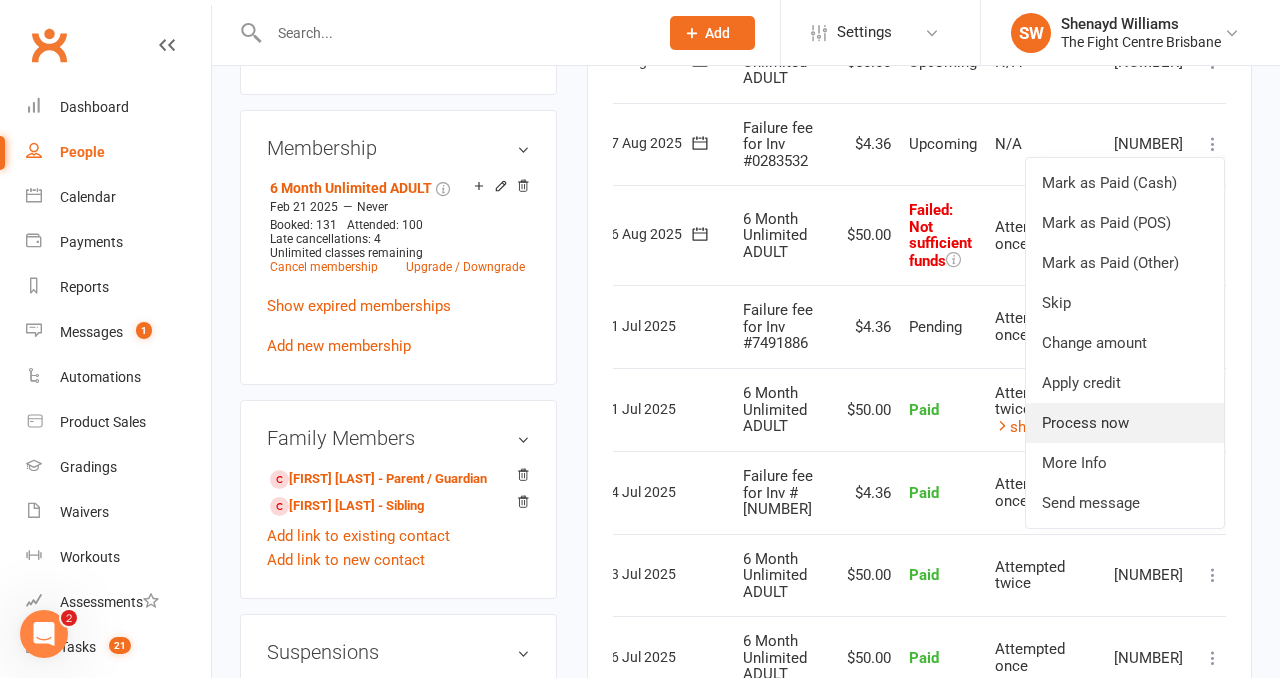 click on "Process now" at bounding box center (1125, 423) 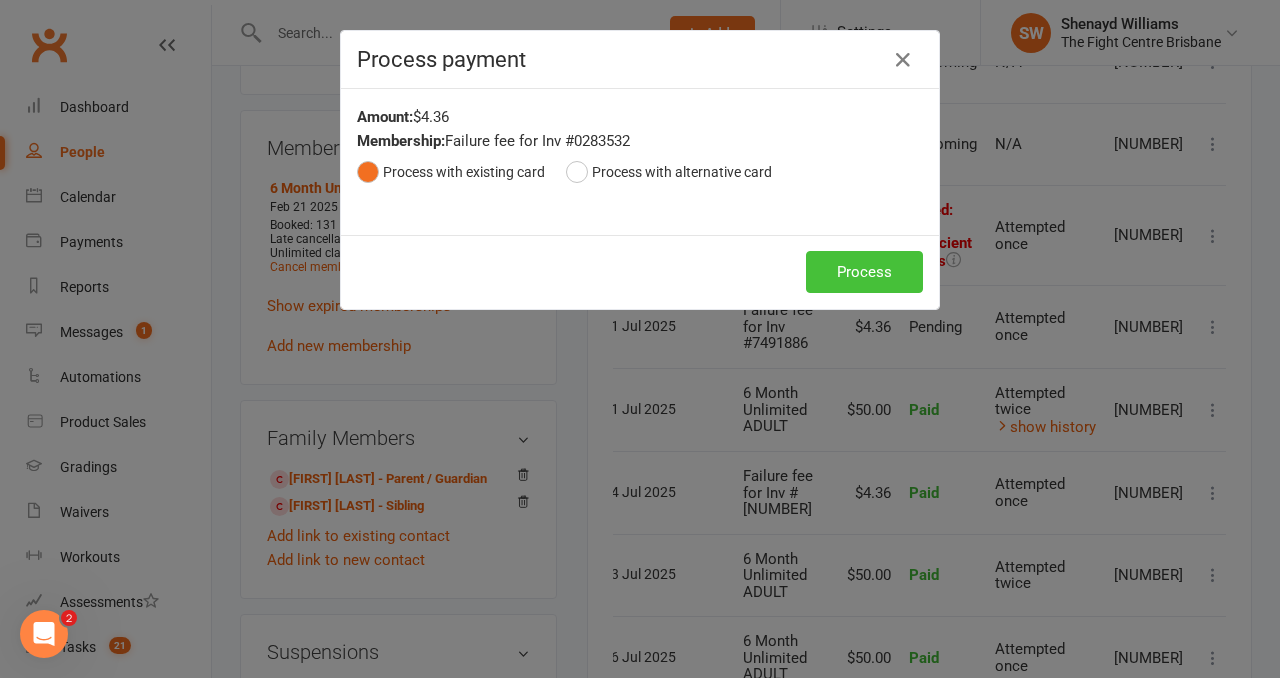 click on "Process" at bounding box center [864, 272] 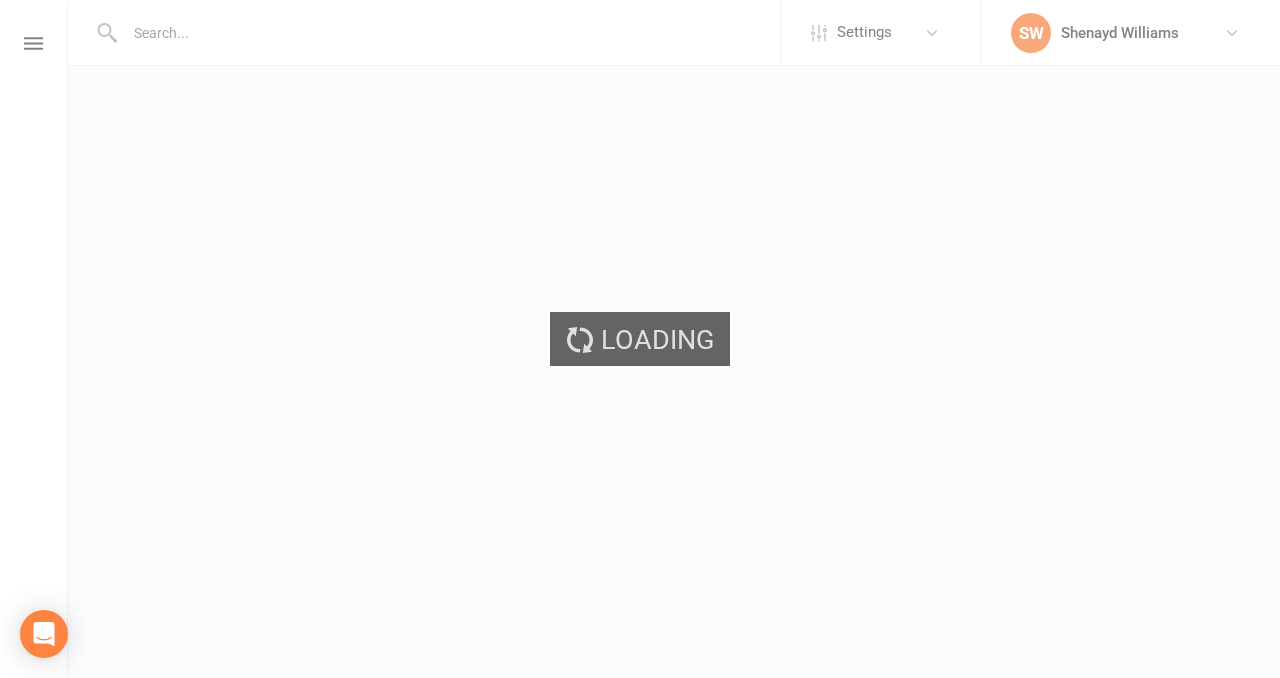 scroll, scrollTop: 0, scrollLeft: 0, axis: both 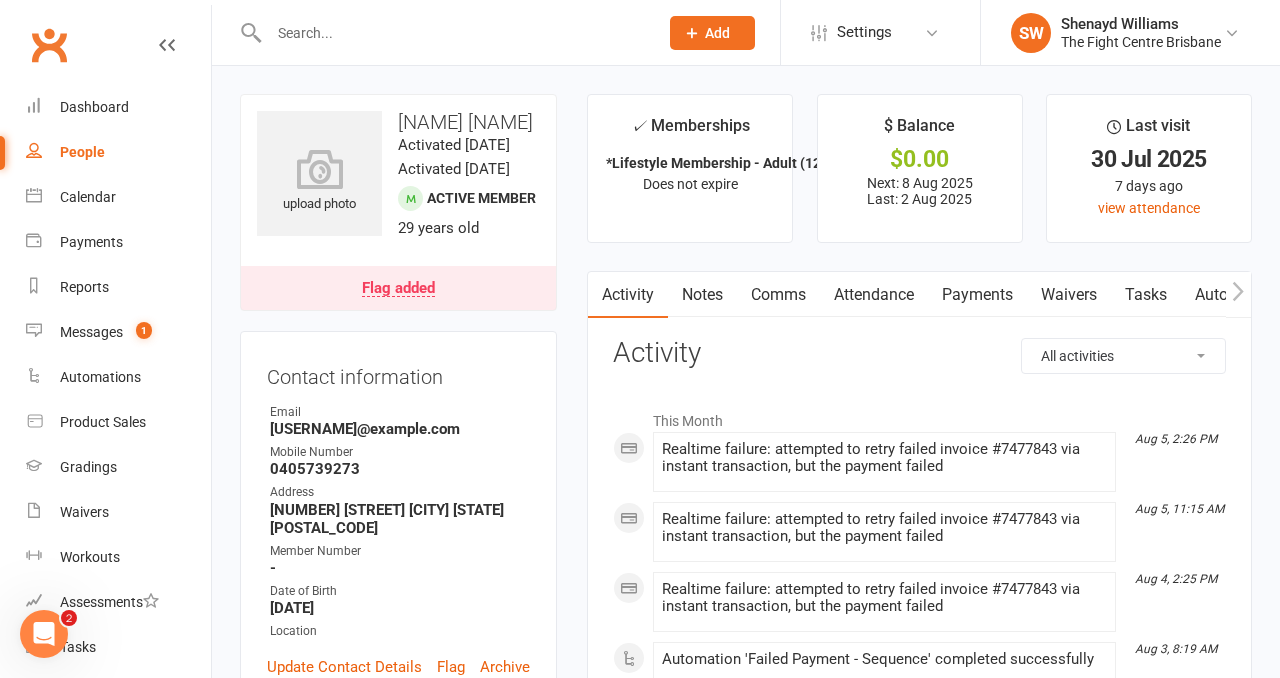 click on "Payments" at bounding box center (977, 295) 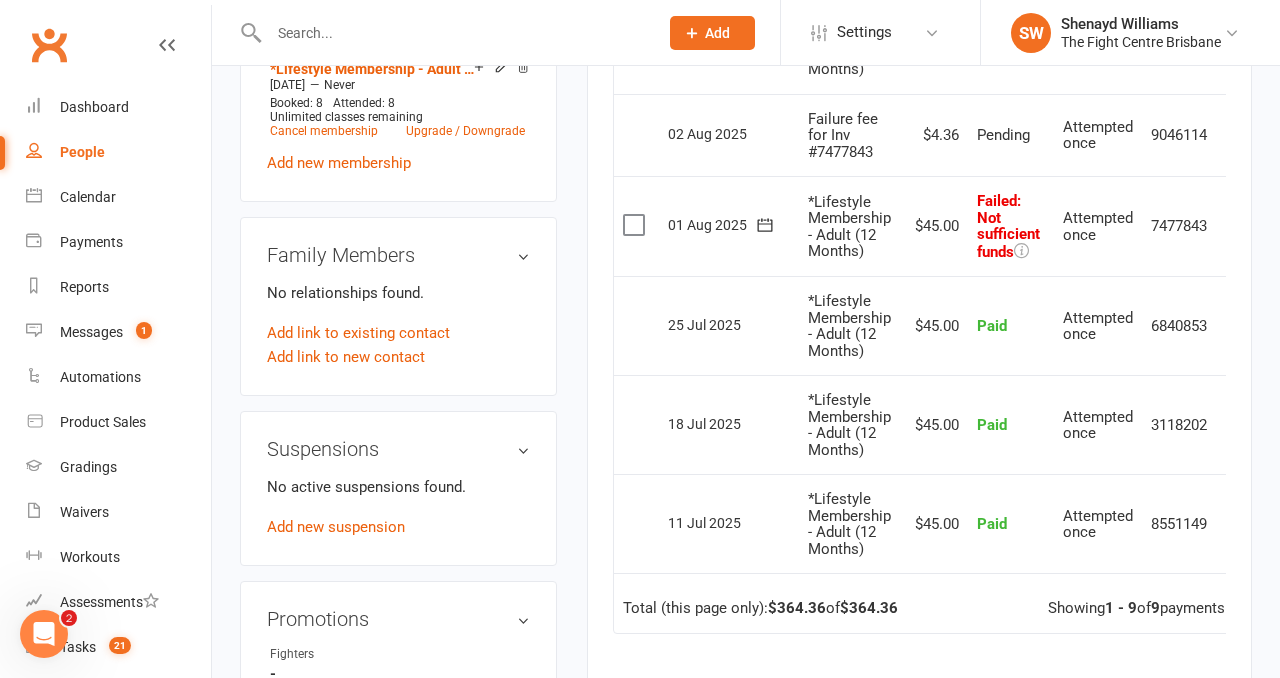scroll, scrollTop: 933, scrollLeft: 0, axis: vertical 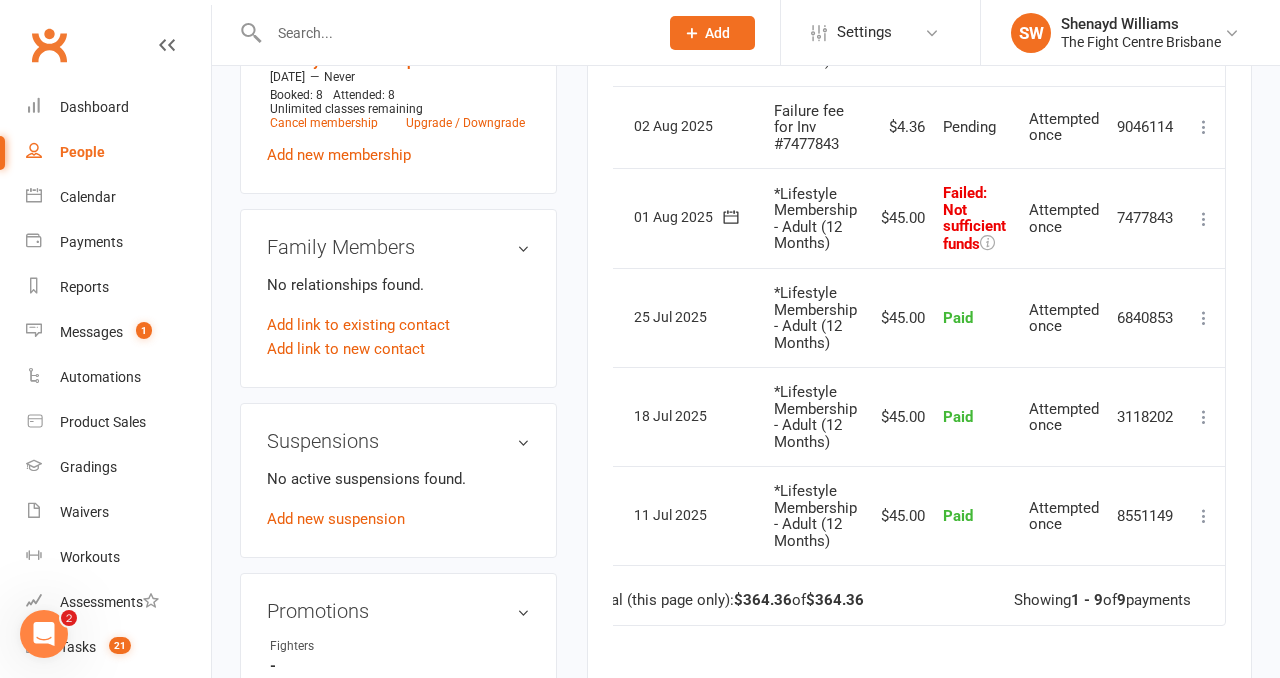 click at bounding box center [1204, 219] 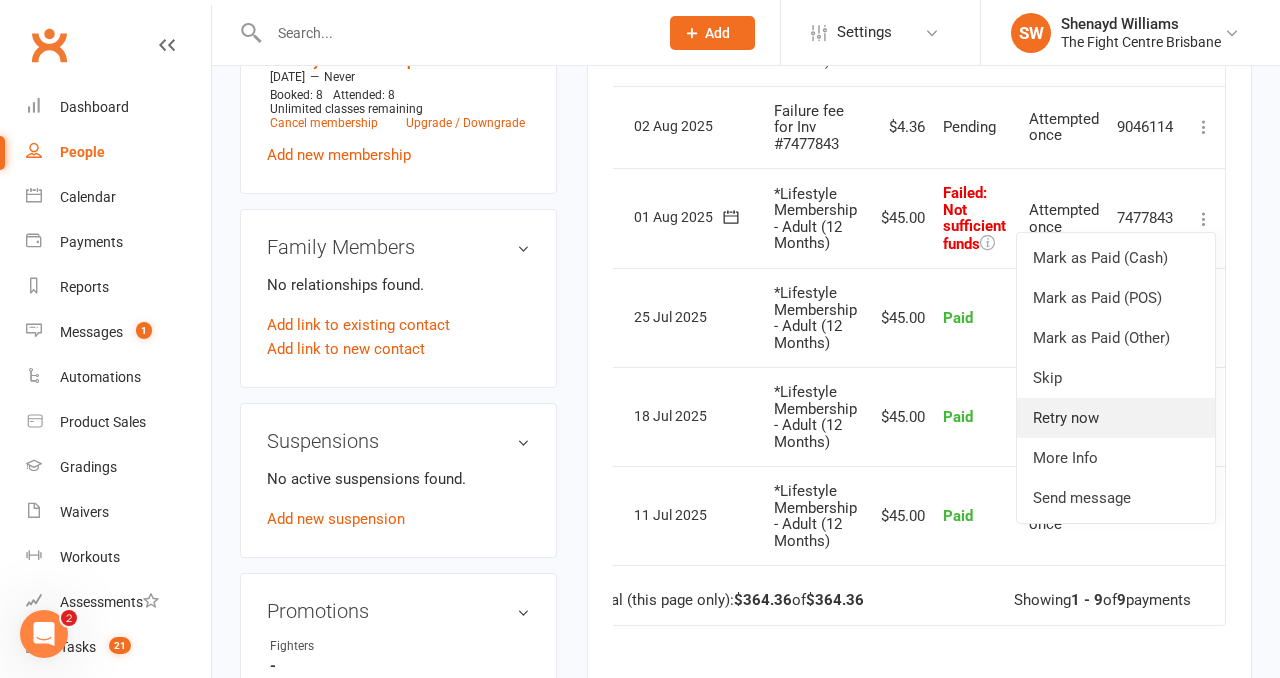 click on "Retry now" at bounding box center [1116, 418] 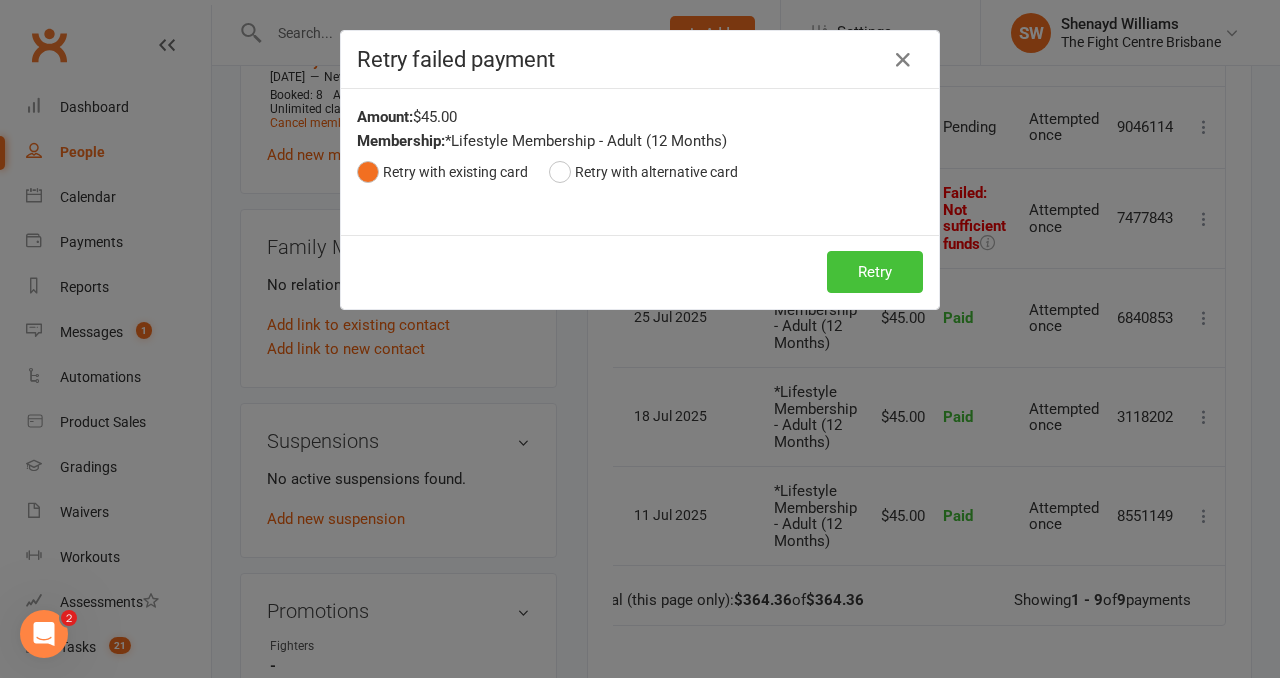 click on "Retry" at bounding box center [875, 272] 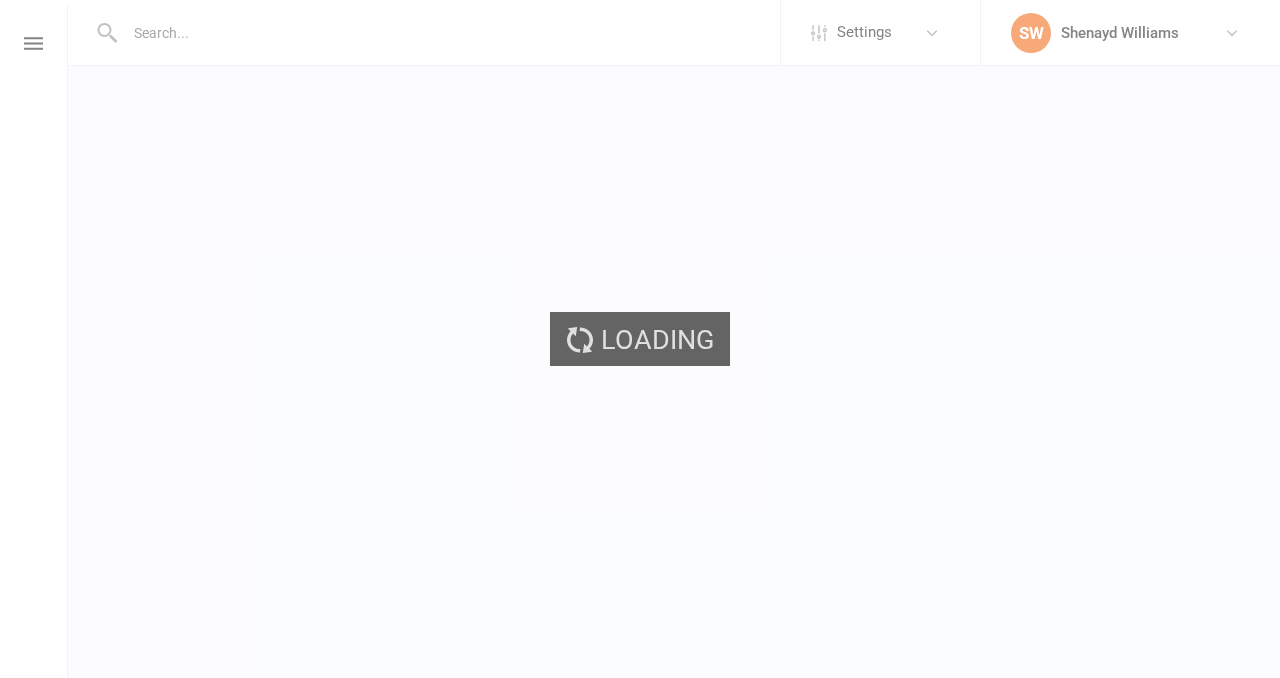 scroll, scrollTop: 0, scrollLeft: 0, axis: both 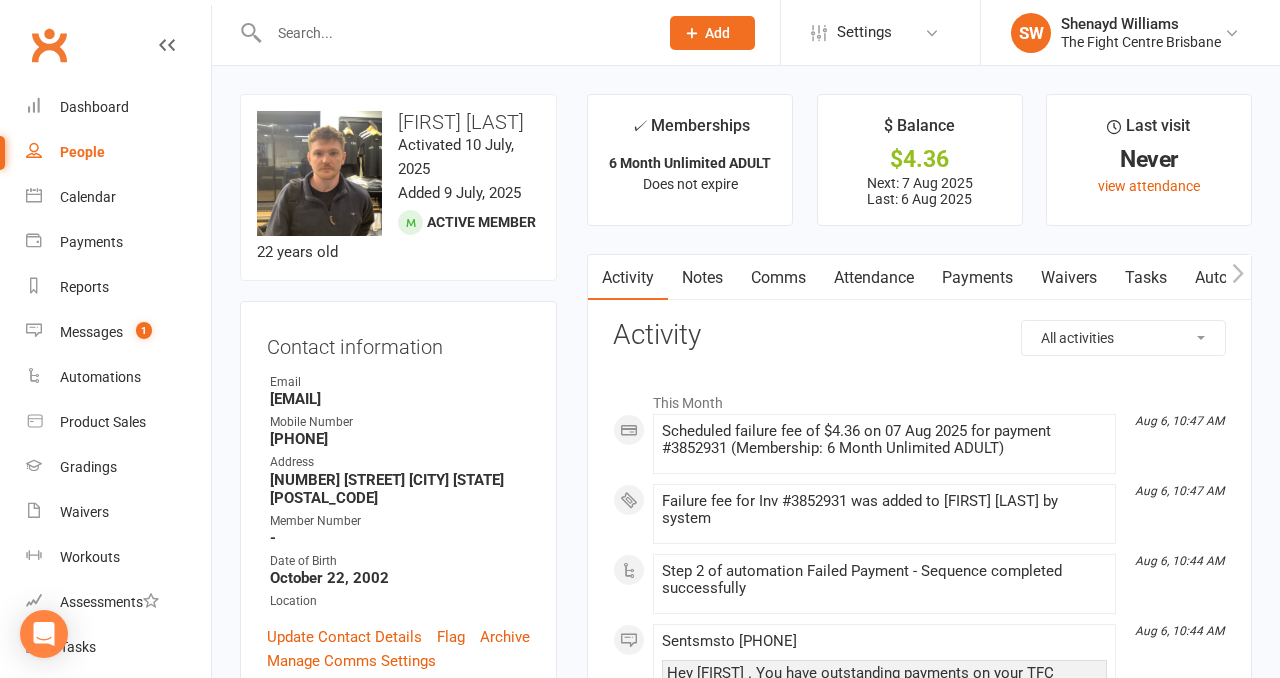 click on "Payments" at bounding box center [977, 278] 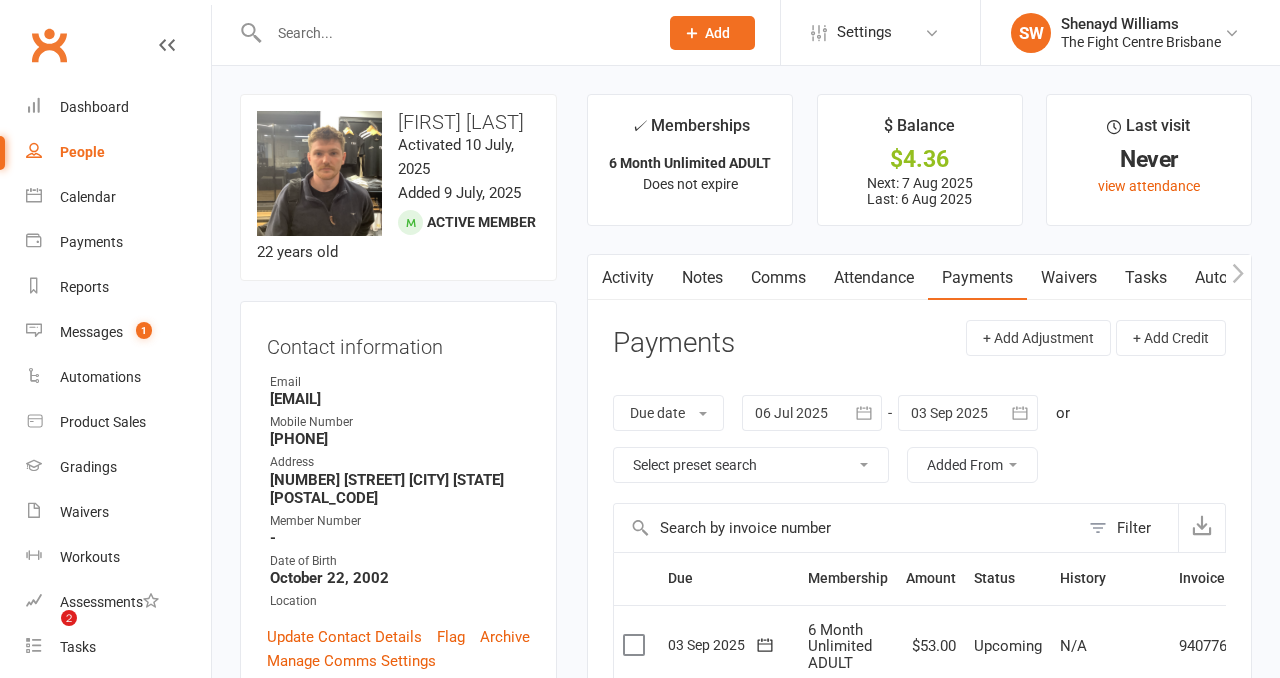 scroll, scrollTop: 678, scrollLeft: 0, axis: vertical 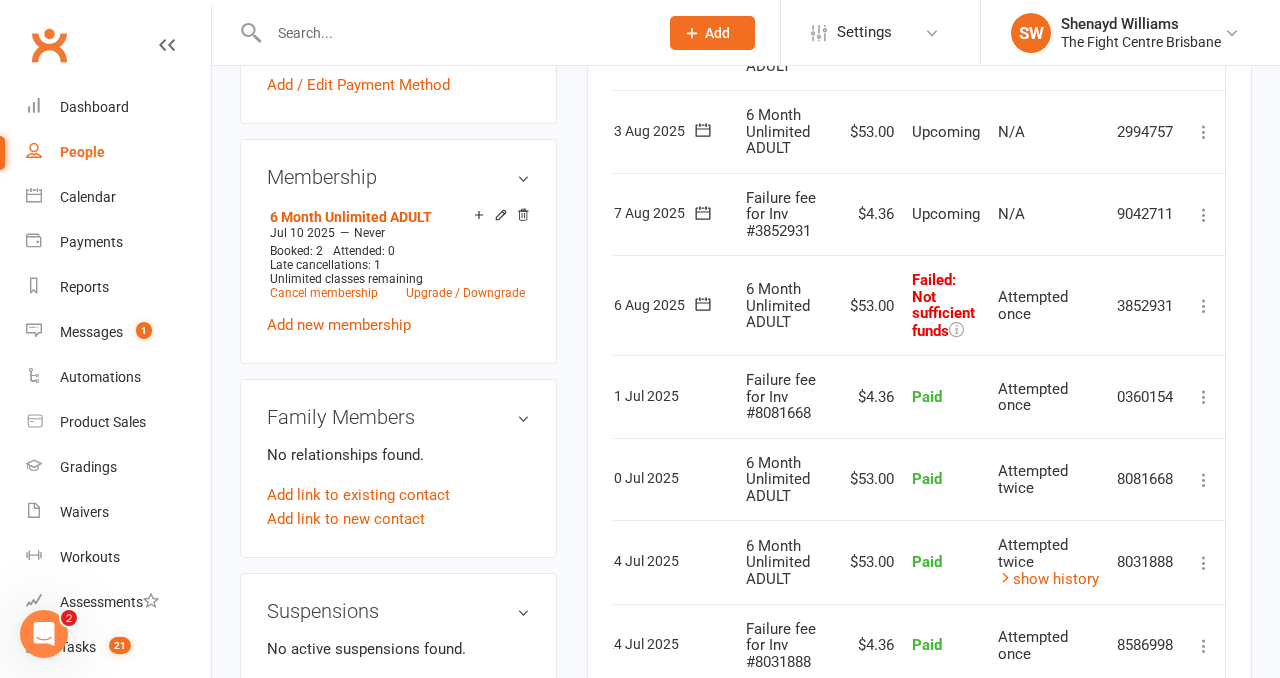 click at bounding box center (1204, 306) 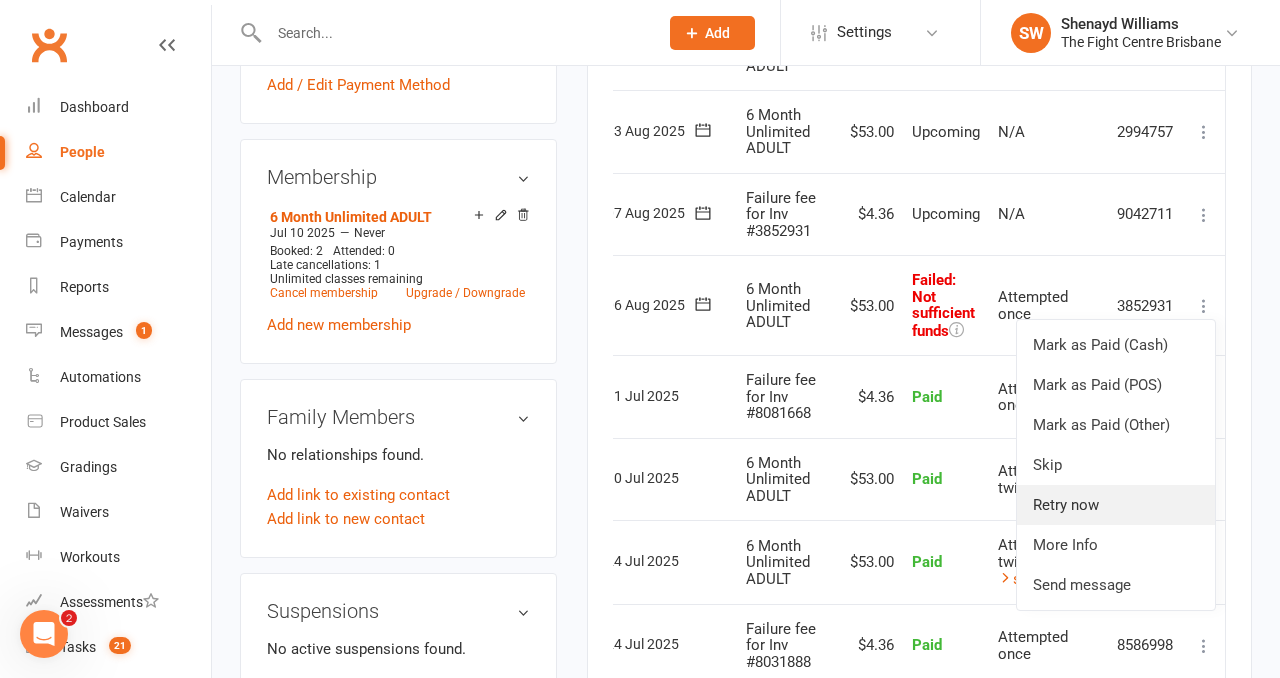 click on "Retry now" at bounding box center [1116, 505] 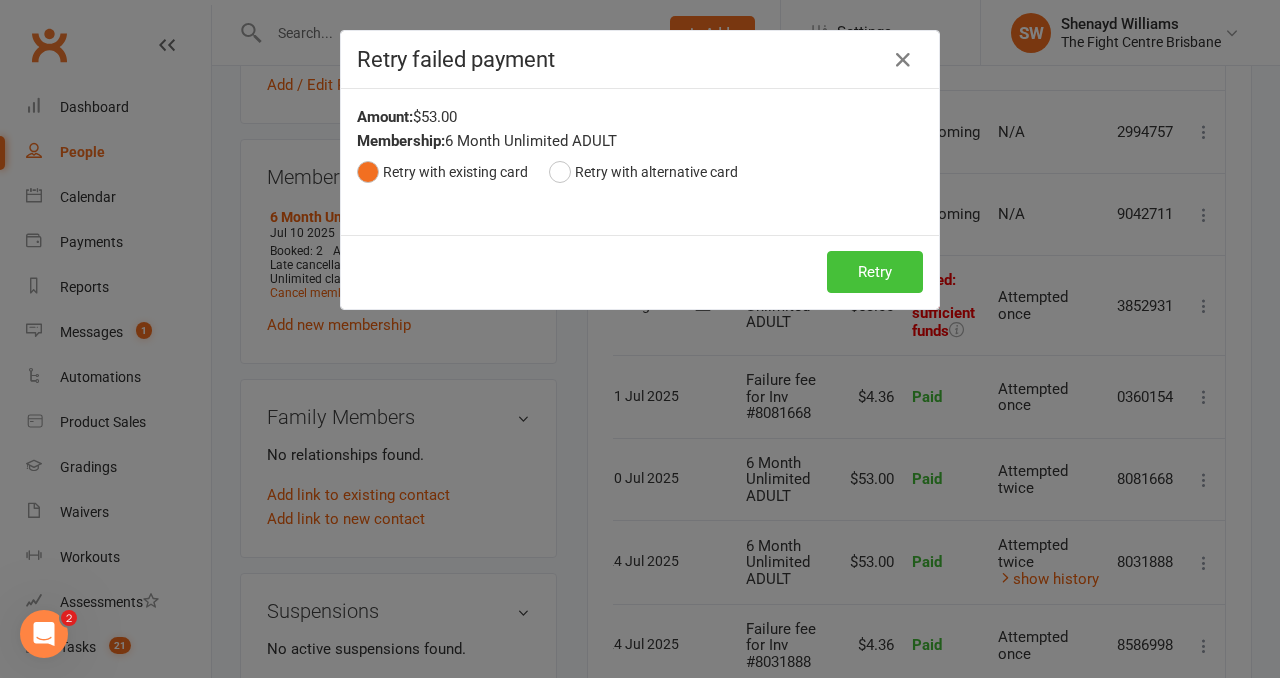 click on "Retry" at bounding box center (875, 272) 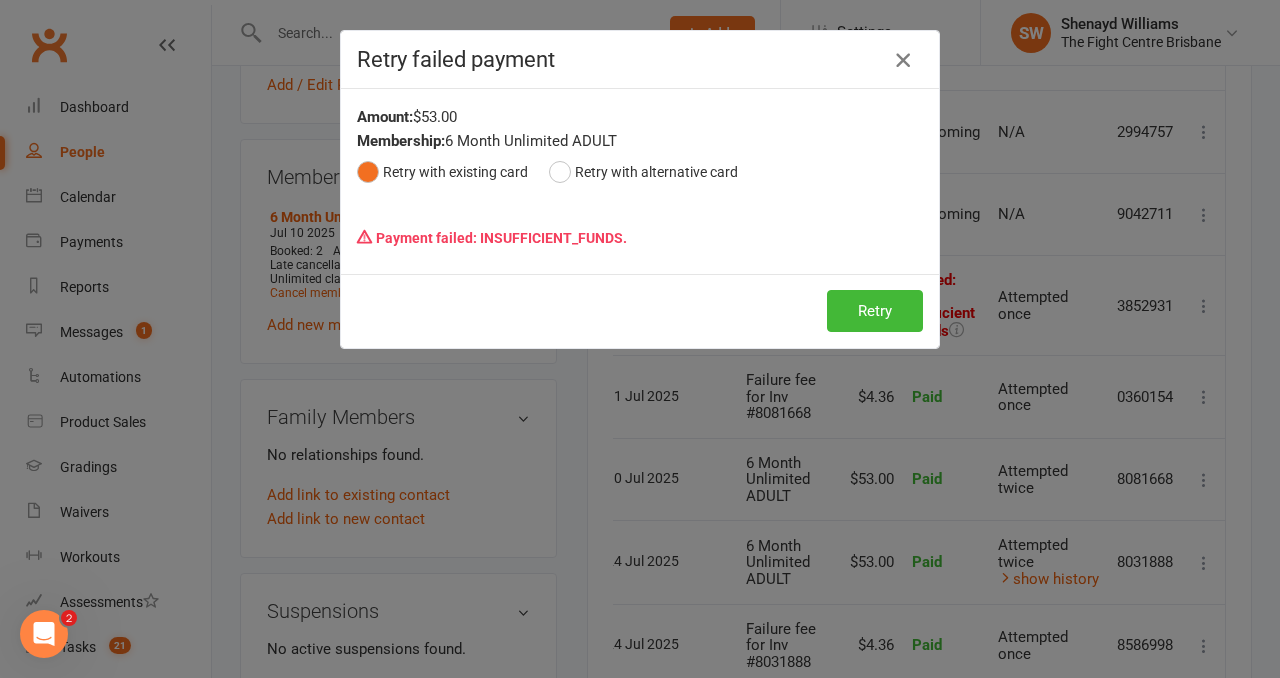 click at bounding box center [903, 60] 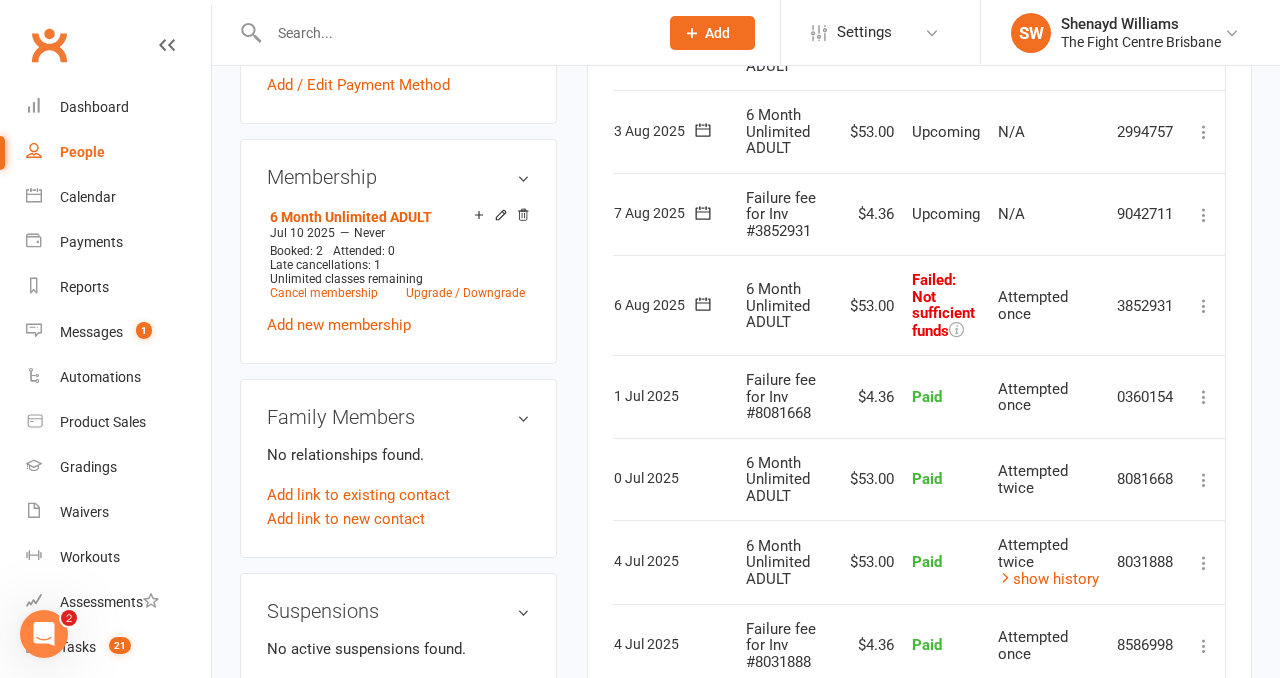 click at bounding box center [1204, 215] 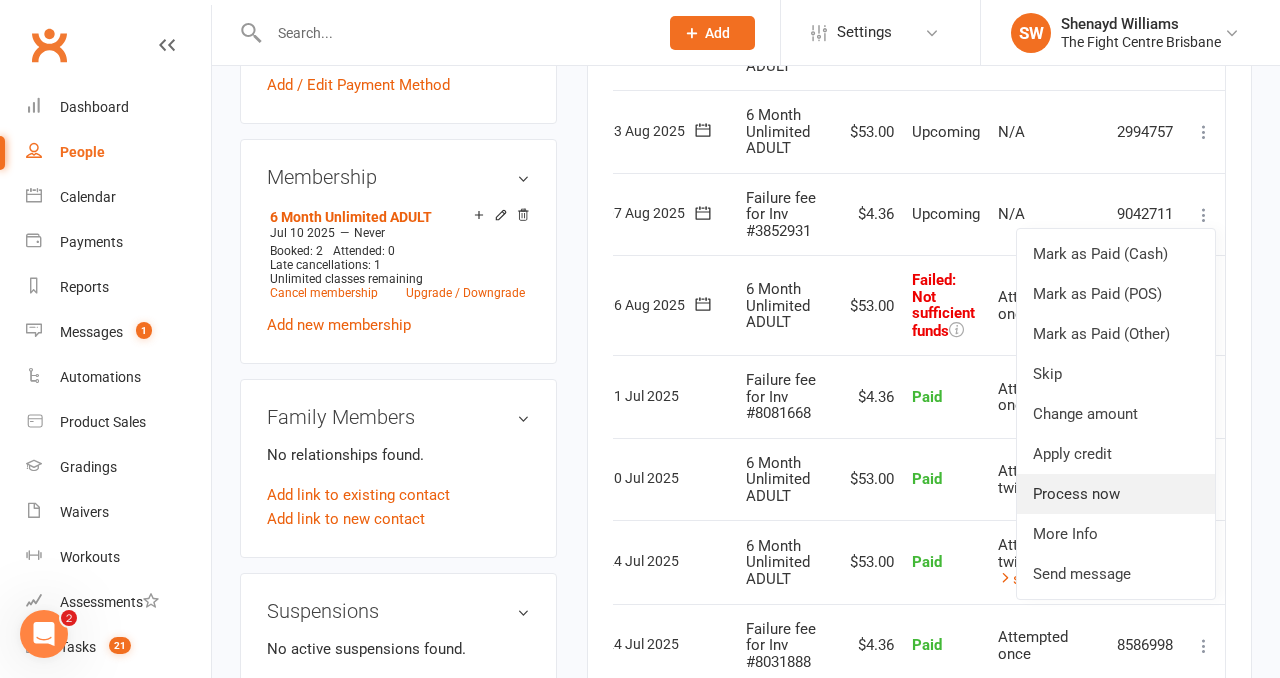 click on "Process now" at bounding box center (1116, 494) 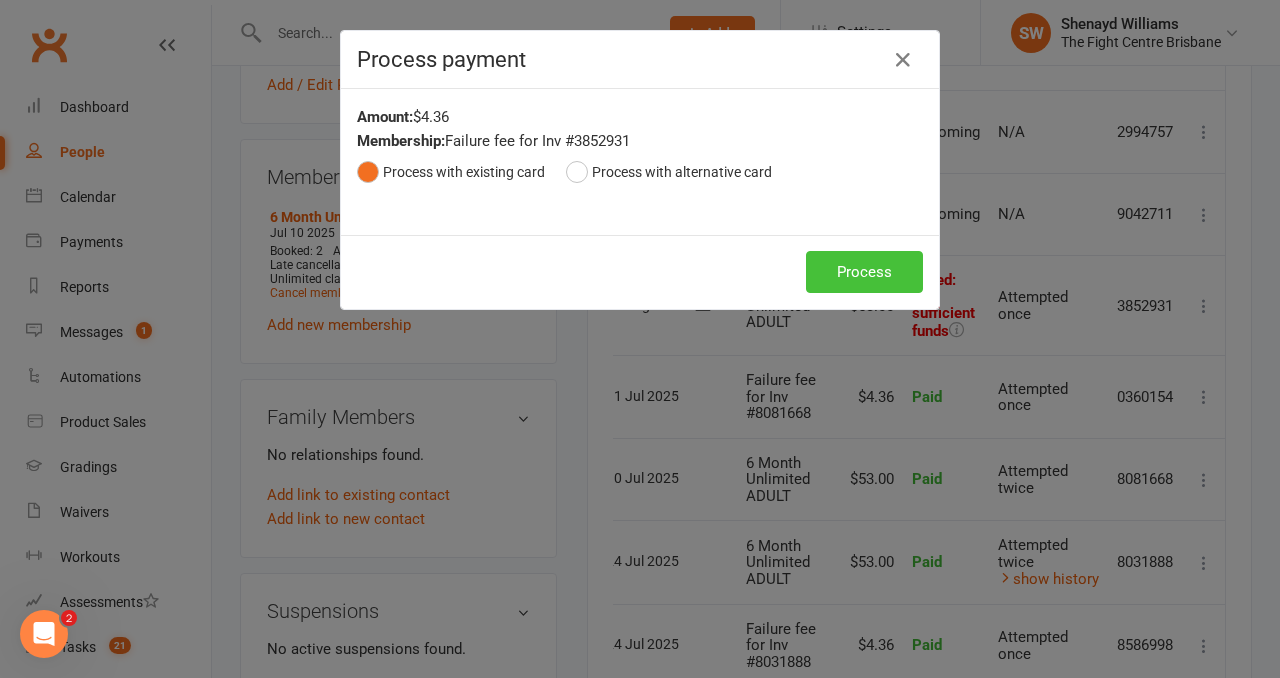 click on "Process" at bounding box center (864, 272) 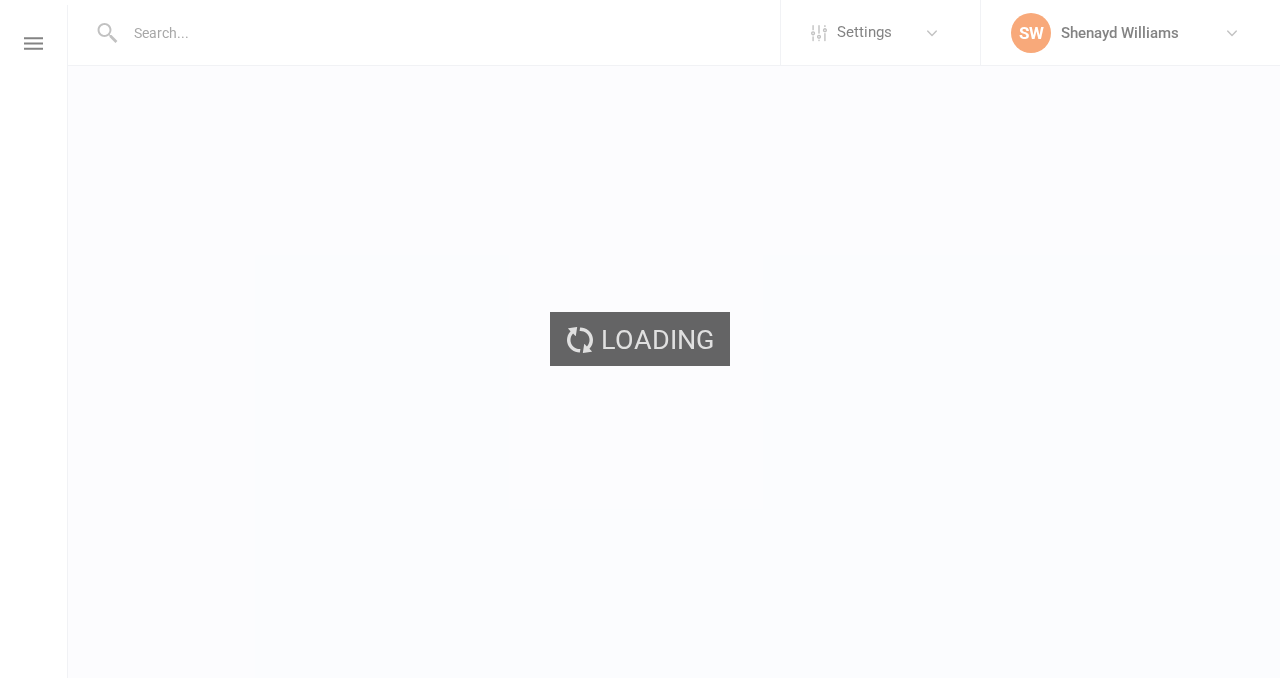 scroll, scrollTop: 0, scrollLeft: 0, axis: both 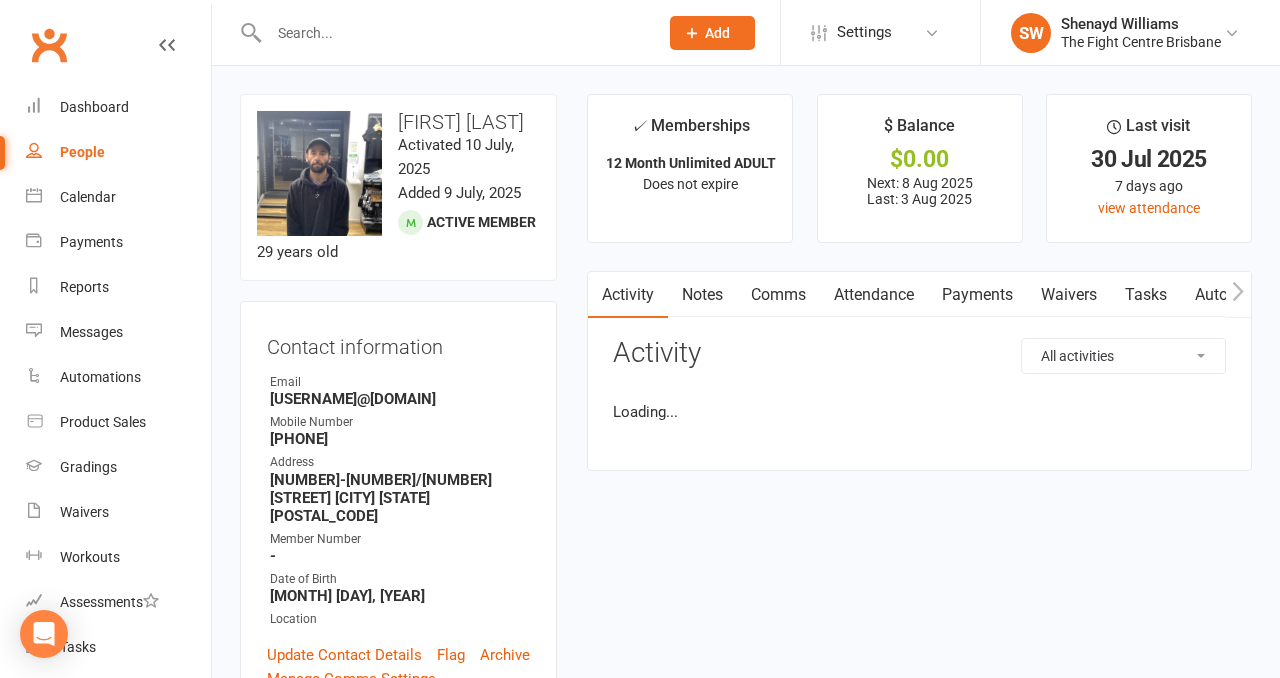 click on "Payments" at bounding box center (977, 295) 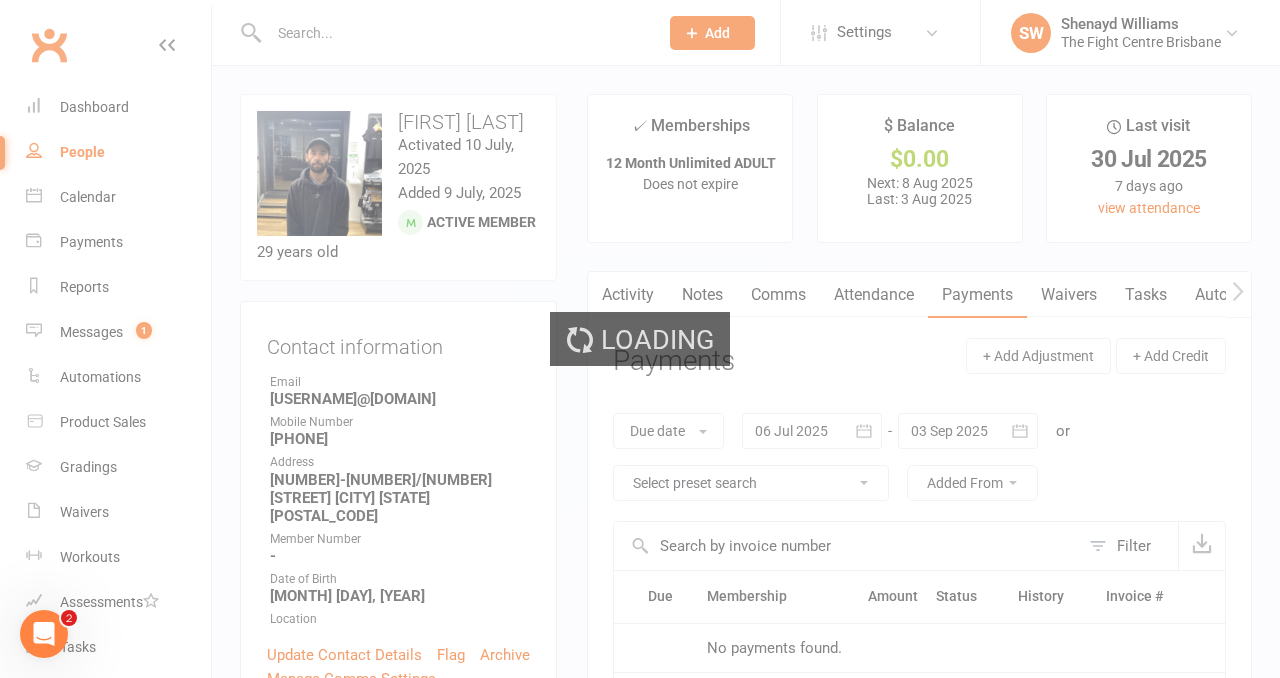 scroll, scrollTop: 0, scrollLeft: 0, axis: both 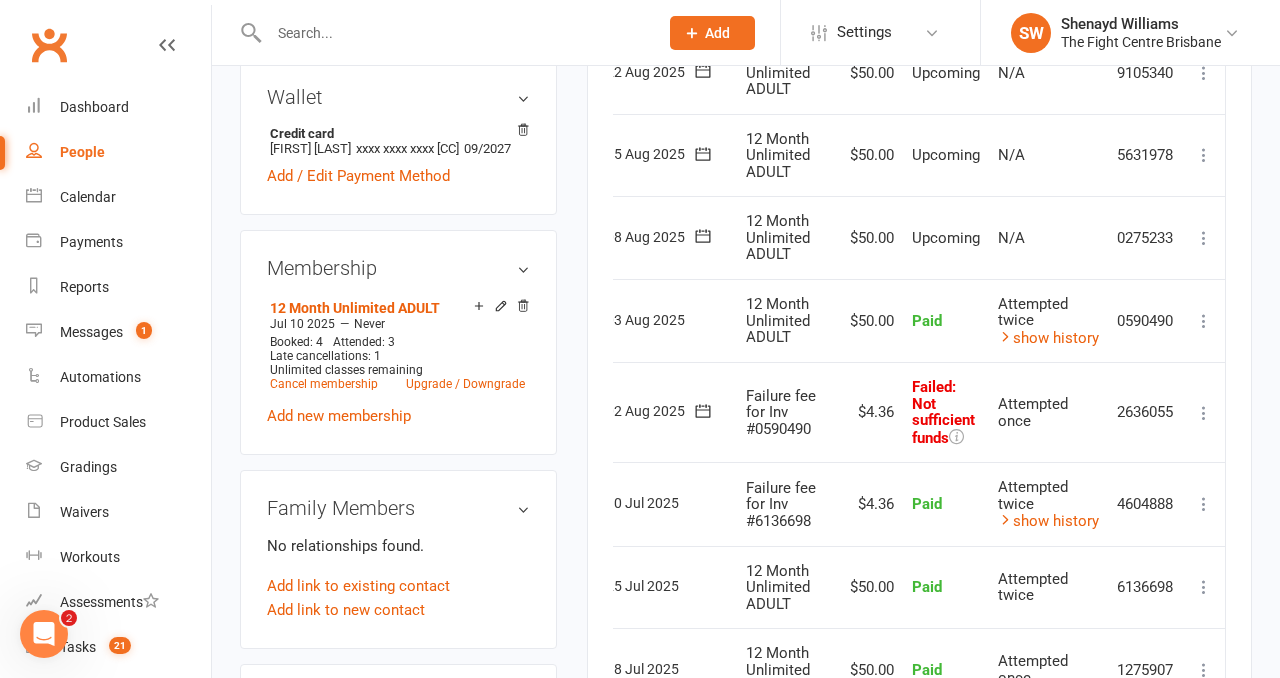 click at bounding box center (1204, 413) 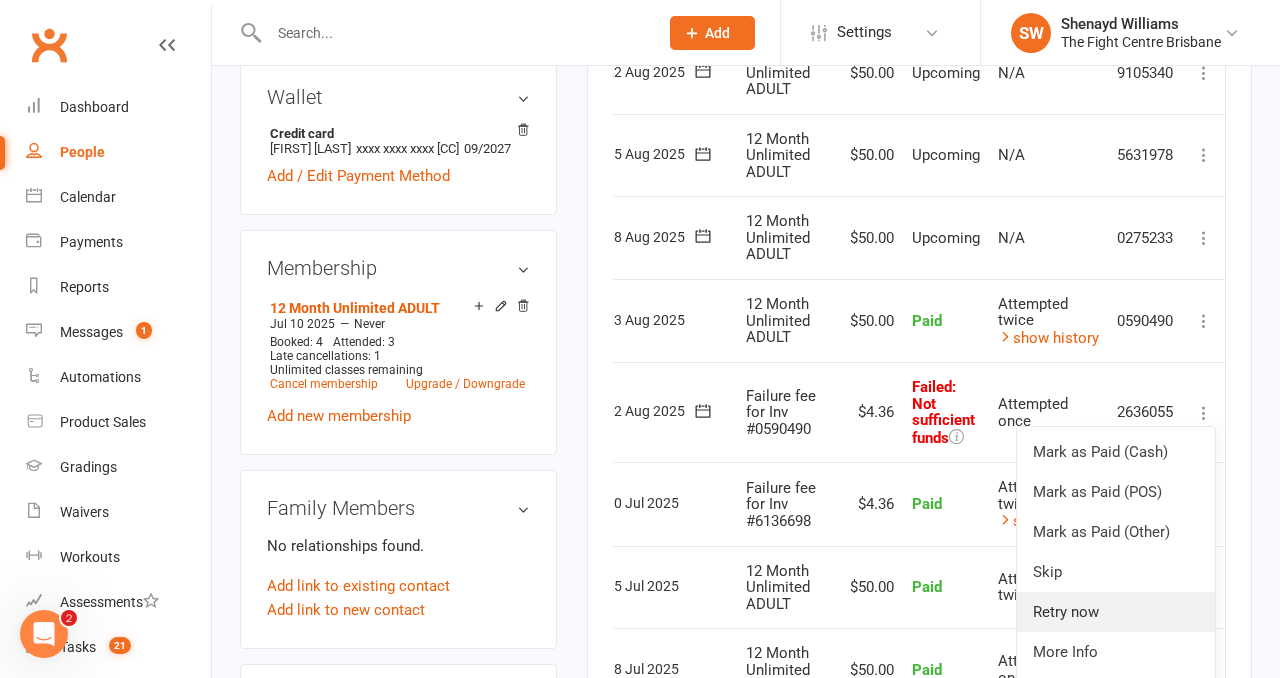 click on "Retry now" at bounding box center (1116, 612) 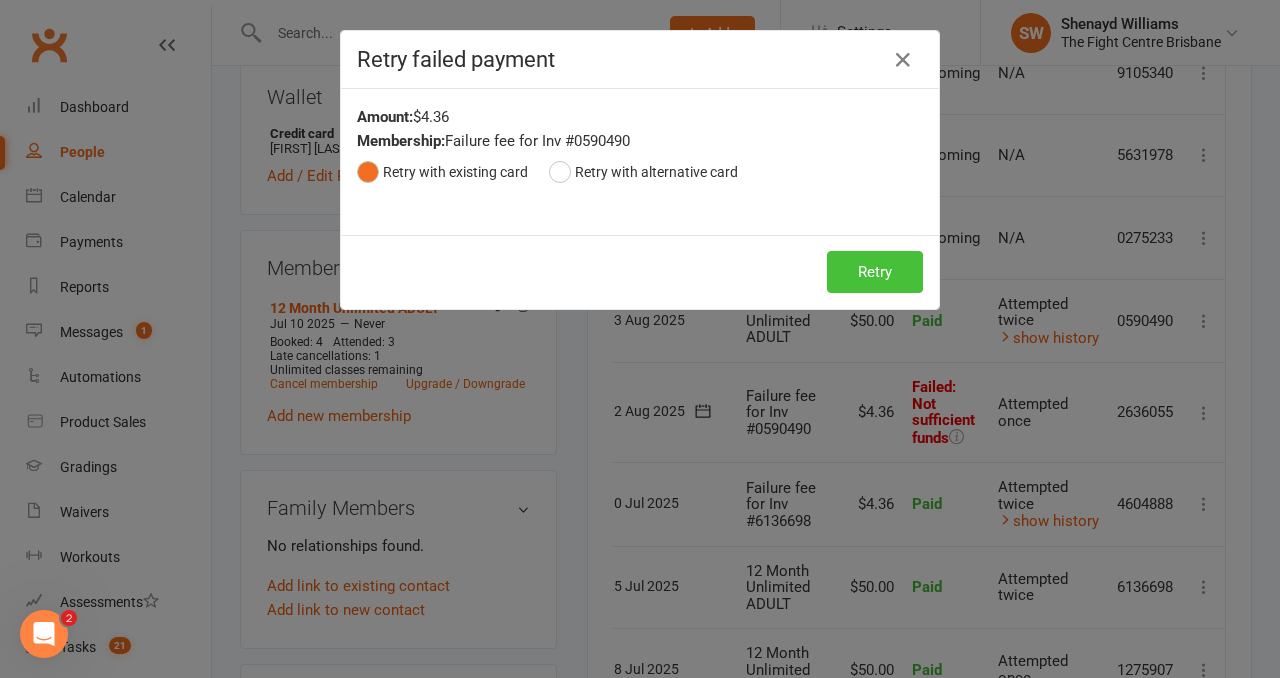 click on "Retry" at bounding box center (875, 272) 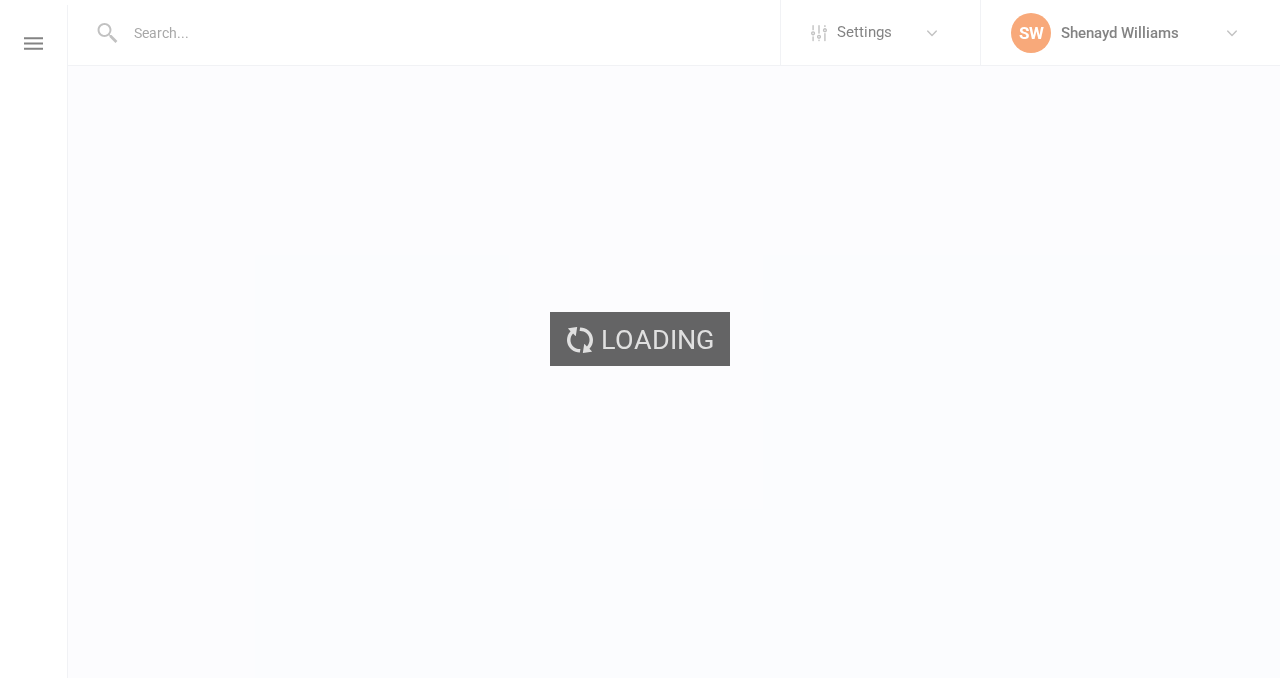 scroll, scrollTop: 0, scrollLeft: 0, axis: both 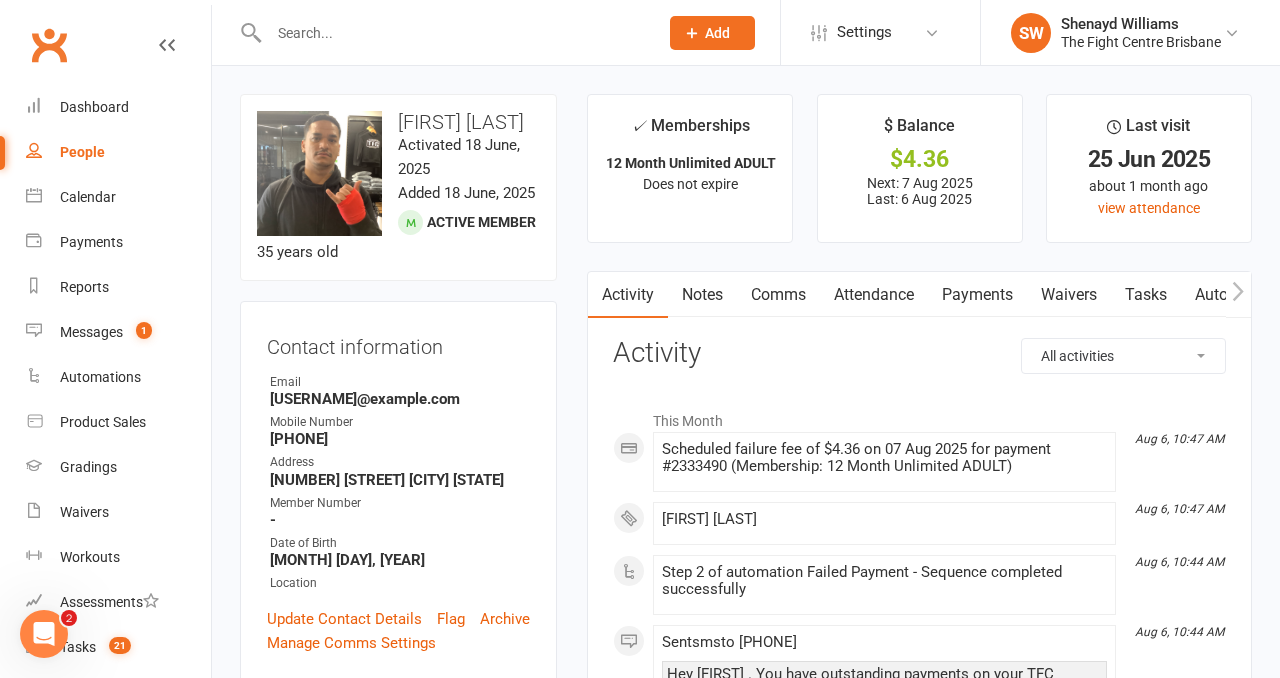 click on "Payments" at bounding box center [977, 295] 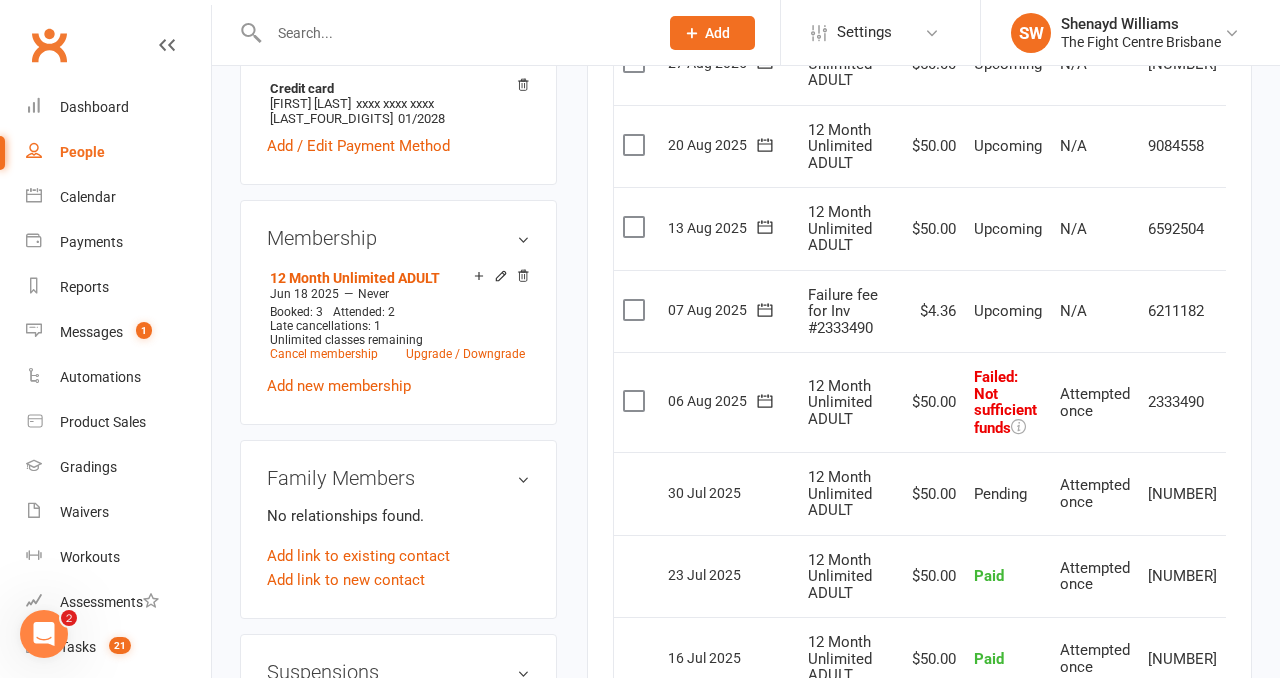 scroll, scrollTop: 704, scrollLeft: 0, axis: vertical 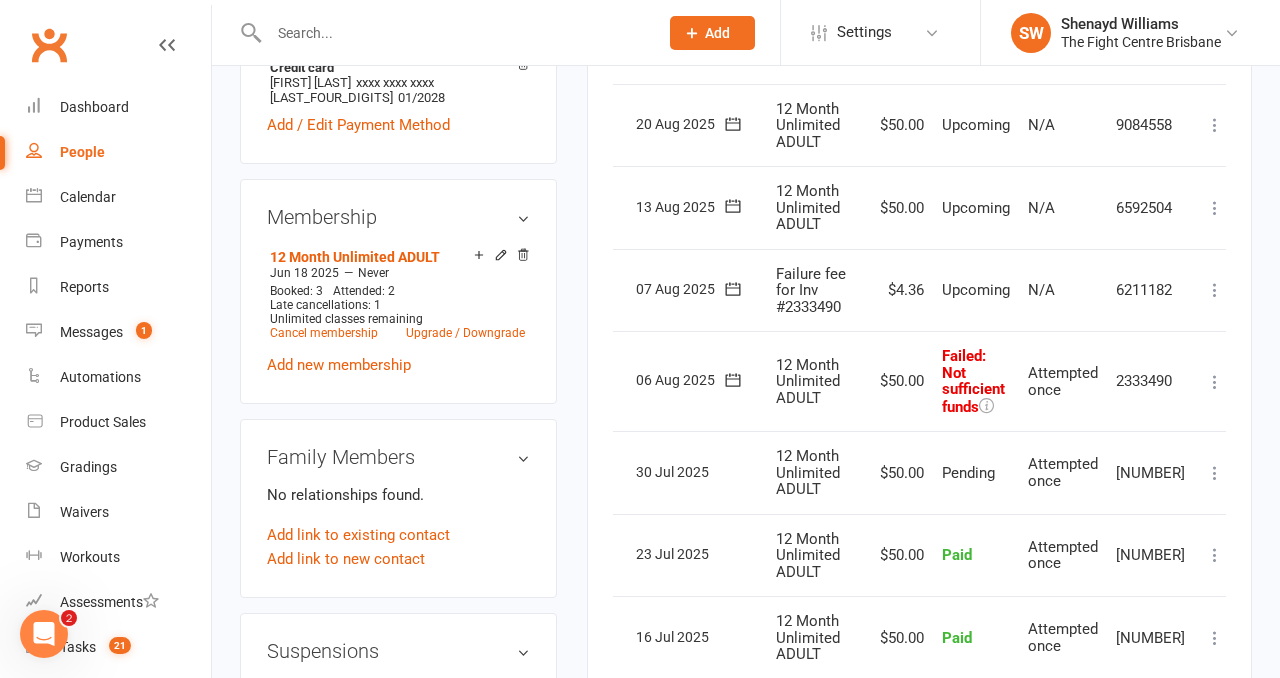 click at bounding box center (1215, 382) 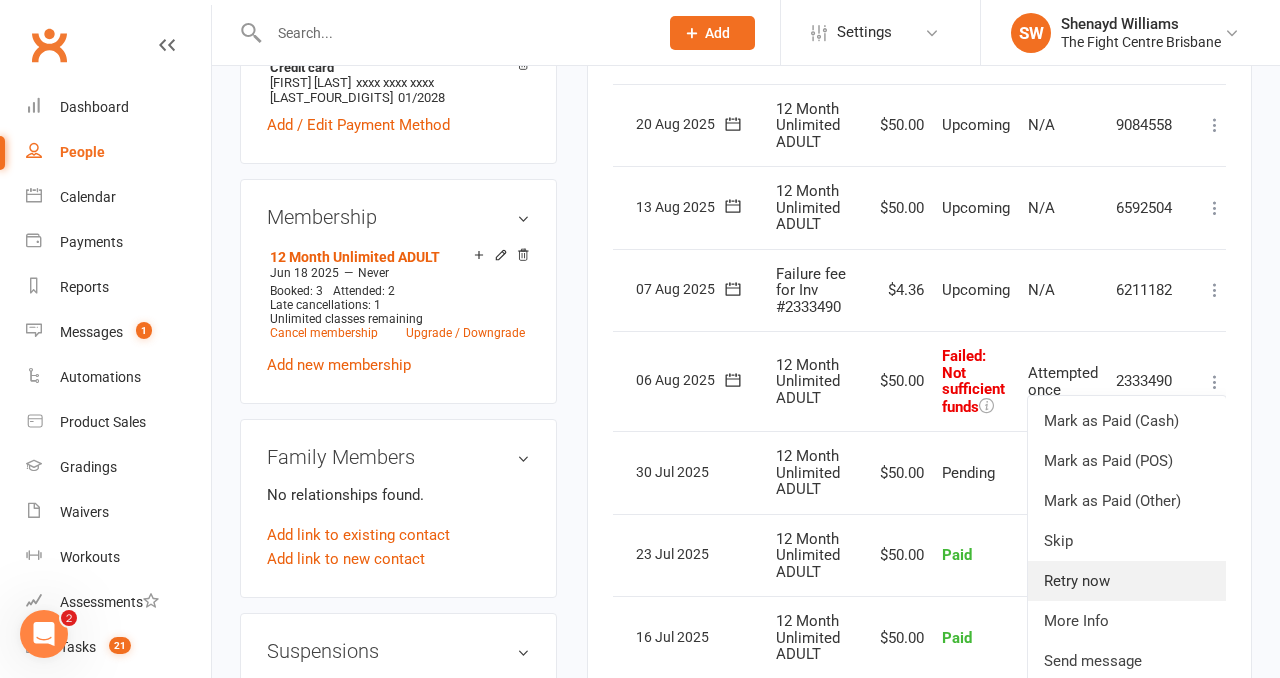 click on "Retry now" at bounding box center (1127, 581) 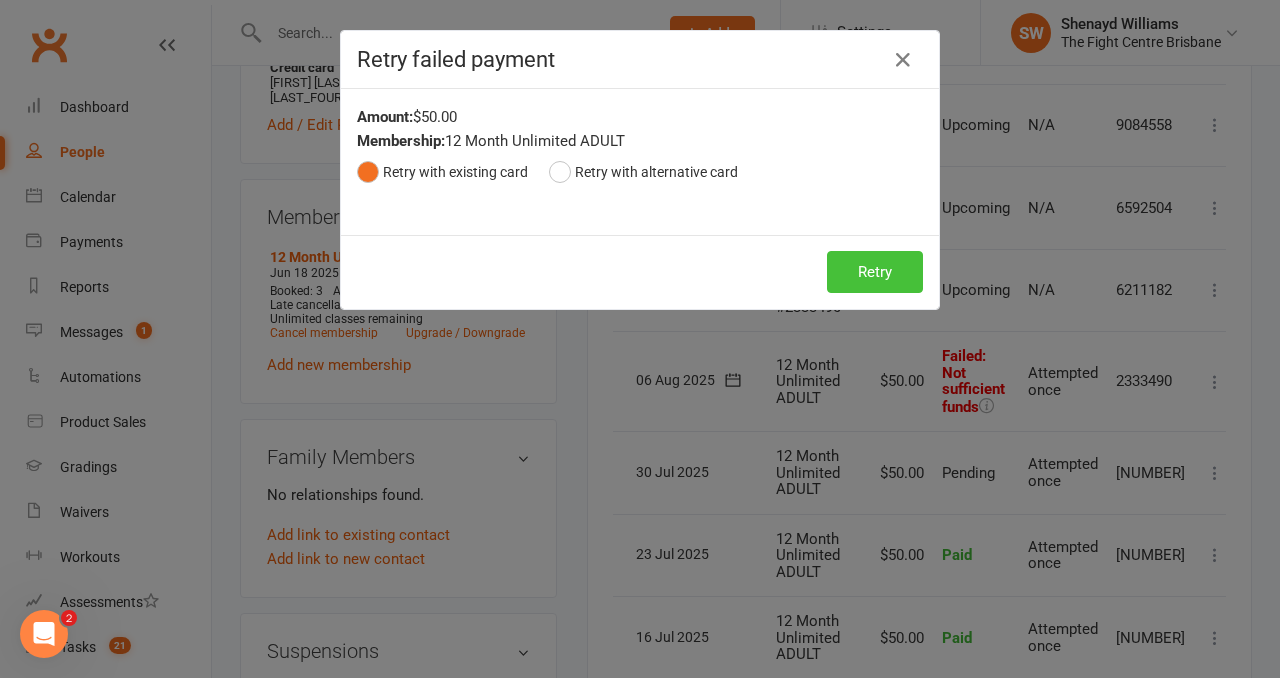 click on "Retry" at bounding box center (875, 272) 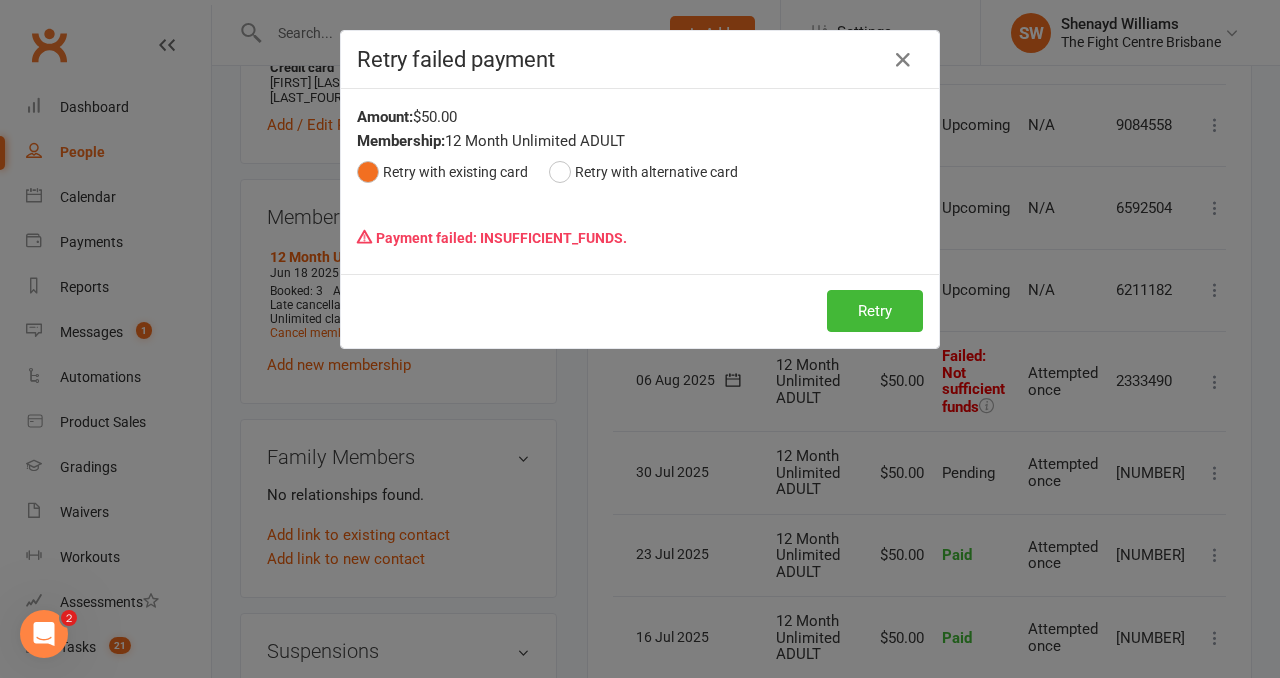 click on "Retry failed payment" at bounding box center [640, 60] 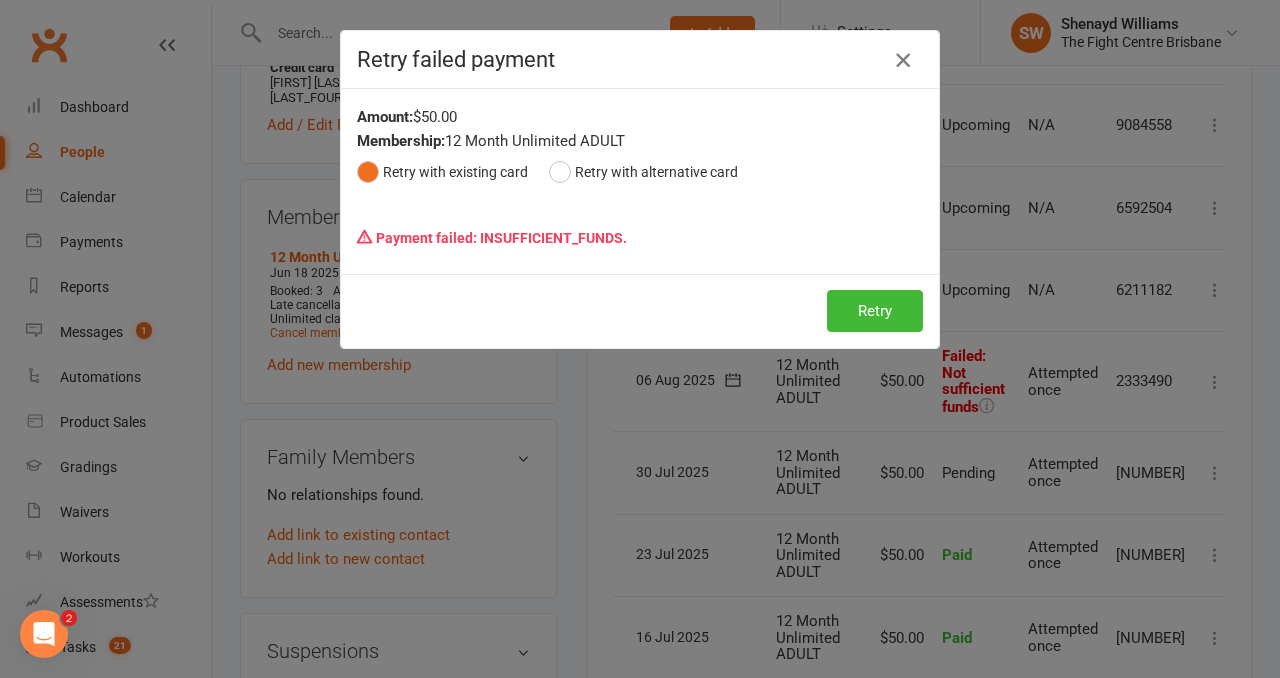 click at bounding box center [903, 60] 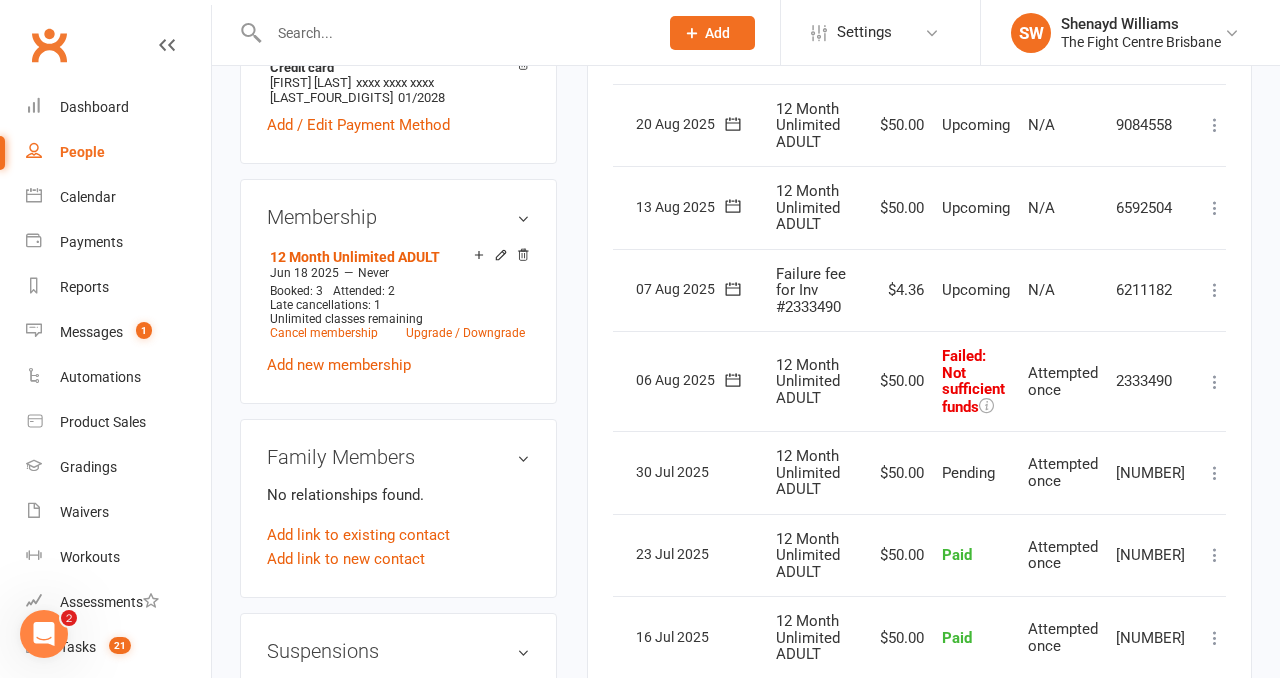 click at bounding box center [1215, 290] 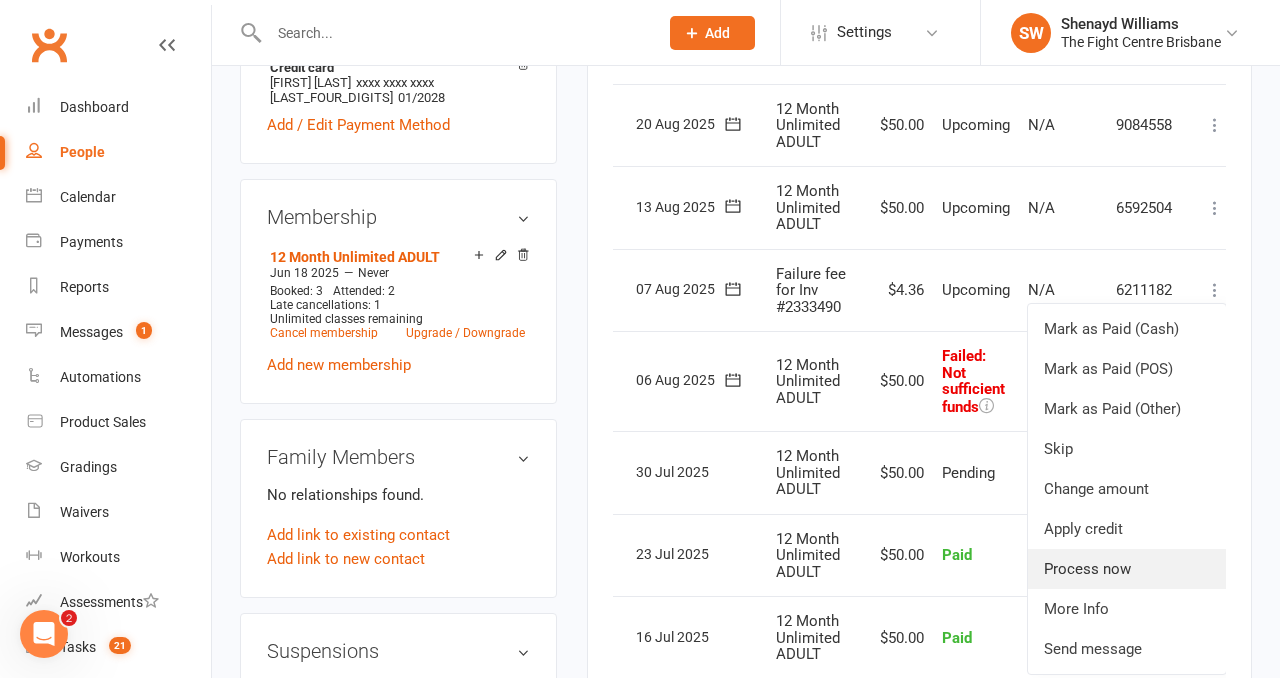 click on "Process now" at bounding box center (1127, 569) 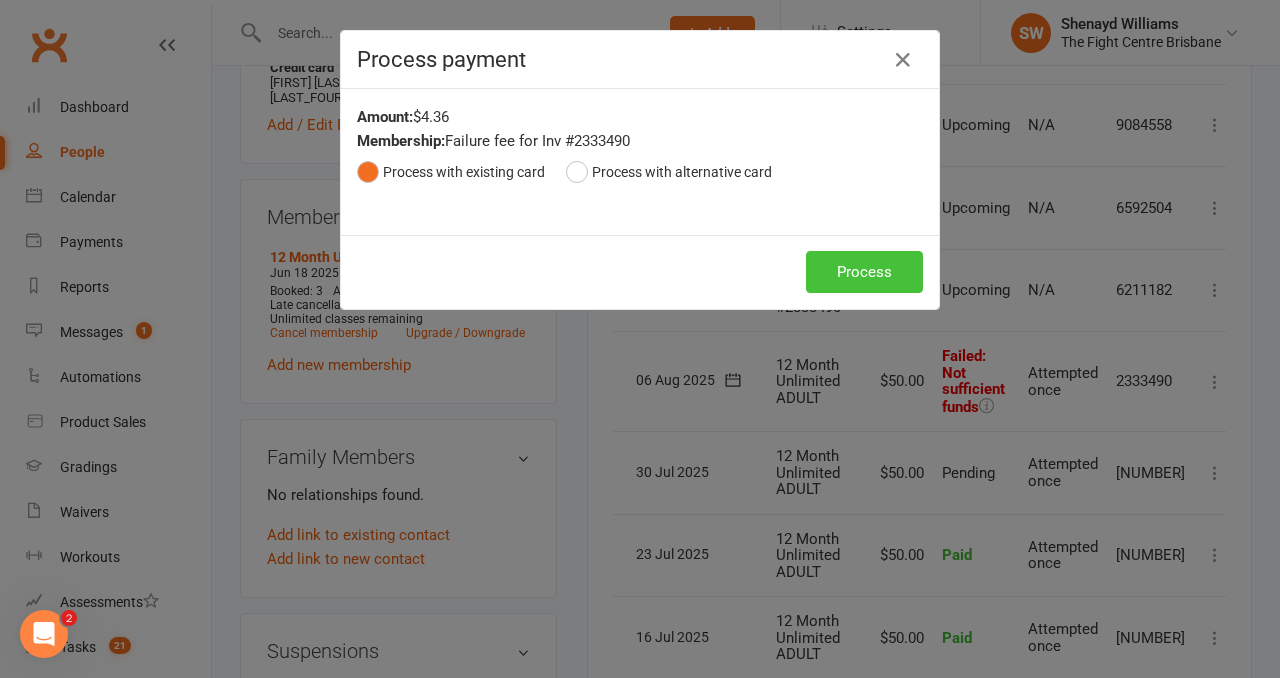 click on "Process" at bounding box center [864, 272] 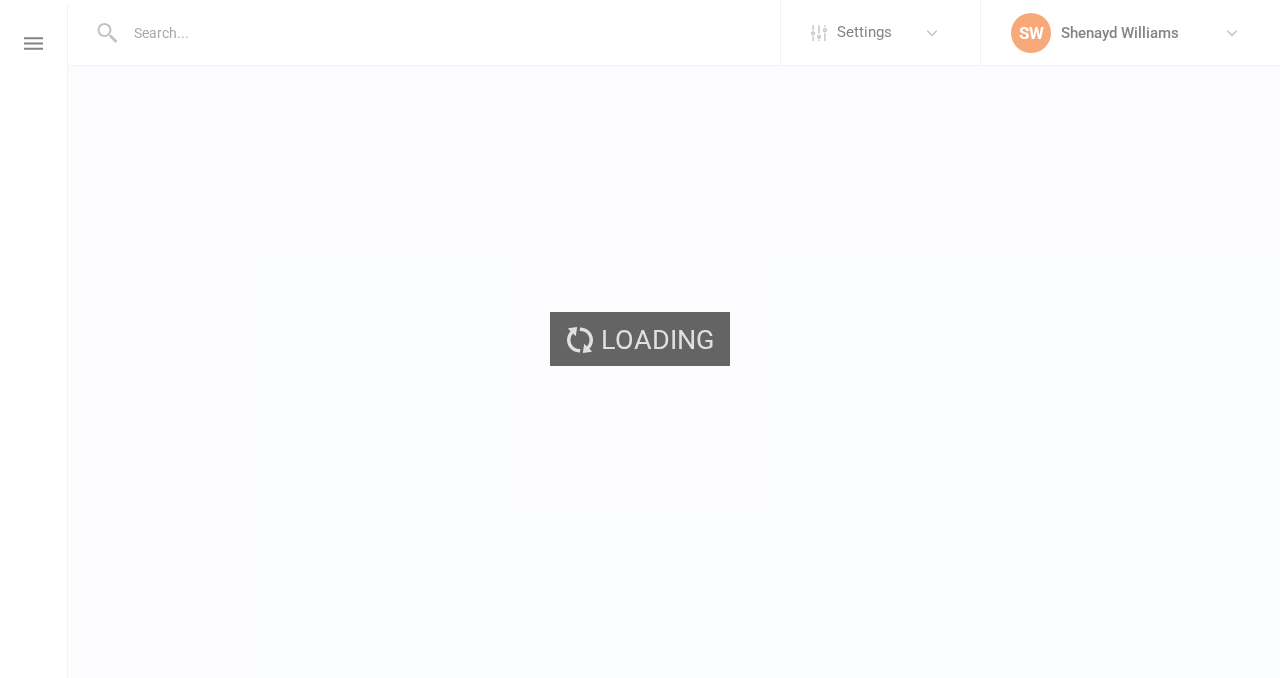scroll, scrollTop: 0, scrollLeft: 0, axis: both 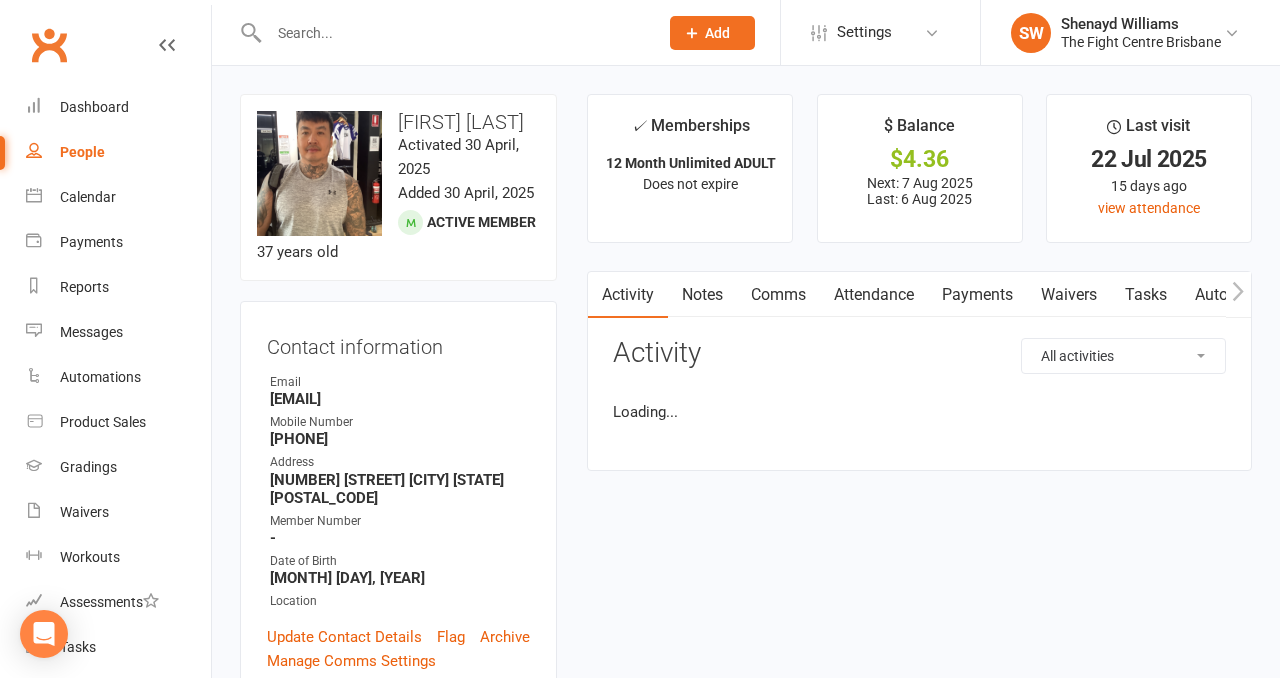 click on "Payments" at bounding box center (977, 295) 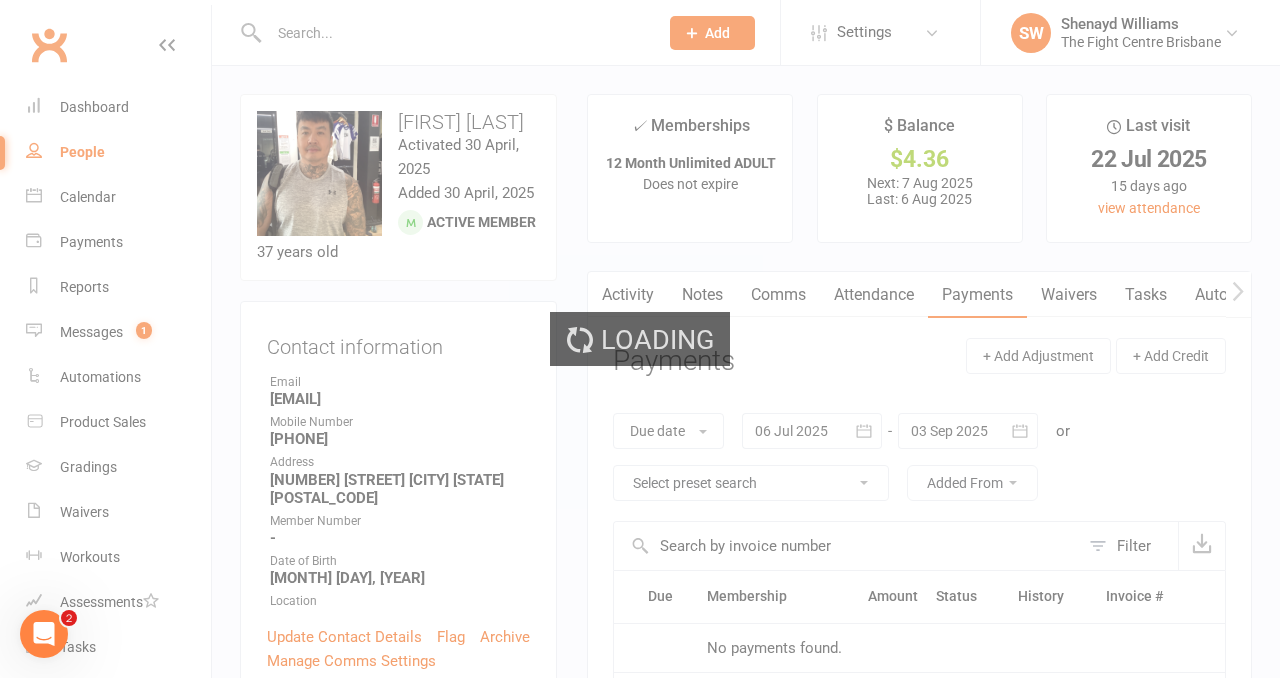 scroll, scrollTop: 0, scrollLeft: 0, axis: both 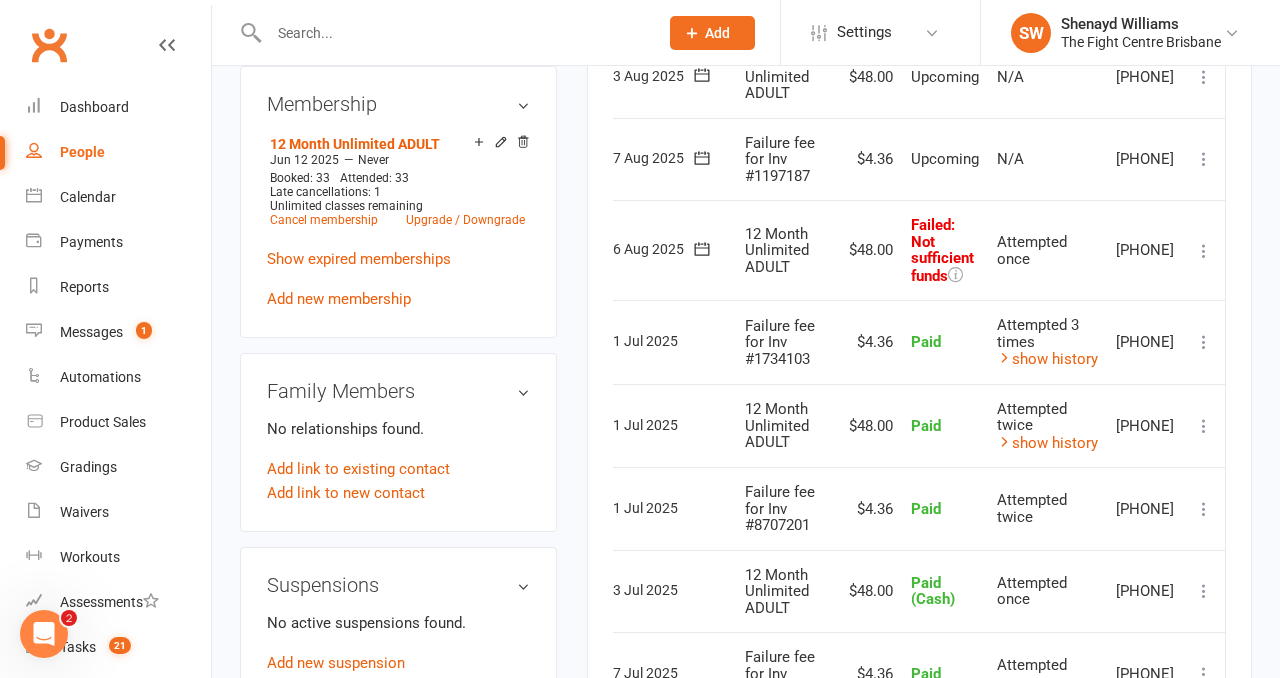 click at bounding box center (1204, 251) 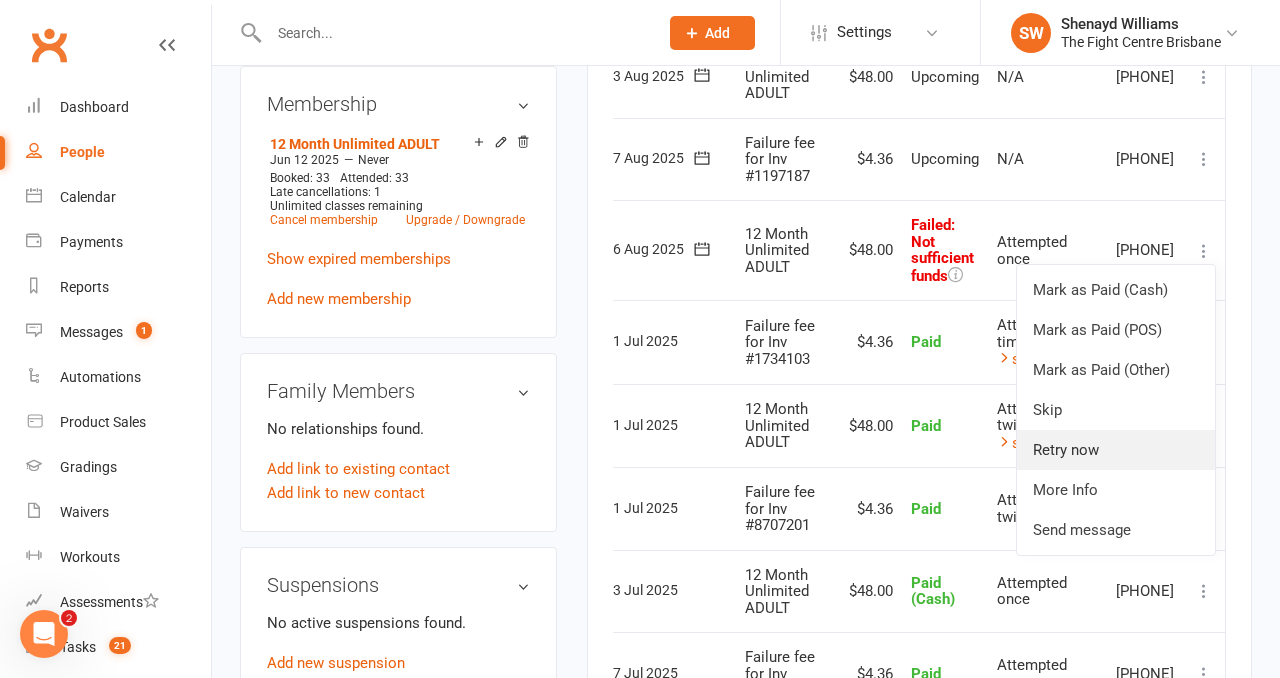 click on "Retry now" at bounding box center [1116, 450] 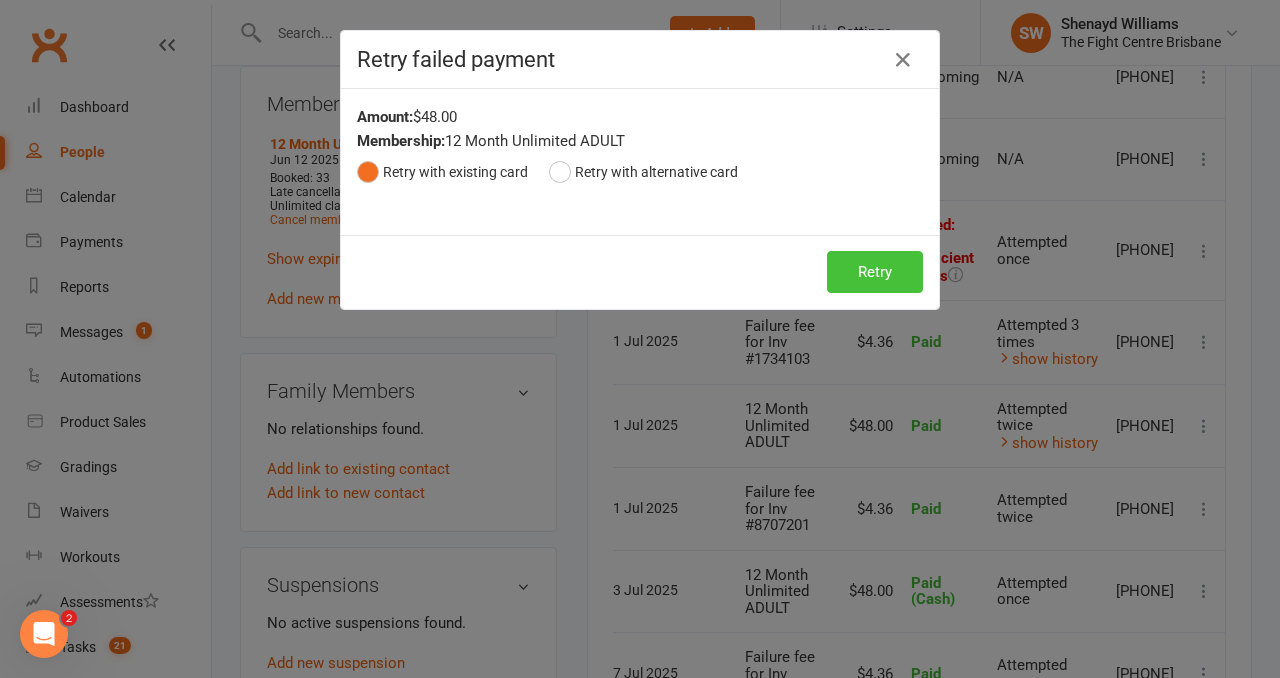 click on "Retry" at bounding box center (875, 272) 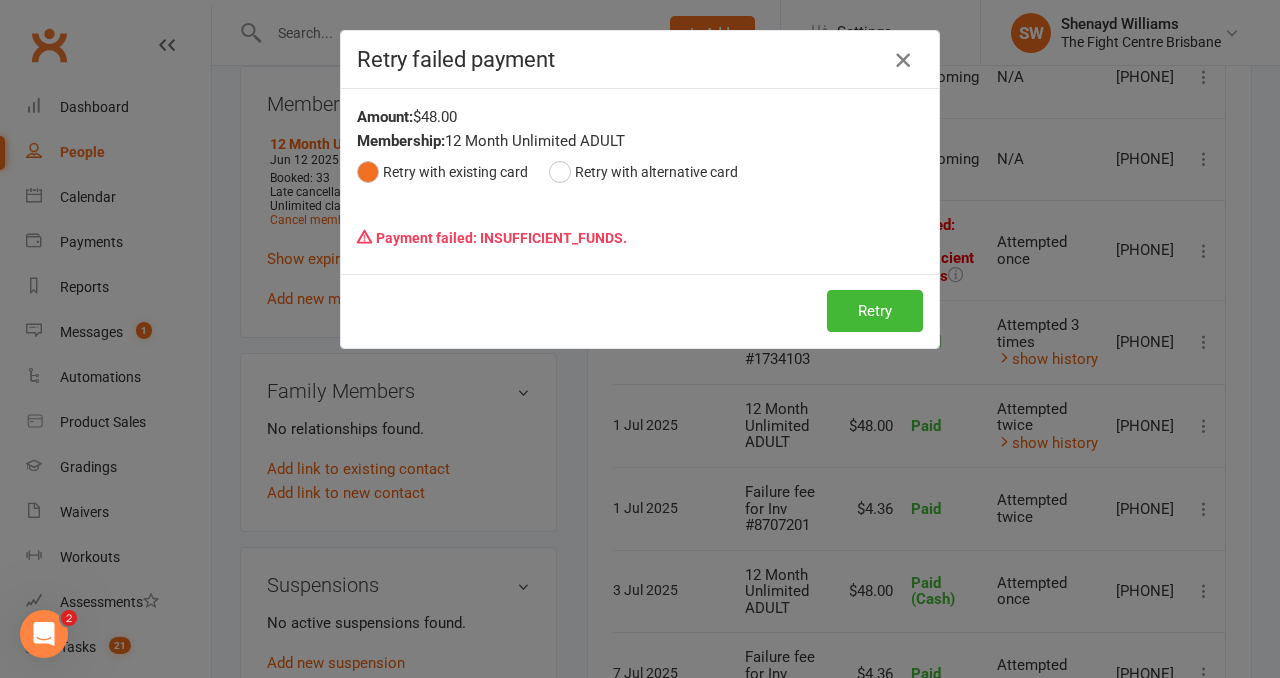 click at bounding box center [903, 60] 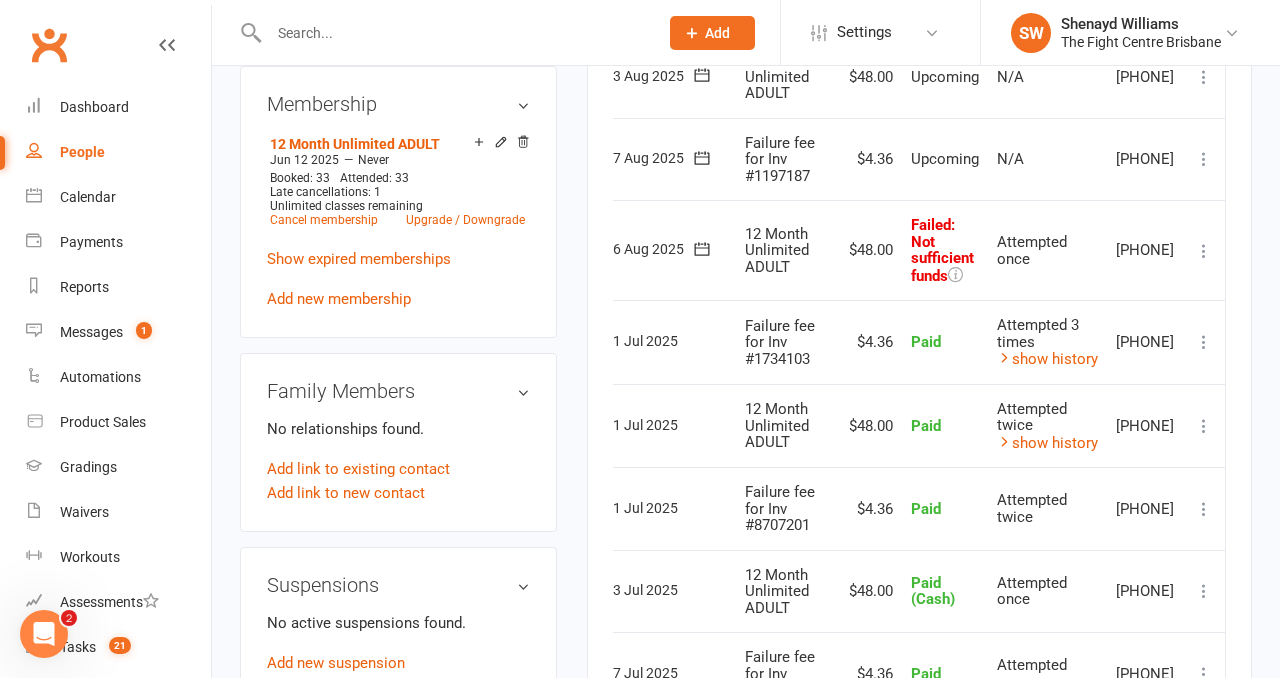 click at bounding box center (1204, 159) 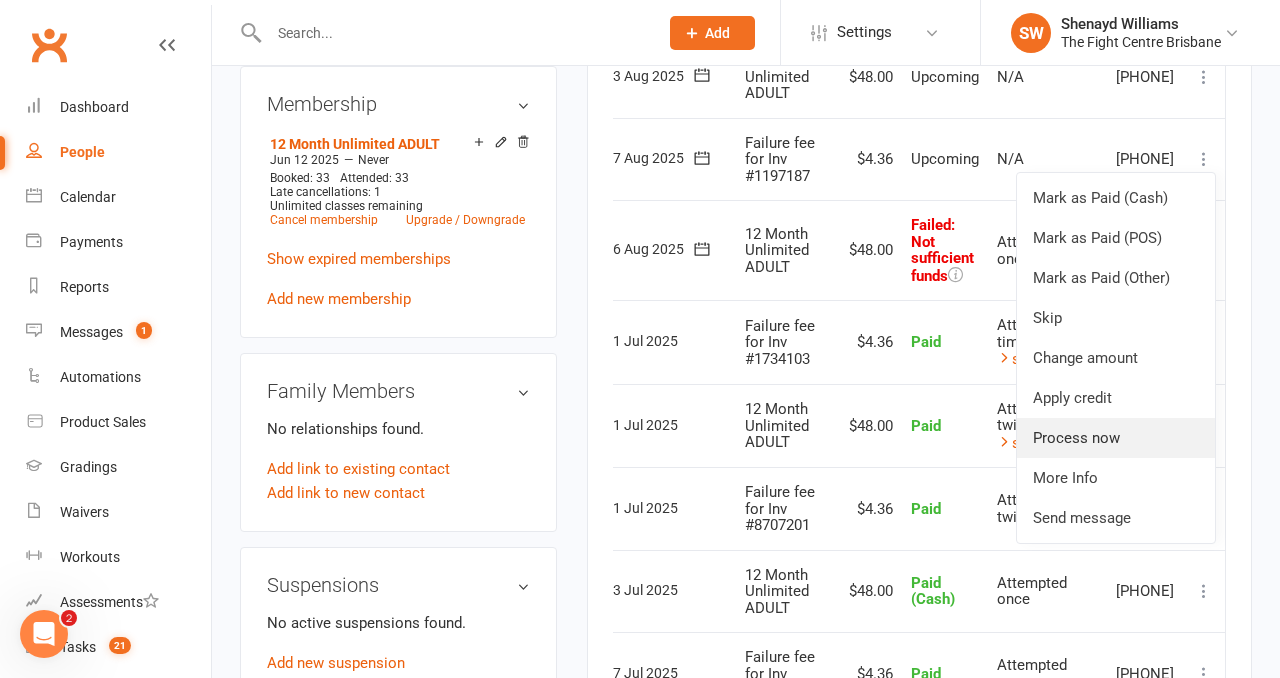 click on "Process now" at bounding box center [1116, 438] 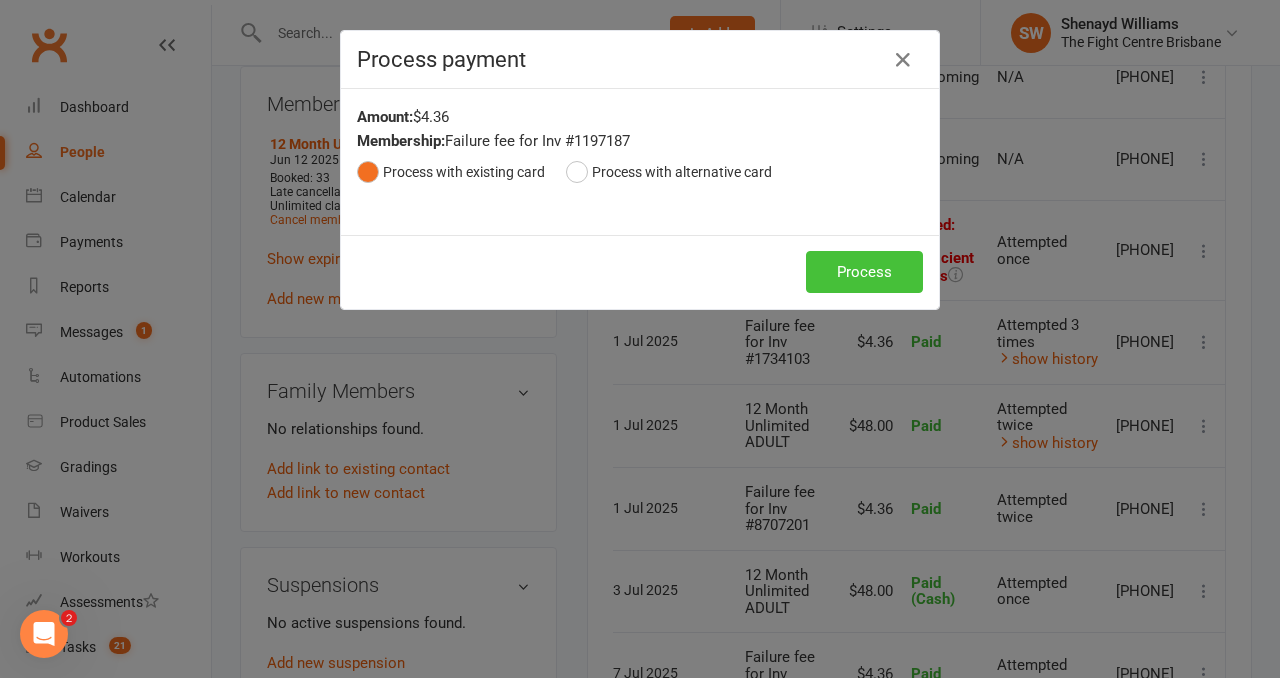 click on "Process" at bounding box center (864, 272) 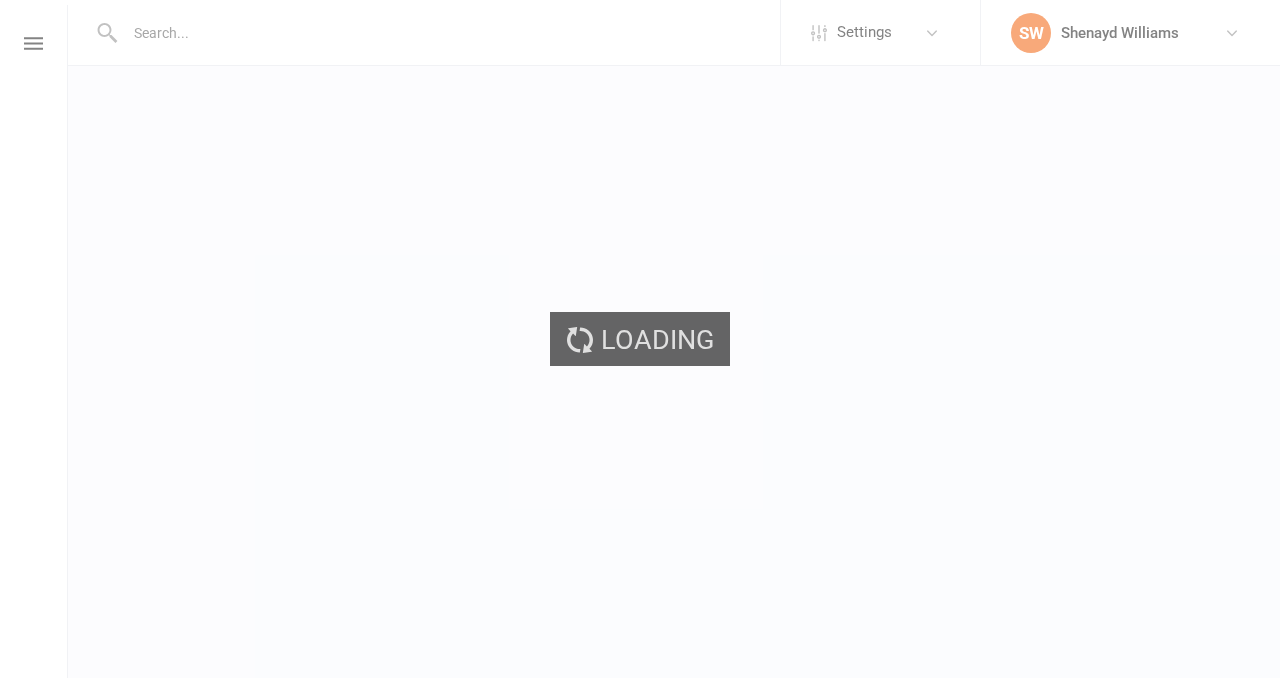 scroll, scrollTop: 0, scrollLeft: 0, axis: both 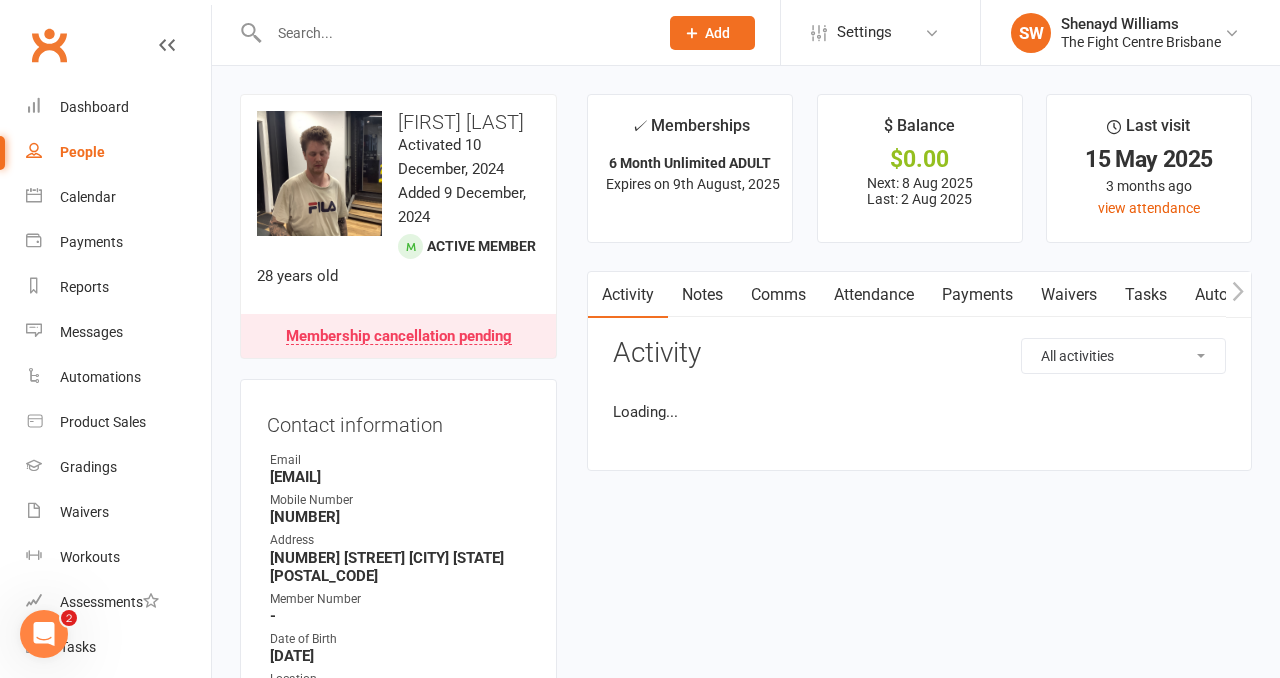 click on "Payments" at bounding box center (977, 295) 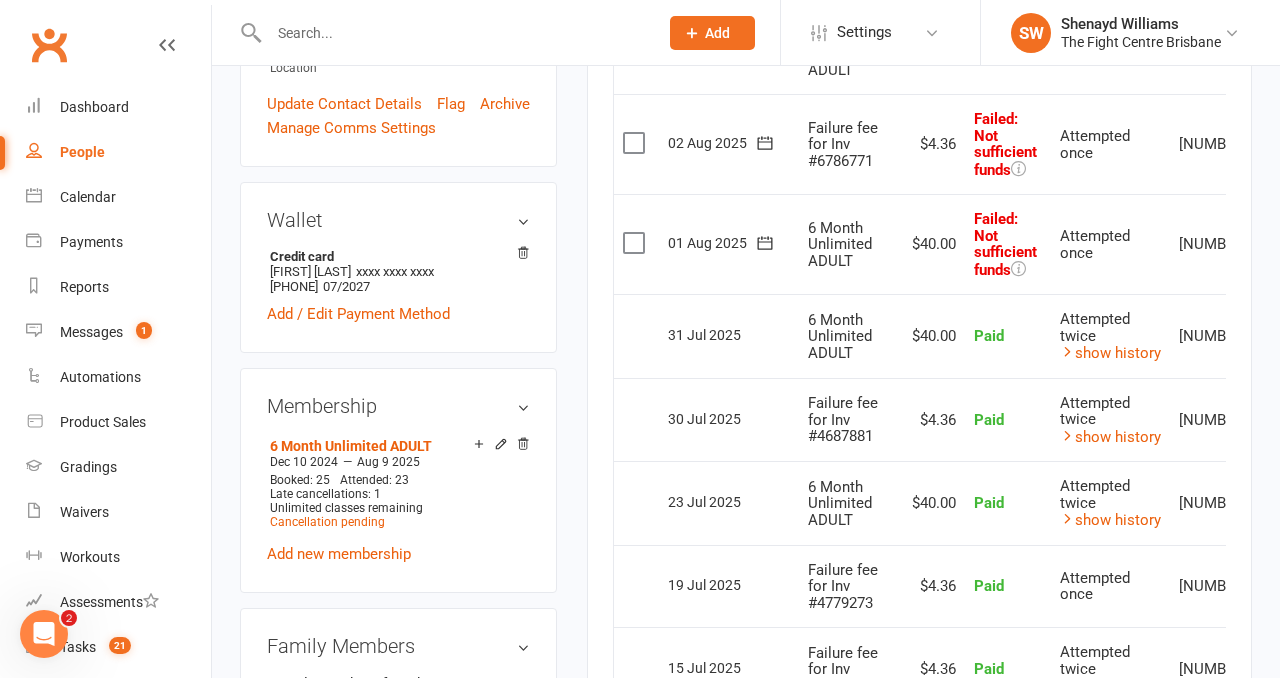 scroll, scrollTop: 548, scrollLeft: 0, axis: vertical 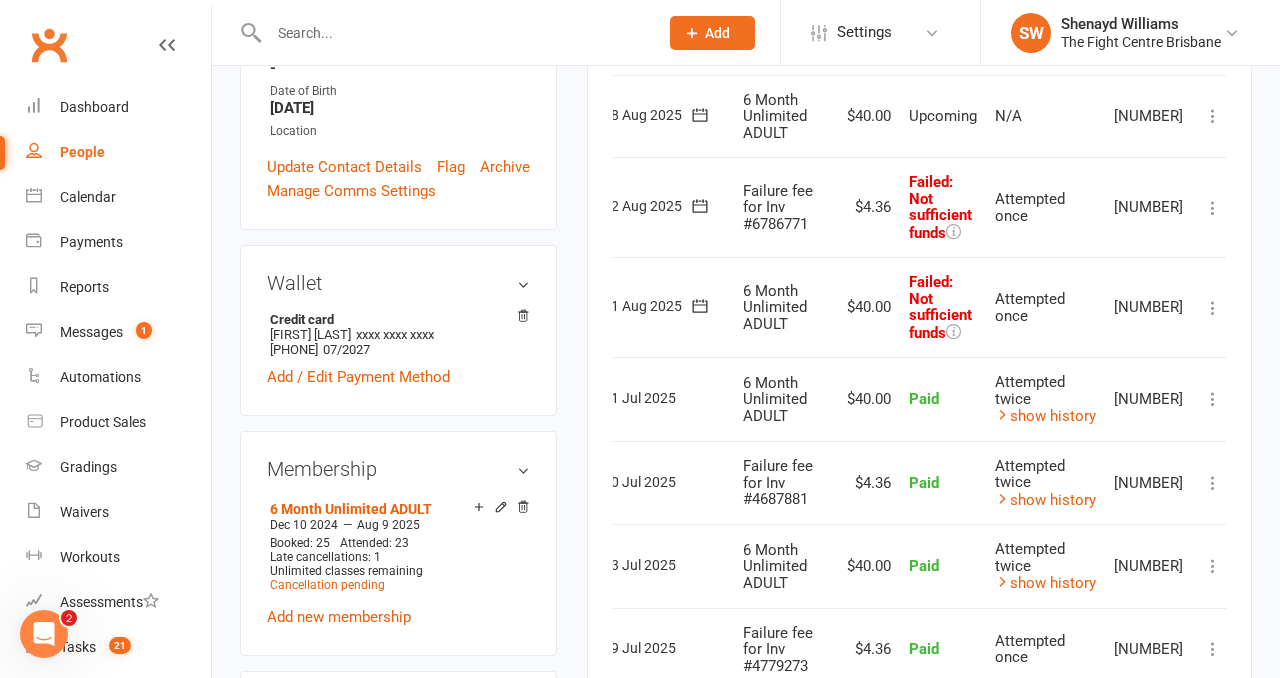 click at bounding box center [1213, 308] 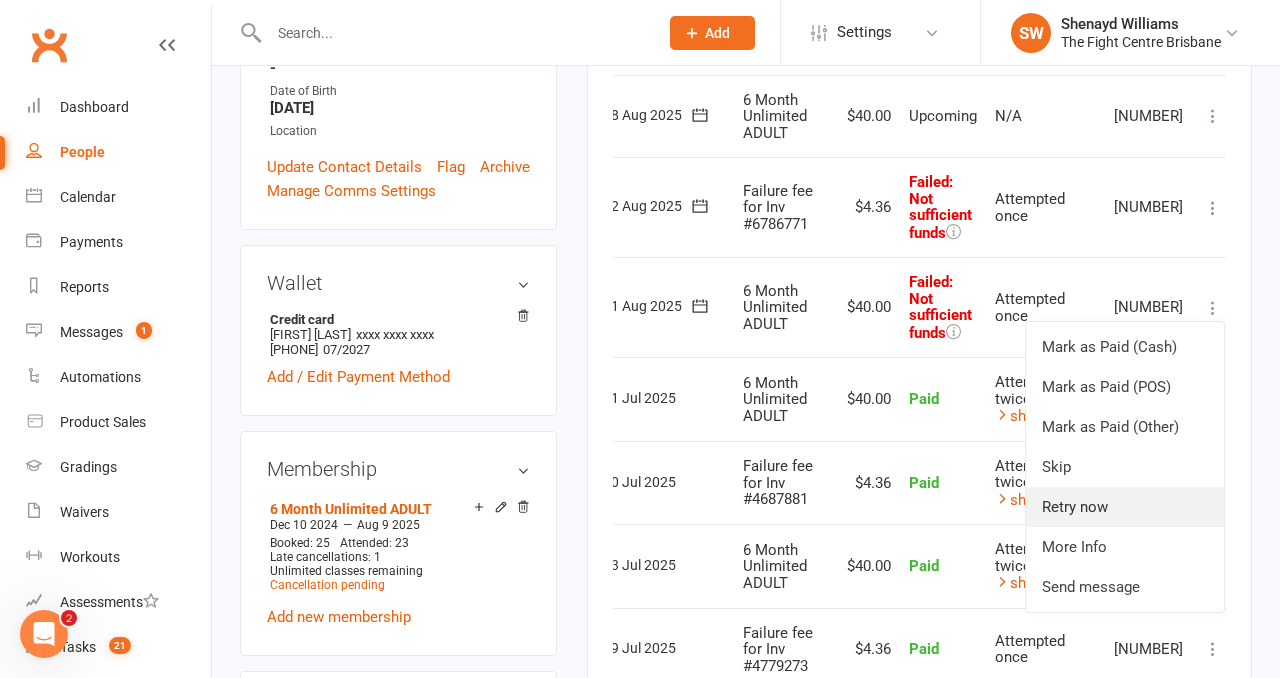 click on "Retry now" at bounding box center (1125, 507) 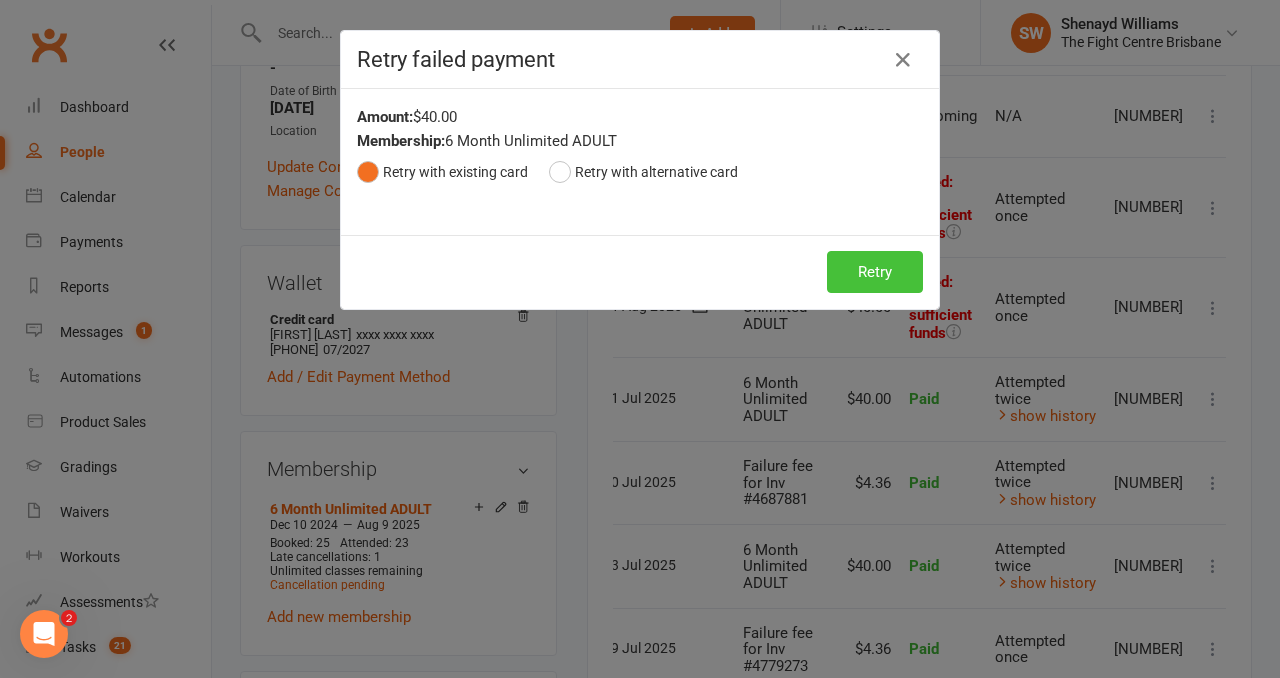 click on "Retry" at bounding box center [875, 272] 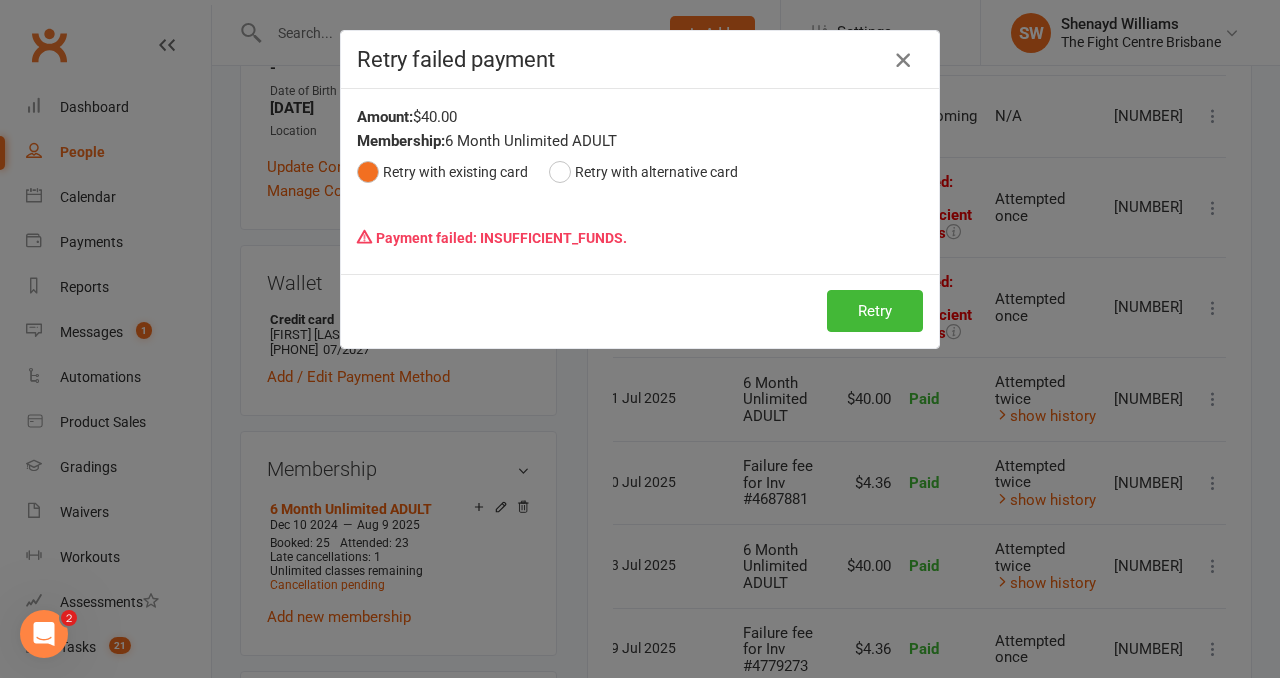click at bounding box center (903, 60) 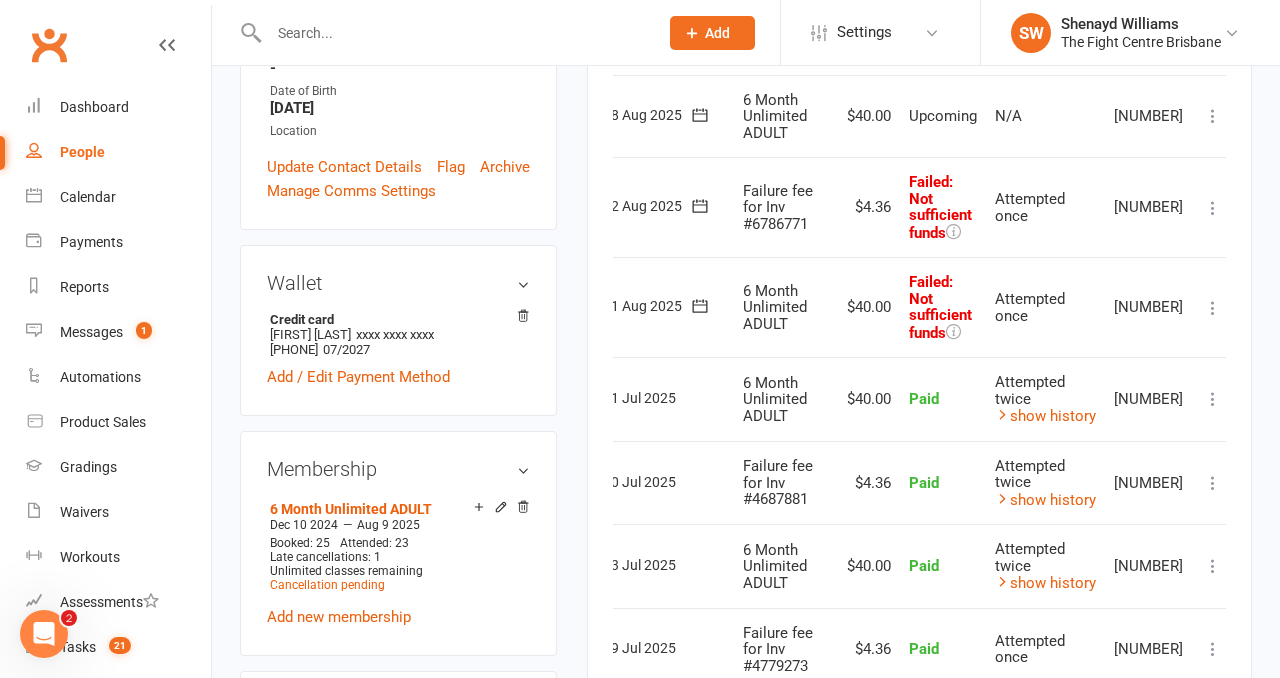 click at bounding box center [1213, 208] 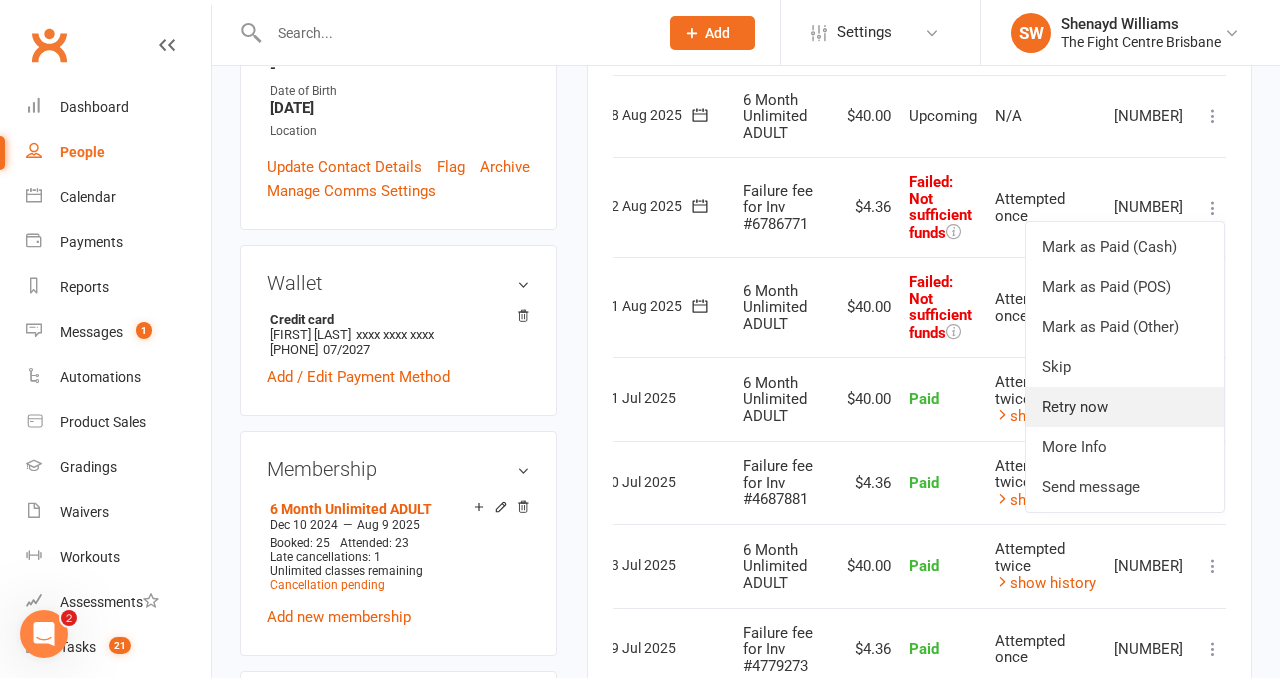 click on "Retry now" at bounding box center (1125, 407) 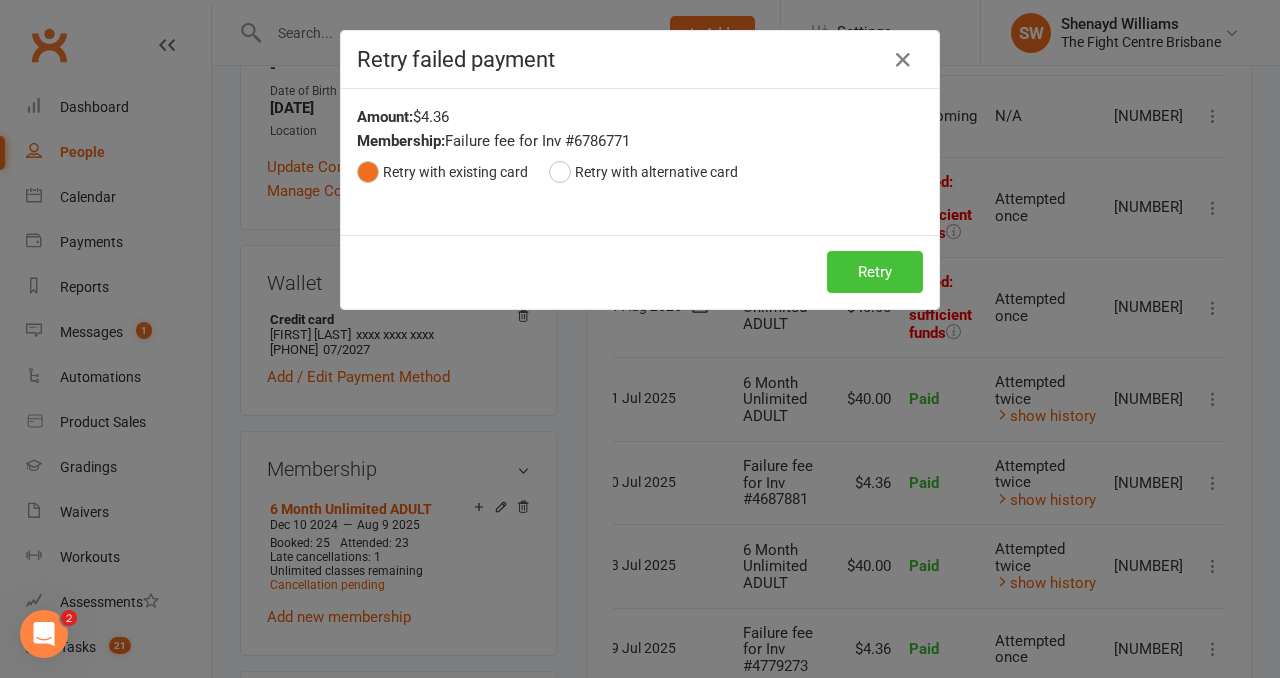 click on "Retry" at bounding box center [875, 272] 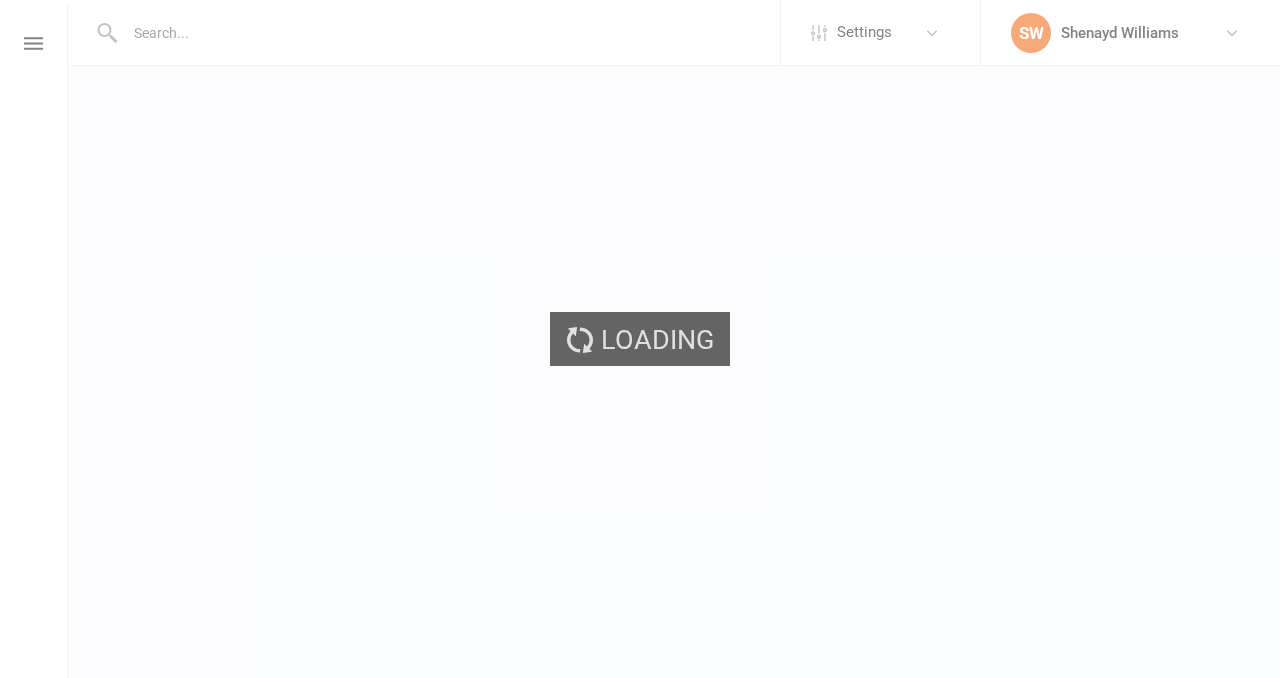 scroll, scrollTop: 0, scrollLeft: 0, axis: both 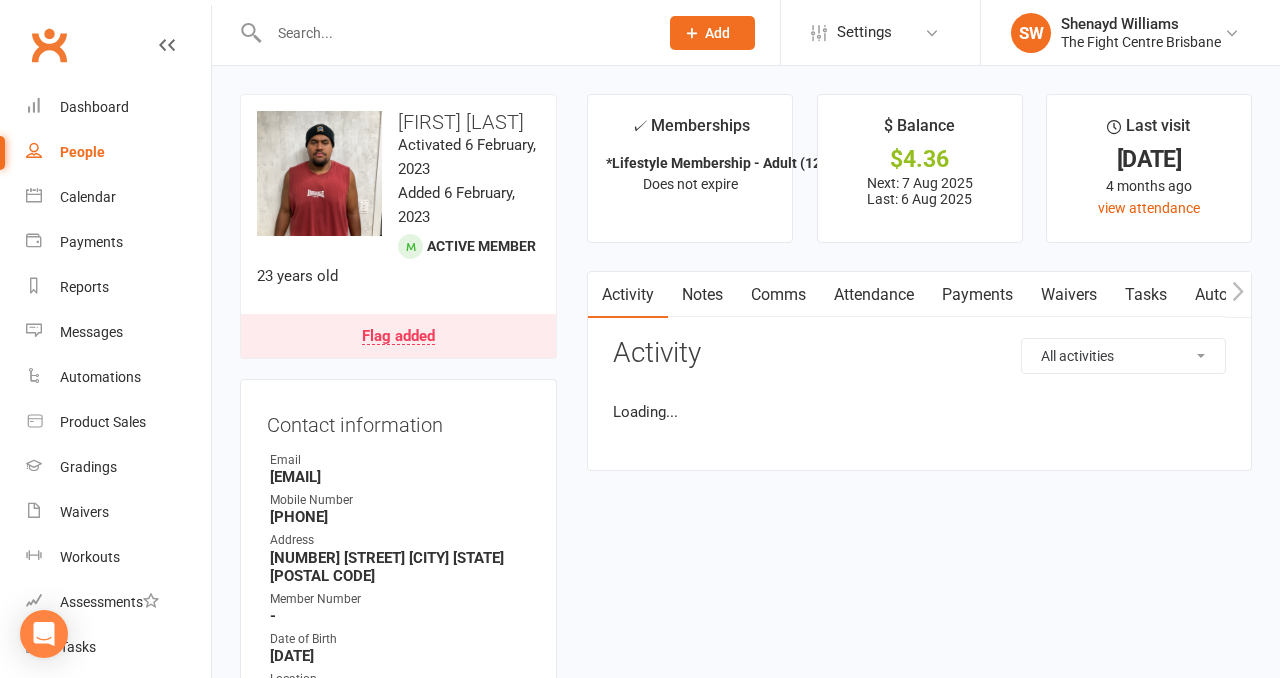 click on "Payments" at bounding box center [977, 295] 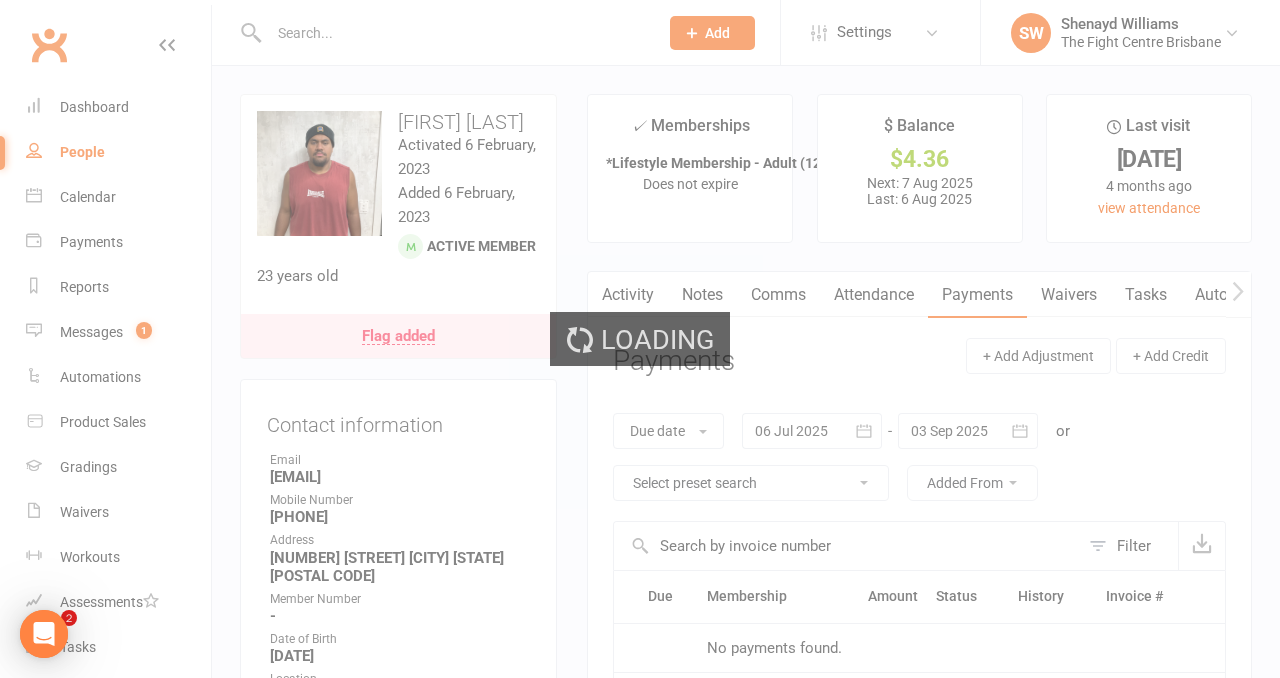 scroll, scrollTop: 0, scrollLeft: 0, axis: both 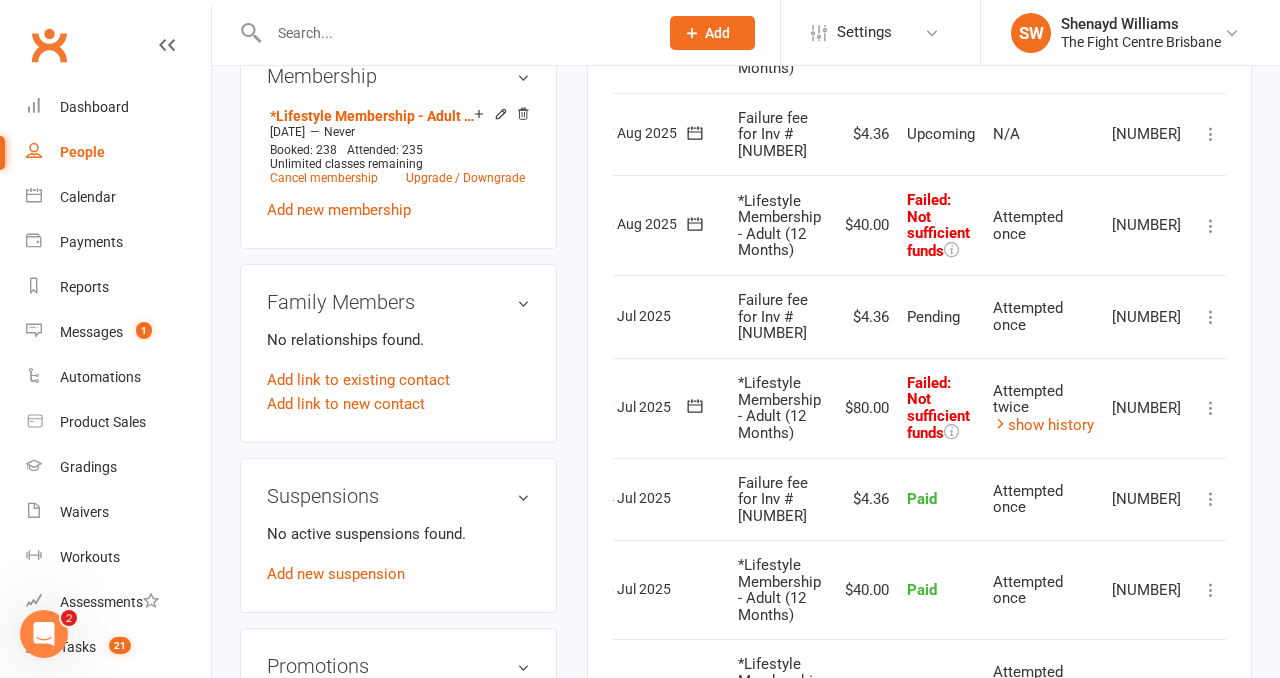 click at bounding box center [1211, 408] 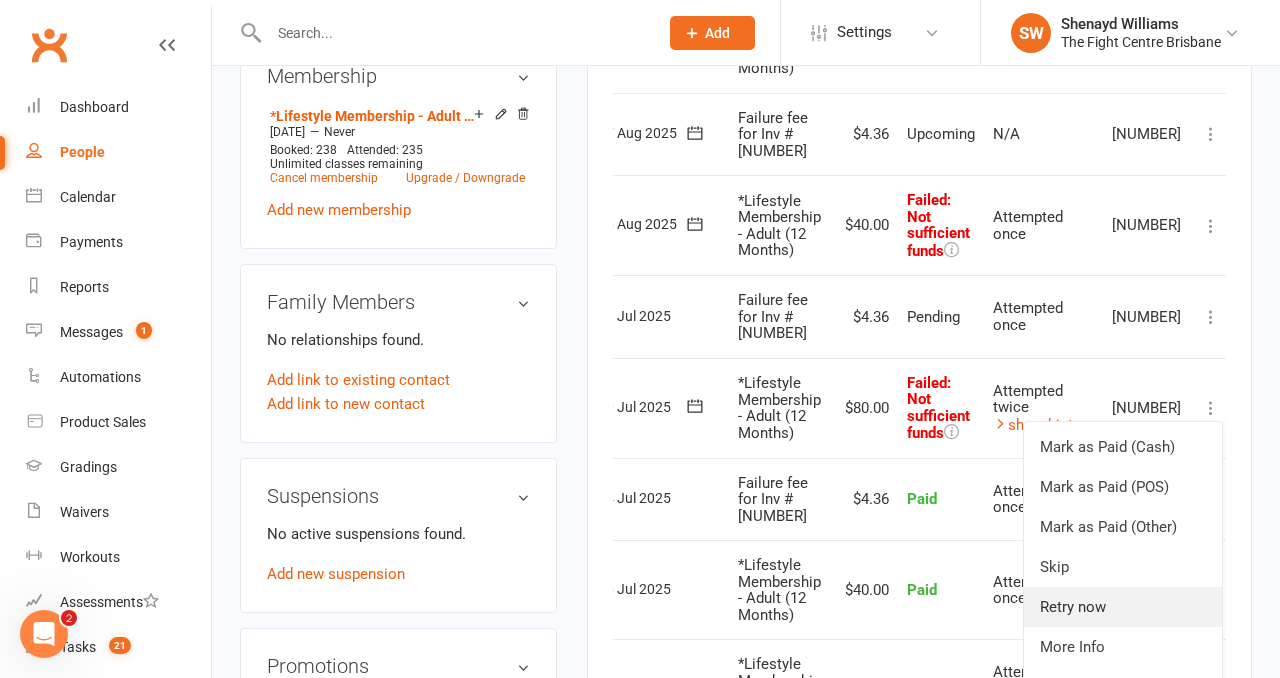 click on "Retry now" at bounding box center (1123, 607) 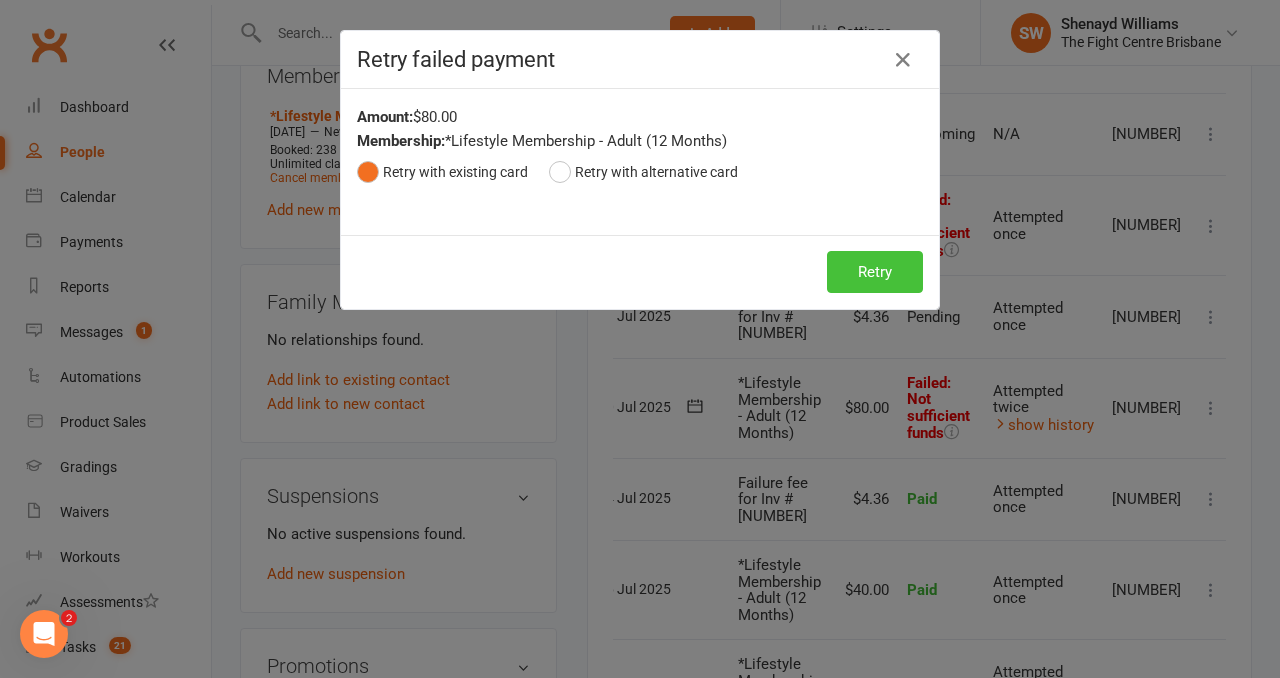 click on "Retry" at bounding box center [875, 272] 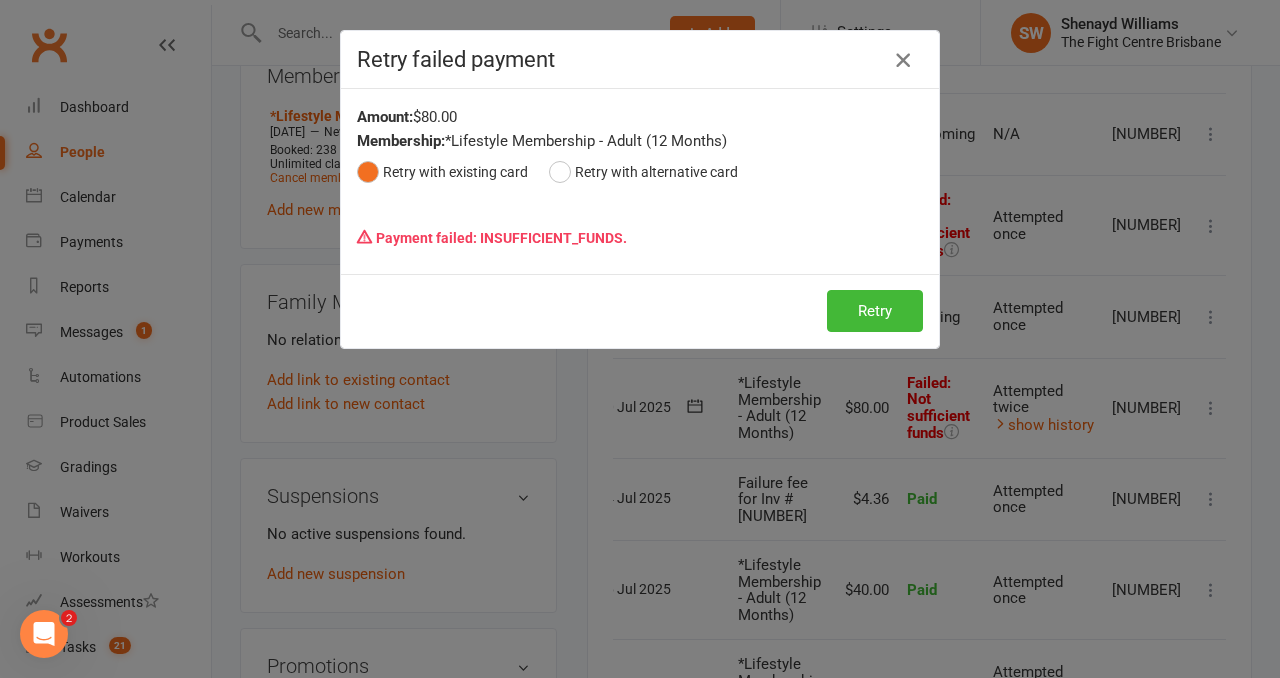 click at bounding box center (903, 60) 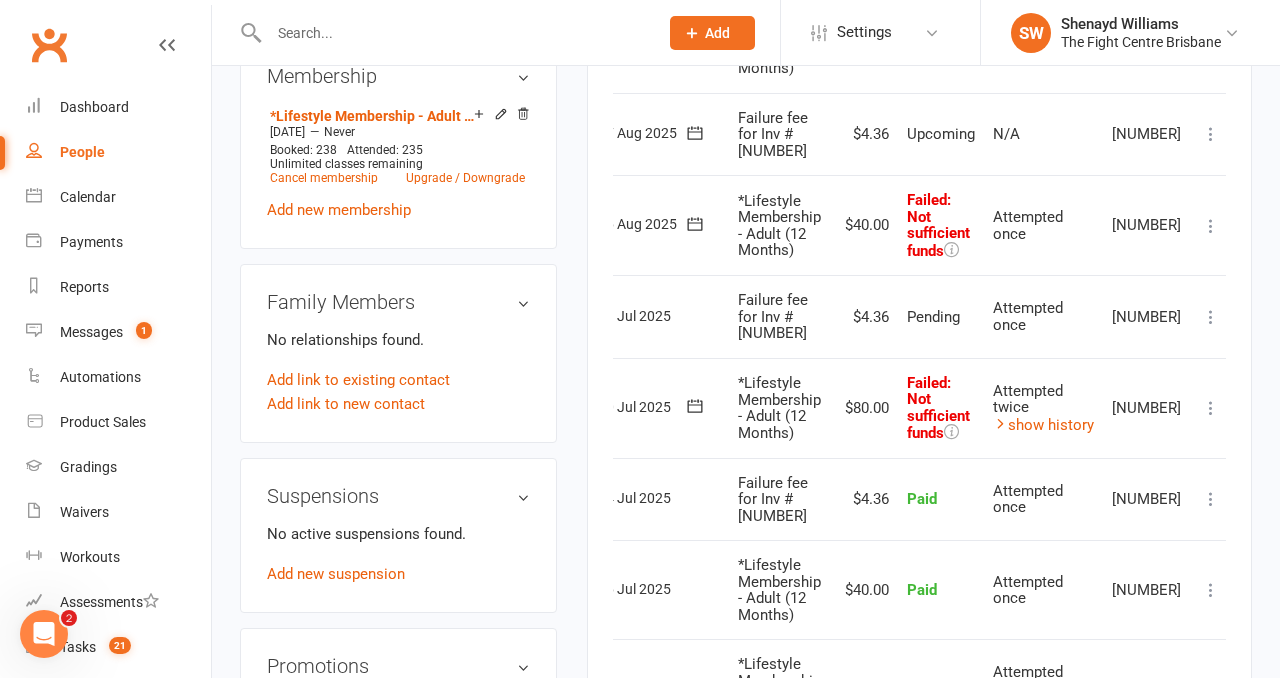 click at bounding box center [1211, 226] 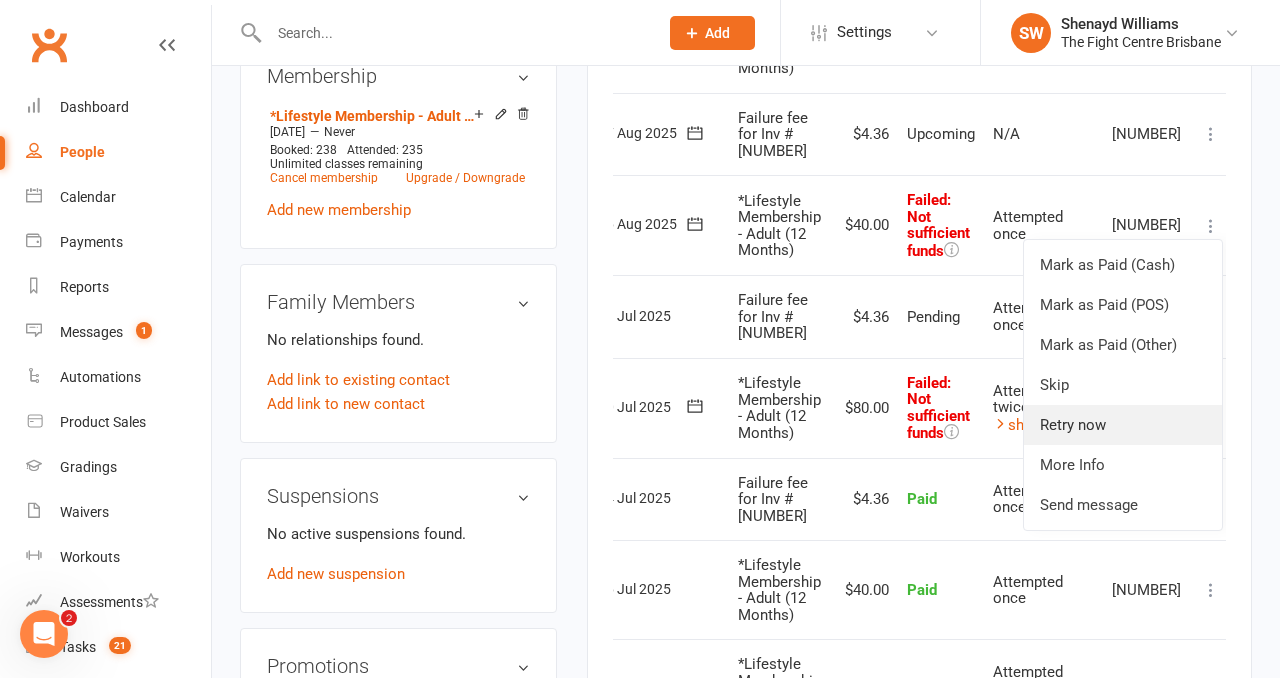 click on "Retry now" at bounding box center [1123, 425] 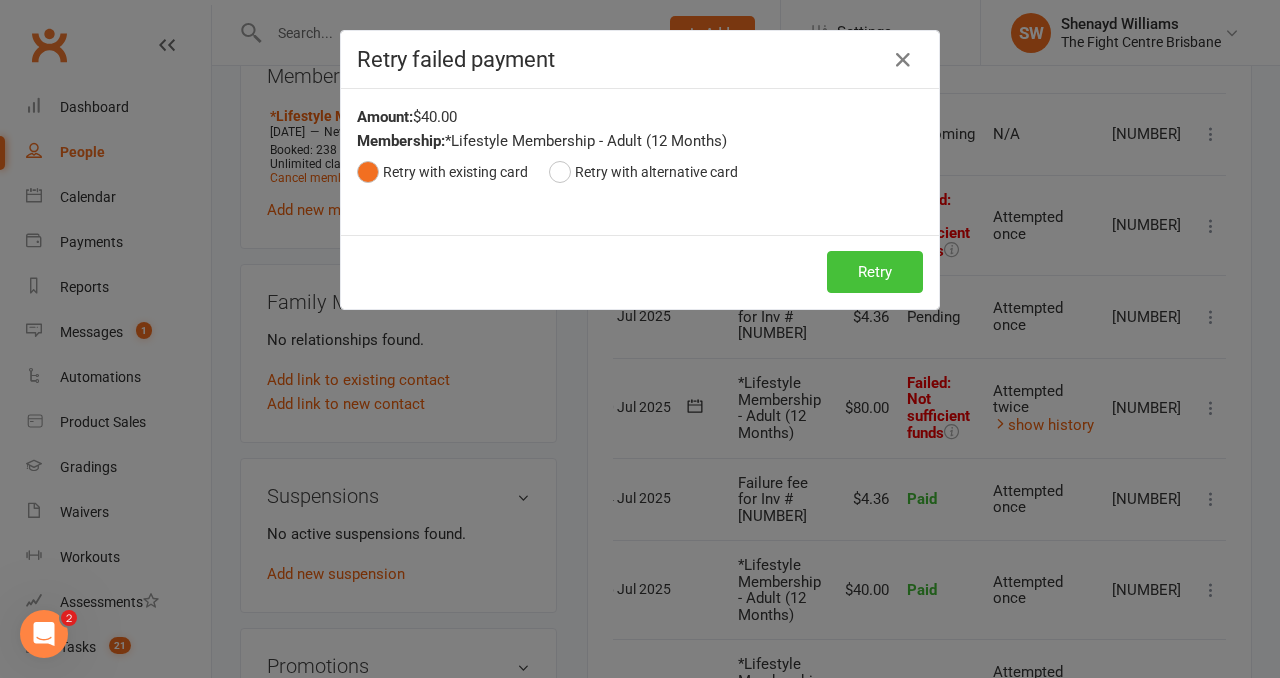 click on "Retry" at bounding box center (875, 272) 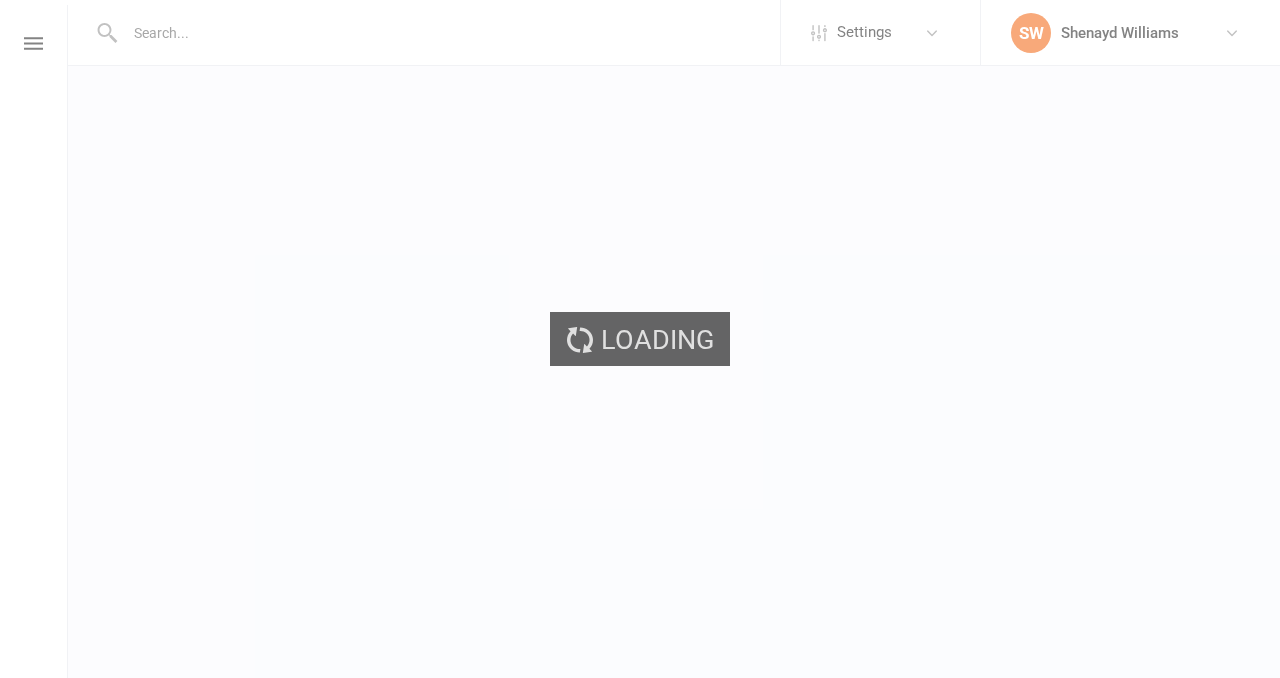 scroll, scrollTop: 0, scrollLeft: 0, axis: both 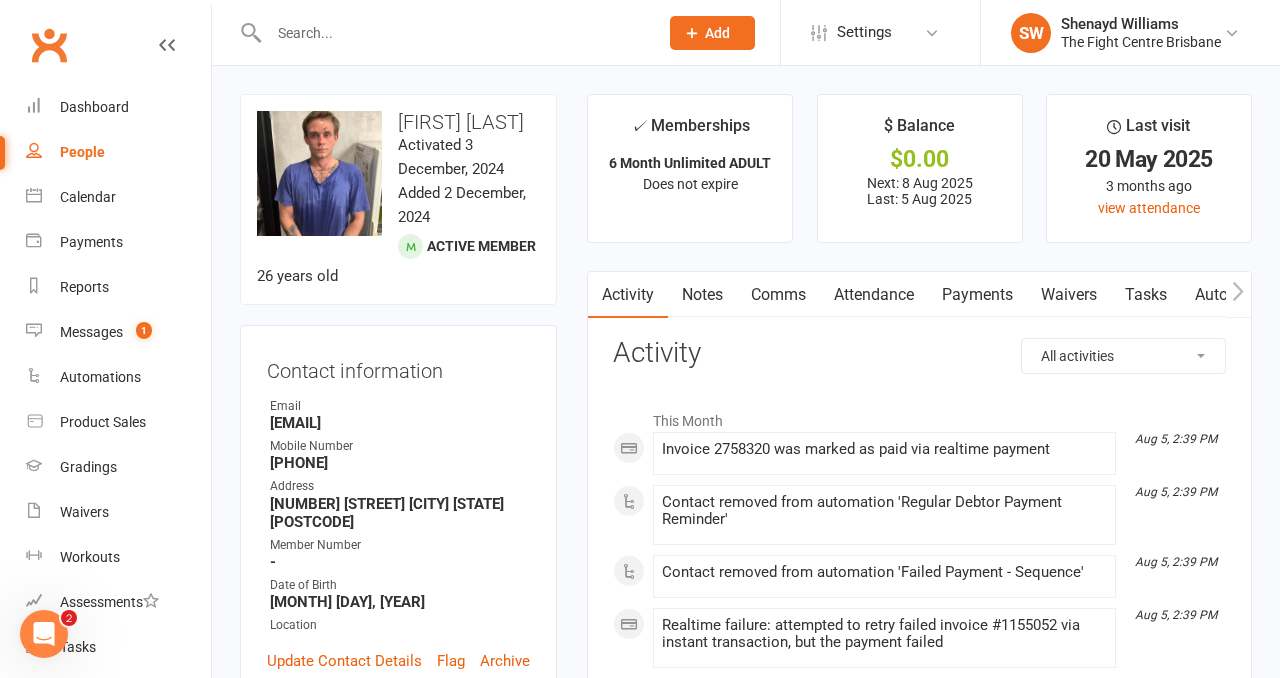 click on "Payments" at bounding box center [977, 295] 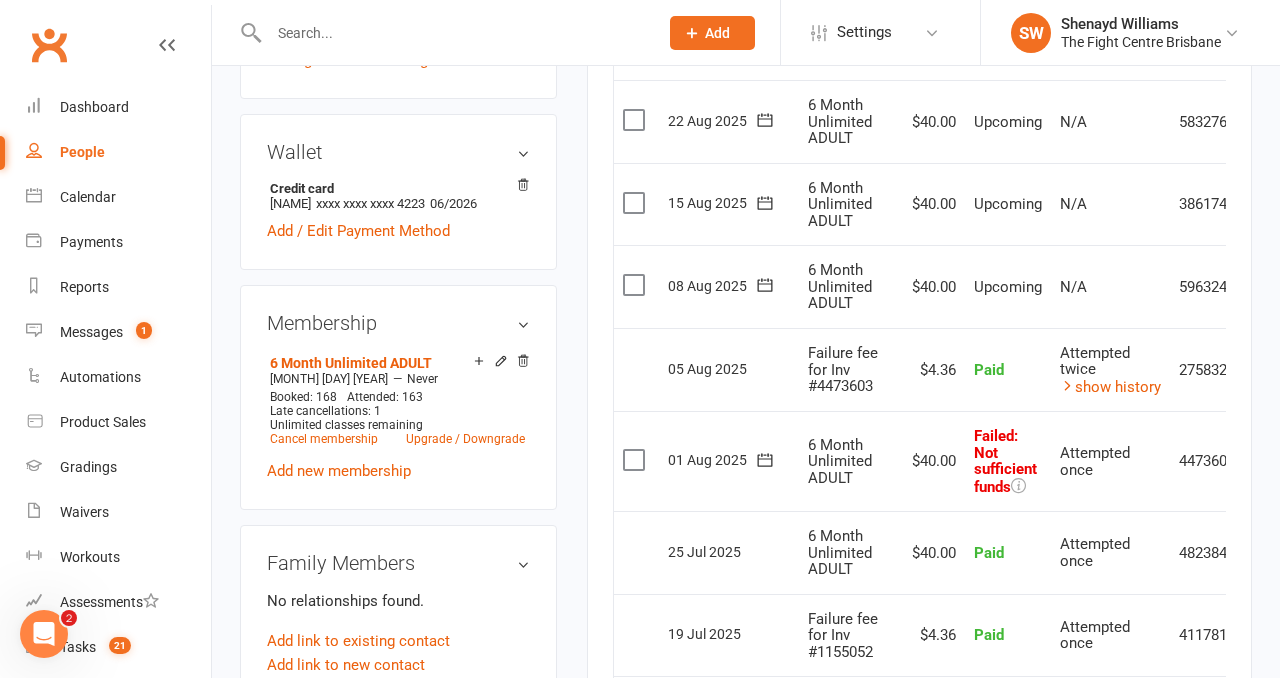 scroll, scrollTop: 763, scrollLeft: 0, axis: vertical 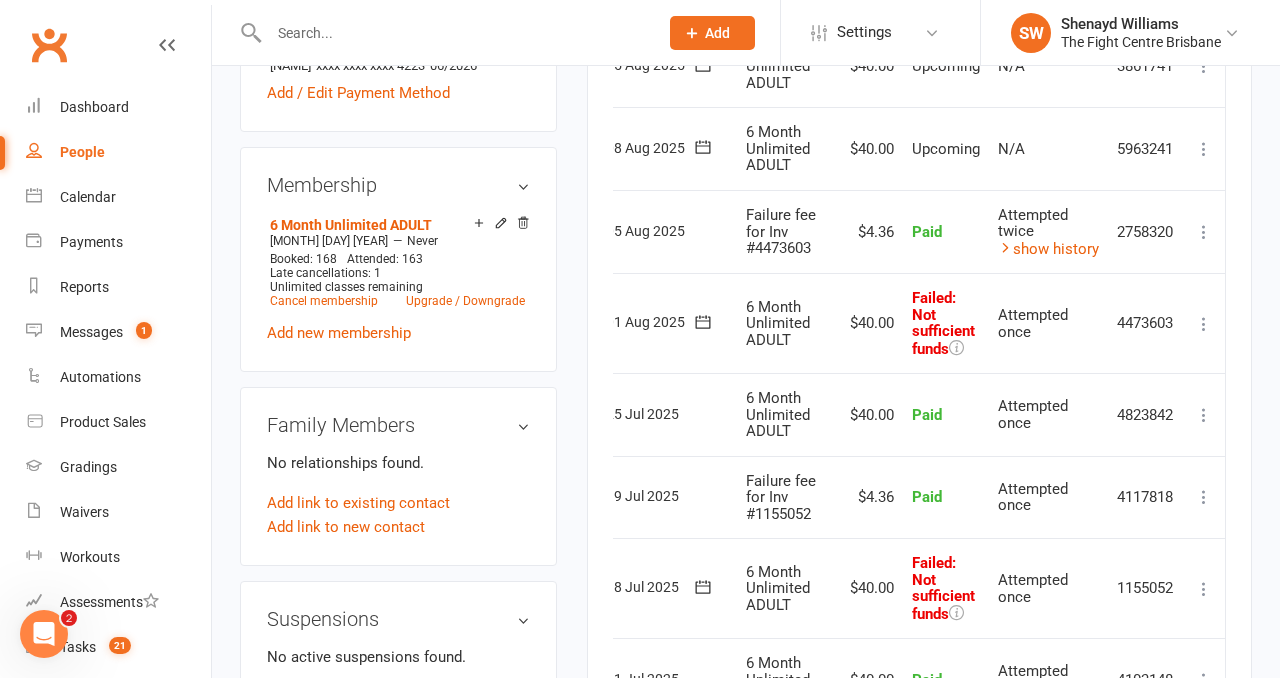 click at bounding box center (1204, 324) 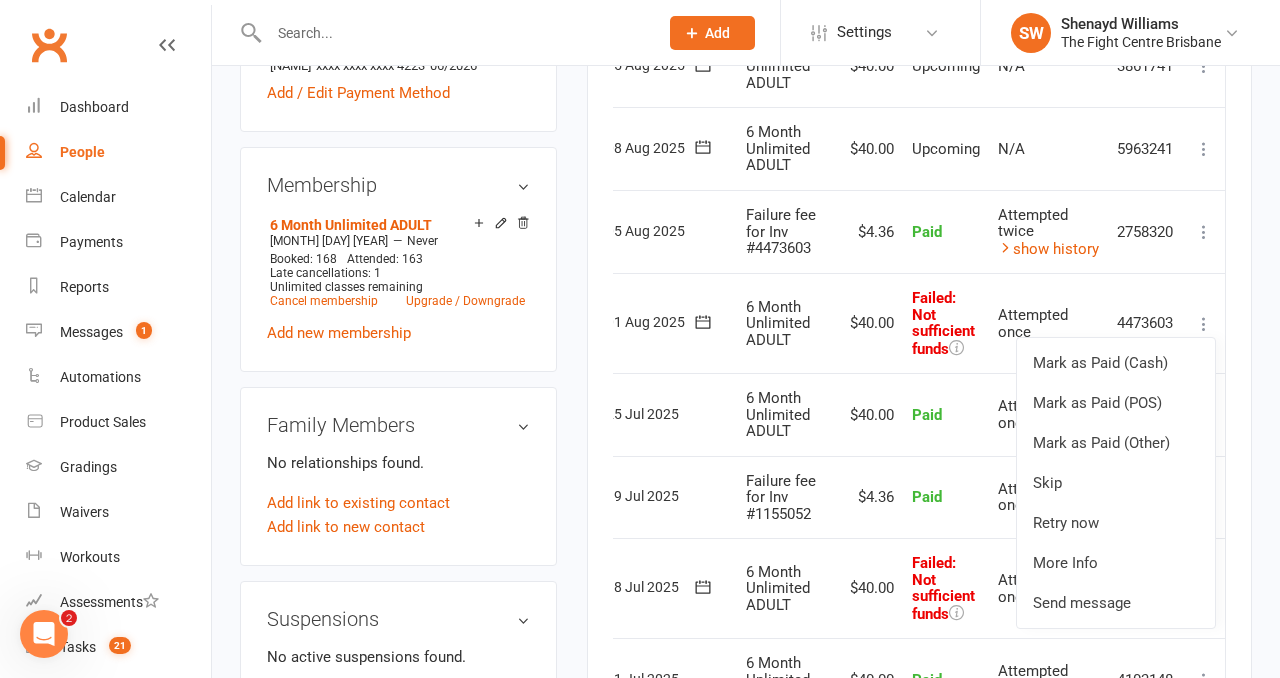 click on "$40.00" at bounding box center [869, 414] 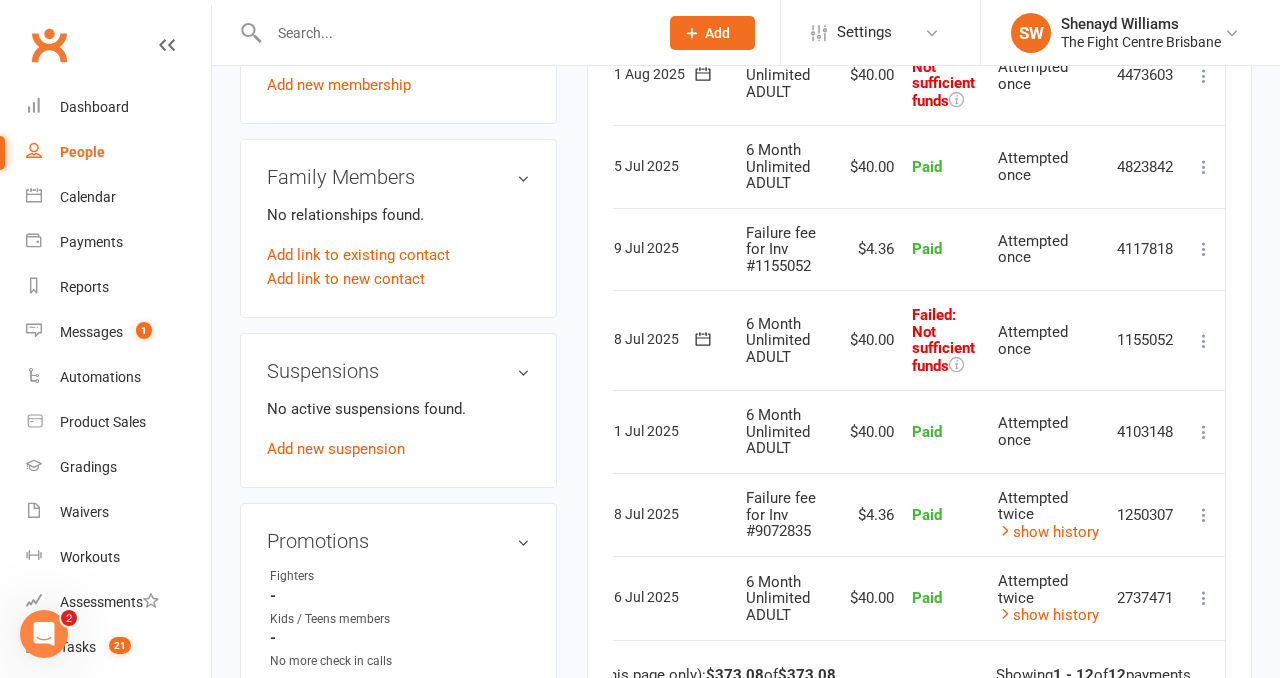 scroll, scrollTop: 1010, scrollLeft: 0, axis: vertical 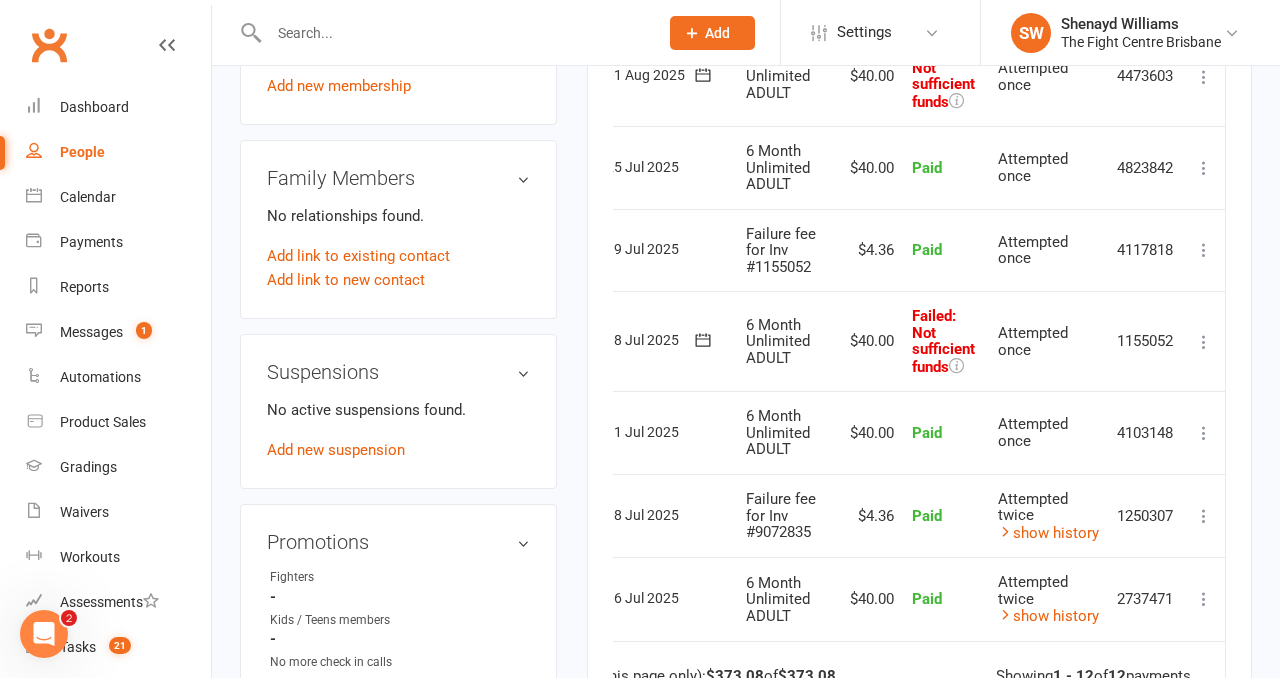 click on "Mark as Paid (Cash)  Mark as Paid (POS)  Mark as Paid (Other)  Skip  Retry now More Info Send message" at bounding box center [1204, 341] 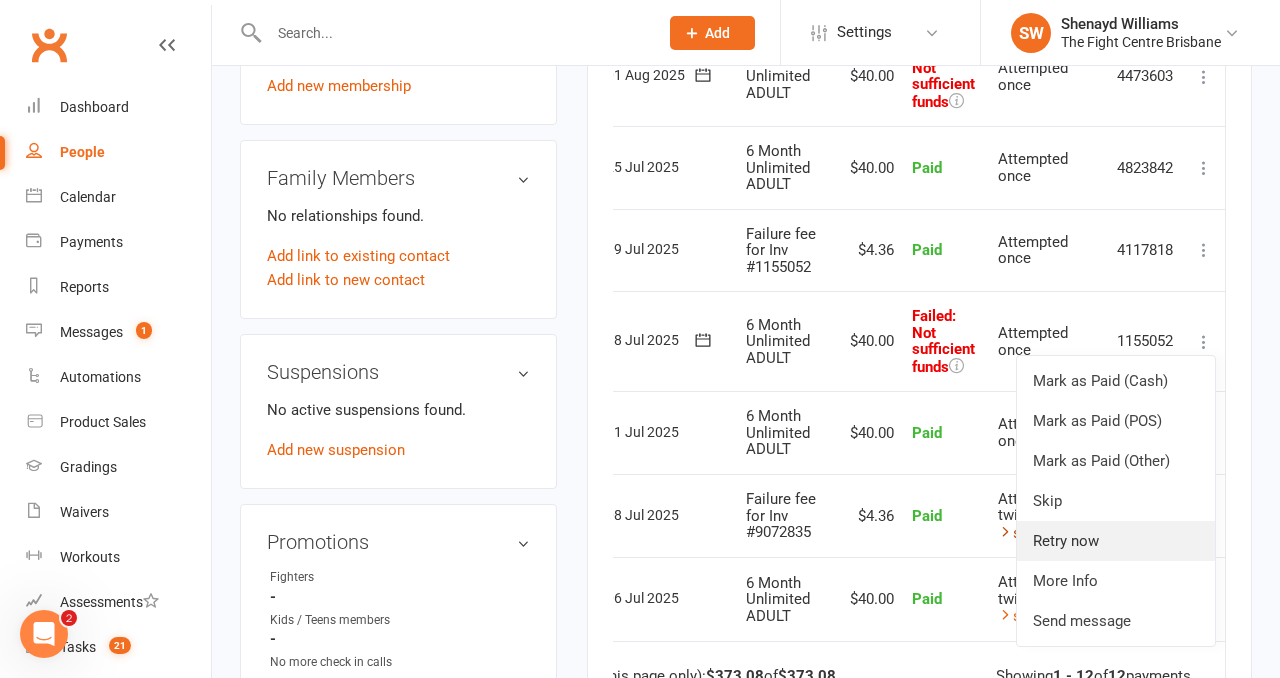 click on "Retry now" at bounding box center (1116, 541) 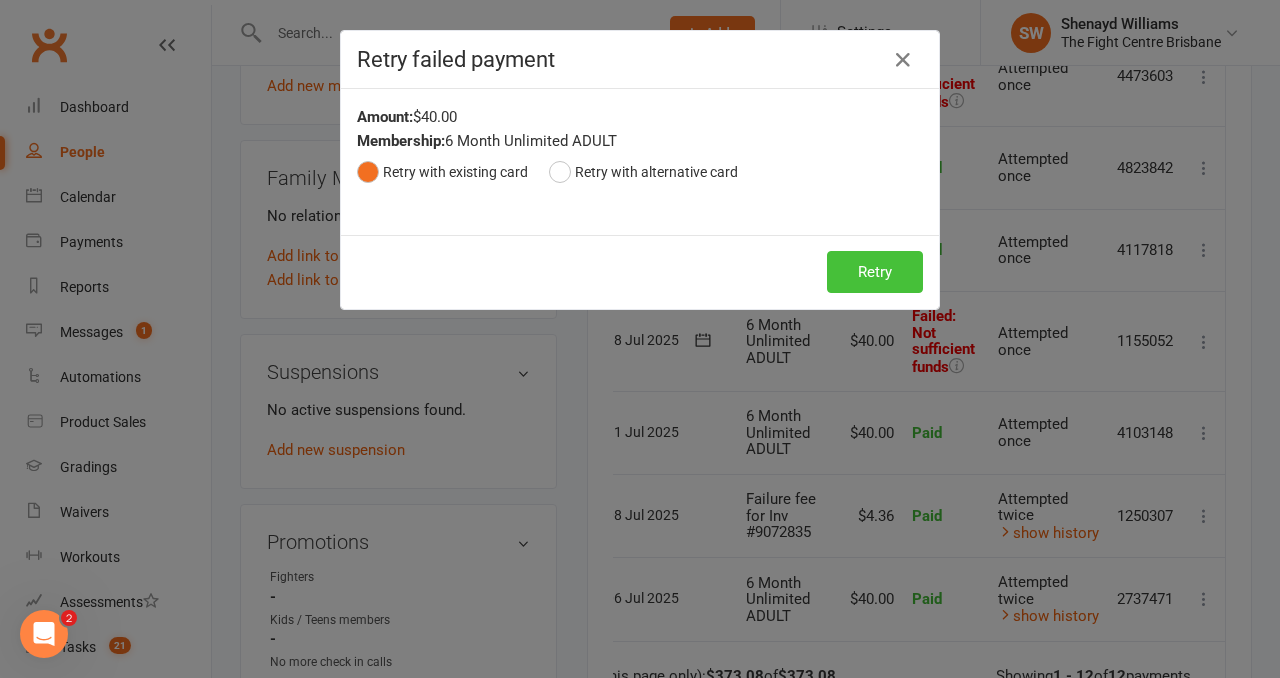 click on "Retry" at bounding box center [875, 272] 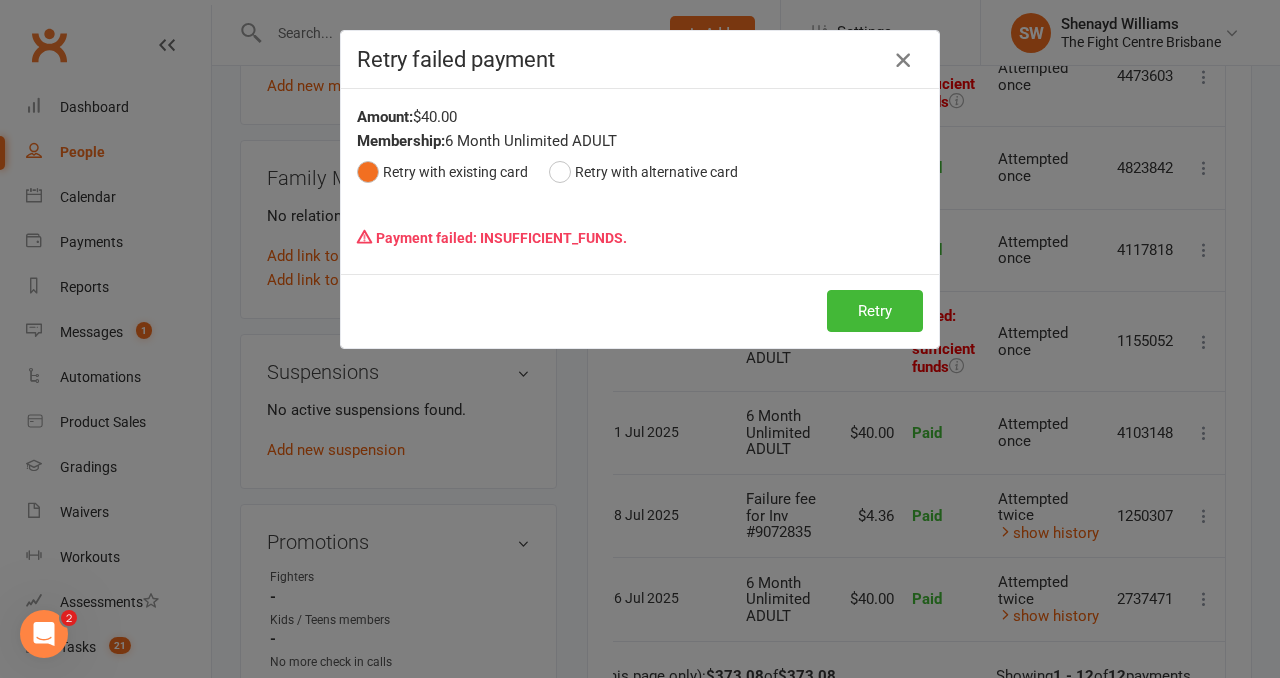 click at bounding box center [903, 60] 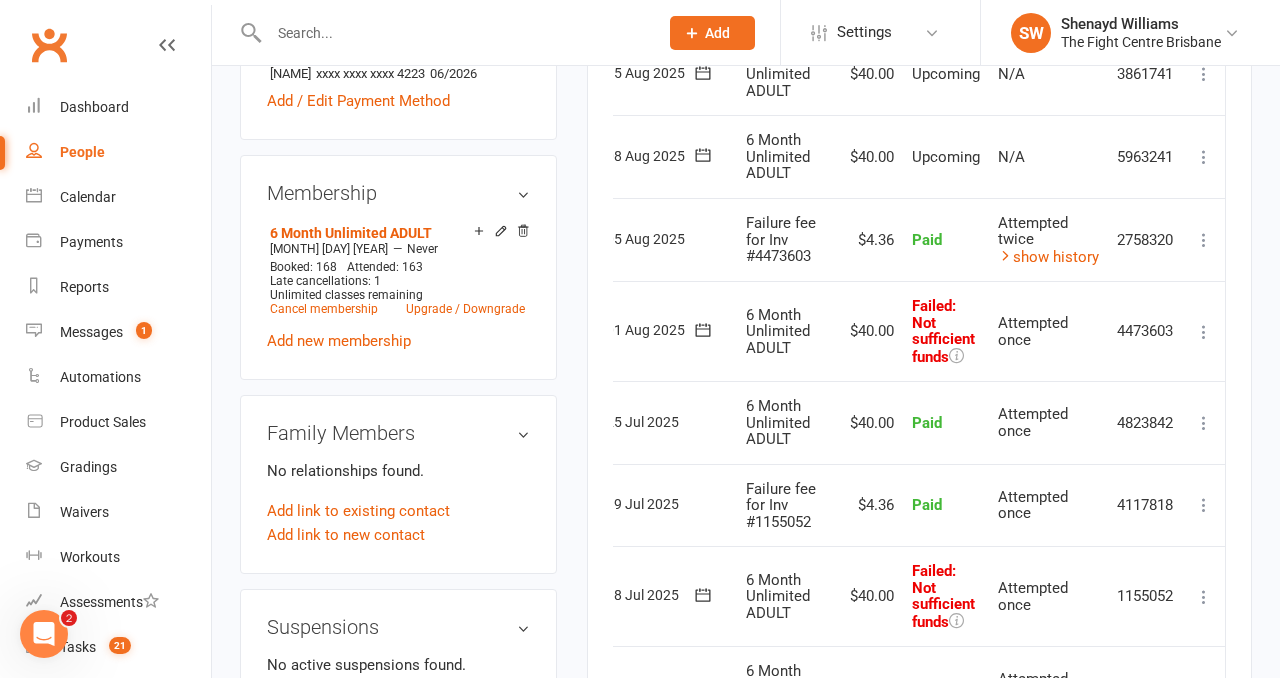 scroll, scrollTop: 757, scrollLeft: 0, axis: vertical 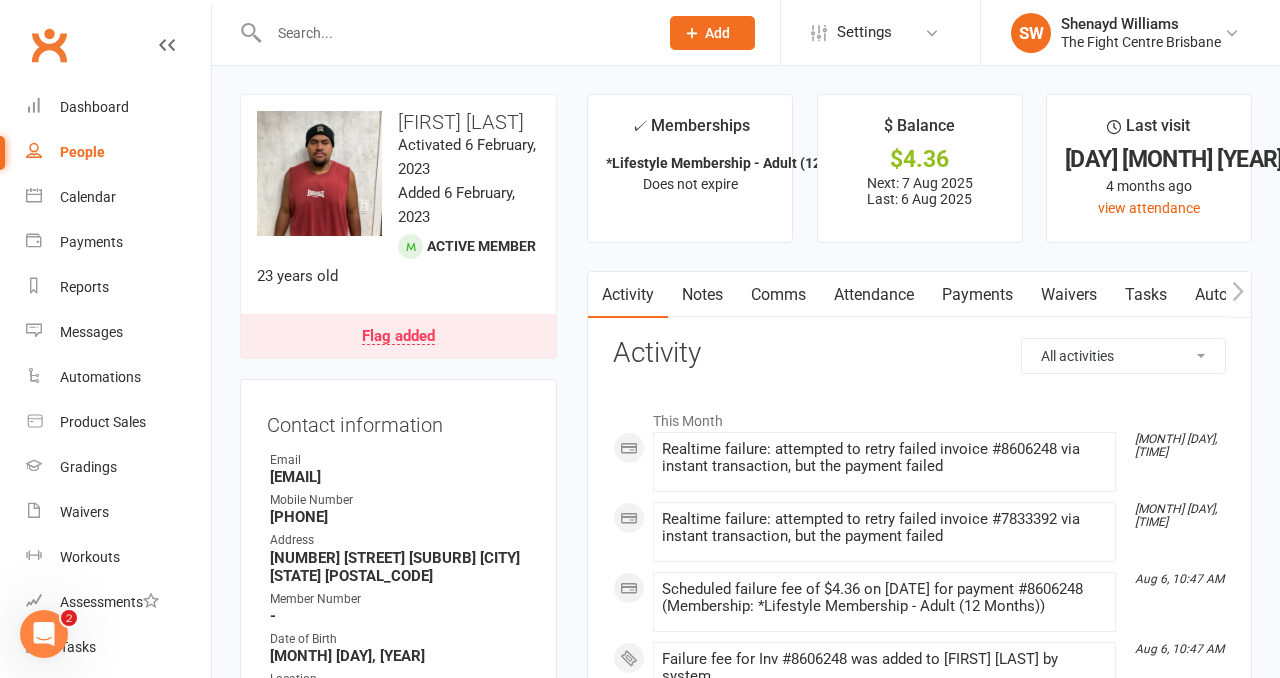 click on "Comms" at bounding box center [778, 295] 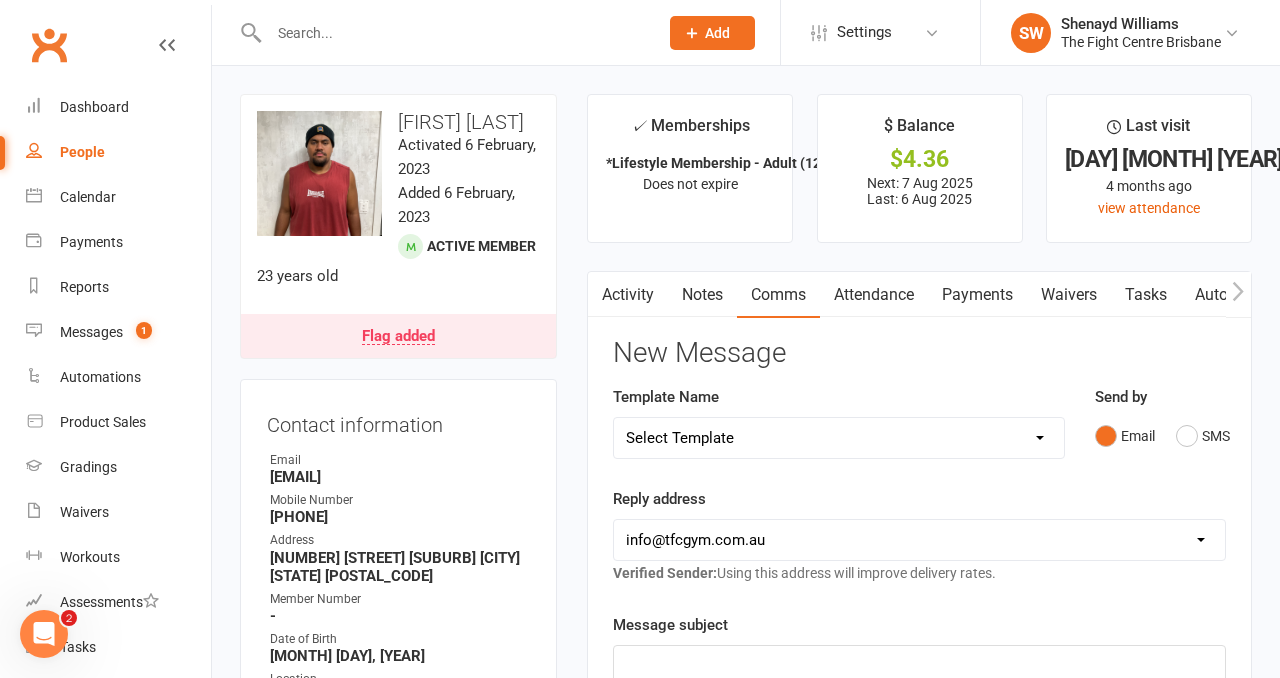 click on "Select Template [Email] A Mobile app invitation (1) [Email] Mobile app invitation accepted (1) [SMS] Fight Camp 6 - Registration Link [Email] Muay Thai Grading [Email] Muay Thai Grading - First Grading [Email] Muay Thai Grading Registration Link [SMS] Student Intake + Goal Setting - On Sign Up [SMS] $2 Membership Upgrade [Email] 3 Failed Payments Email [SMS] 3 Failed Payments TXT  [Push Notification] 4 Failed Payments APP [Email] 4 Failed Payments EMAIL [SMS] 4 Failed Payments TXT  [SMS] APP ACCESS for failures  [SMS] Failed/ Rescheduled Payment BANK ACC [SMS] Update Credit Card for Payments  [SMS] $15 - Missed 1st [SMS] $28 - Missed 1st [SMS] $30 Missed 1st [SMS] $31.50 - Missed 1st [SMS] $32 - Missed 1st [SMS] $35 Missed 1st [SMS] $36 - Missed 1st [SMS] $40 Missed 1st [Push Notification] $40 Missed 1st PUSH [SMS] $45 - Missed 1st [Push Notification] $45 - Missed 1st PUSH [SMS] $50 Missed 1st [Push Notification] $50 Missed 1st PUSH [SMS] $52.50 - Missed 1st [SMS] $60 - Missed 1st [Email] Absent" at bounding box center [839, 438] 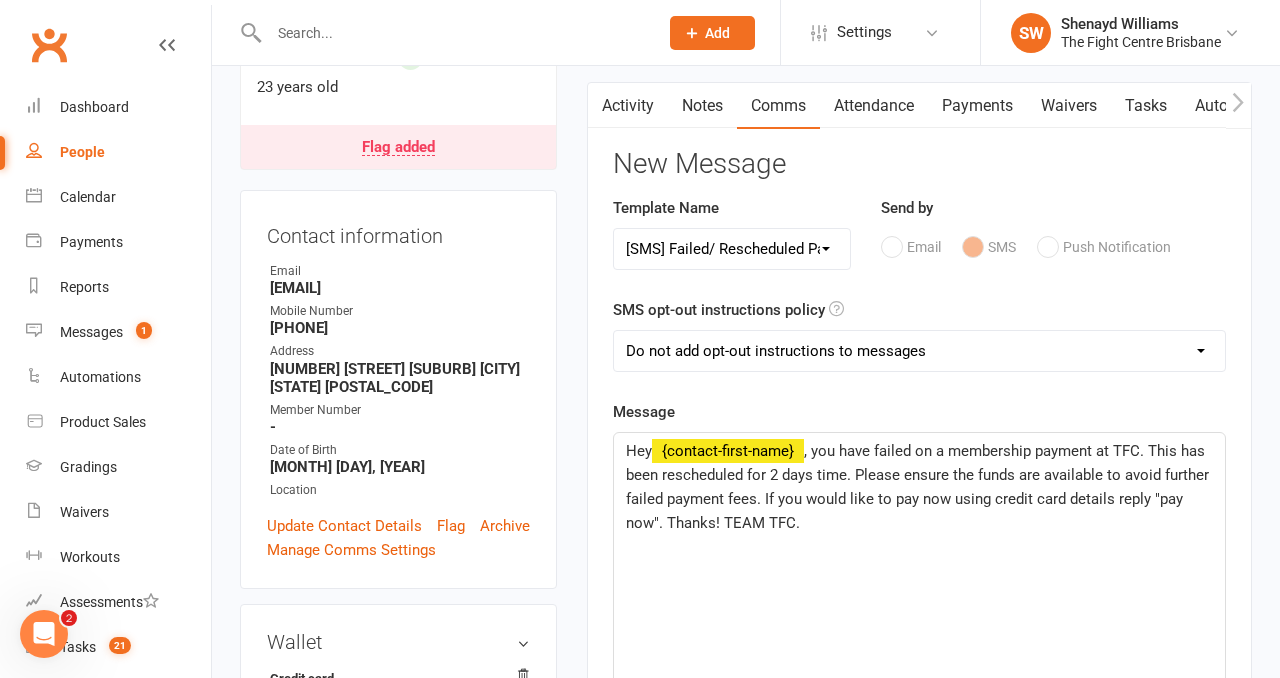 scroll, scrollTop: 27, scrollLeft: 0, axis: vertical 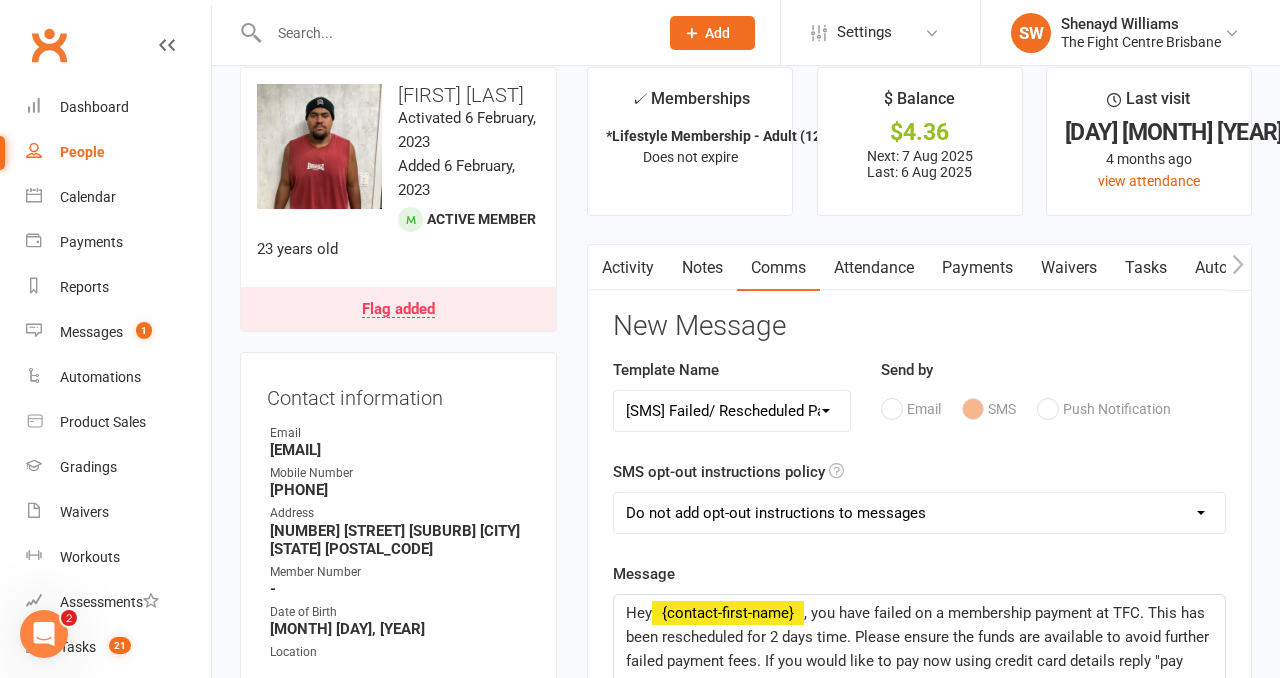 click on "Select Template [Email] A Mobile app invitation (1) [Email] Mobile app invitation accepted (1) [SMS] Fight Camp 6 - Registration Link [Email] Muay Thai Grading [Email] Muay Thai Grading - First Grading [Email] Muay Thai Grading Registration Link [SMS] Student Intake + Goal Setting - On Sign Up [SMS] $2 Membership Upgrade [Email] 3 Failed Payments Email [SMS] 3 Failed Payments TXT  [Push Notification] 4 Failed Payments APP [Email] 4 Failed Payments EMAIL [SMS] 4 Failed Payments TXT  [SMS] APP ACCESS for failures  [SMS] Failed/ Rescheduled Payment BANK ACC [SMS] Update Credit Card for Payments  [SMS] $15 - Missed 1st [SMS] $28 - Missed 1st [SMS] $30 Missed 1st [SMS] $31.50 - Missed 1st [SMS] $32 - Missed 1st [SMS] $35 Missed 1st [SMS] $36 - Missed 1st [SMS] $40 Missed 1st [Push Notification] $40 Missed 1st PUSH [SMS] $45 - Missed 1st [Push Notification] $45 - Missed 1st PUSH [SMS] $50 Missed 1st [Push Notification] $50 Missed 1st PUSH [SMS] $52.50 - Missed 1st [SMS] $60 - Missed 1st [Email] Absent" at bounding box center [732, 411] 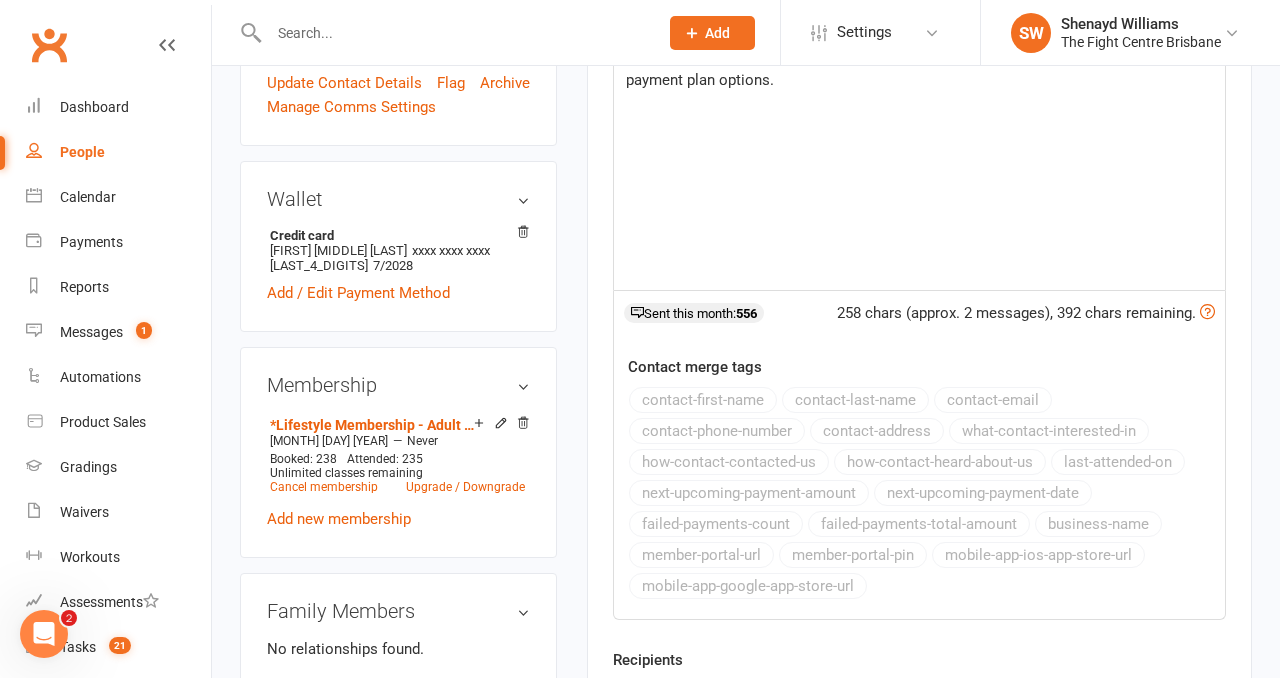 scroll, scrollTop: 803, scrollLeft: 0, axis: vertical 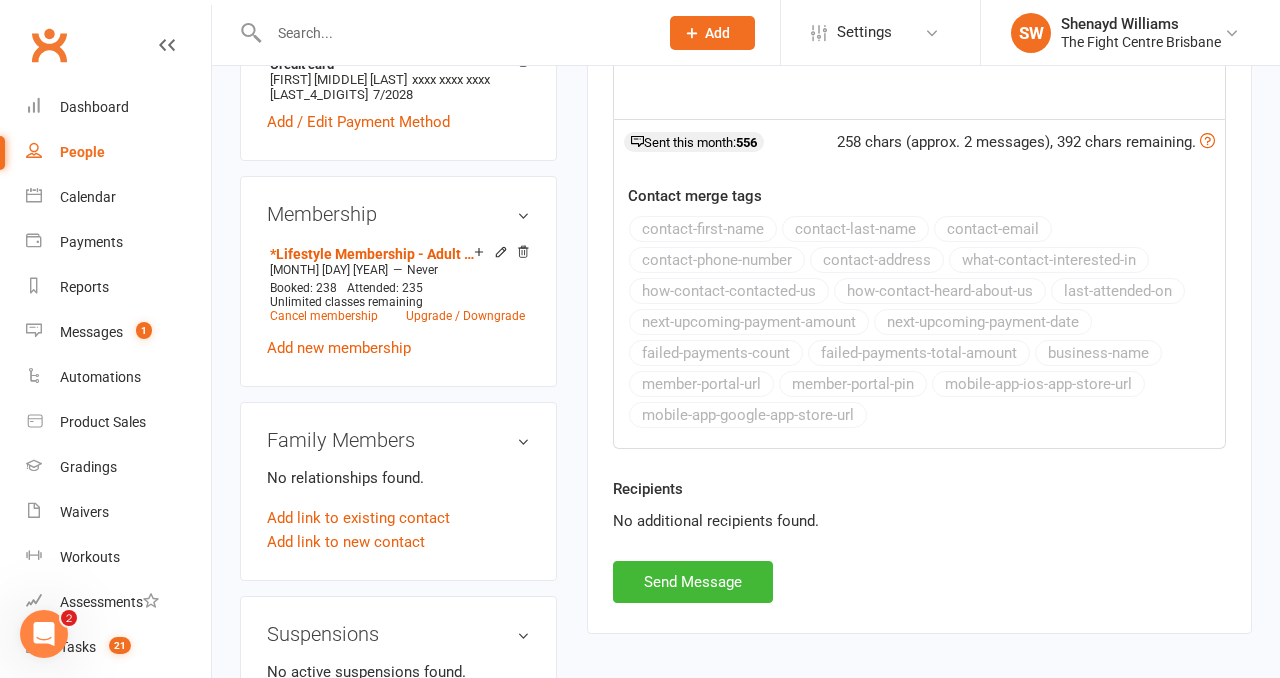 click on "Activity Notes Comms Attendance Payments Waivers Tasks Automations Workouts Gradings / Promotions Mobile App Credit balance
New Message Template Name Select Template [Email] A Mobile app invitation (1) [Email] Mobile app invitation accepted (1) [SMS] Fight Camp 6 - Registration Link [Email] Muay Thai Grading [Email] Muay Thai Grading - First Grading [Email] Muay Thai Grading Registration Link [SMS] Student Intake + Goal Setting - On Sign Up [SMS] $2 Membership Upgrade [Email] 3 Failed Payments Email [SMS] 3 Failed Payments TXT  [Push Notification] 4 Failed Payments APP [Email] 4 Failed Payments EMAIL [SMS] 4 Failed Payments TXT  [SMS] APP ACCESS for failures  [SMS] Failed/ Rescheduled Payment BANK ACC [SMS] Update Credit Card for Payments  [SMS] $15 - Missed 1st [SMS] $28 - Missed 1st [SMS] $30 Missed 1st [SMS] $31.50 - Missed 1st [SMS] $32 - Missed 1st [SMS] $35 Missed 1st [SMS] $36 - Missed 1st [SMS] $40 Missed 1st [Push Notification] $40 Missed 1st PUSH [SMS] $45 - Missed 1st [SMS] $50 Missed 1st Email" at bounding box center (919, 50) 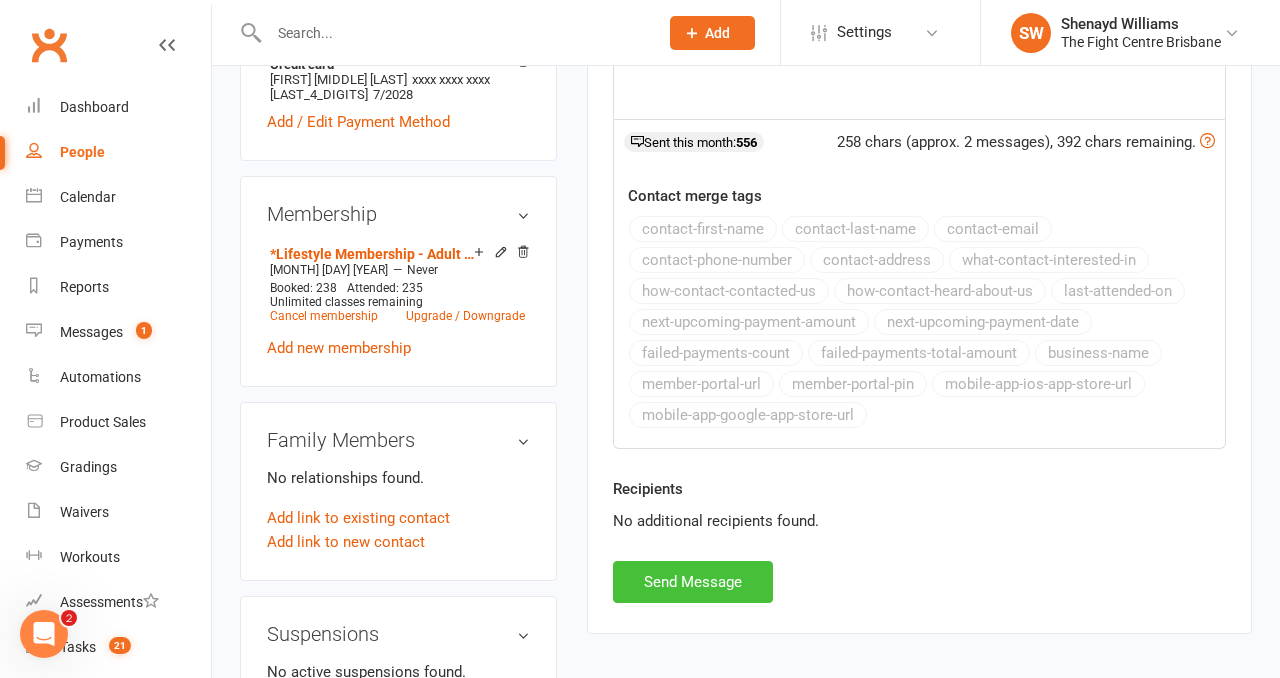 click on "Send Message" at bounding box center (693, 582) 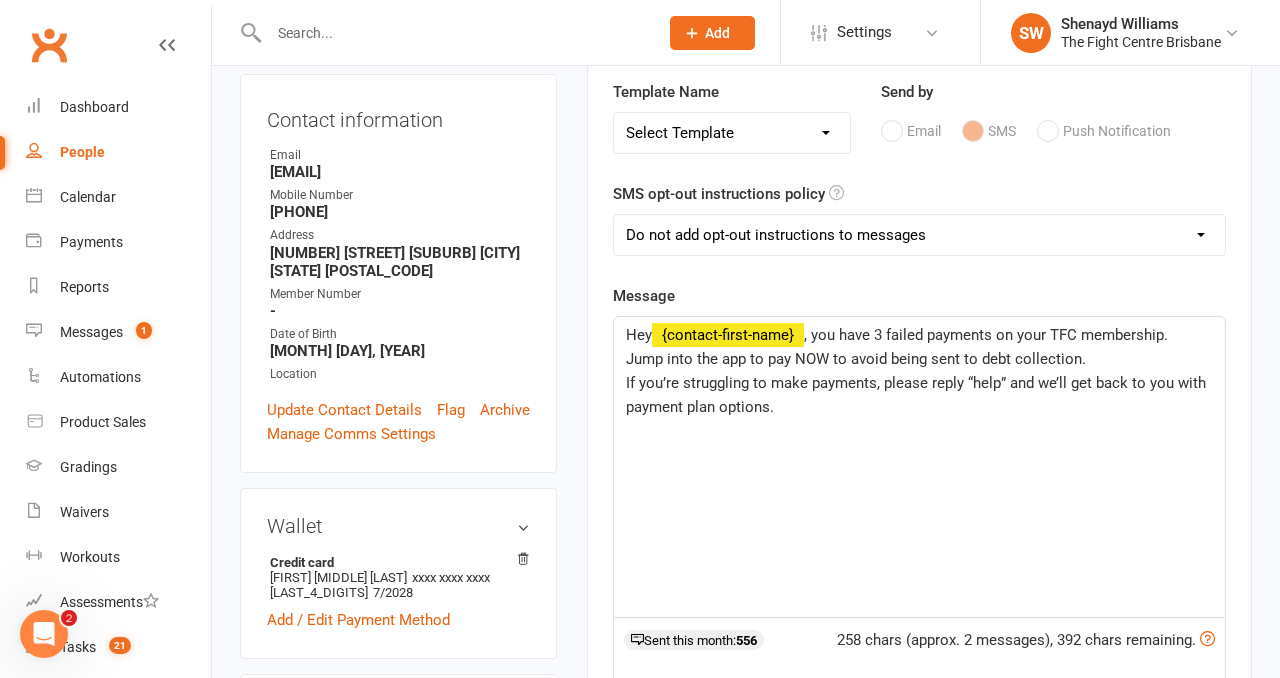 scroll, scrollTop: 2, scrollLeft: 0, axis: vertical 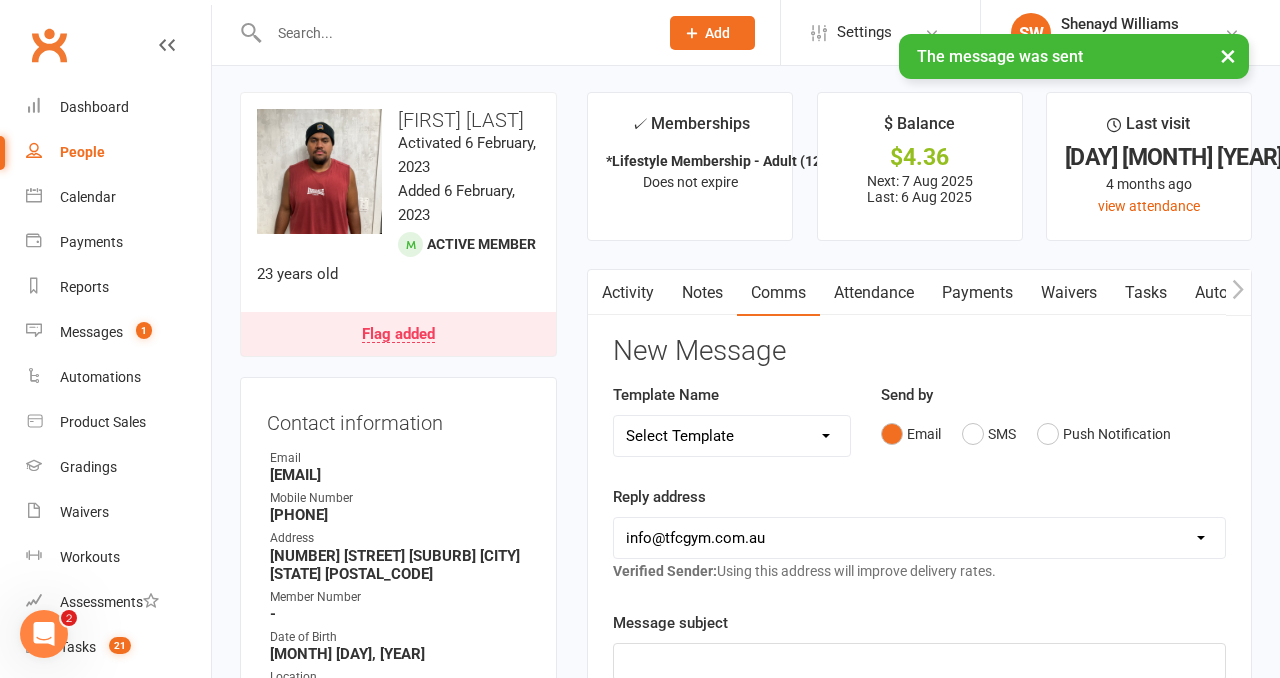 click on "Select Template [Email] A Mobile app invitation (1) [Email] Mobile app invitation accepted (1) [SMS] Fight Camp 6 - Registration Link [Email] Muay Thai Grading [Email] Muay Thai Grading - First Grading [Email] Muay Thai Grading Registration Link [SMS] Student Intake + Goal Setting - On Sign Up [SMS] $2 Membership Upgrade [Email] 3 Failed Payments Email [SMS] 3 Failed Payments TXT  [Push Notification] 4 Failed Payments APP [Email] 4 Failed Payments EMAIL [SMS] 4 Failed Payments TXT  [SMS] APP ACCESS for failures  [SMS] Failed/ Rescheduled Payment BANK ACC [SMS] Update Credit Card for Payments  [SMS] $15 - Missed 1st [SMS] $28 - Missed 1st [SMS] $30 Missed 1st [SMS] $31.50 - Missed 1st [SMS] $32 - Missed 1st [SMS] $35 Missed 1st [SMS] $36 - Missed 1st [SMS] $40 Missed 1st [Push Notification] $40 Missed 1st PUSH [SMS] $45 - Missed 1st [Push Notification] $45 - Missed 1st PUSH [SMS] $50 Missed 1st [Push Notification] $50 Missed 1st PUSH [SMS] $52.50 - Missed 1st [SMS] $60 - Missed 1st [Email] Absent" at bounding box center (732, 436) 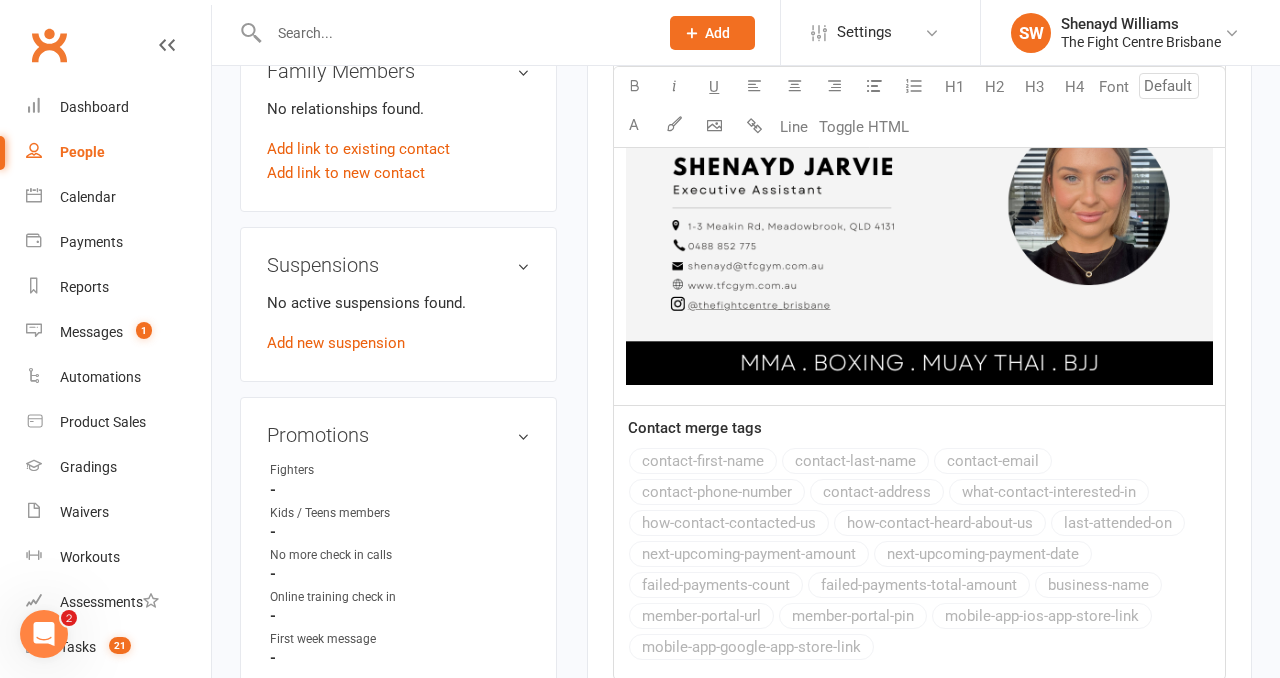 scroll, scrollTop: 1434, scrollLeft: 0, axis: vertical 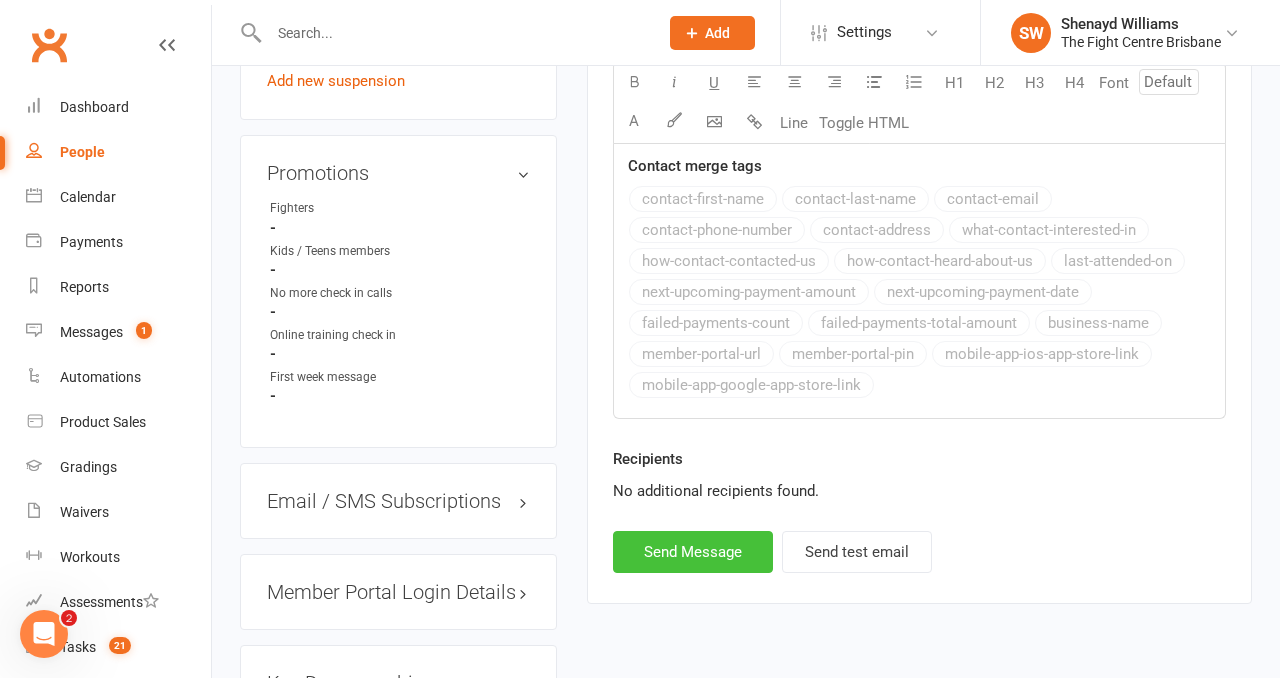 click on "Send Message" at bounding box center [693, 552] 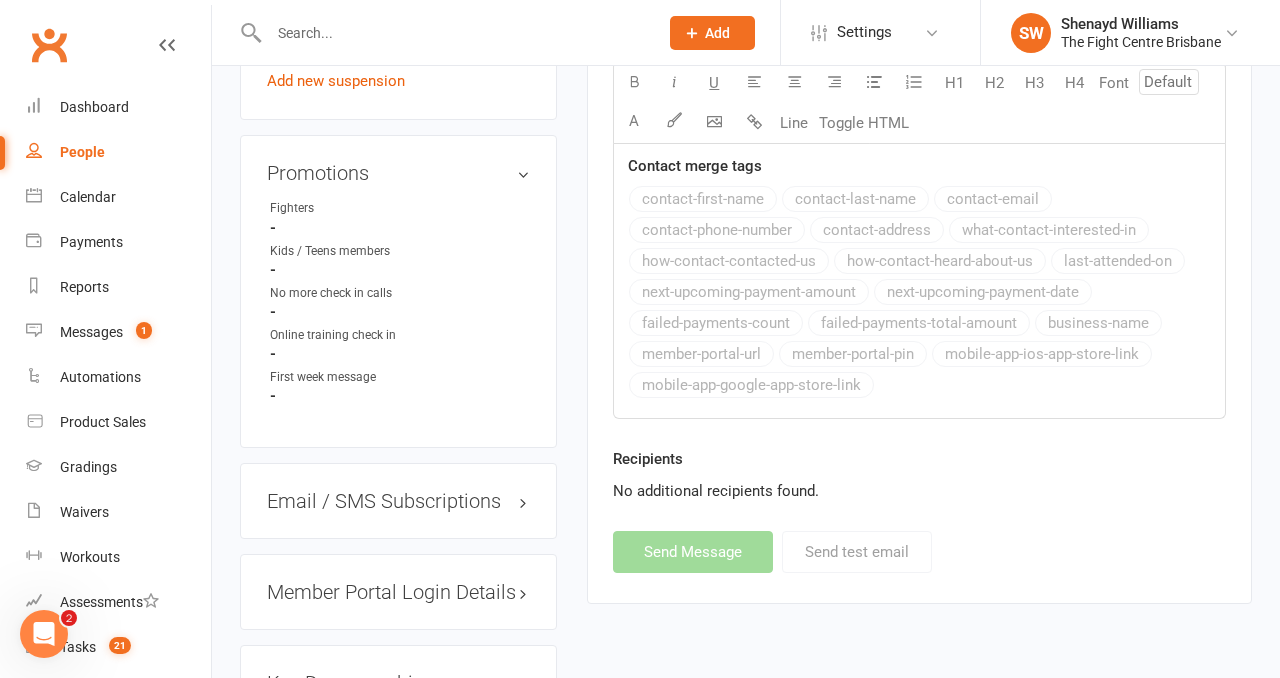 select 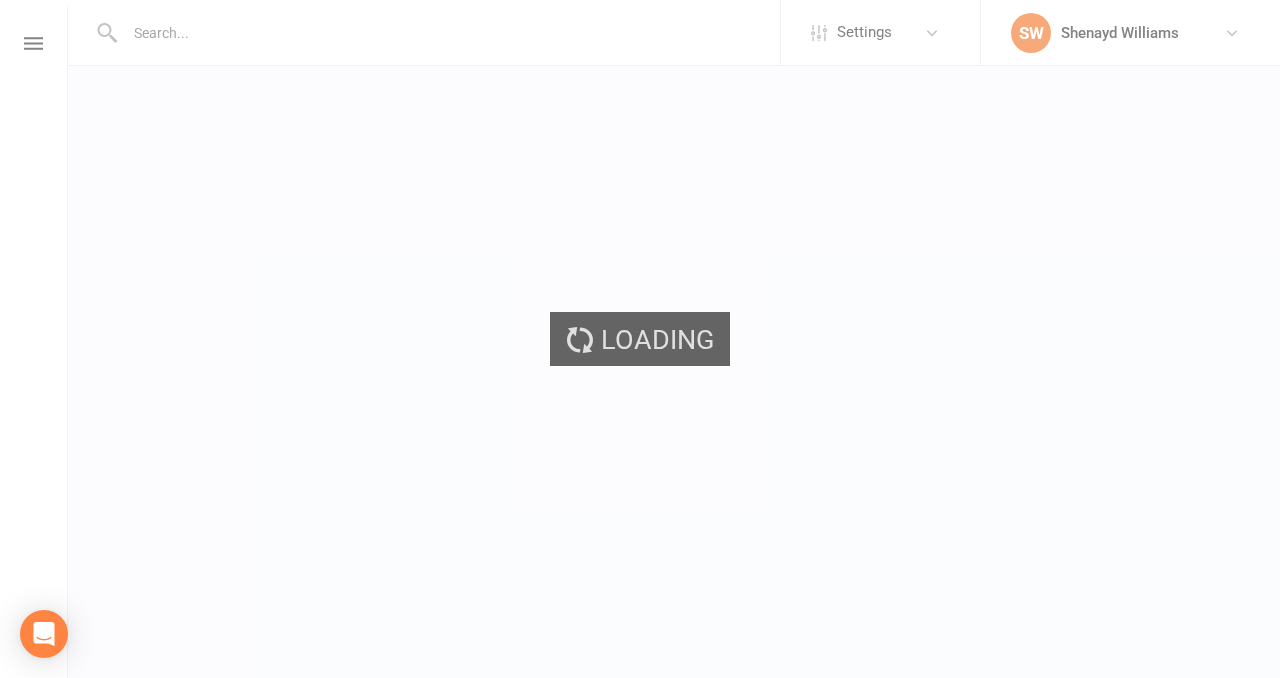 scroll, scrollTop: 0, scrollLeft: 0, axis: both 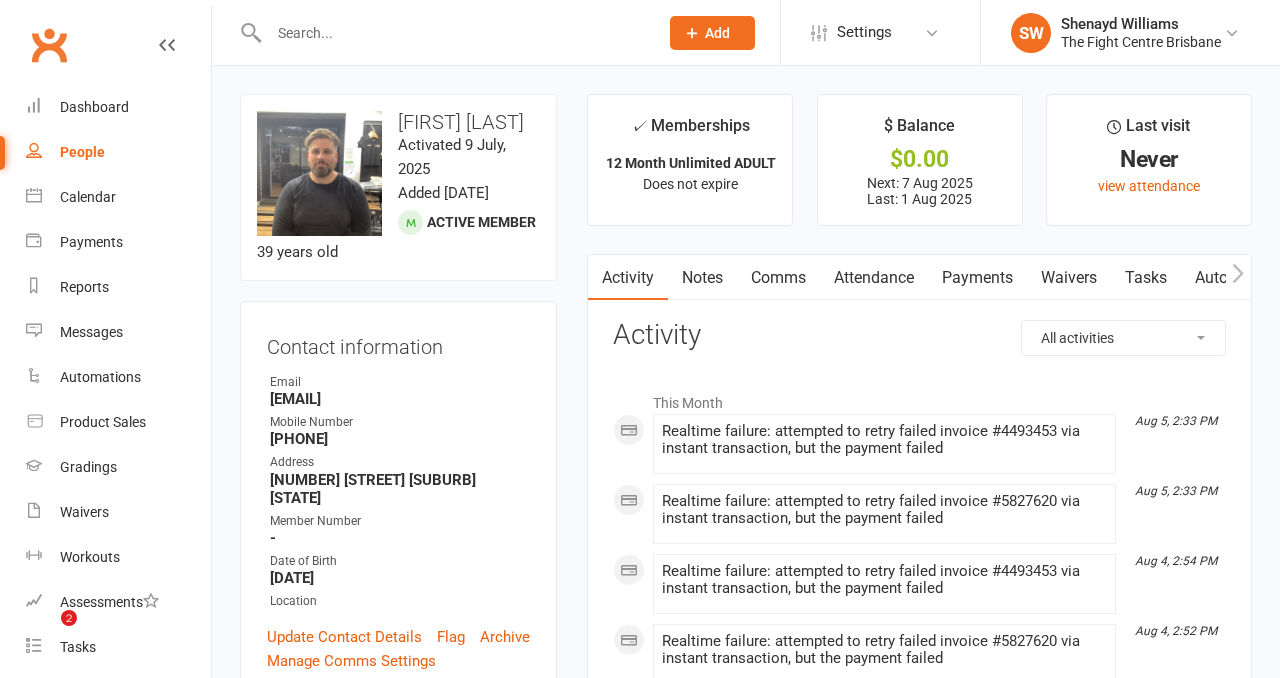 click on "Payments" at bounding box center (977, 278) 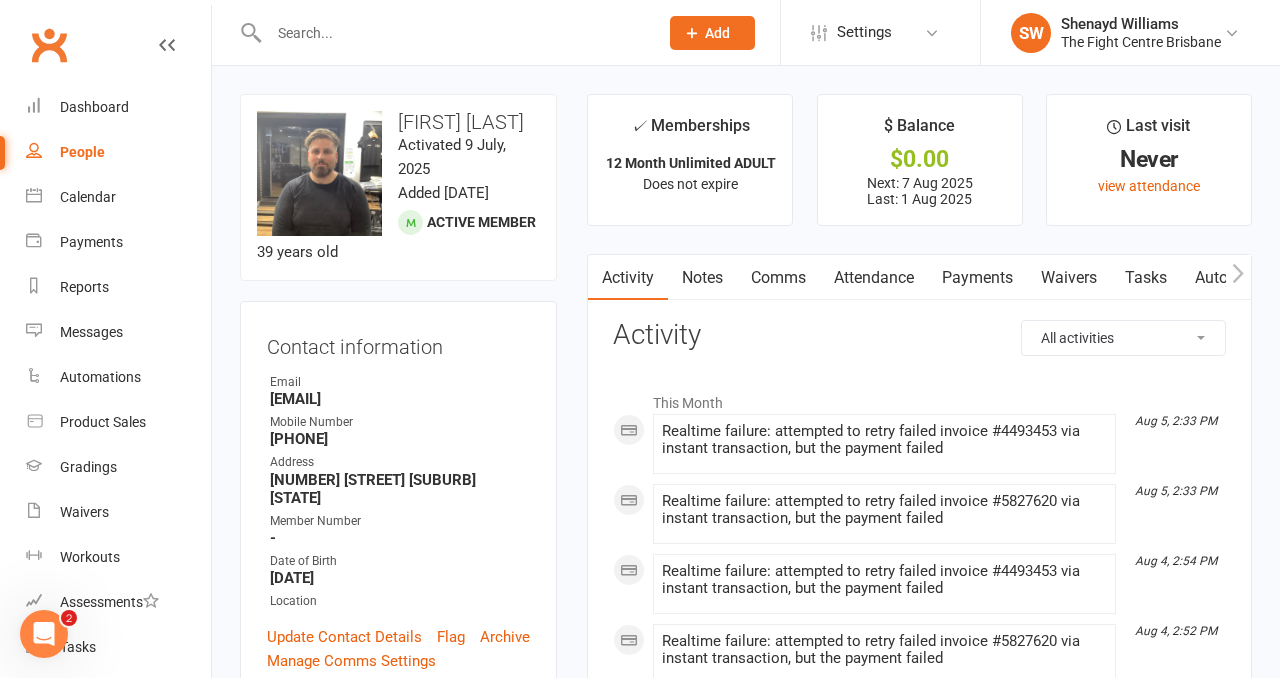 scroll, scrollTop: 0, scrollLeft: 0, axis: both 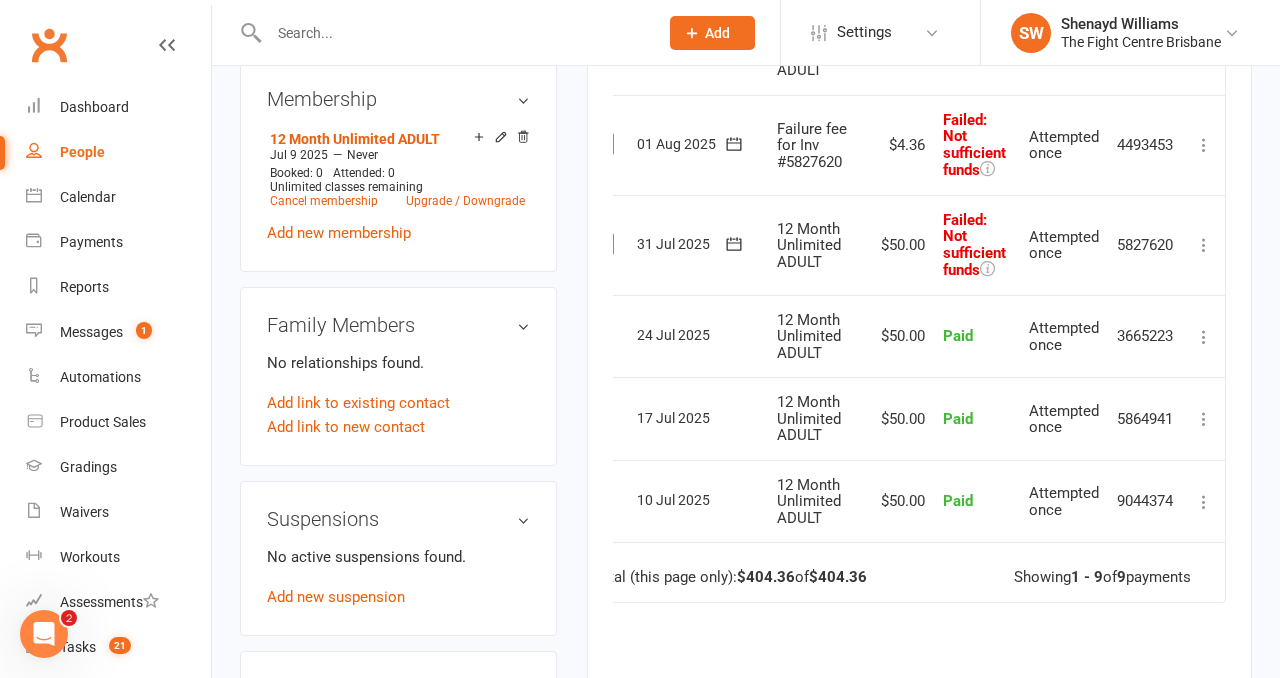 click at bounding box center [1204, 245] 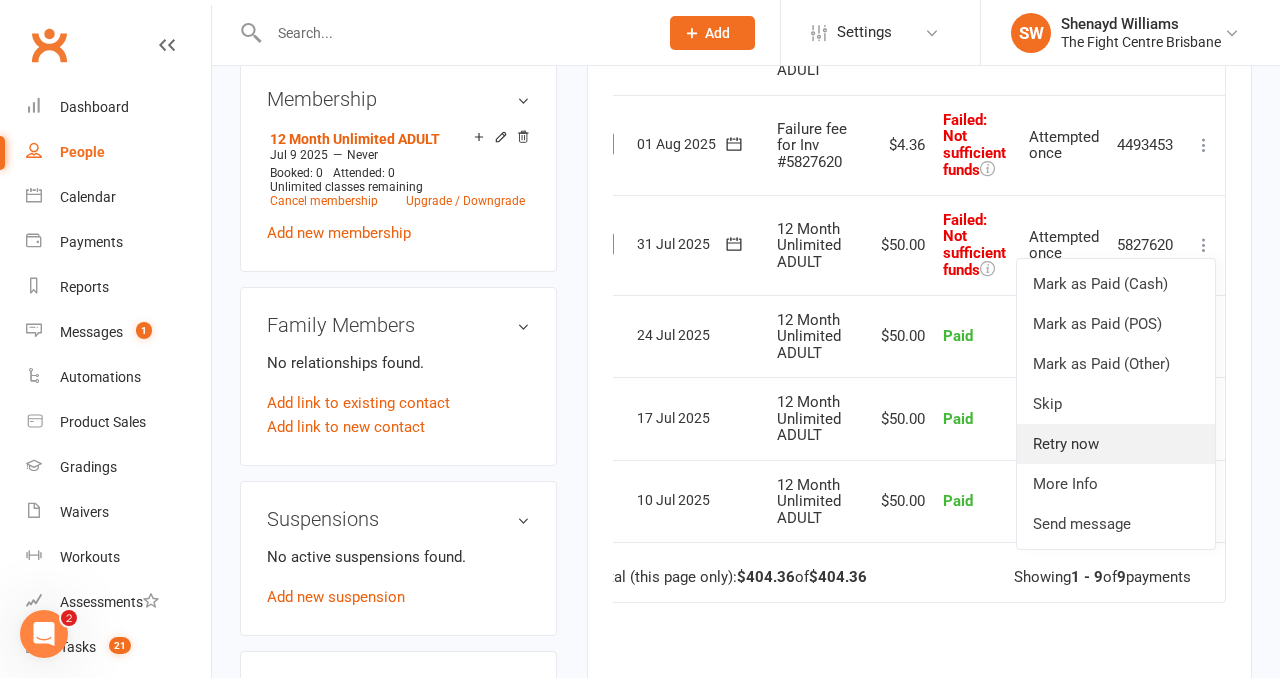 click on "Retry now" at bounding box center (1116, 444) 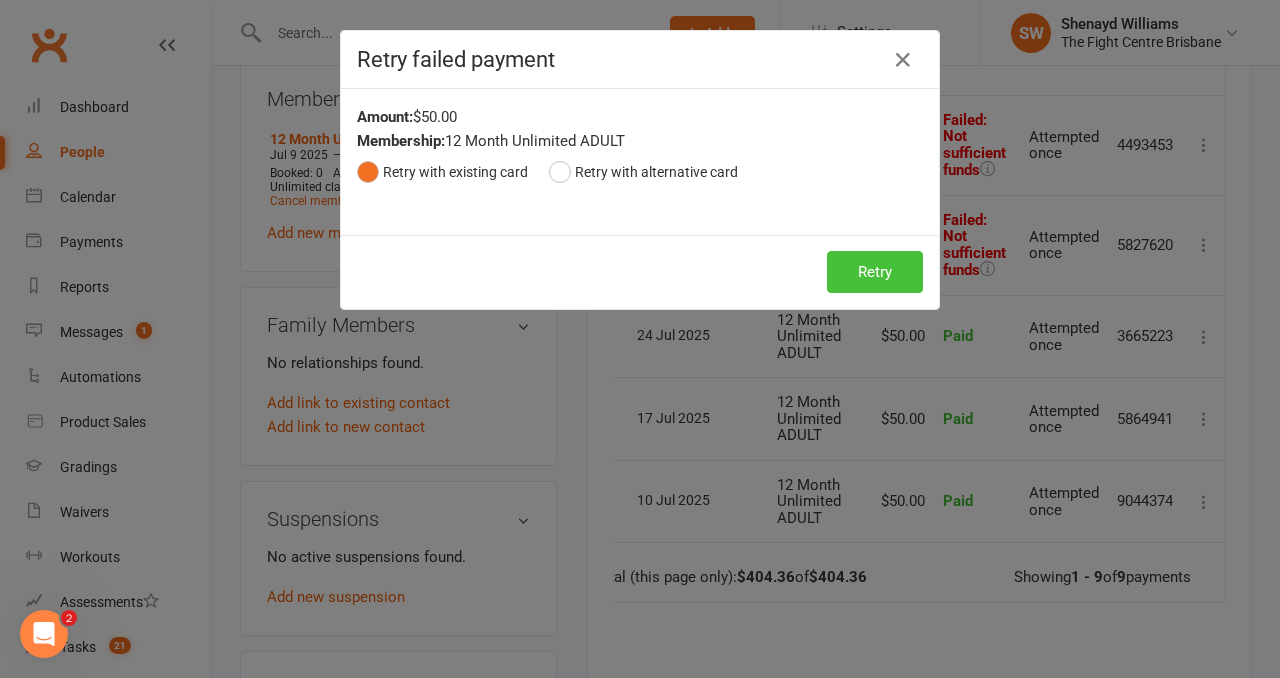 click on "Retry" at bounding box center (875, 272) 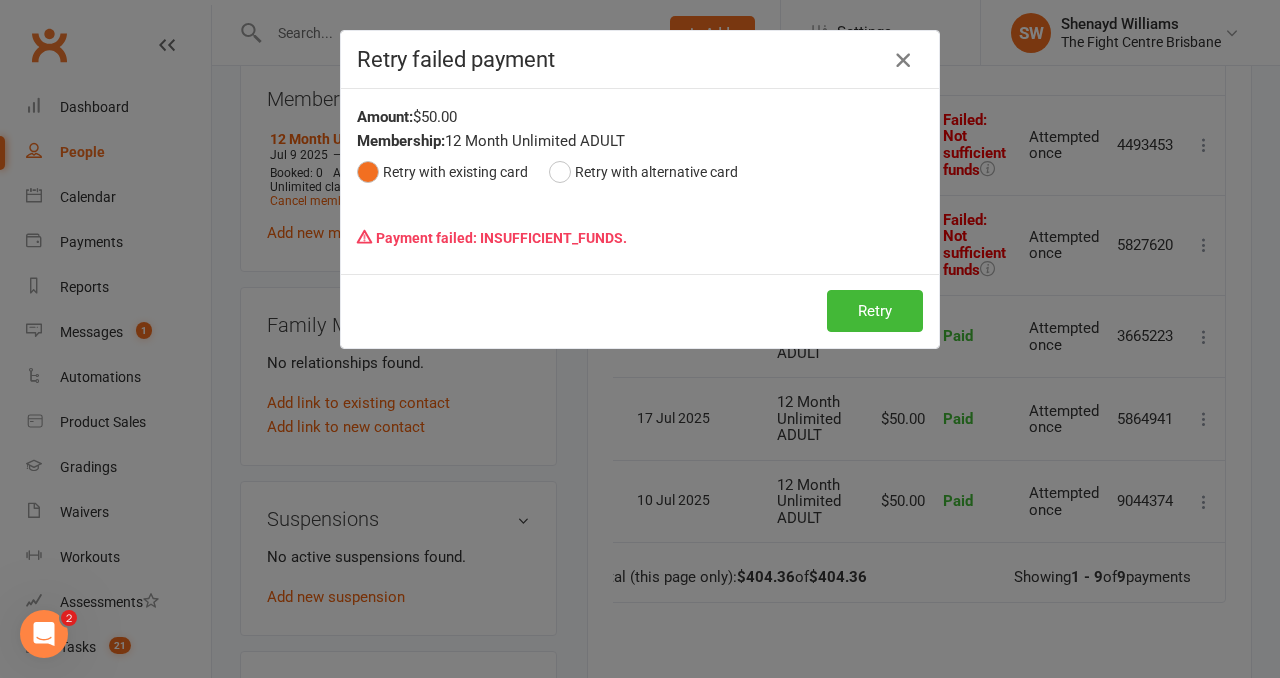 click at bounding box center (903, 60) 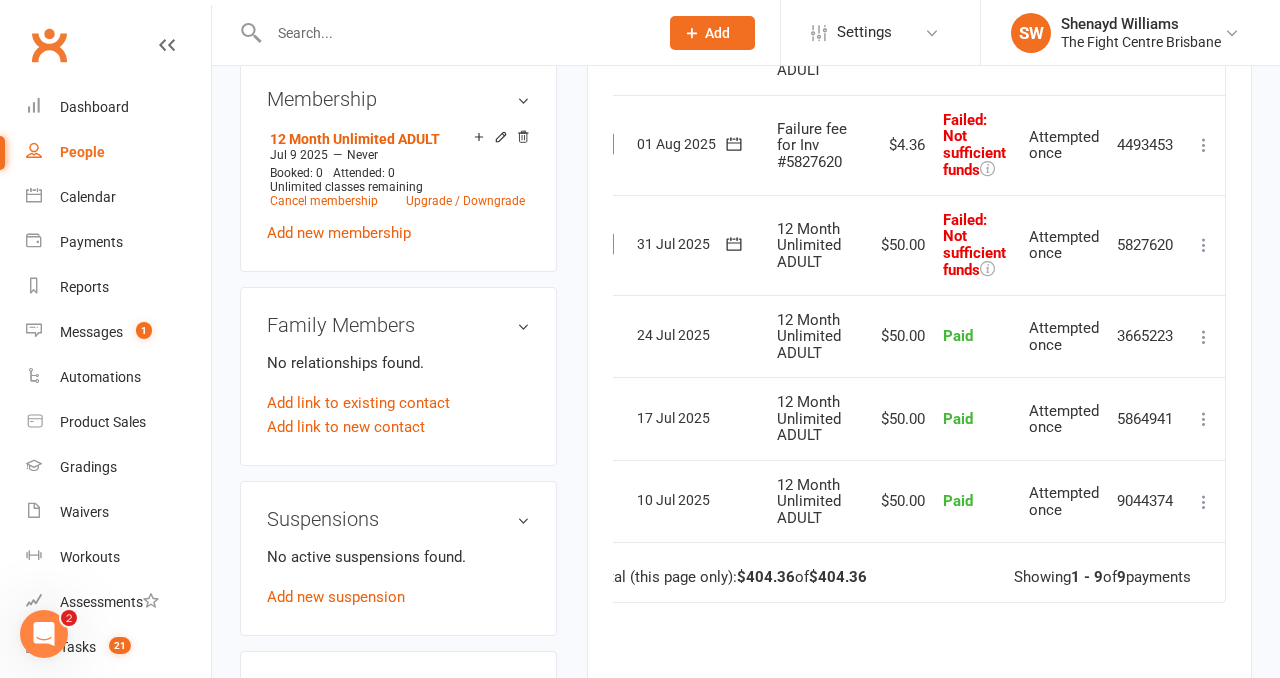 click at bounding box center [1204, 145] 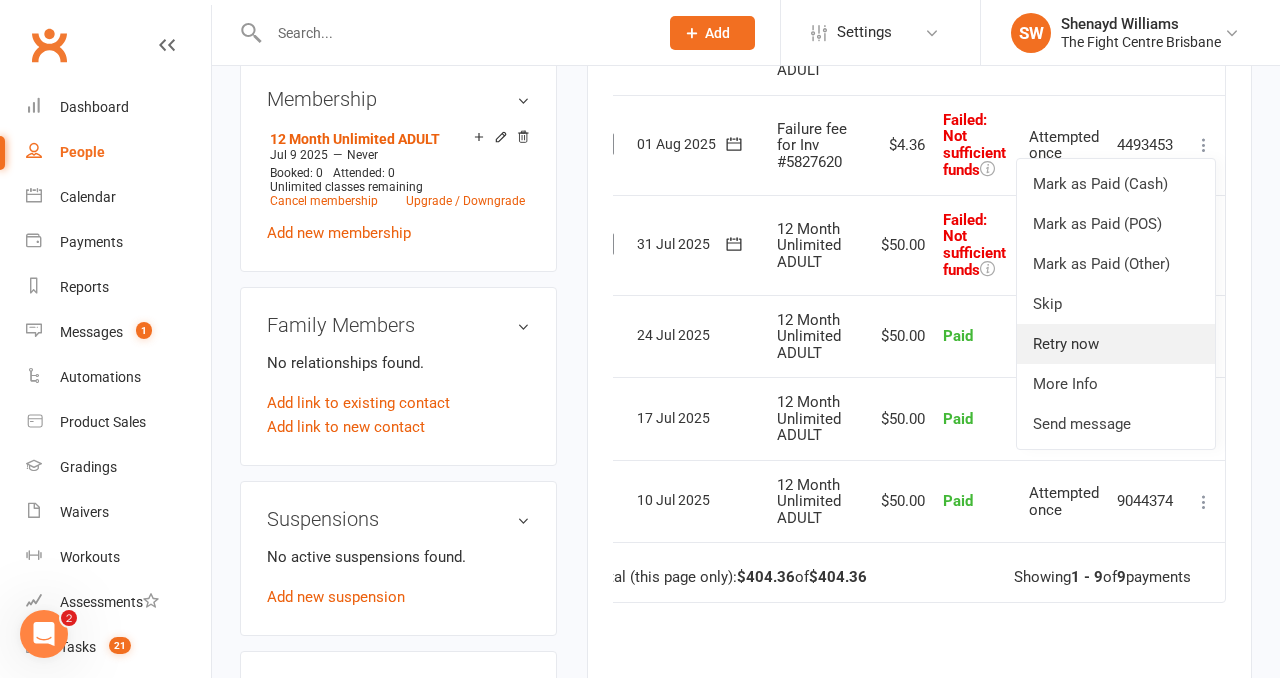 click on "Retry now" at bounding box center (1116, 344) 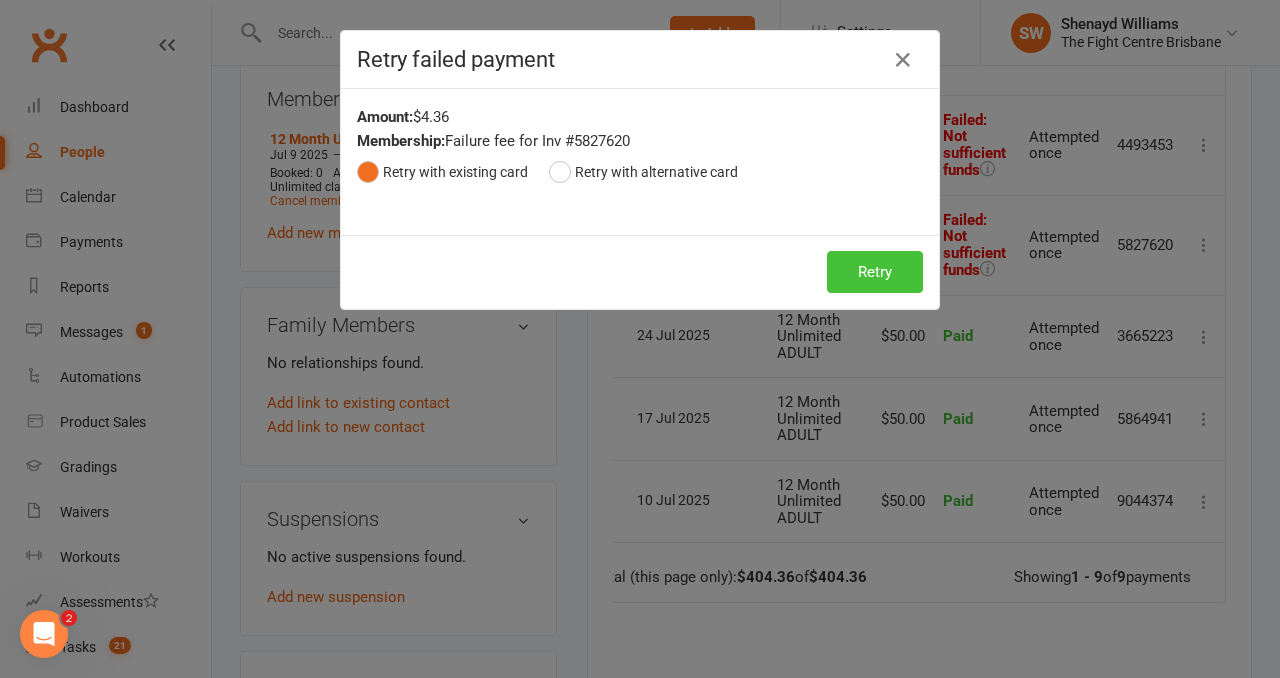 click on "Retry" at bounding box center [875, 272] 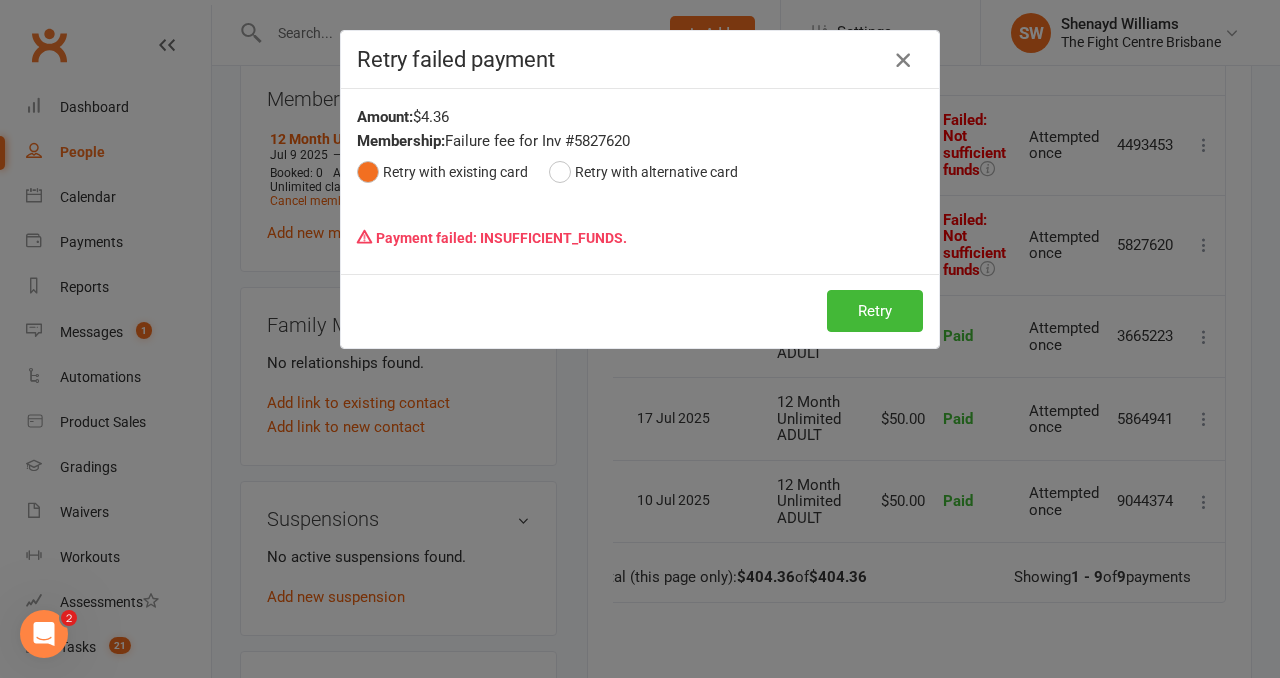 click at bounding box center (903, 60) 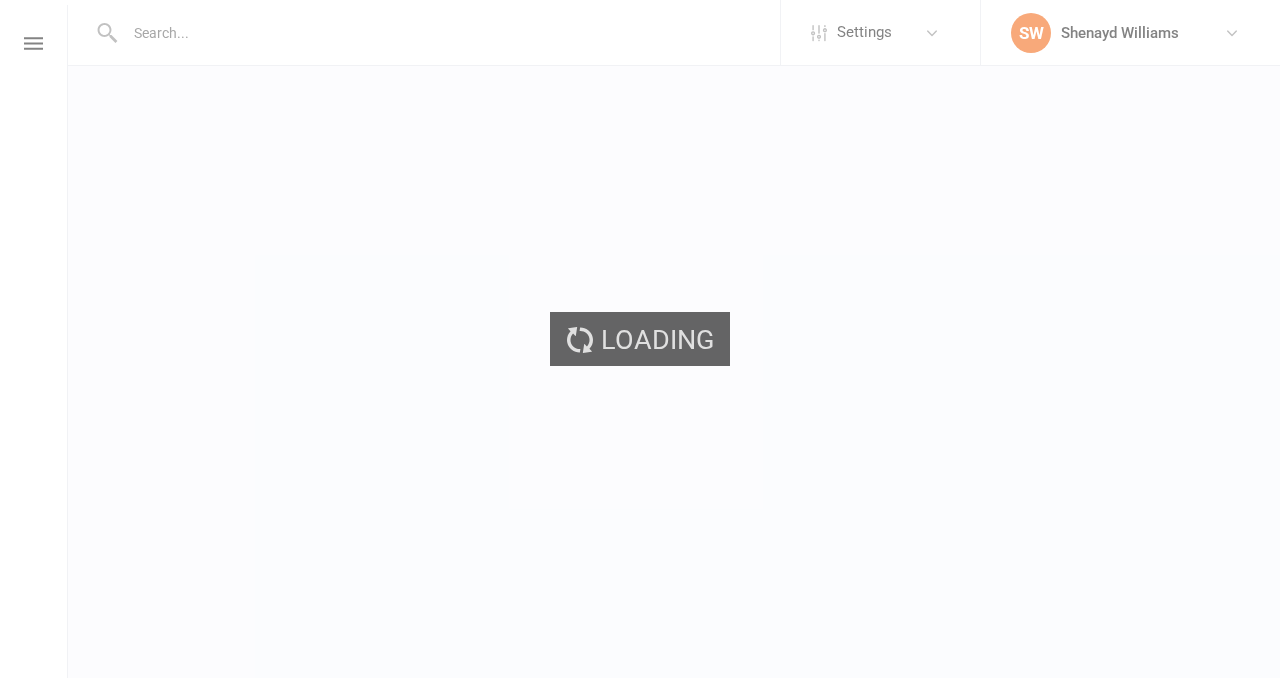 scroll, scrollTop: 0, scrollLeft: 0, axis: both 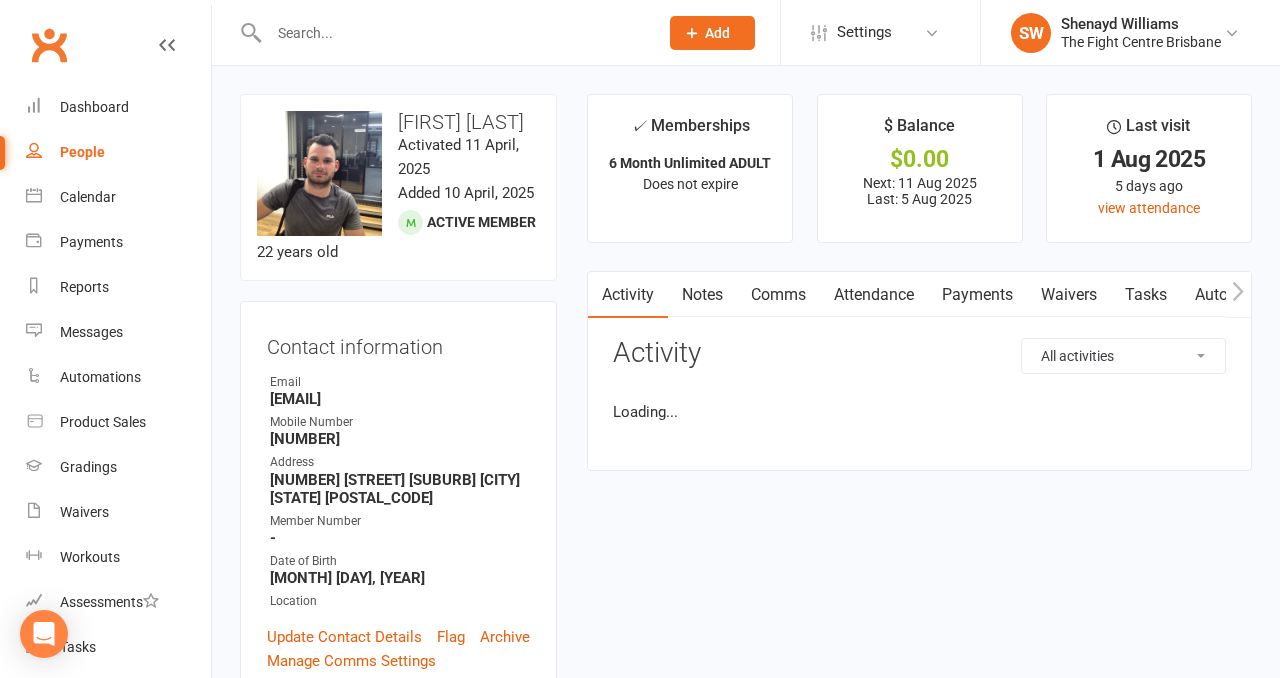click on "Payments" at bounding box center (977, 295) 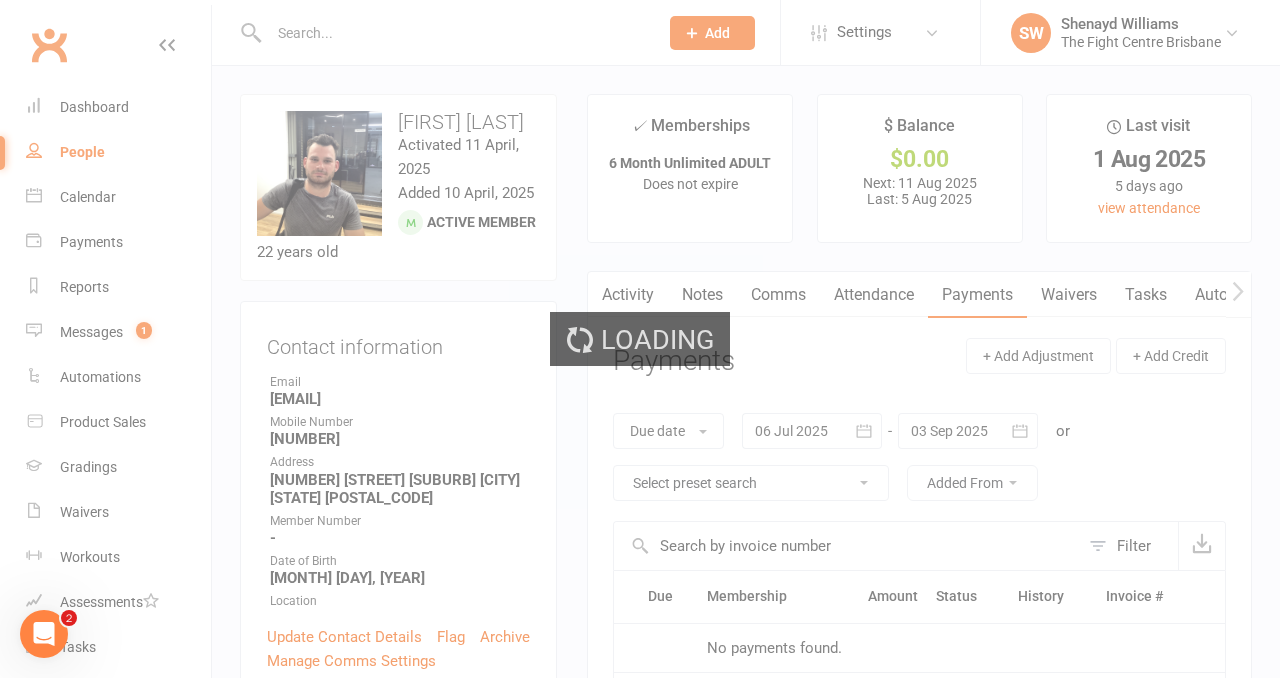 scroll, scrollTop: 0, scrollLeft: 0, axis: both 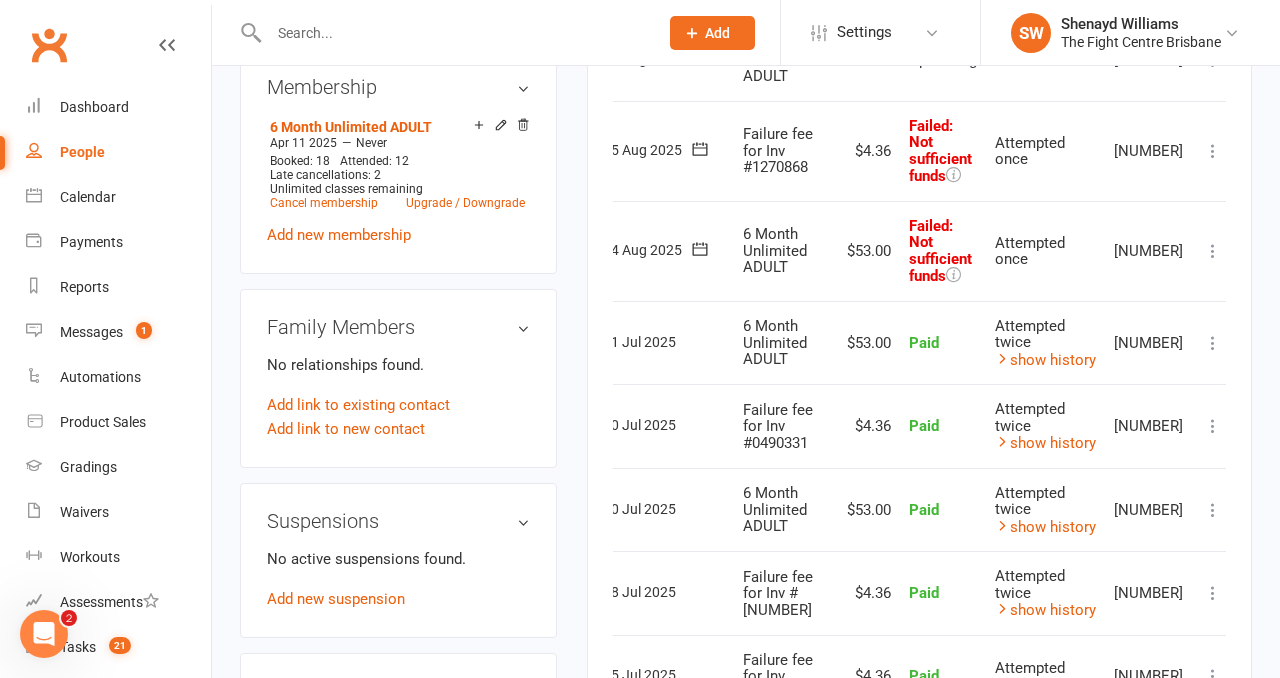 click at bounding box center (1213, 251) 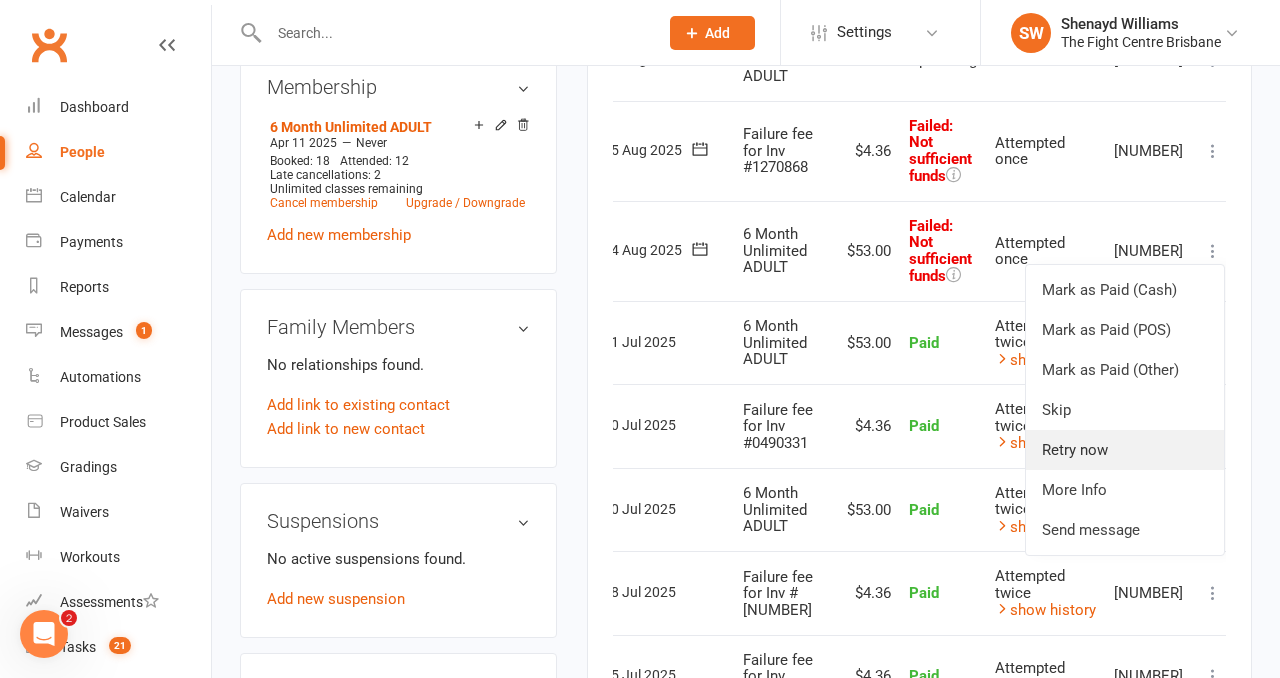 click on "Retry now" at bounding box center (1125, 450) 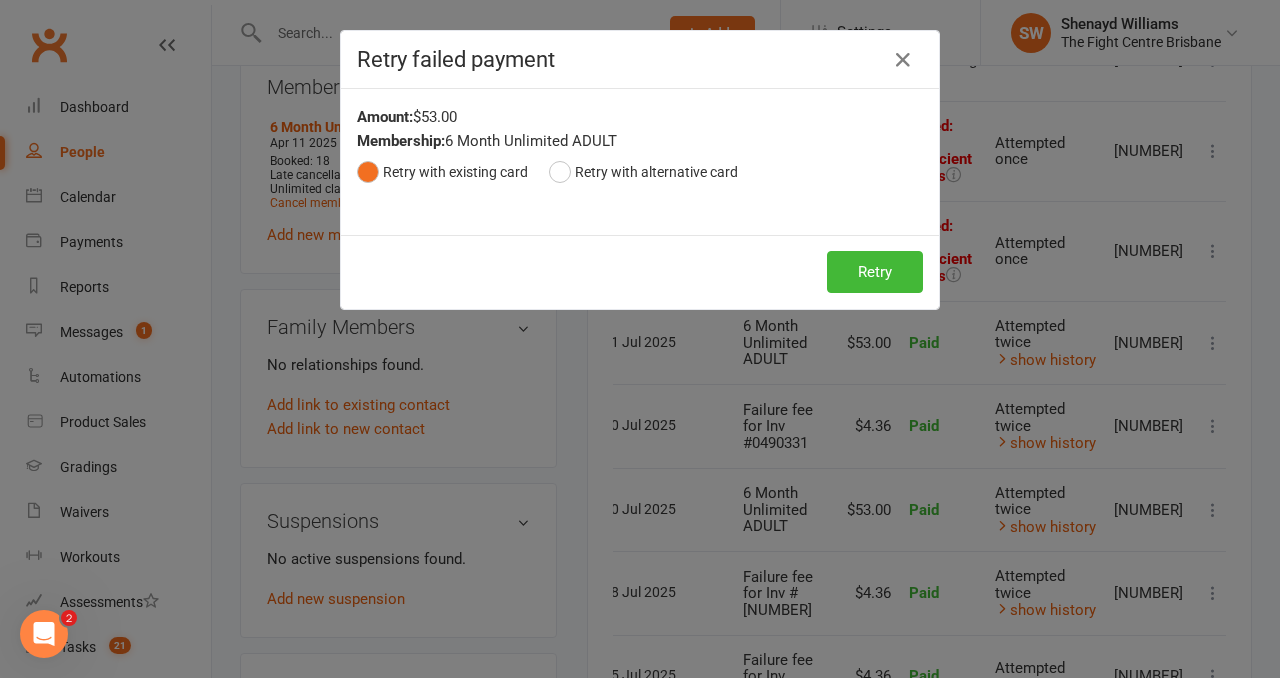 click on "Retry Retry" at bounding box center (640, 272) 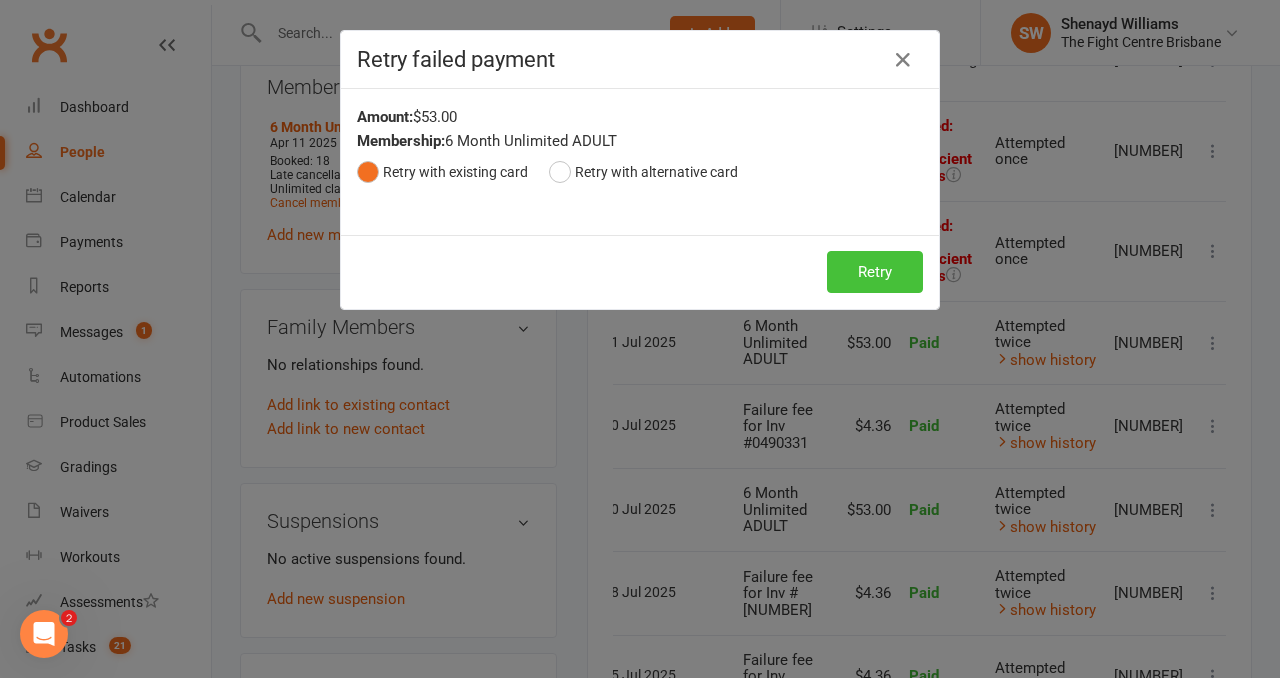 click on "Retry" at bounding box center [875, 272] 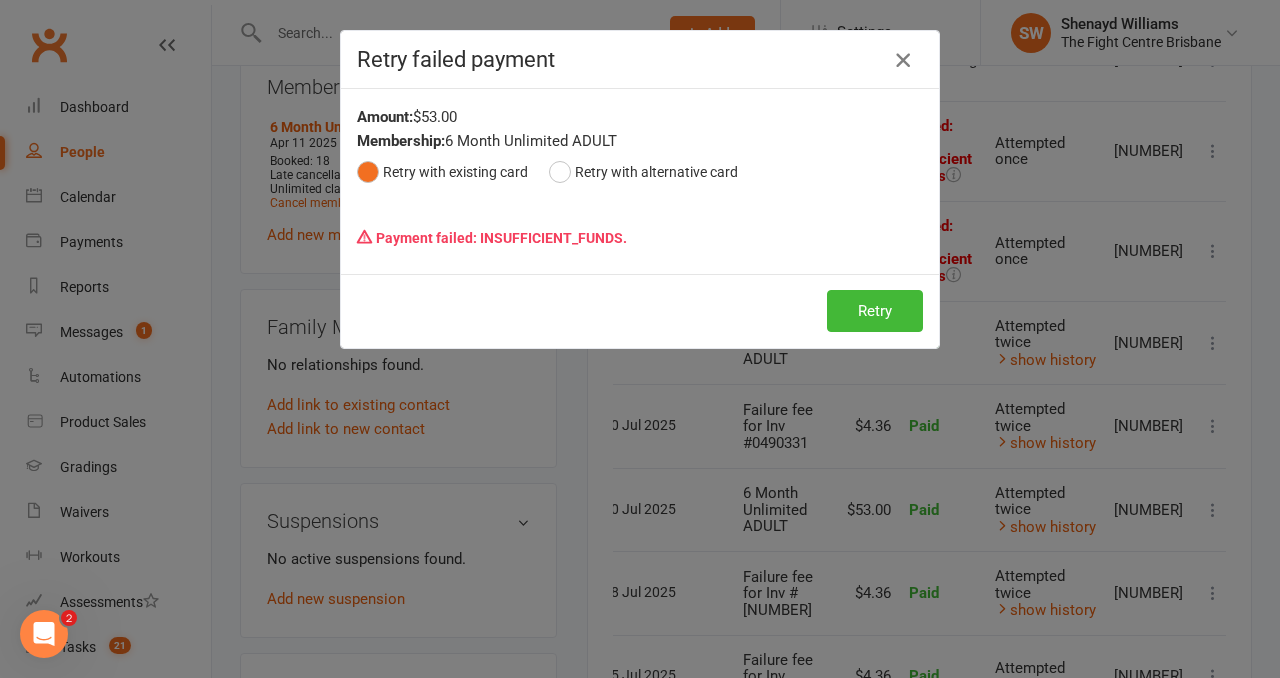 click at bounding box center (903, 60) 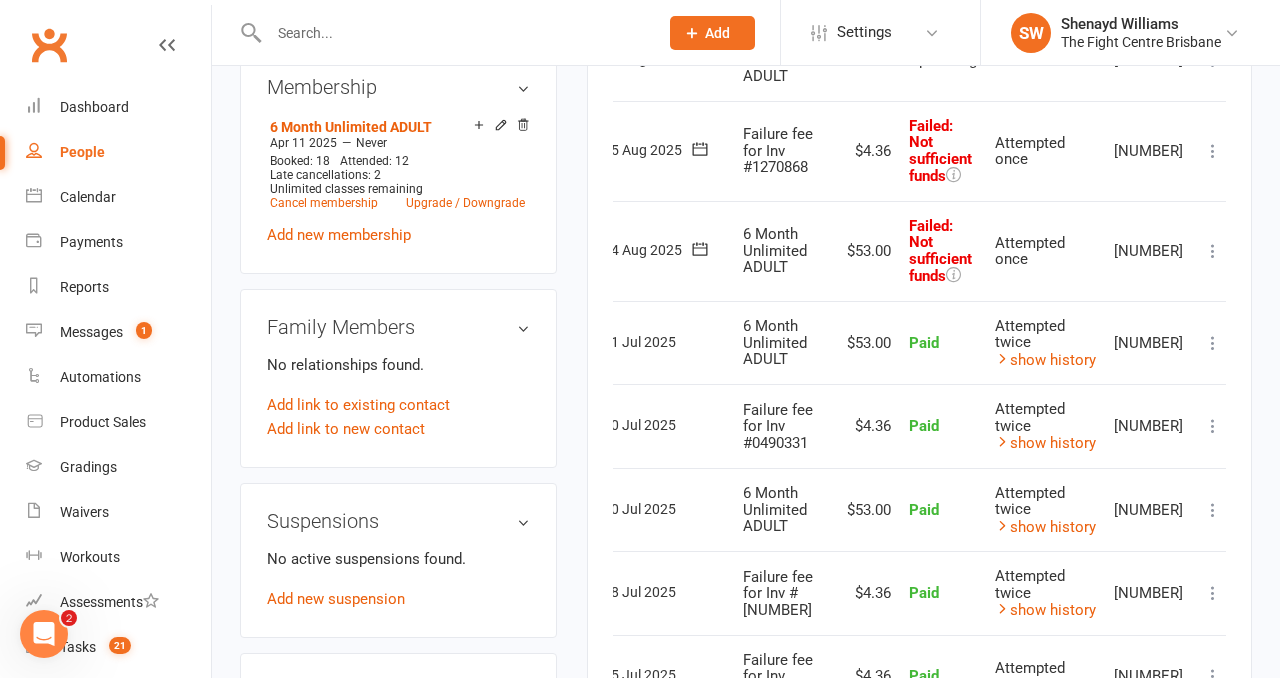 click at bounding box center (1213, 151) 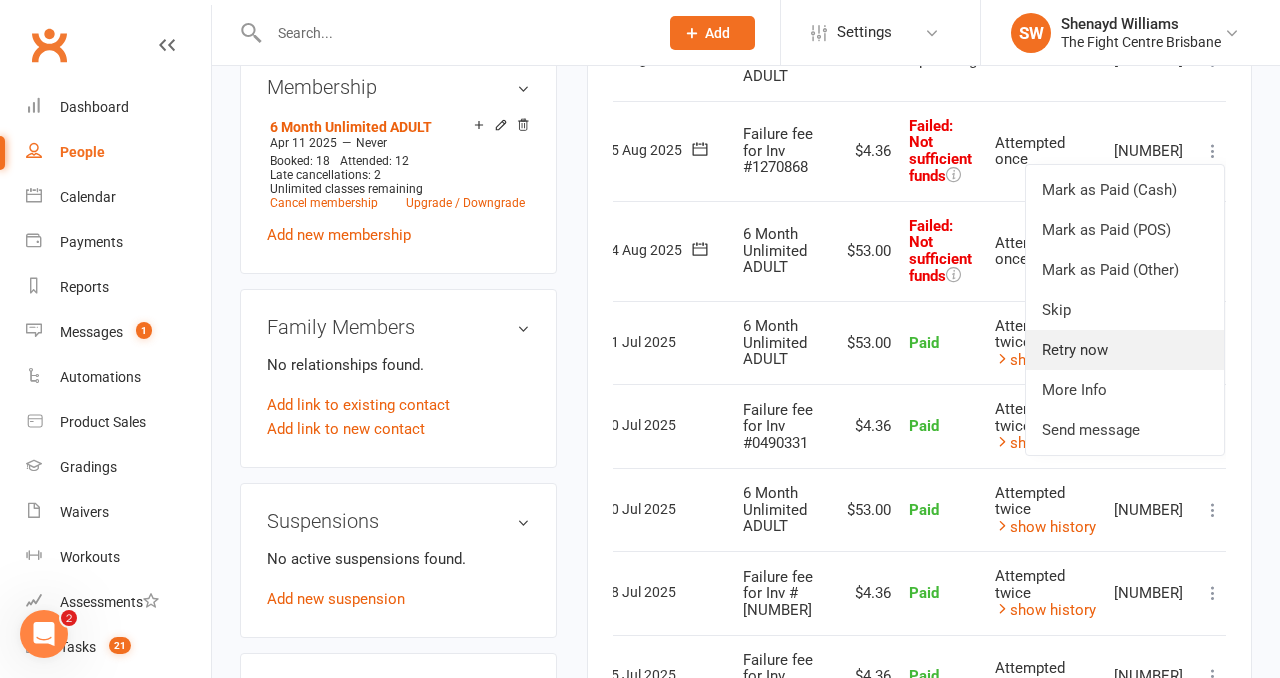 click on "Retry now" at bounding box center [1125, 350] 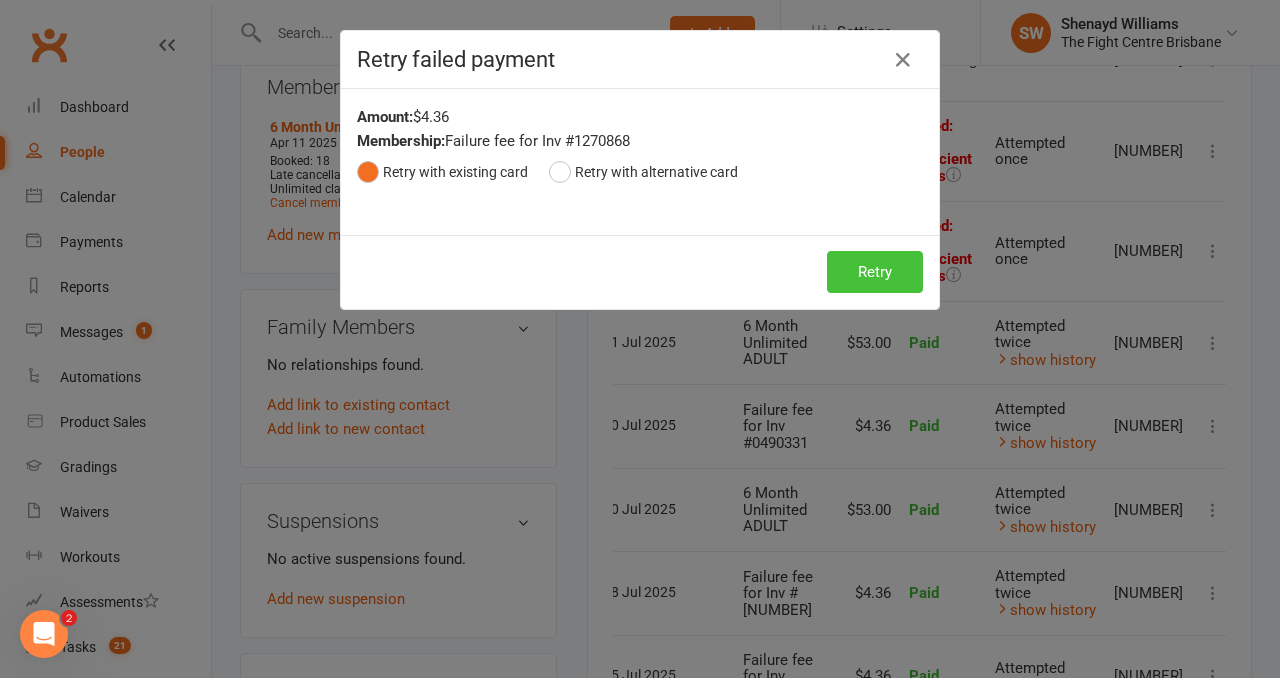 click on "Retry" at bounding box center (875, 272) 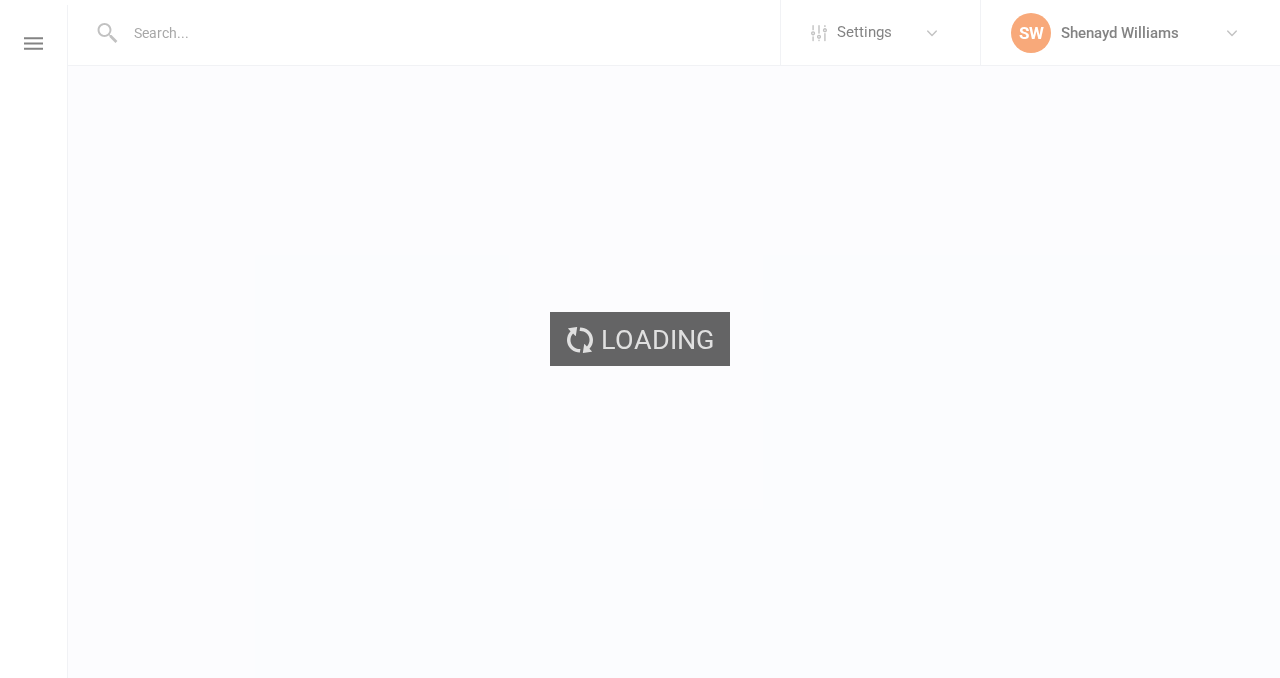 scroll, scrollTop: 0, scrollLeft: 0, axis: both 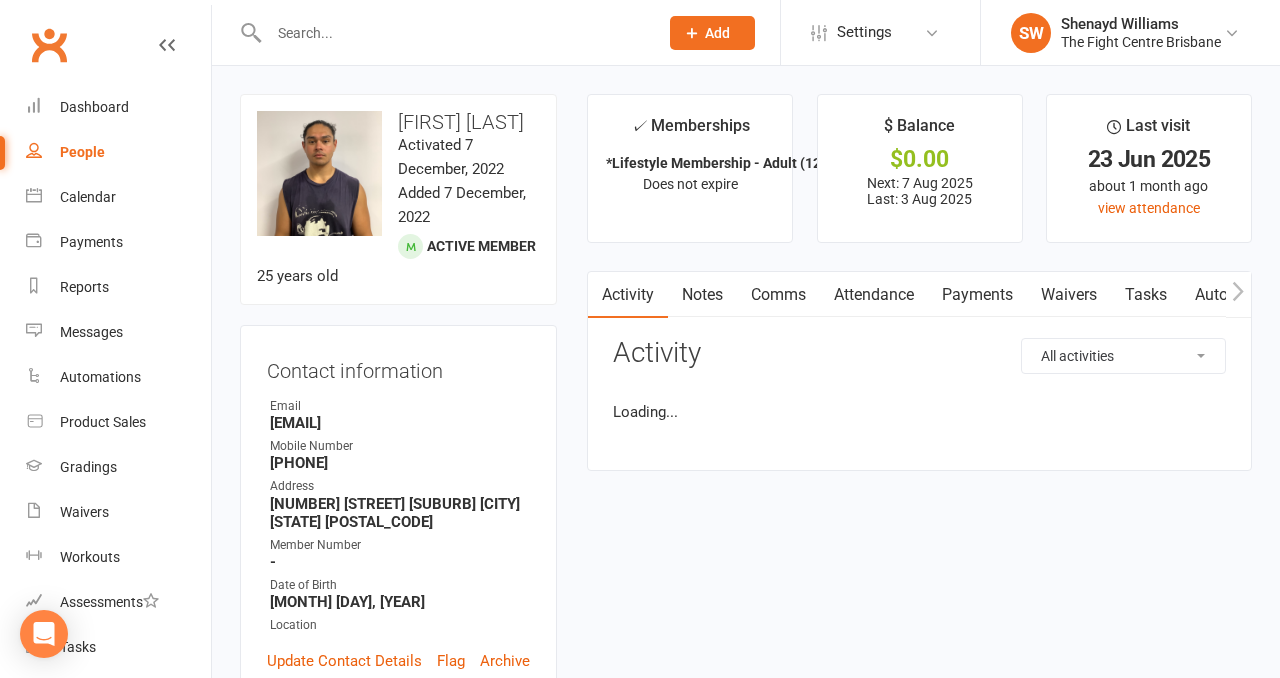 click on "Payments" at bounding box center [977, 295] 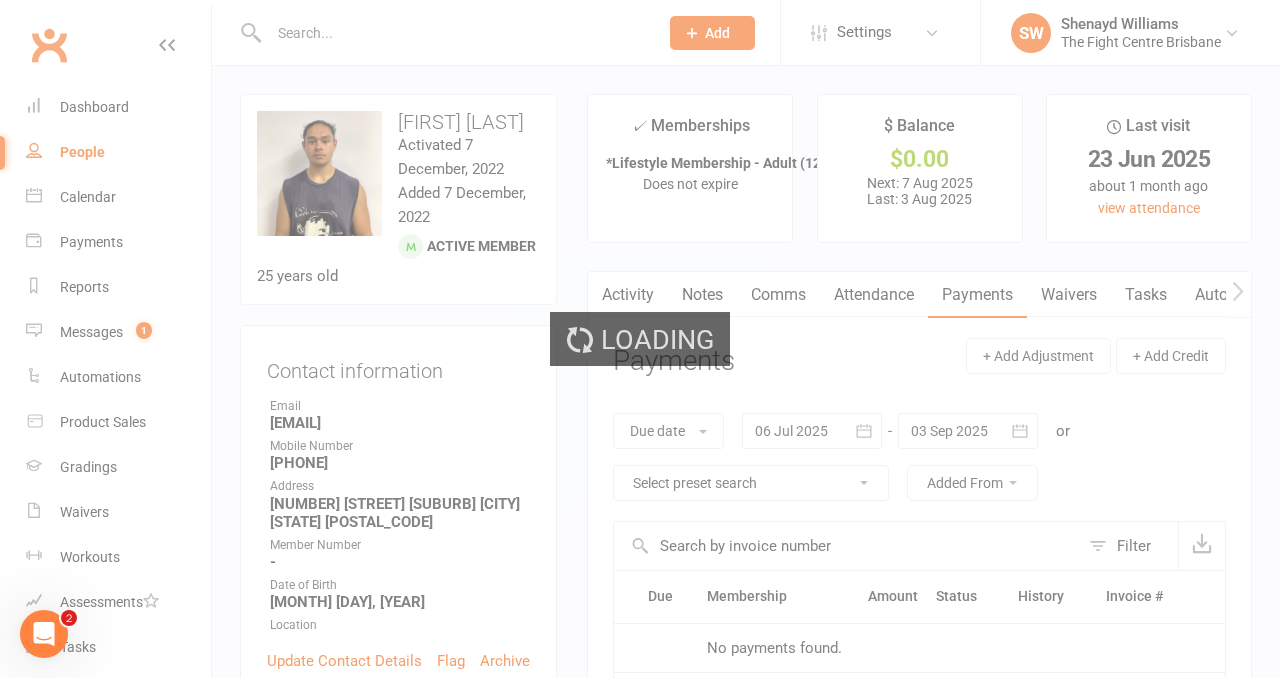 scroll, scrollTop: 0, scrollLeft: 0, axis: both 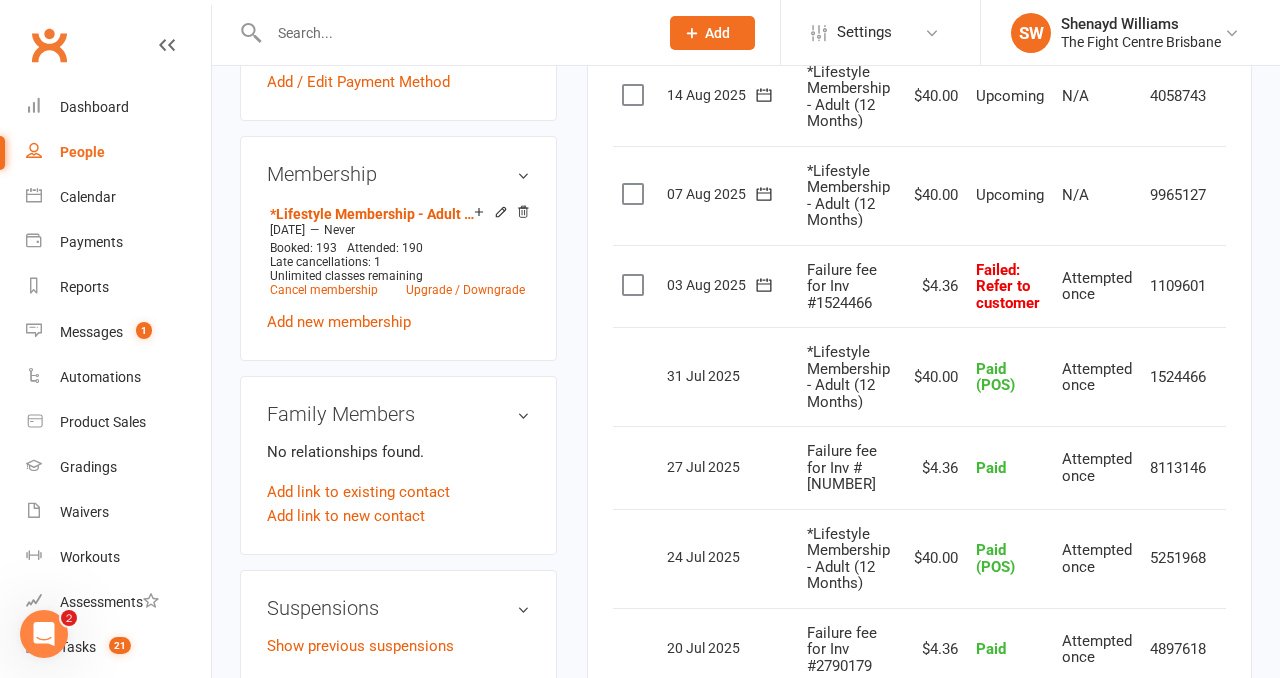 click 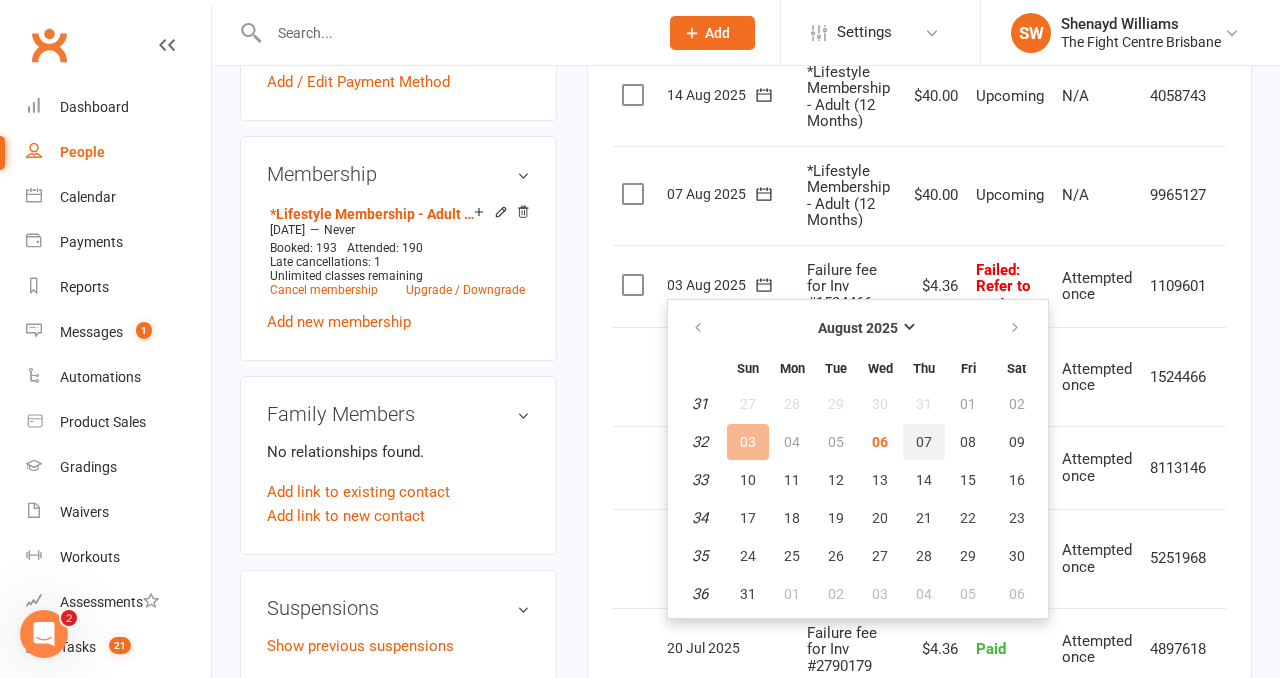 click on "07" at bounding box center (924, 442) 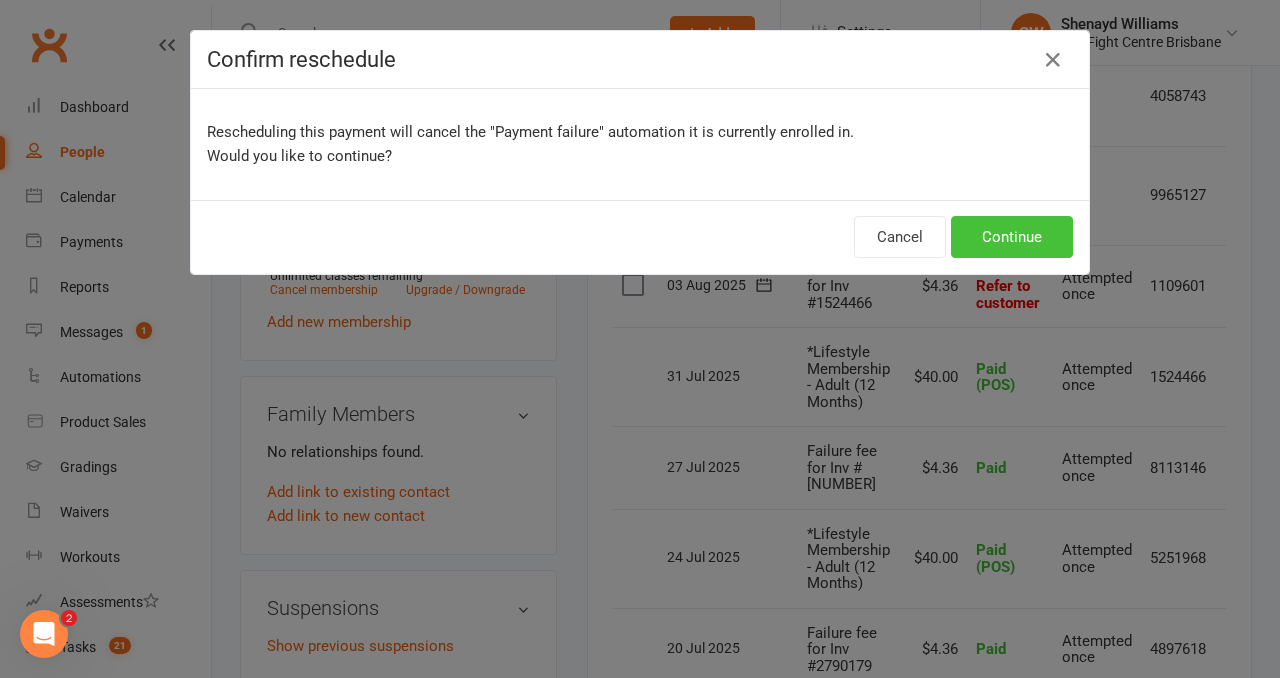 click on "Continue" at bounding box center (1012, 237) 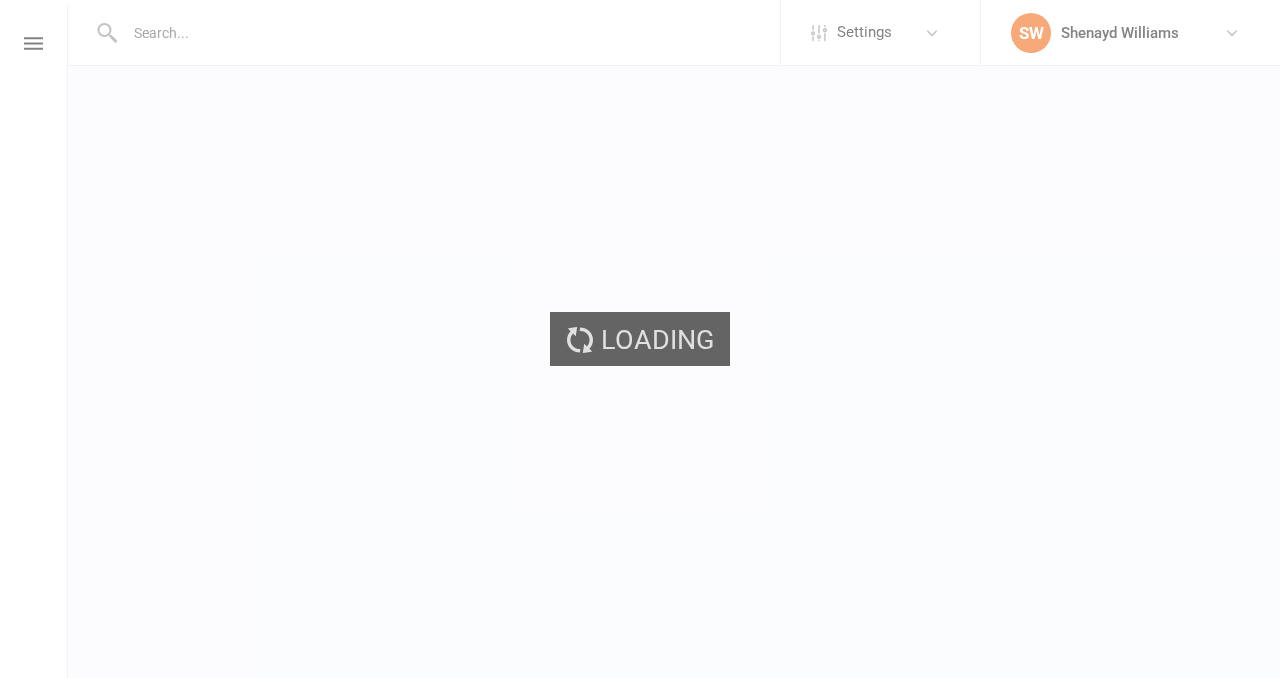 scroll, scrollTop: 0, scrollLeft: 0, axis: both 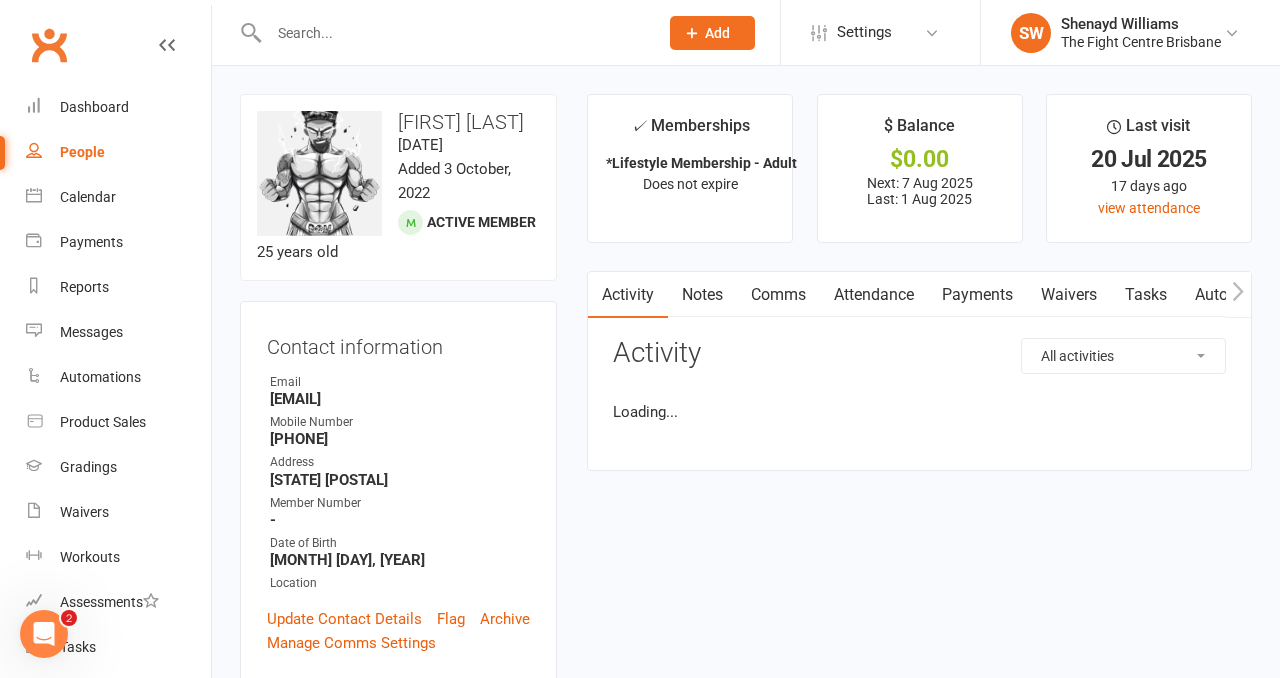 click on "Payments" at bounding box center (977, 295) 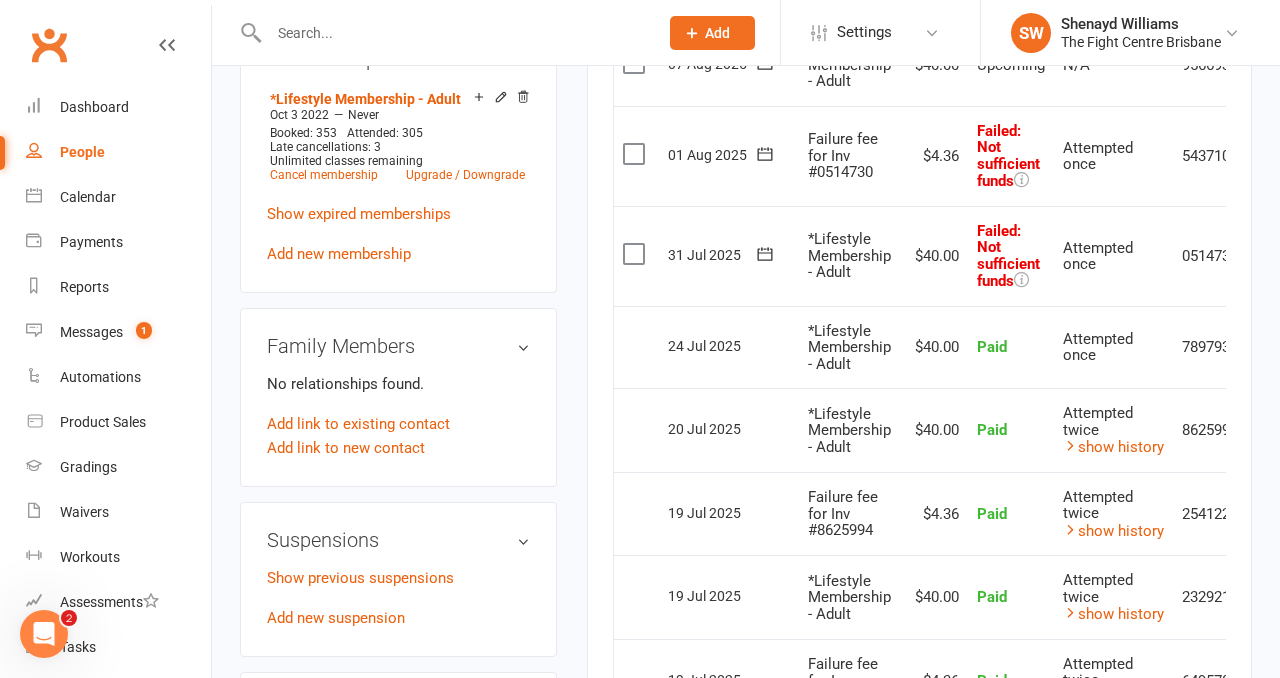 scroll, scrollTop: 850, scrollLeft: 0, axis: vertical 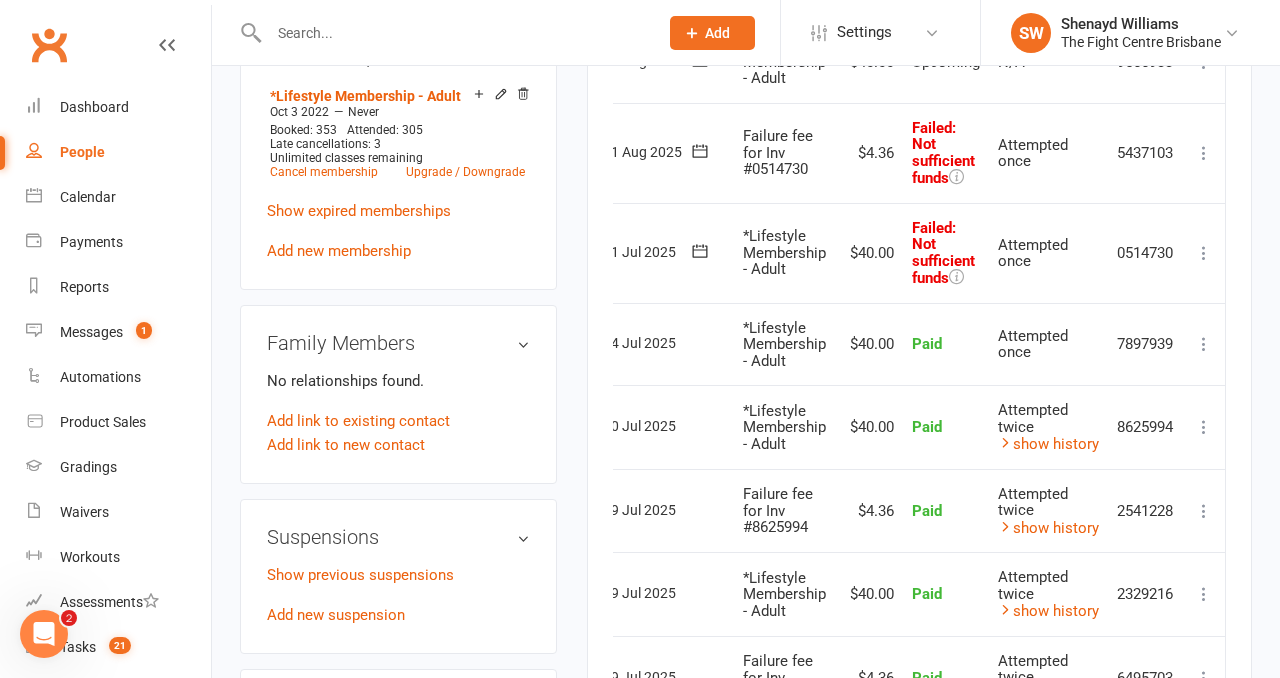 click at bounding box center (1204, 253) 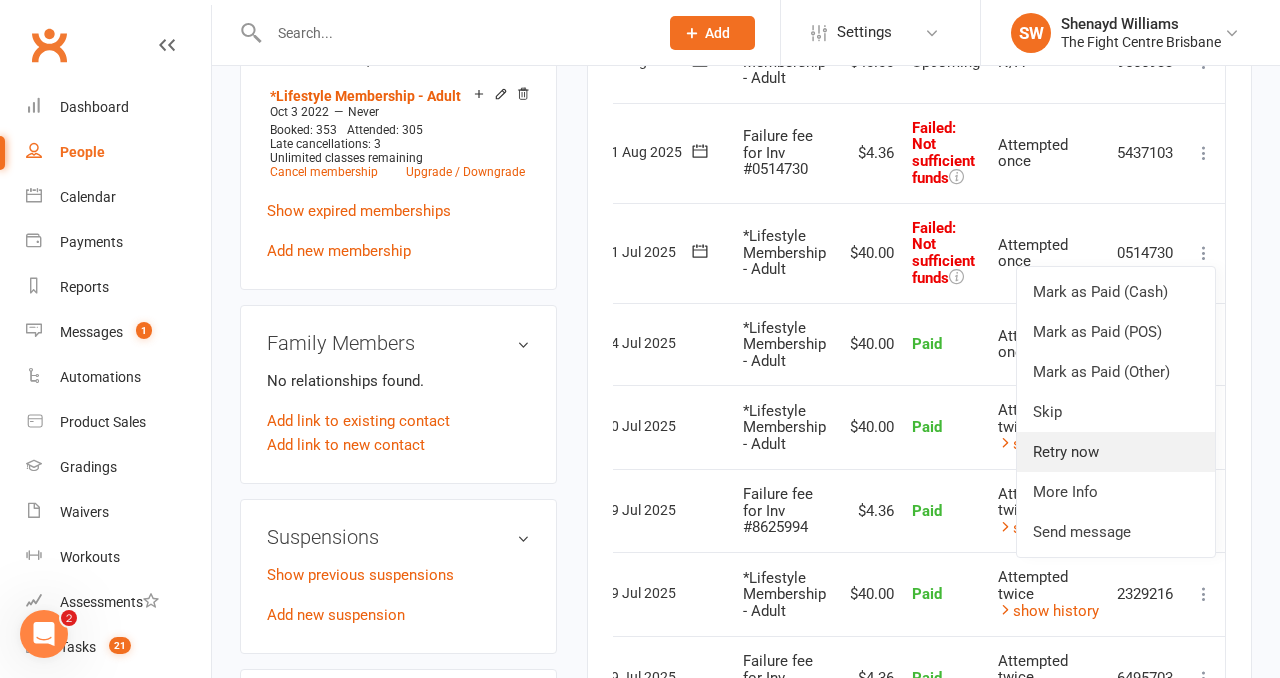 click on "Retry now" at bounding box center (1116, 452) 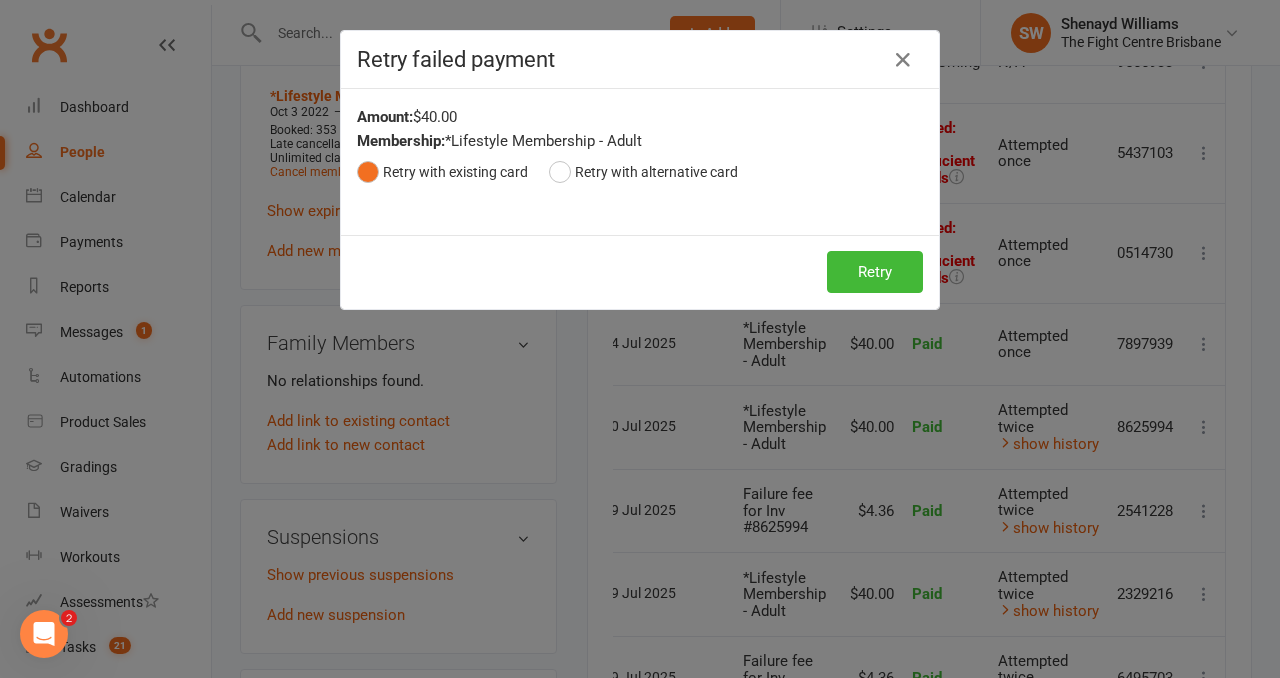 click on "Retry Retry" at bounding box center [640, 272] 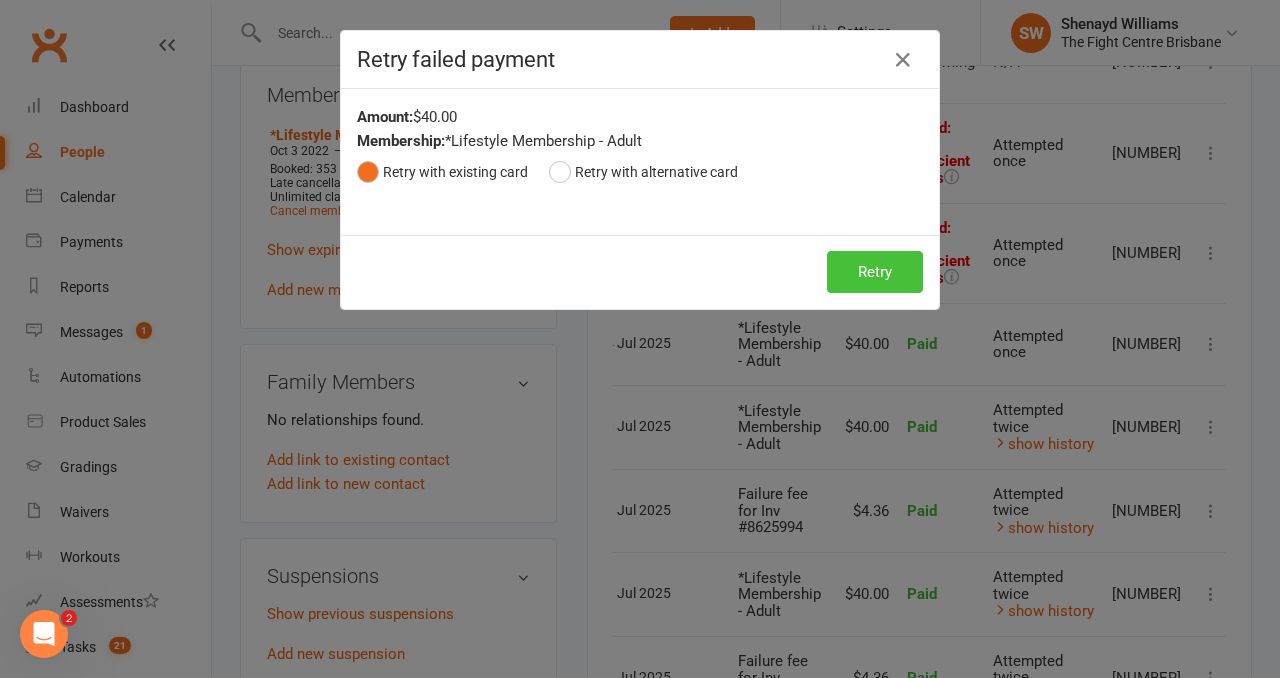 click on "Retry" 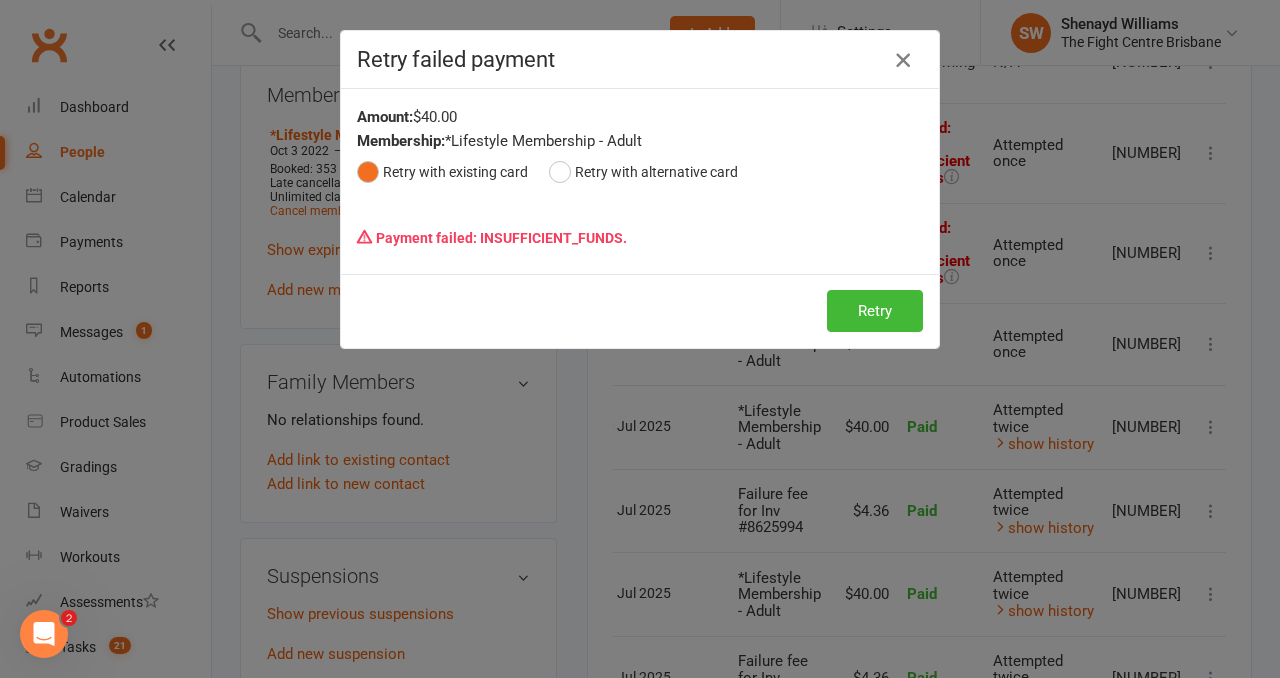 click 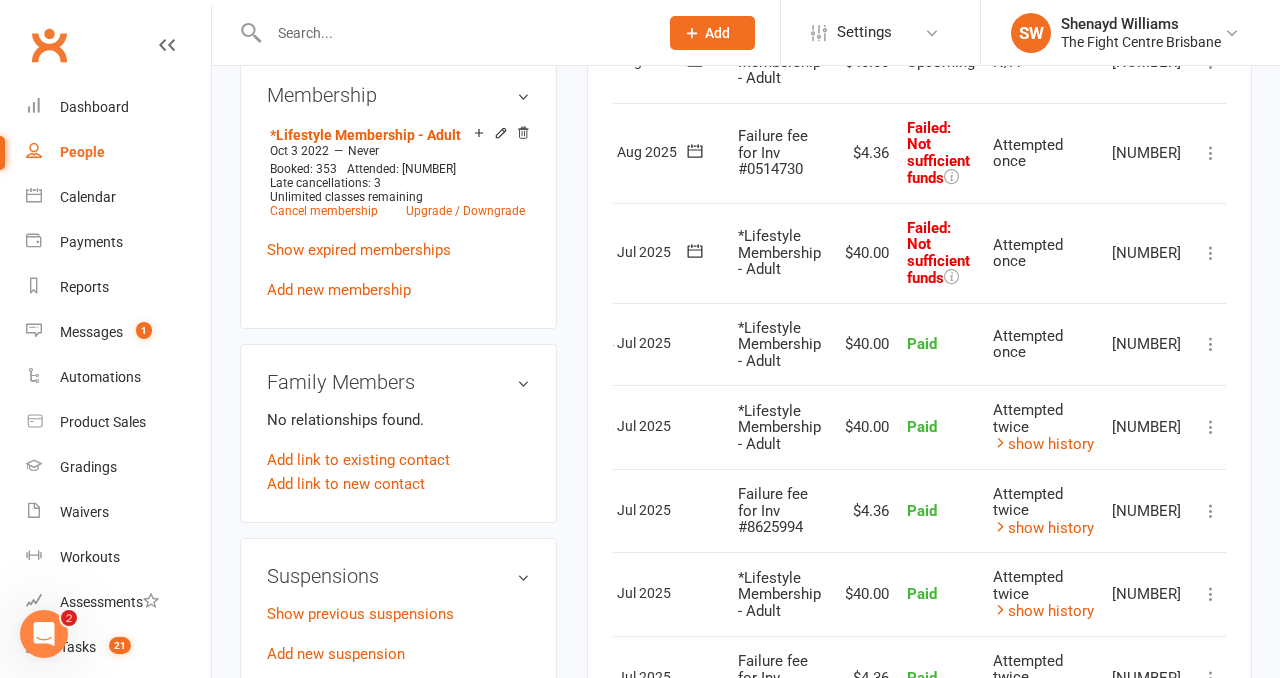 click 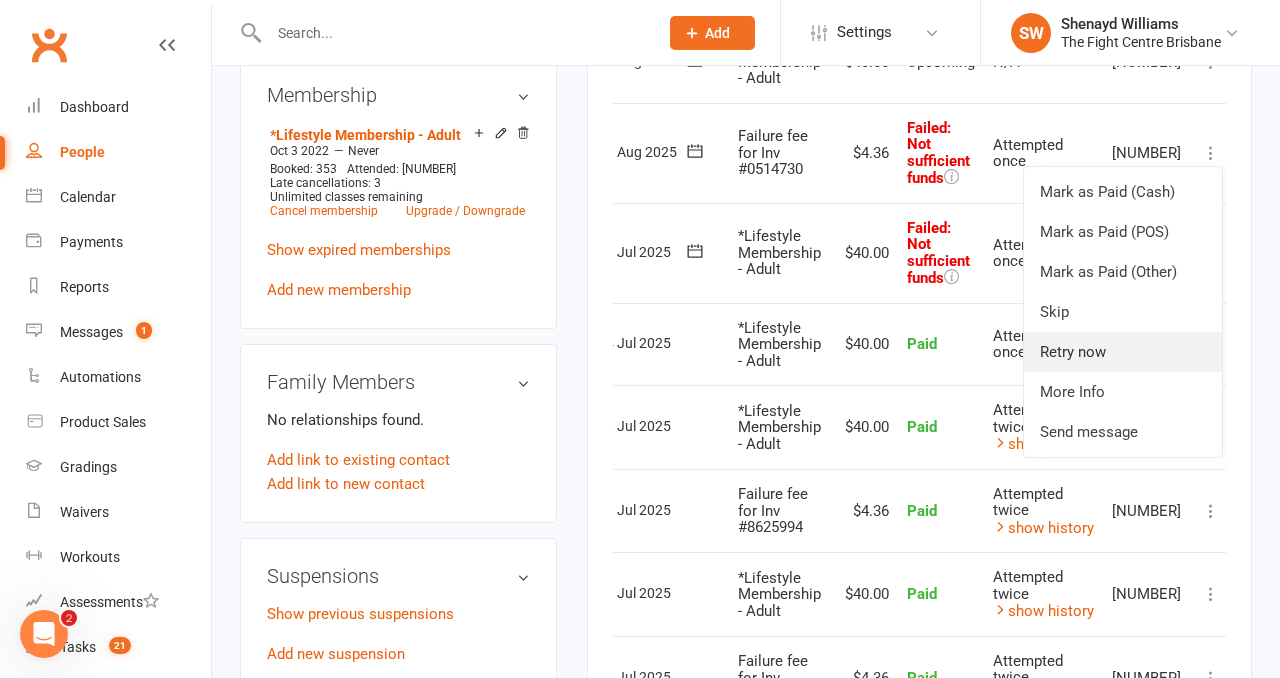 click on "Retry now" 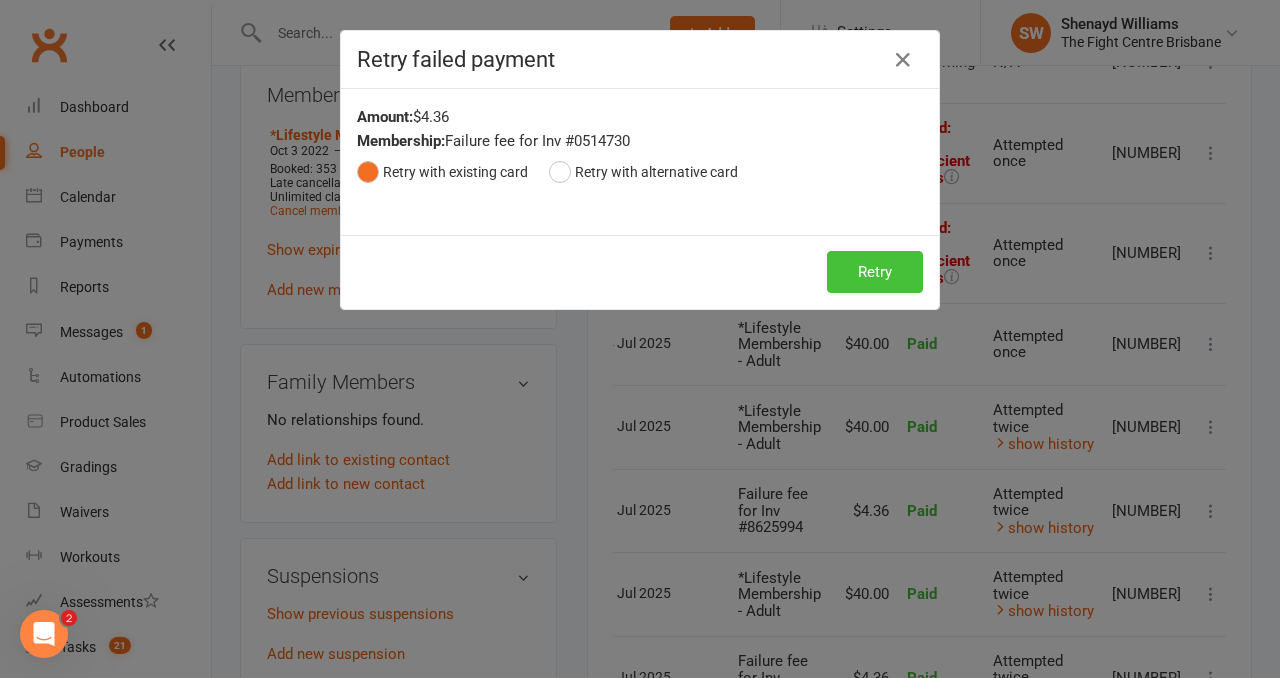 click on "Retry" 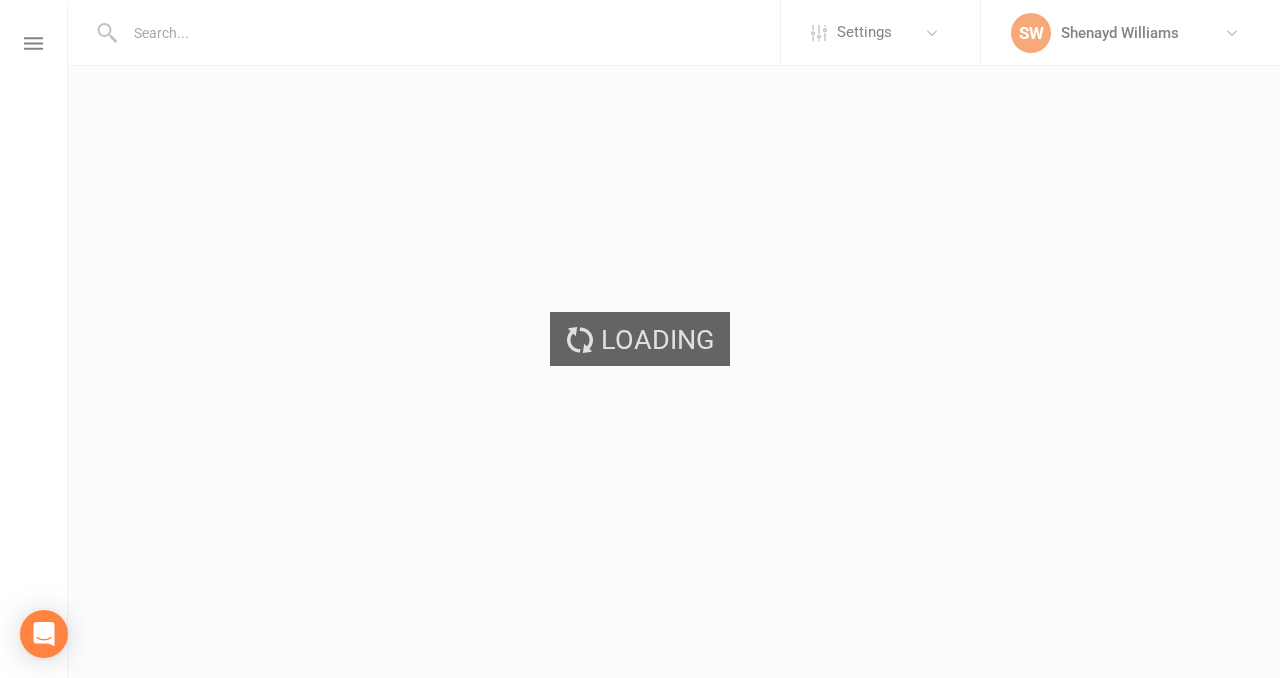 scroll, scrollTop: 0, scrollLeft: 0, axis: both 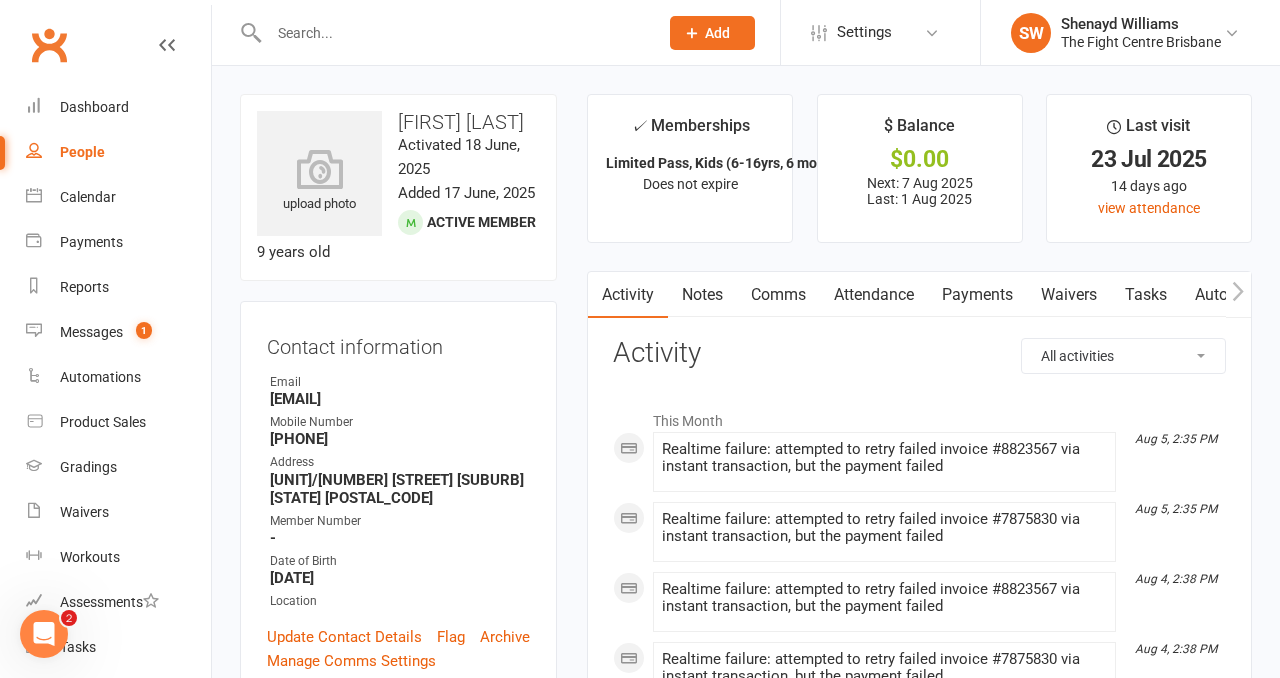 click on "Payments" at bounding box center [977, 295] 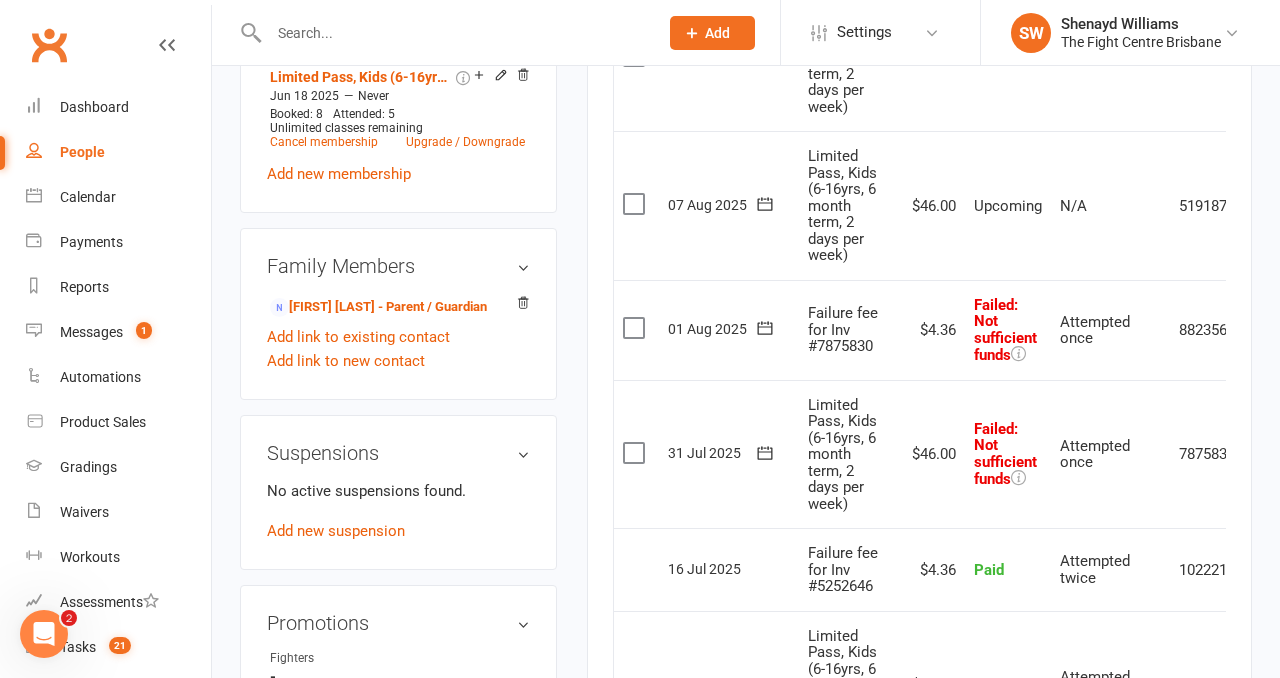 scroll, scrollTop: 975, scrollLeft: 0, axis: vertical 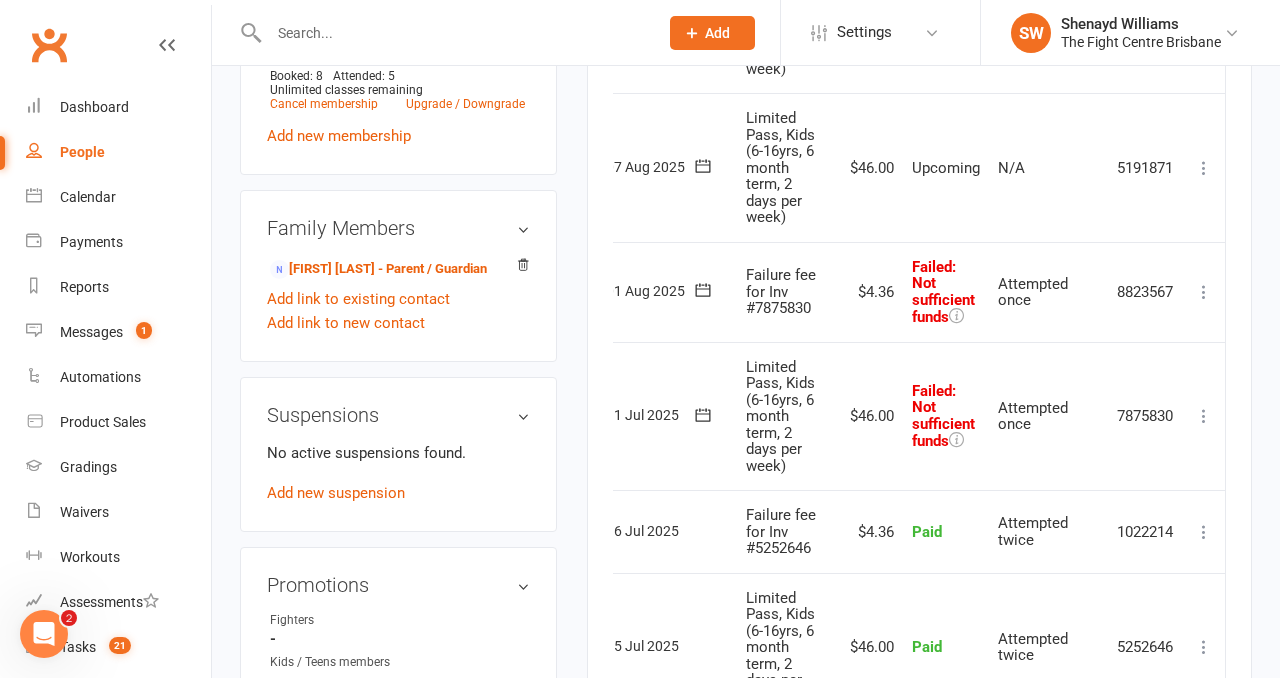 click at bounding box center (1204, 416) 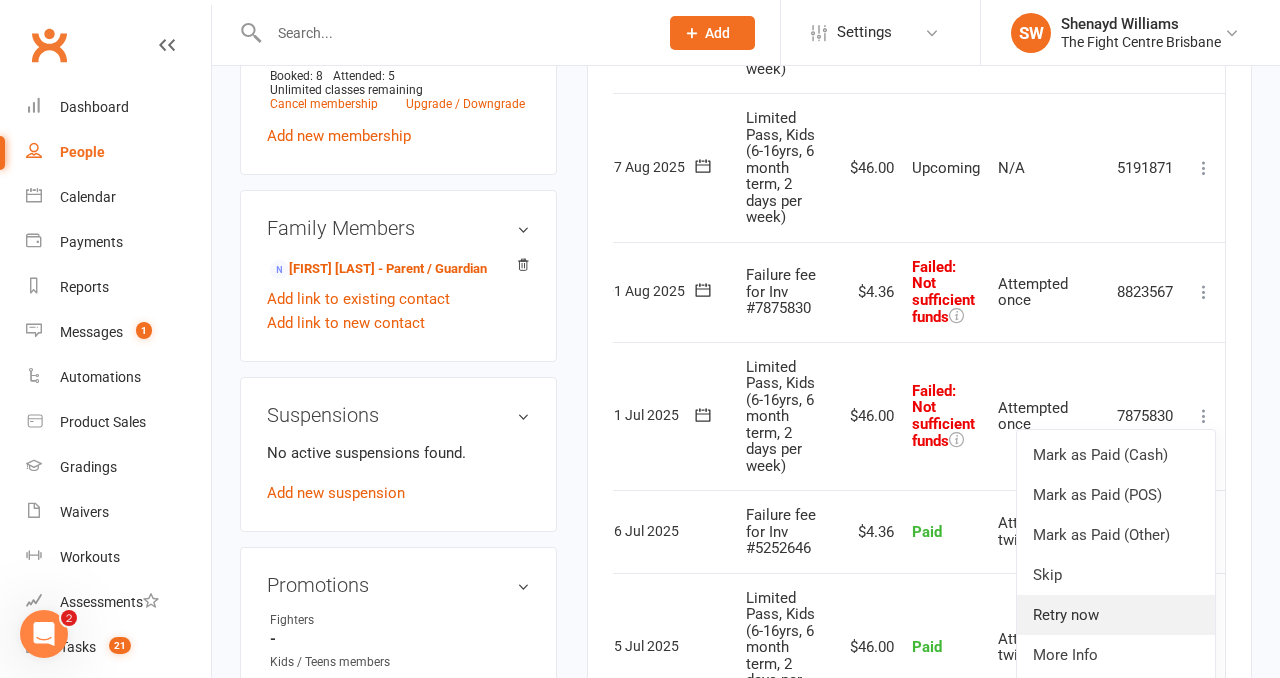 click on "Retry now" at bounding box center (1116, 615) 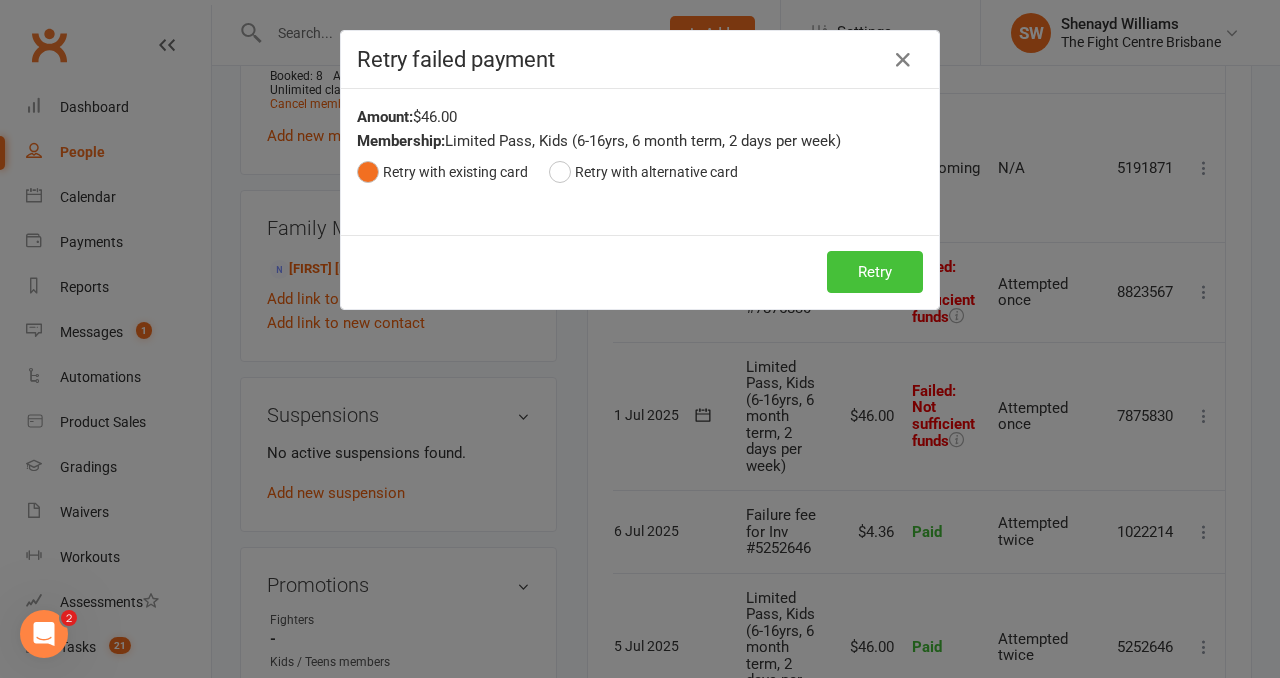 click on "Retry" at bounding box center [875, 272] 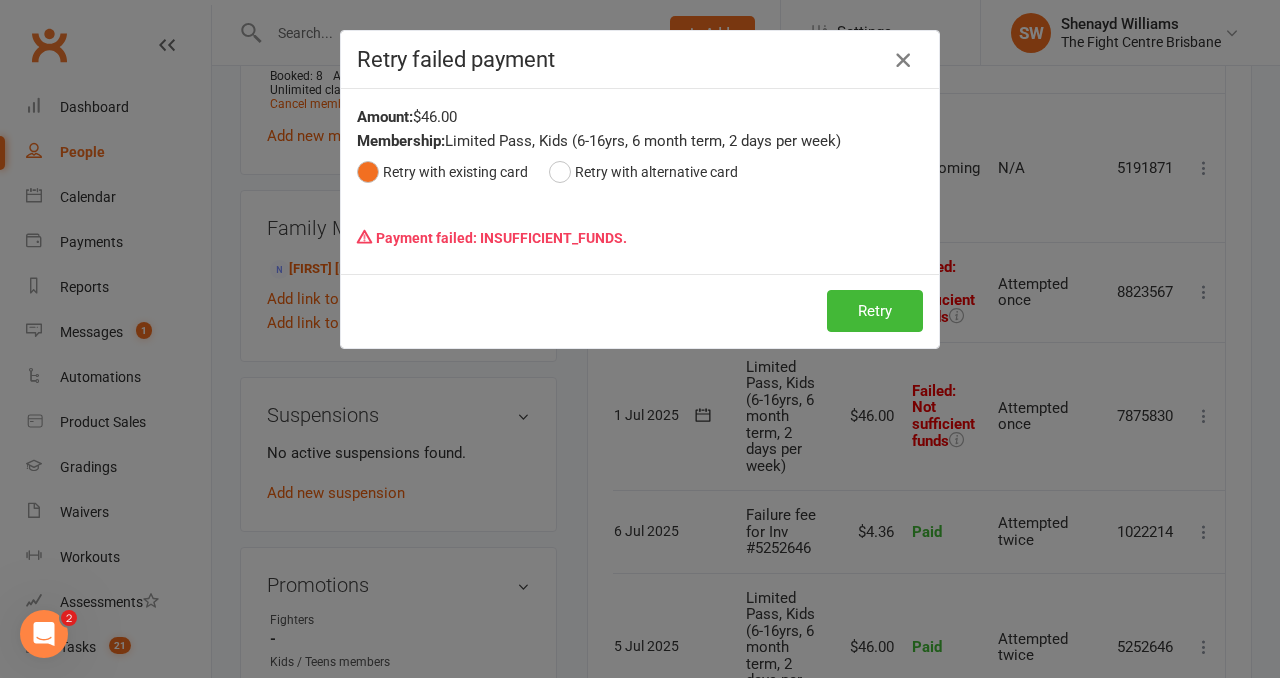 click at bounding box center [903, 60] 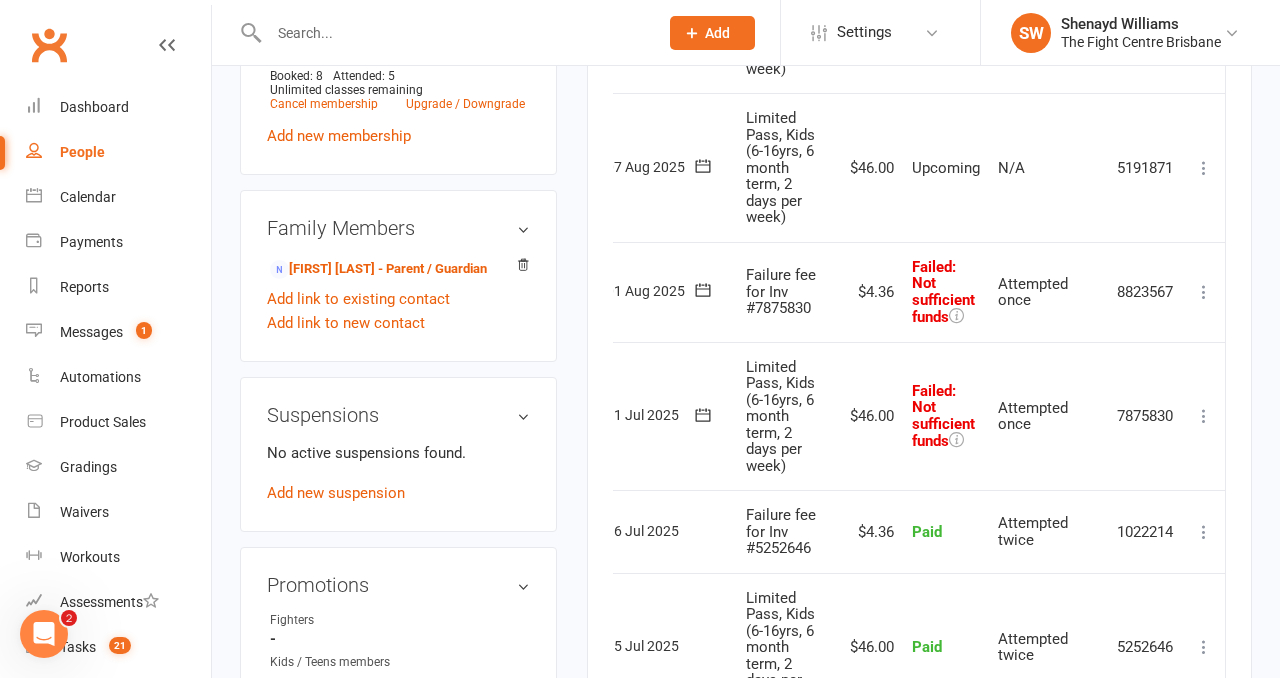 click at bounding box center [1204, 292] 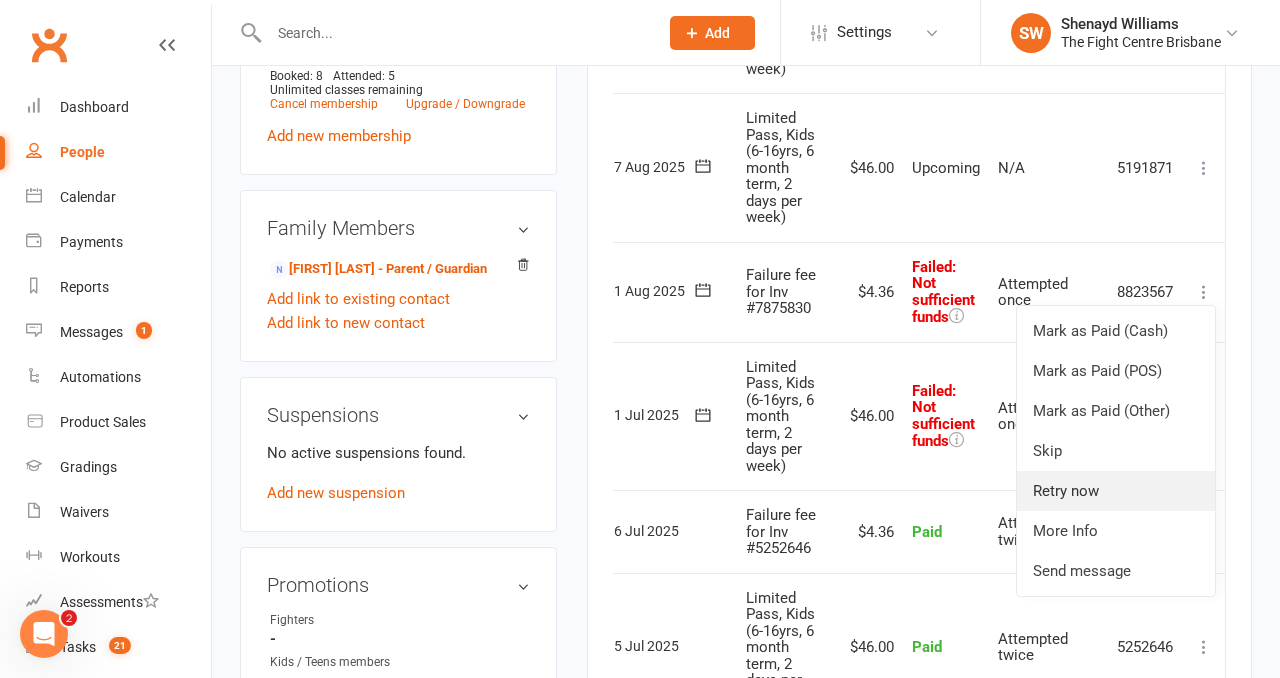 click on "Retry now" at bounding box center (1116, 491) 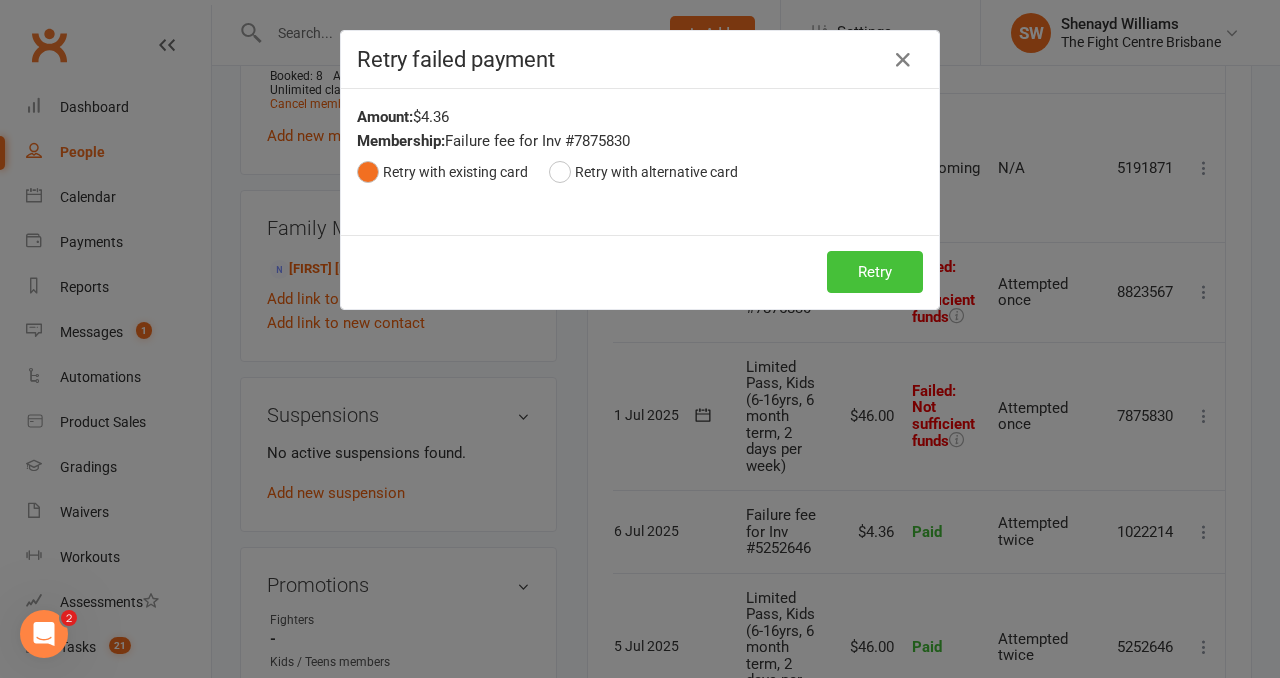 click on "Retry" at bounding box center (875, 272) 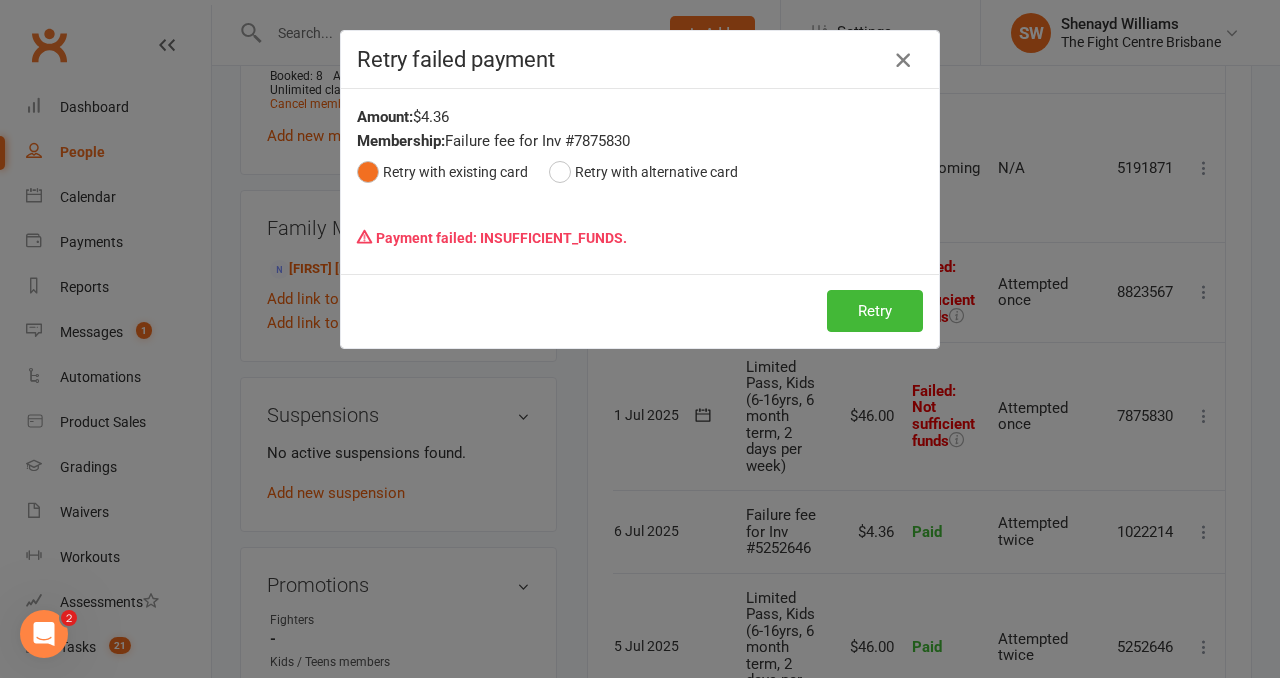click at bounding box center [903, 60] 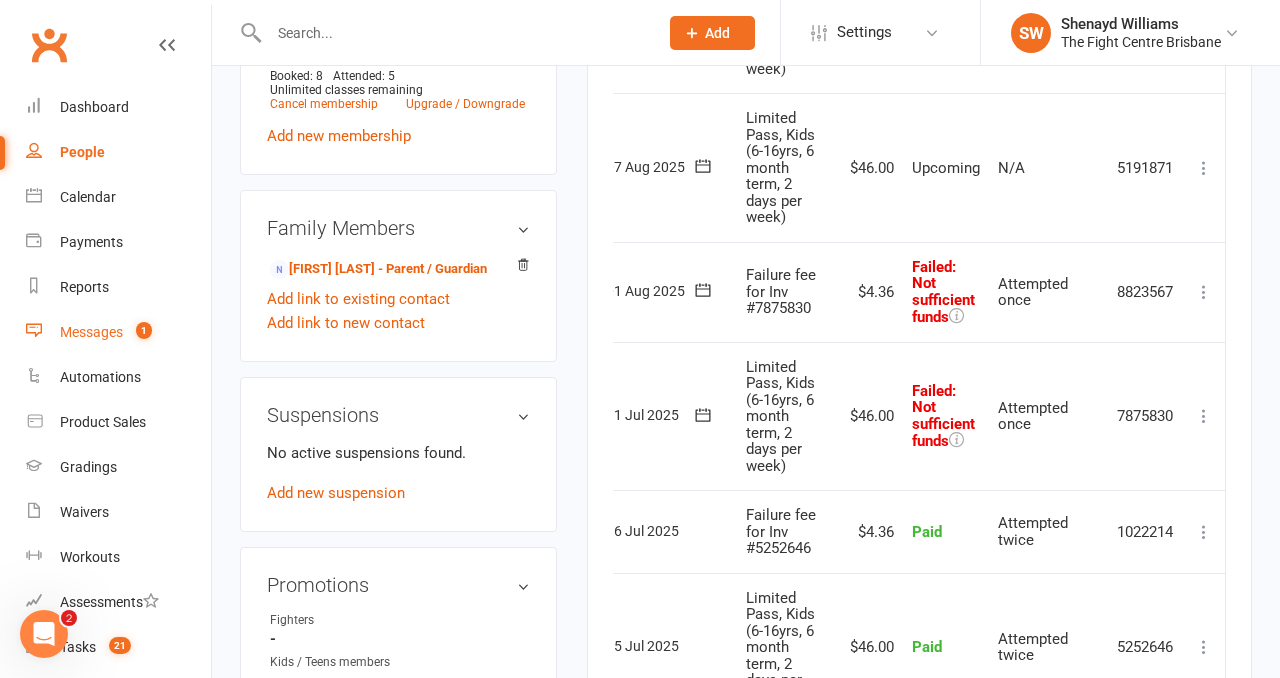 click on "Messages   1" at bounding box center (118, 332) 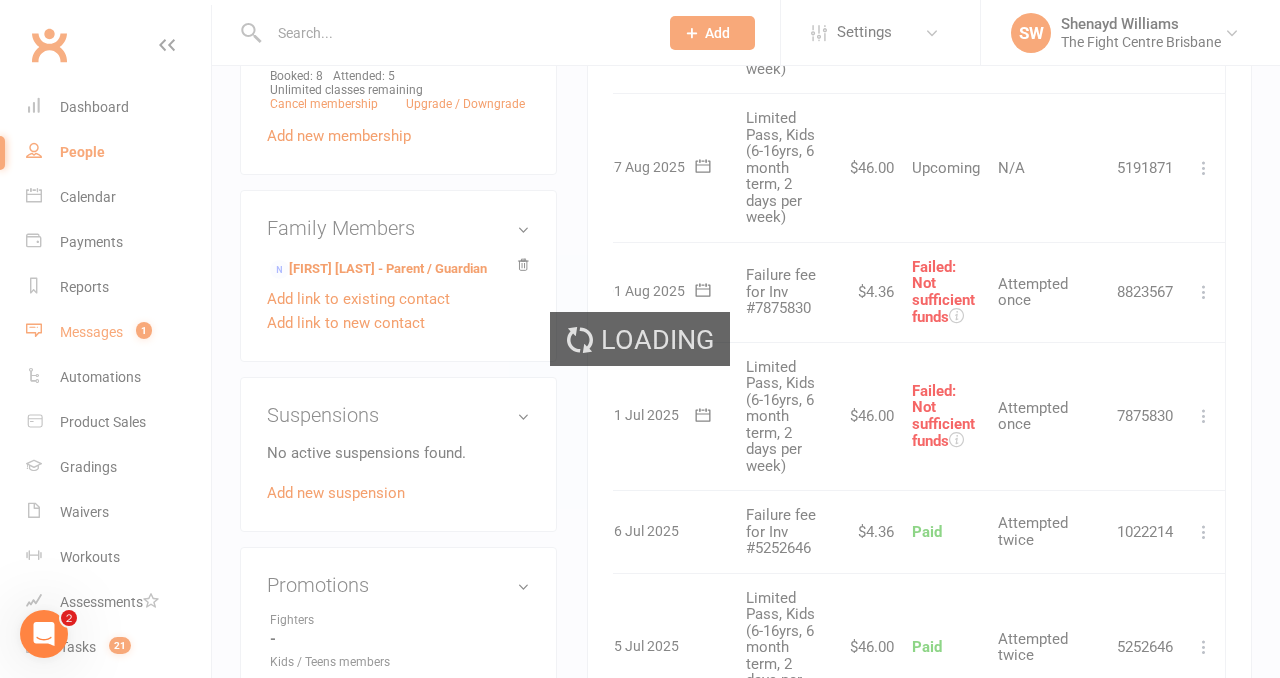 scroll, scrollTop: 0, scrollLeft: 0, axis: both 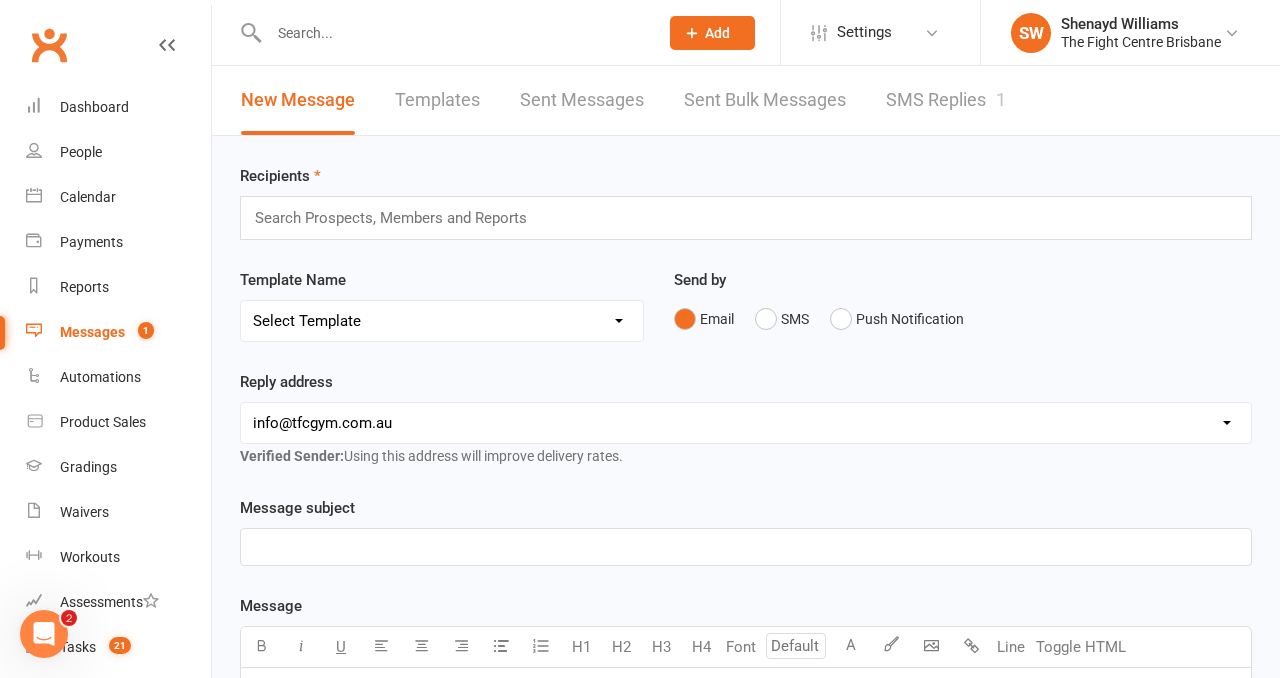 click on "SMS Replies  1" at bounding box center [946, 100] 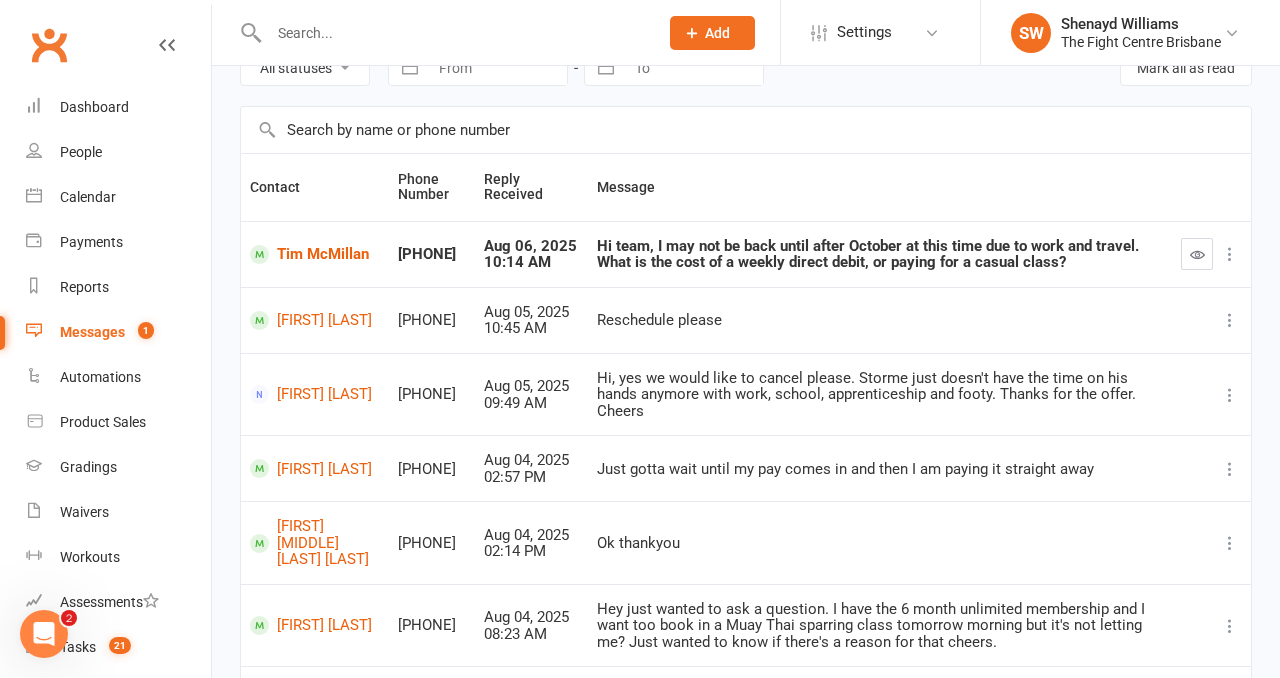 scroll, scrollTop: 99, scrollLeft: 0, axis: vertical 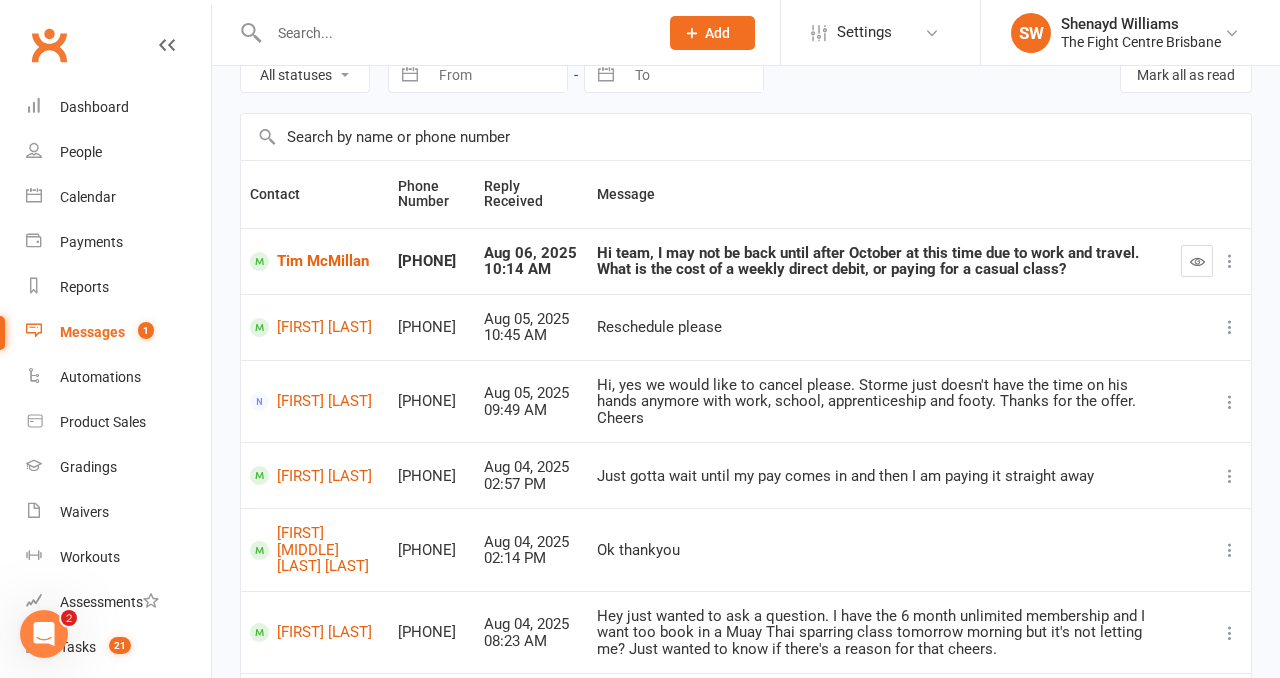 click on "Reschedule please" at bounding box center (880, 327) 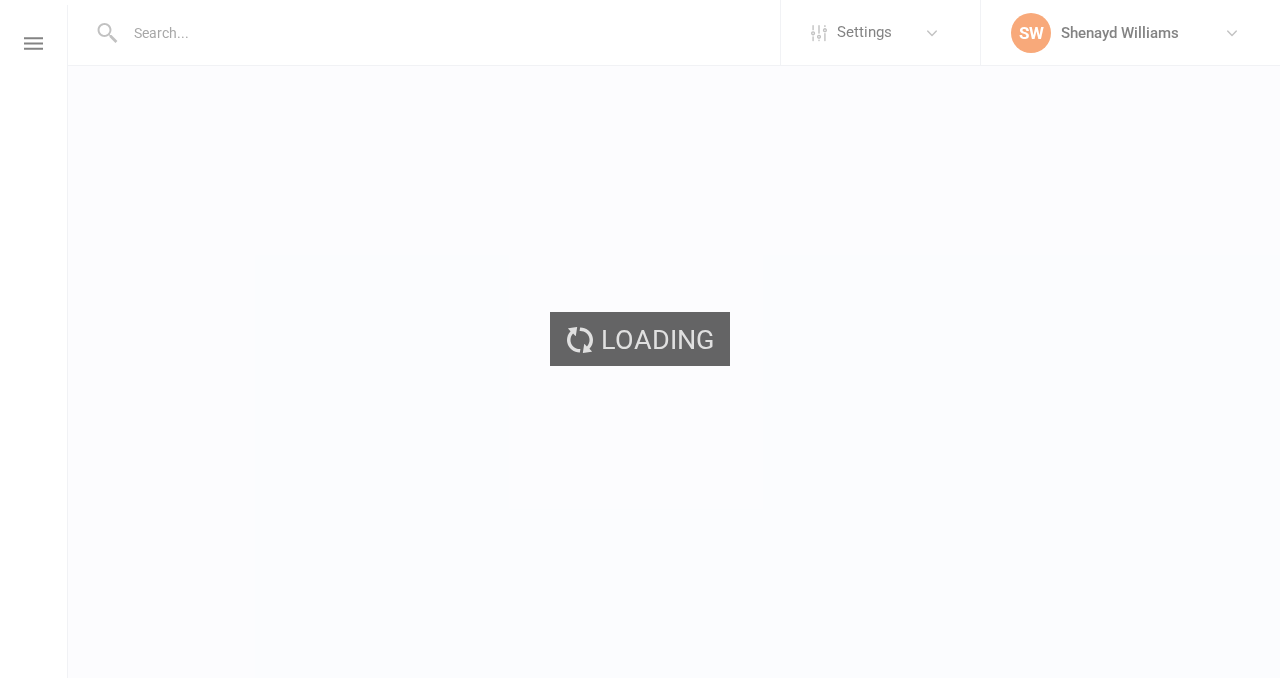 scroll, scrollTop: 0, scrollLeft: 0, axis: both 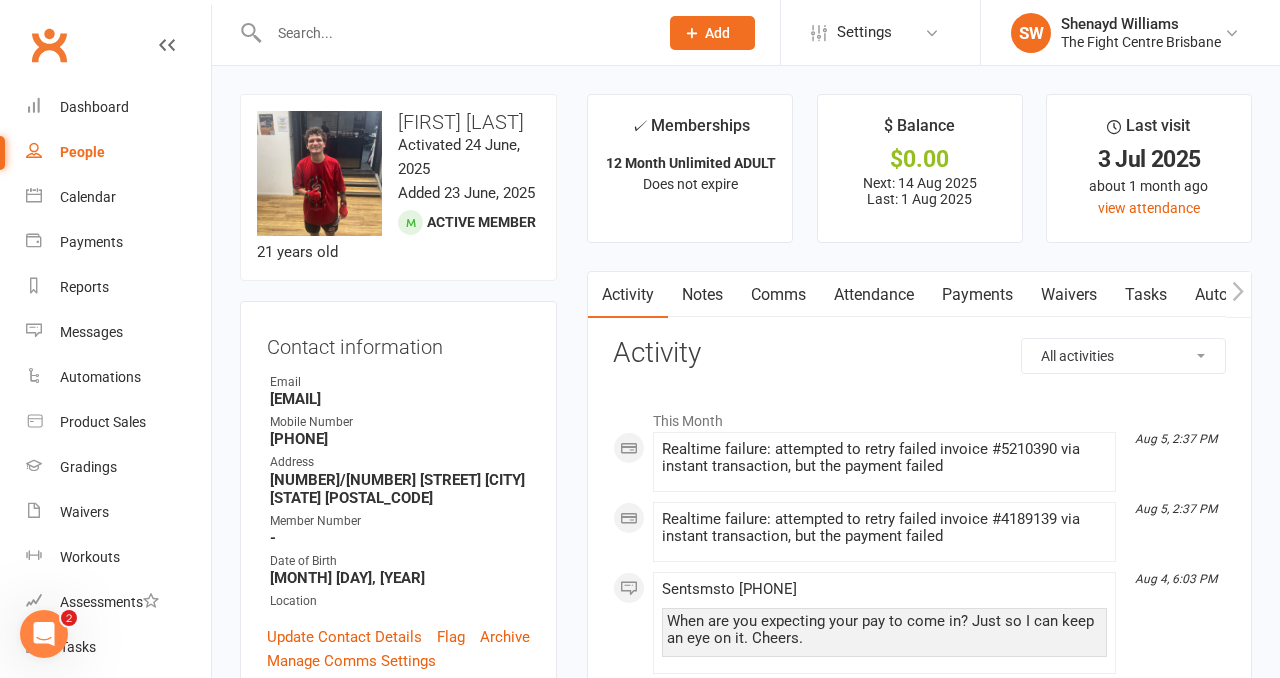 click on "Payments" at bounding box center [977, 295] 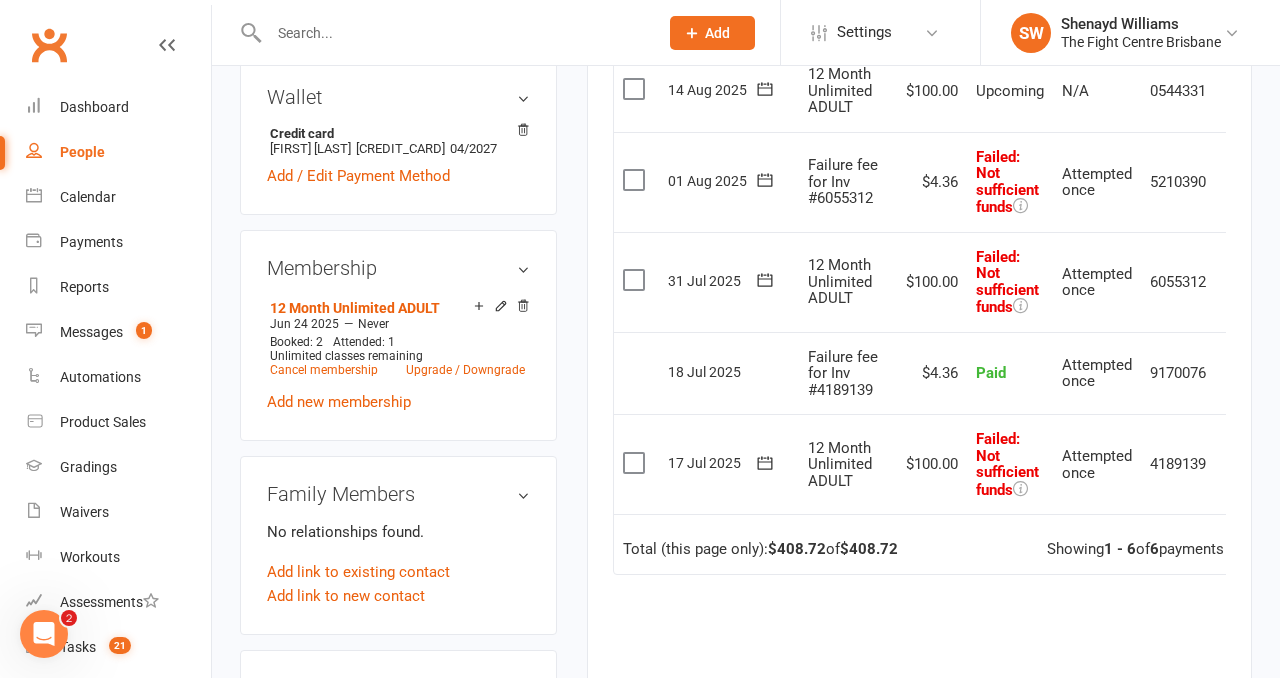 scroll, scrollTop: 655, scrollLeft: 0, axis: vertical 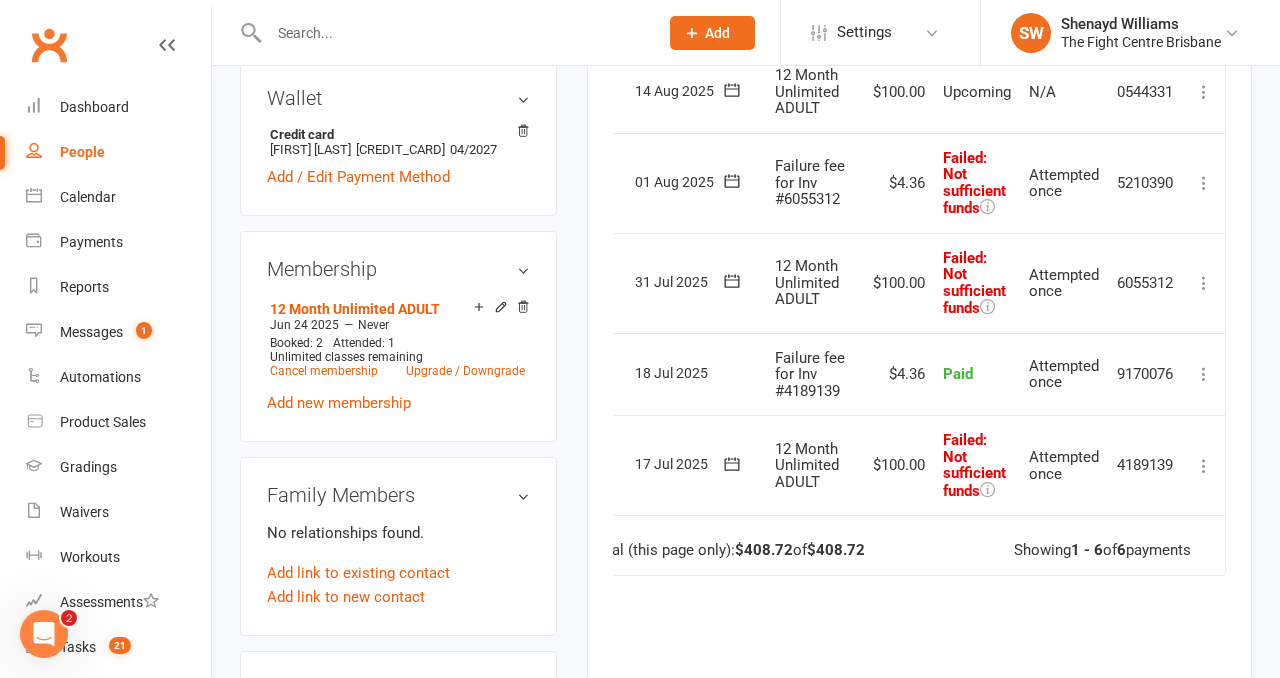click at bounding box center (1204, 466) 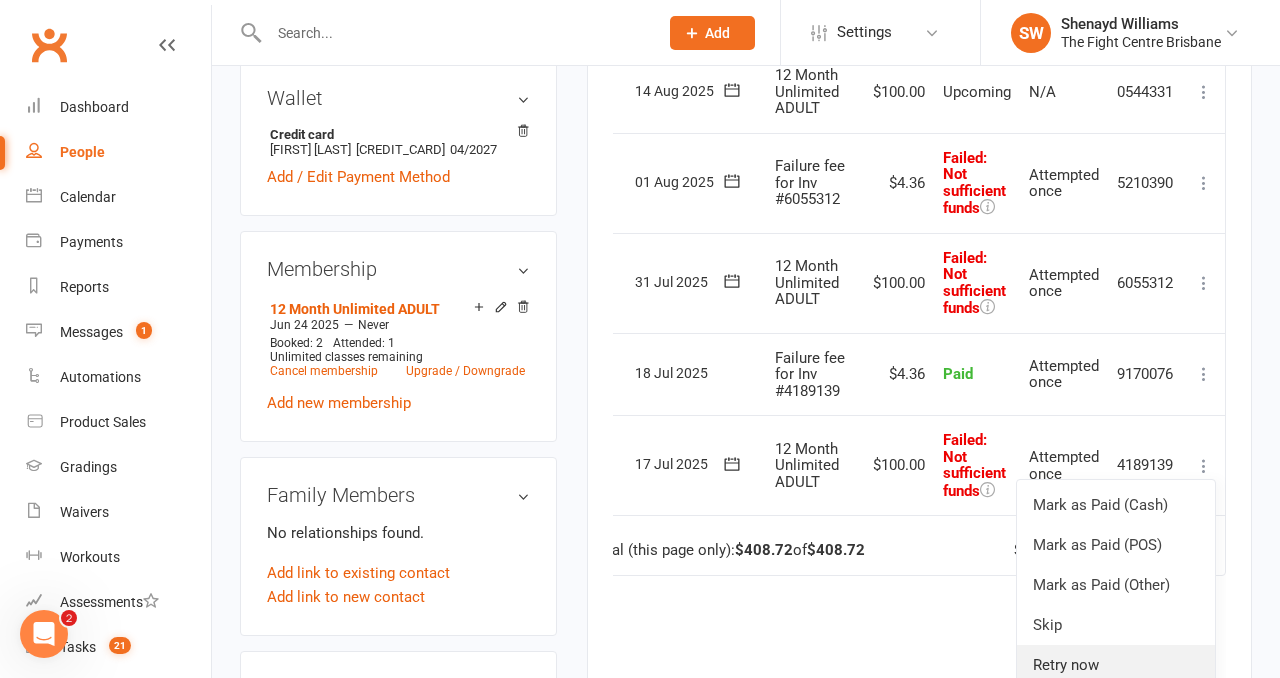 click on "Retry now" at bounding box center (1116, 665) 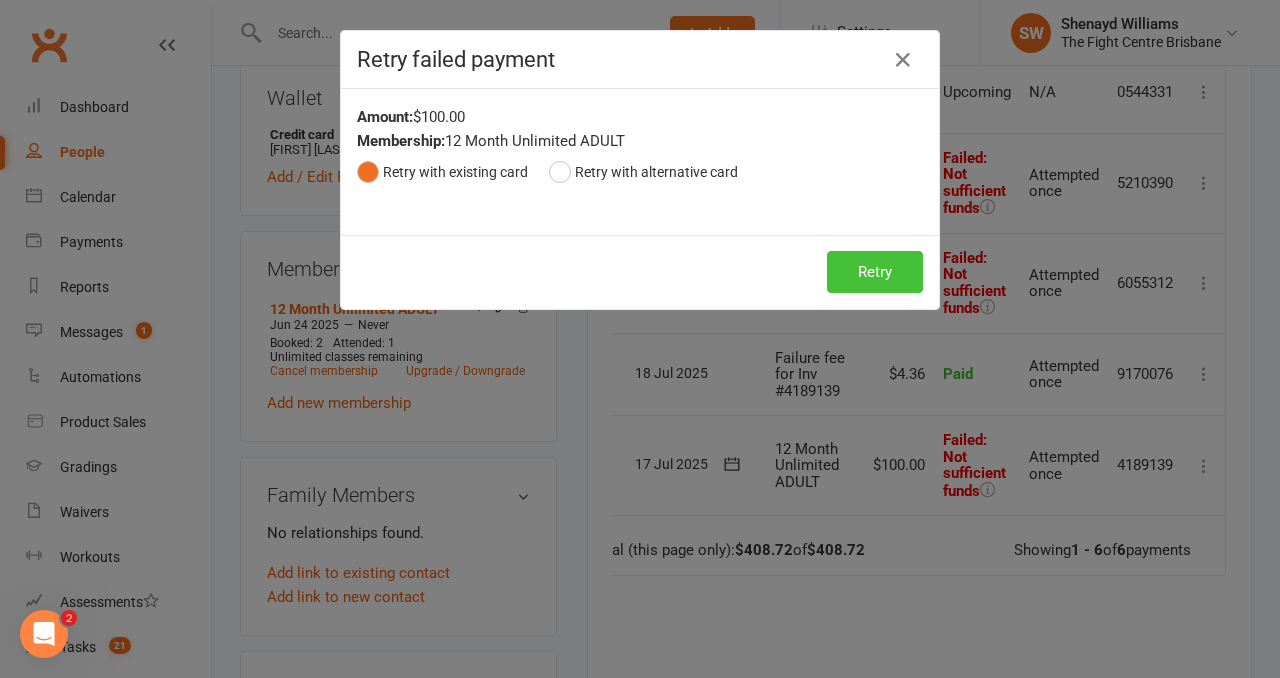click on "Retry" at bounding box center (875, 272) 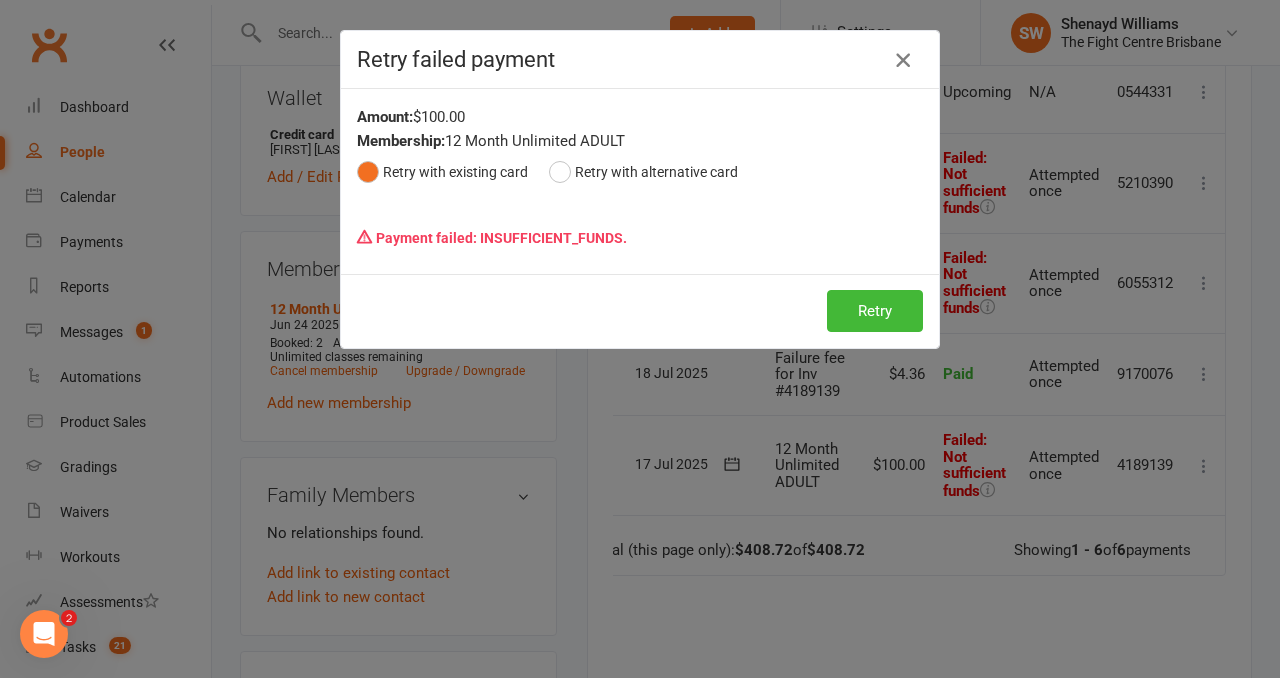 click at bounding box center [903, 60] 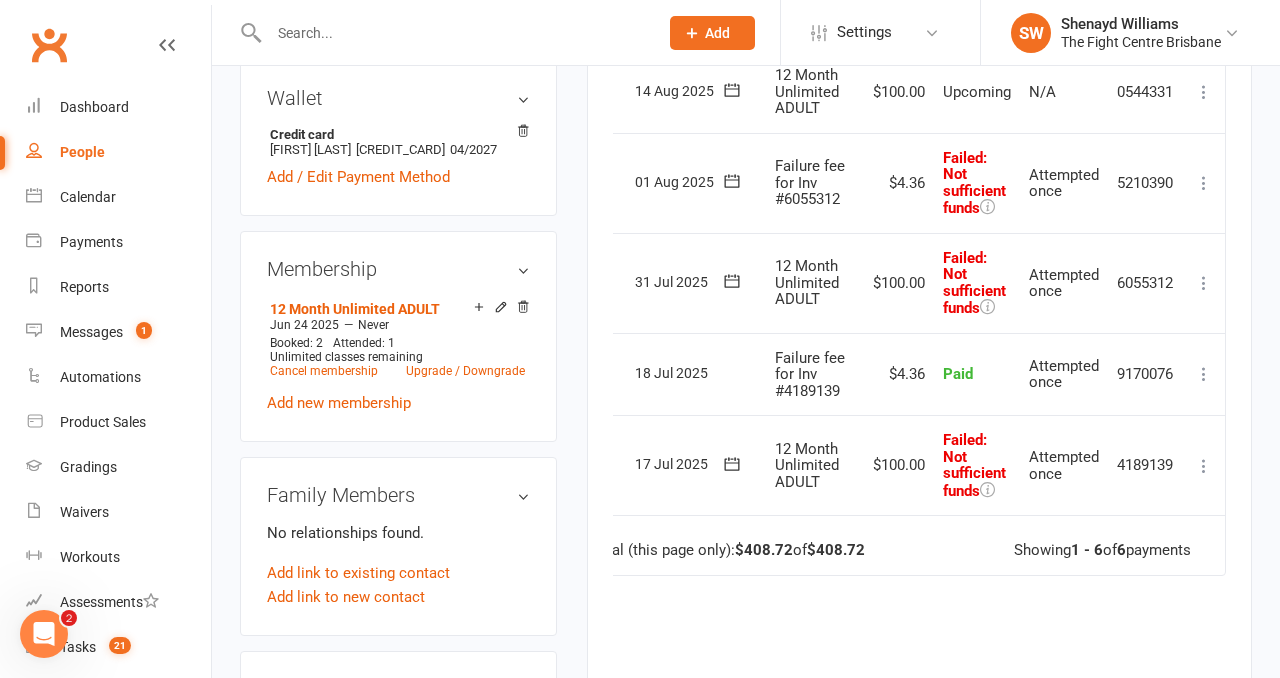 click at bounding box center (1204, 183) 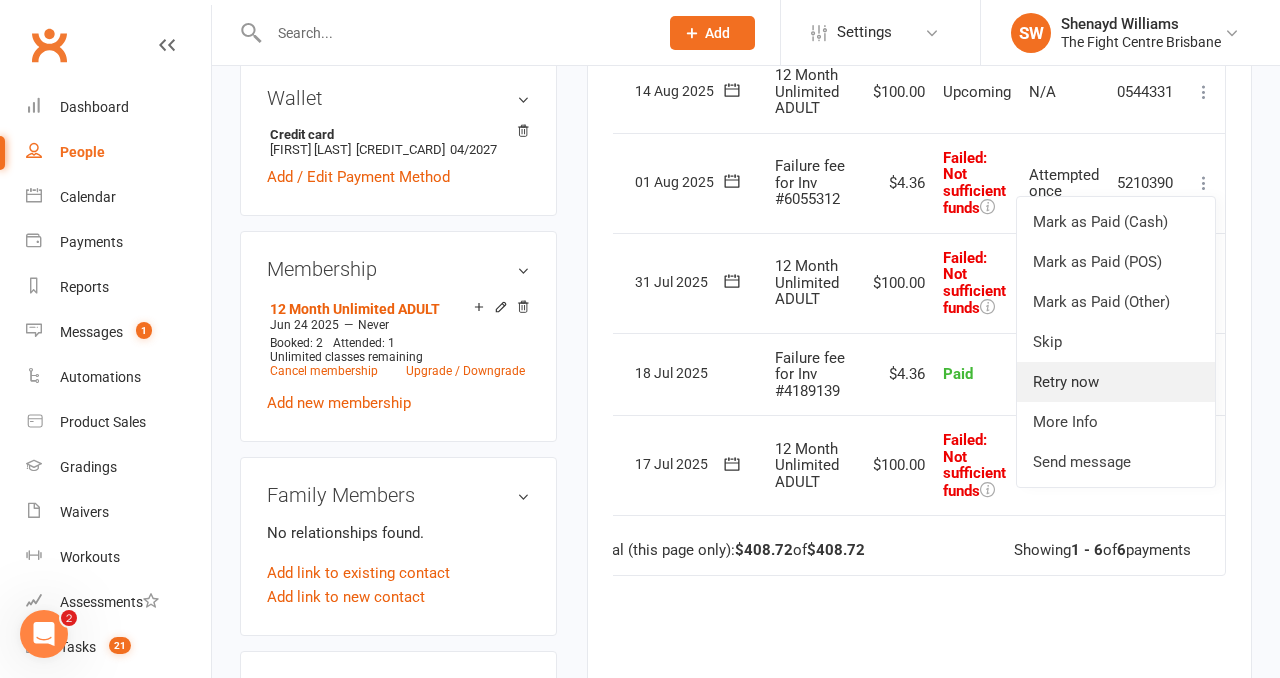 click on "Retry now" at bounding box center (1116, 382) 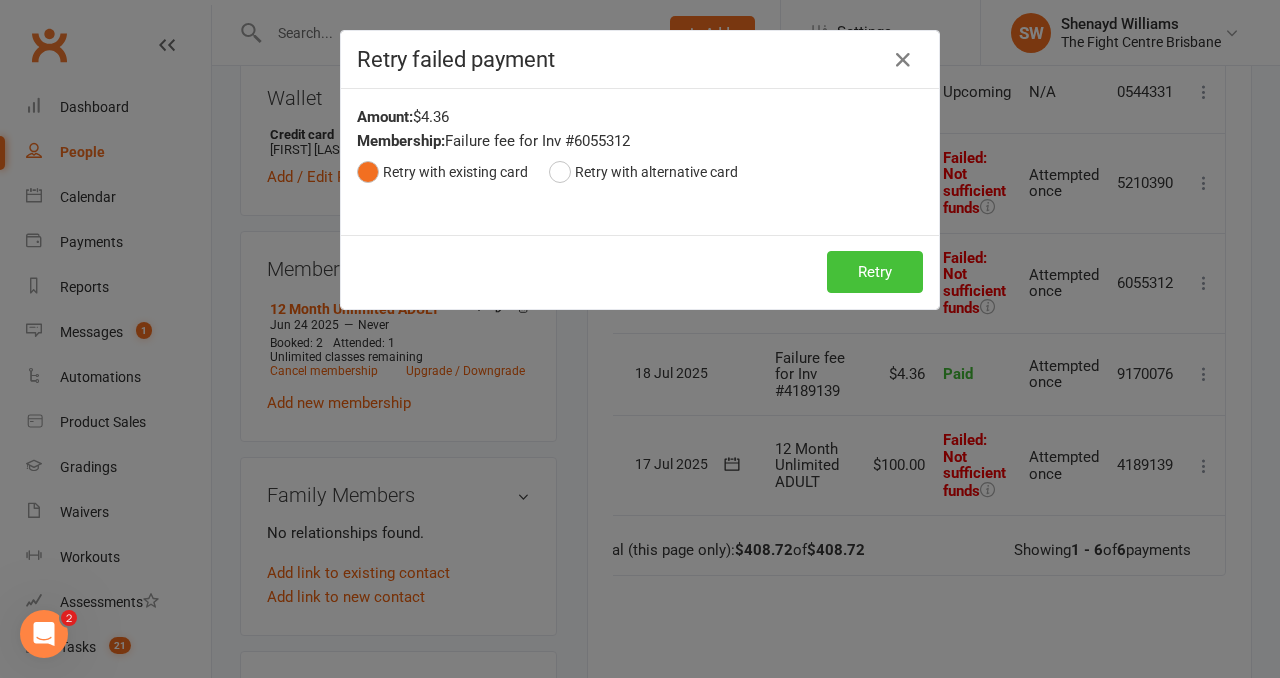 click on "Retry" at bounding box center (875, 272) 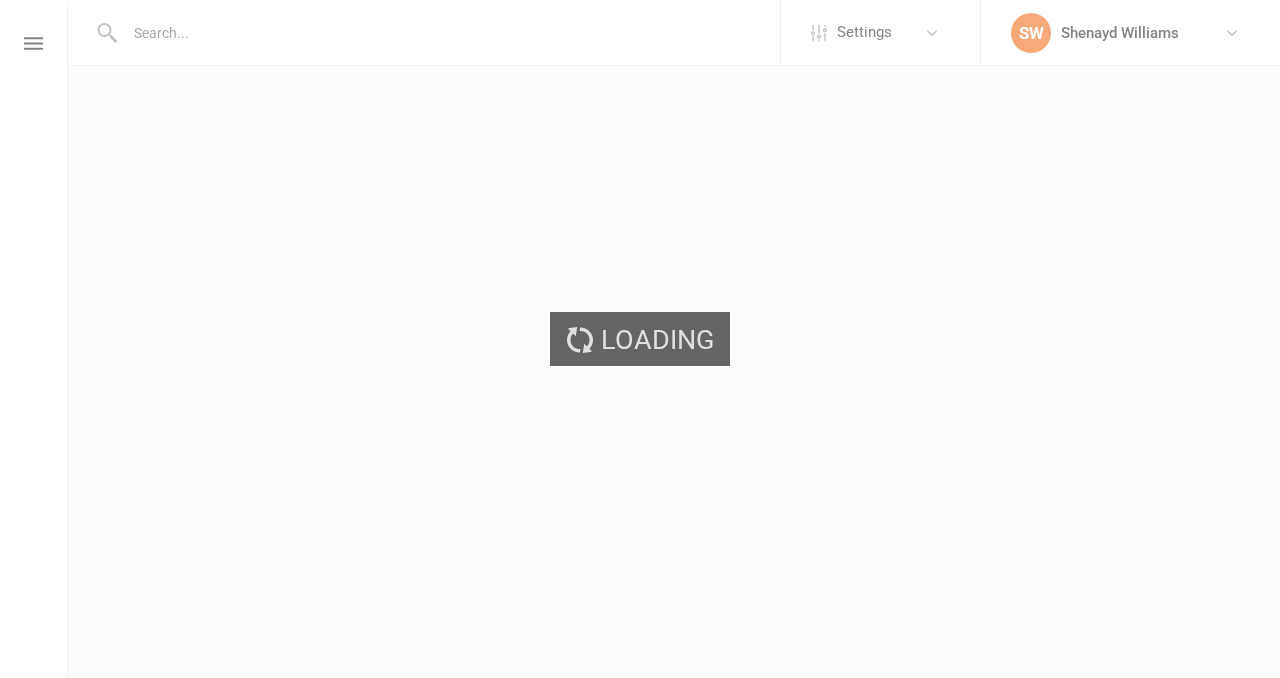 scroll, scrollTop: 0, scrollLeft: 0, axis: both 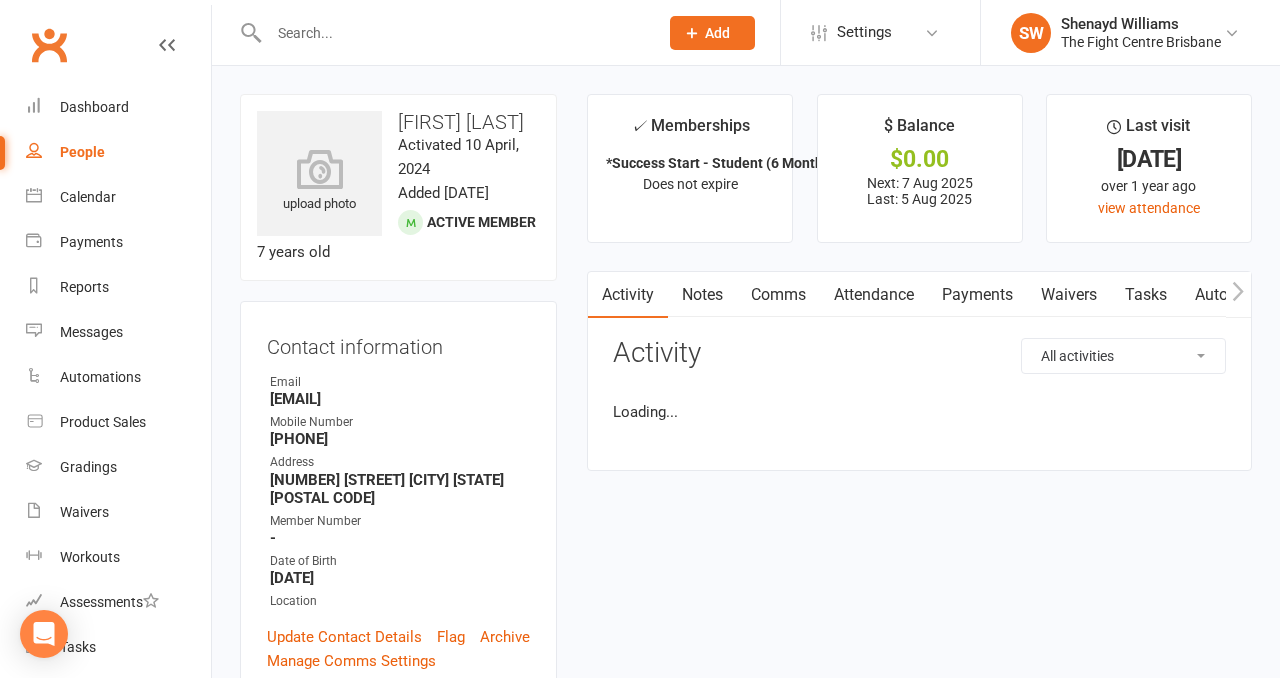 click on "Payments" at bounding box center (977, 295) 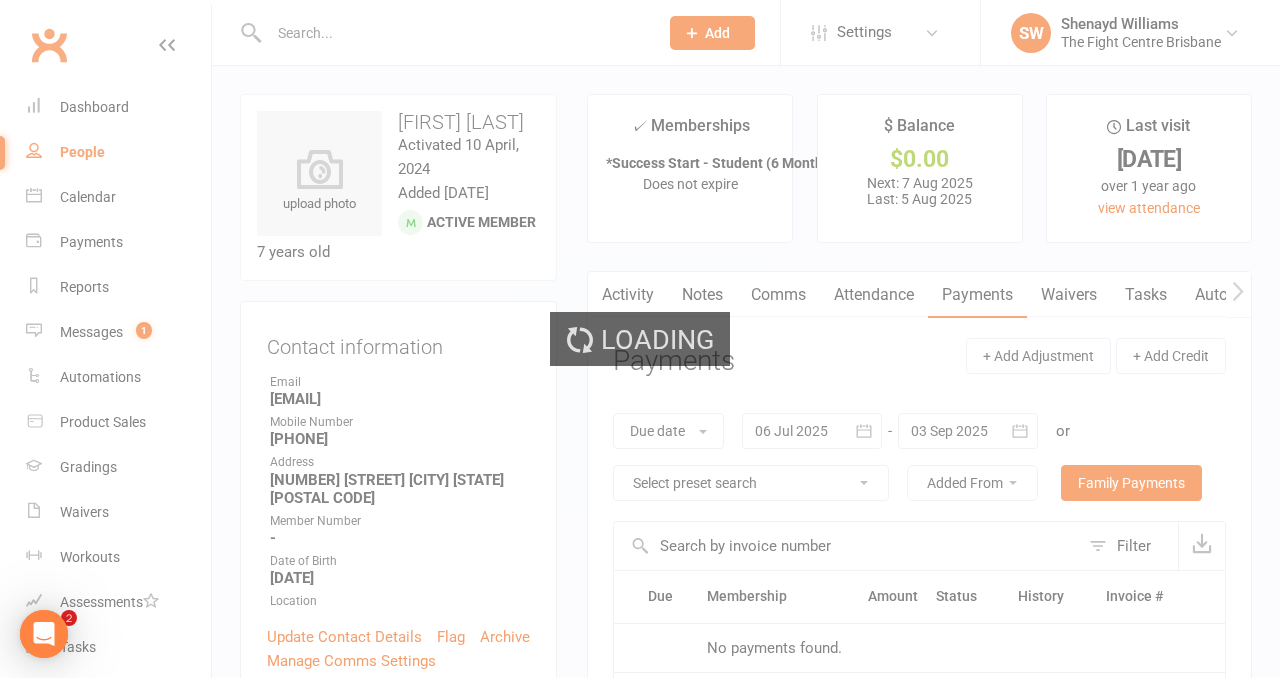 scroll, scrollTop: 0, scrollLeft: 0, axis: both 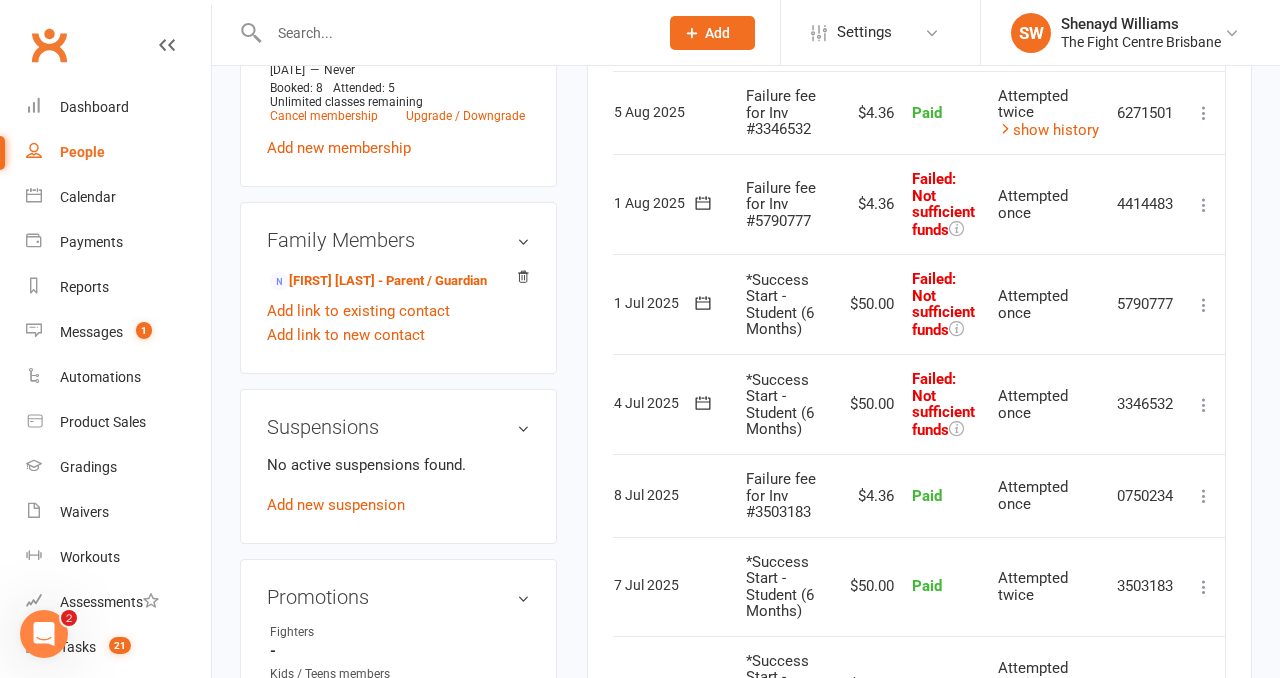 click at bounding box center [1204, 405] 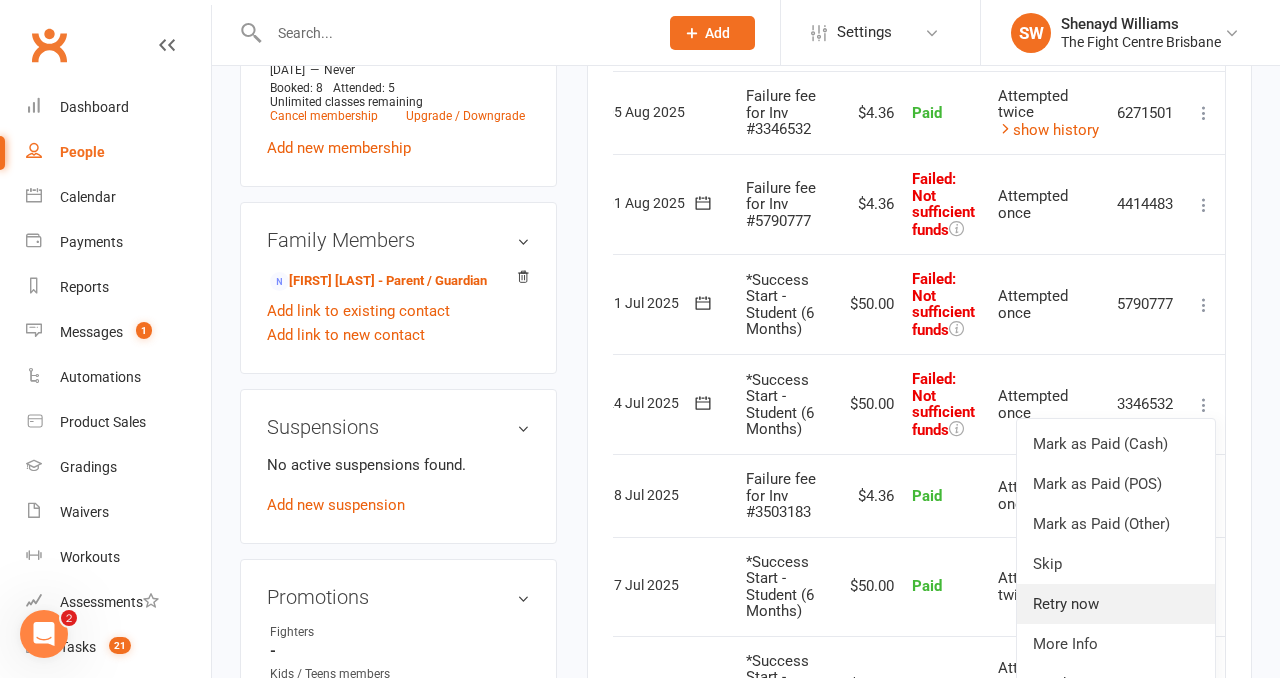 click on "Retry now" at bounding box center [1116, 604] 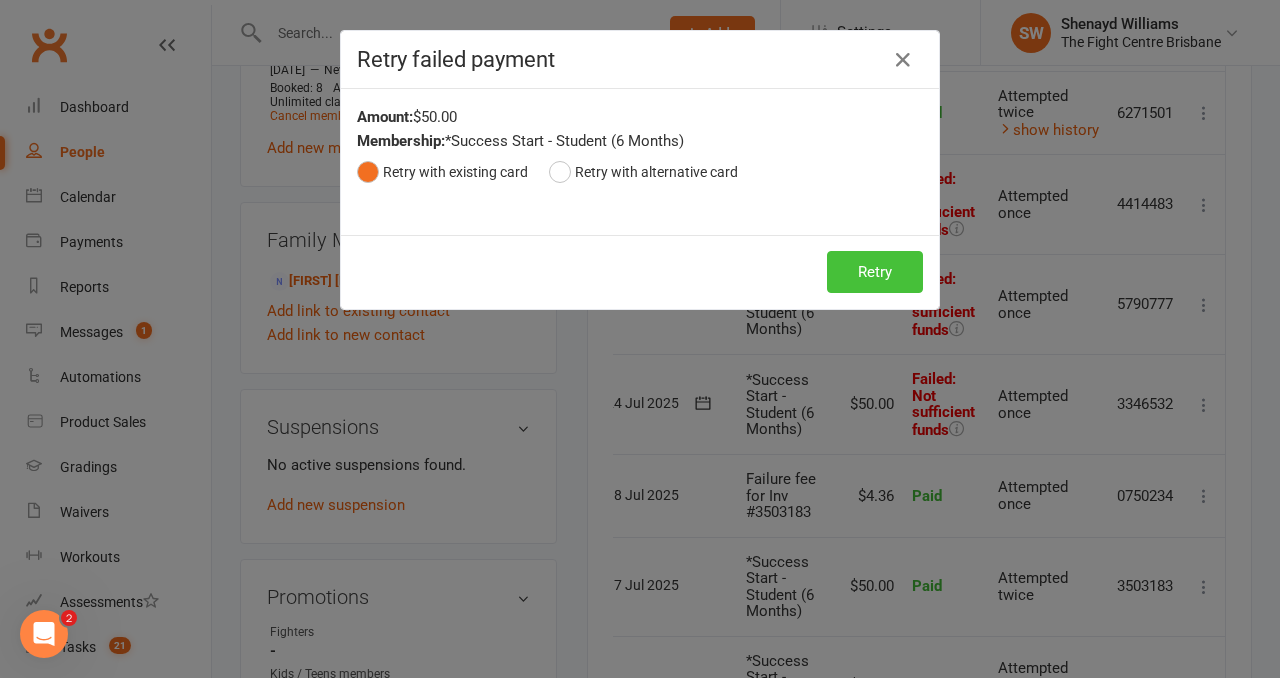 click on "Retry" at bounding box center [875, 272] 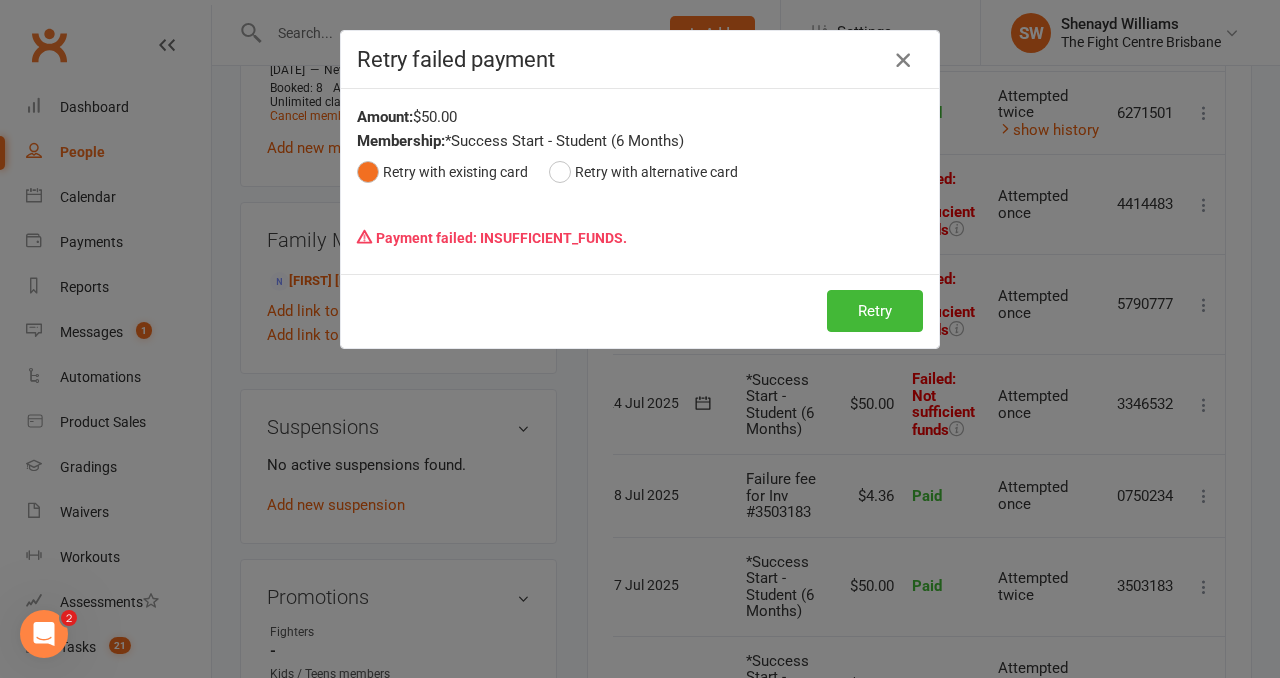 click at bounding box center [903, 60] 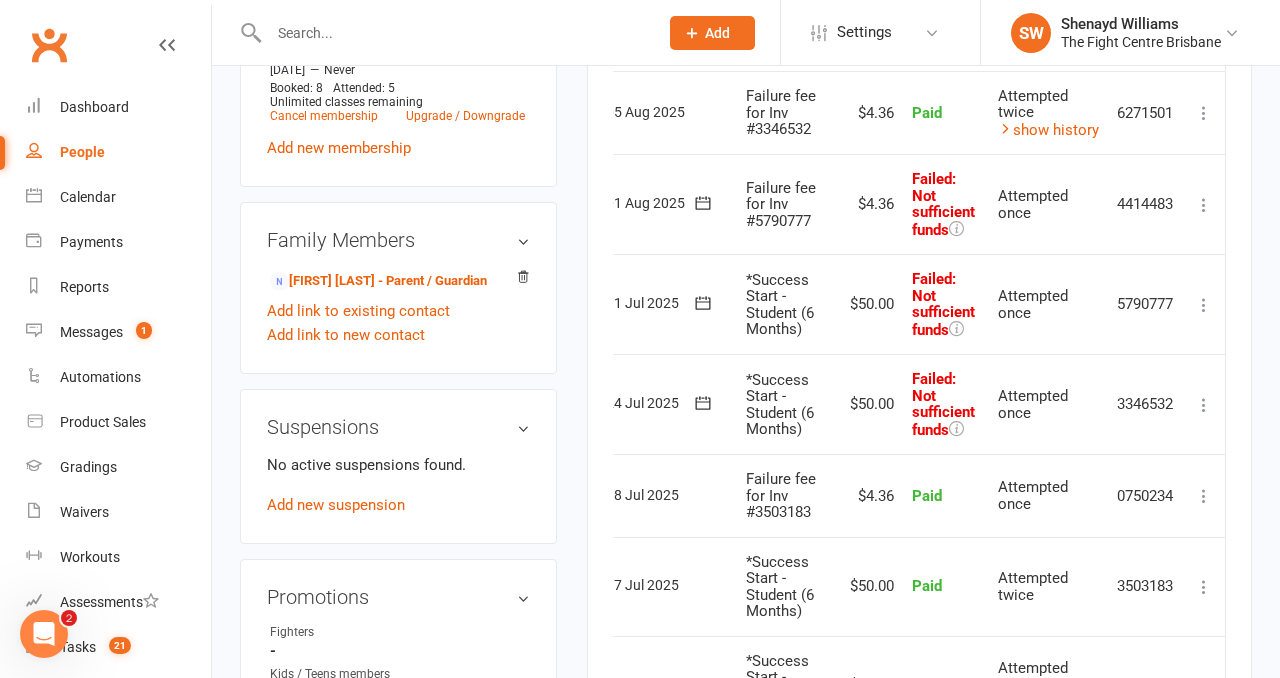 click at bounding box center [1204, 205] 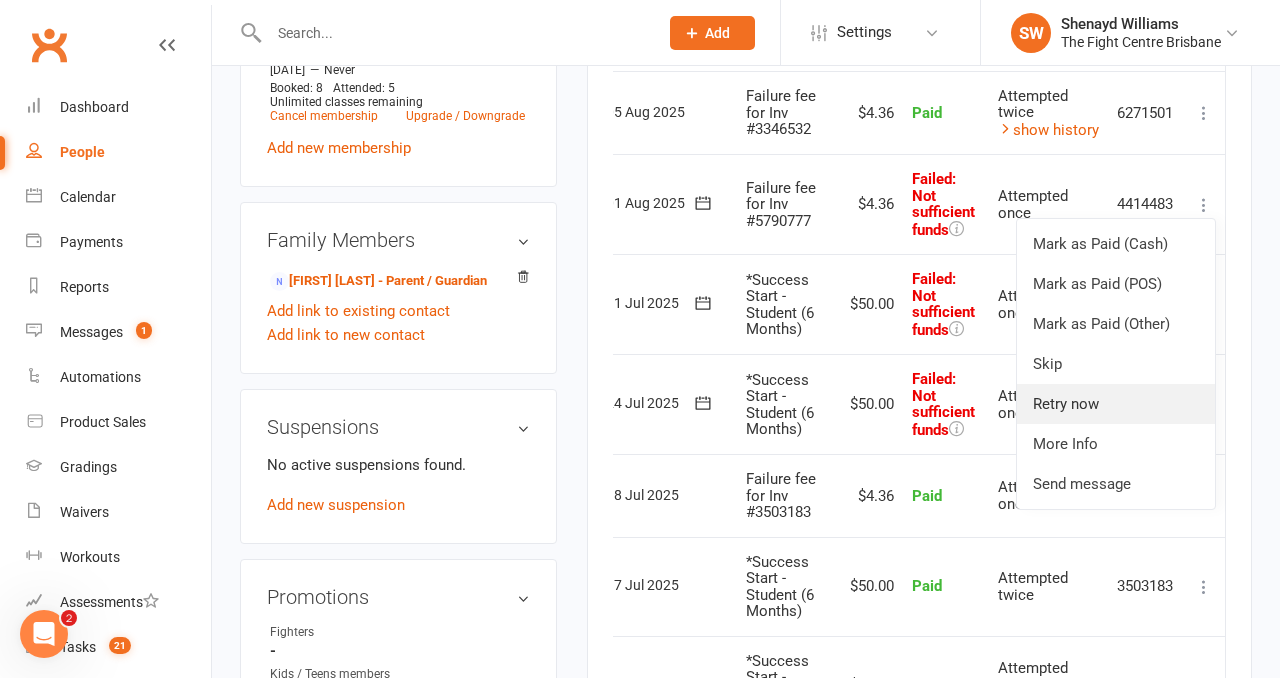 click on "Retry now" at bounding box center [1116, 404] 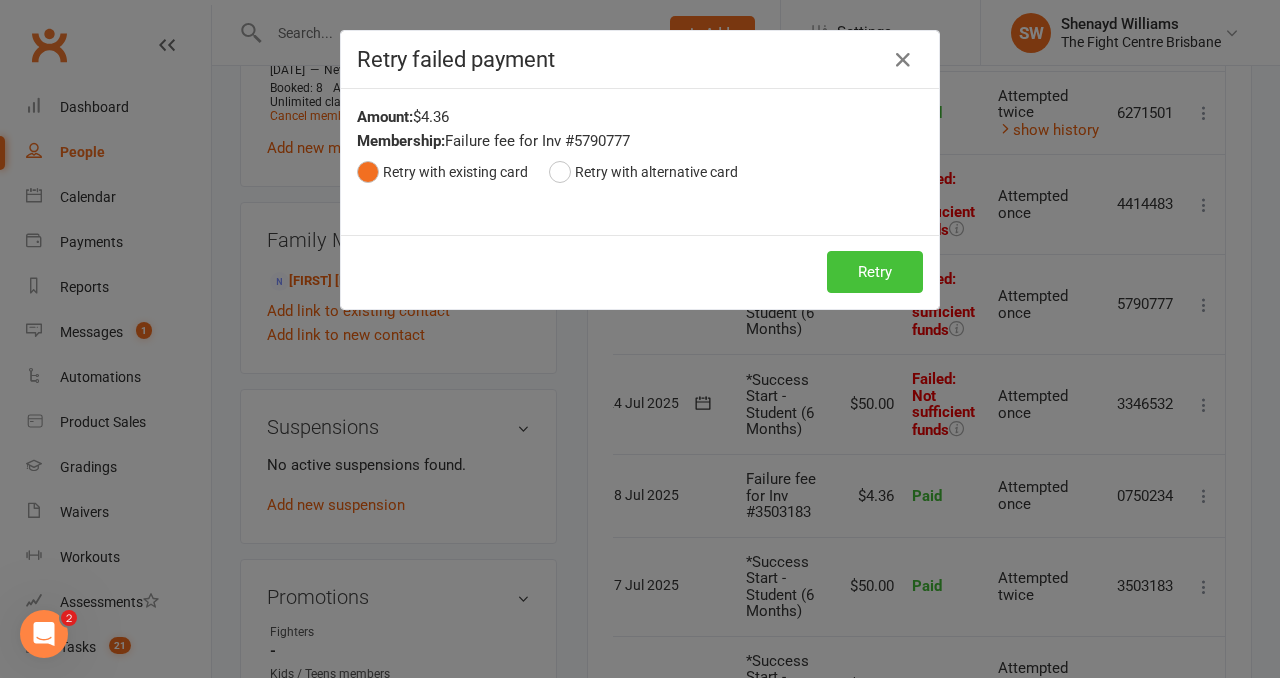 click on "Retry" at bounding box center [875, 272] 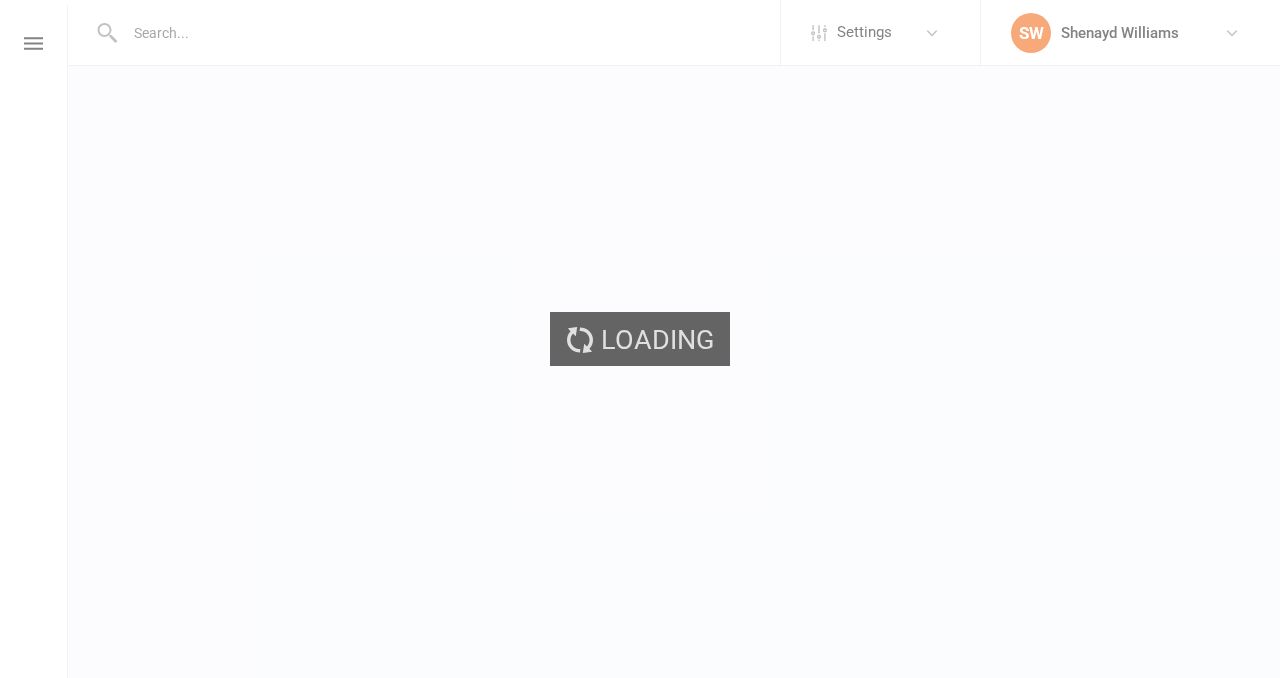 scroll, scrollTop: 0, scrollLeft: 0, axis: both 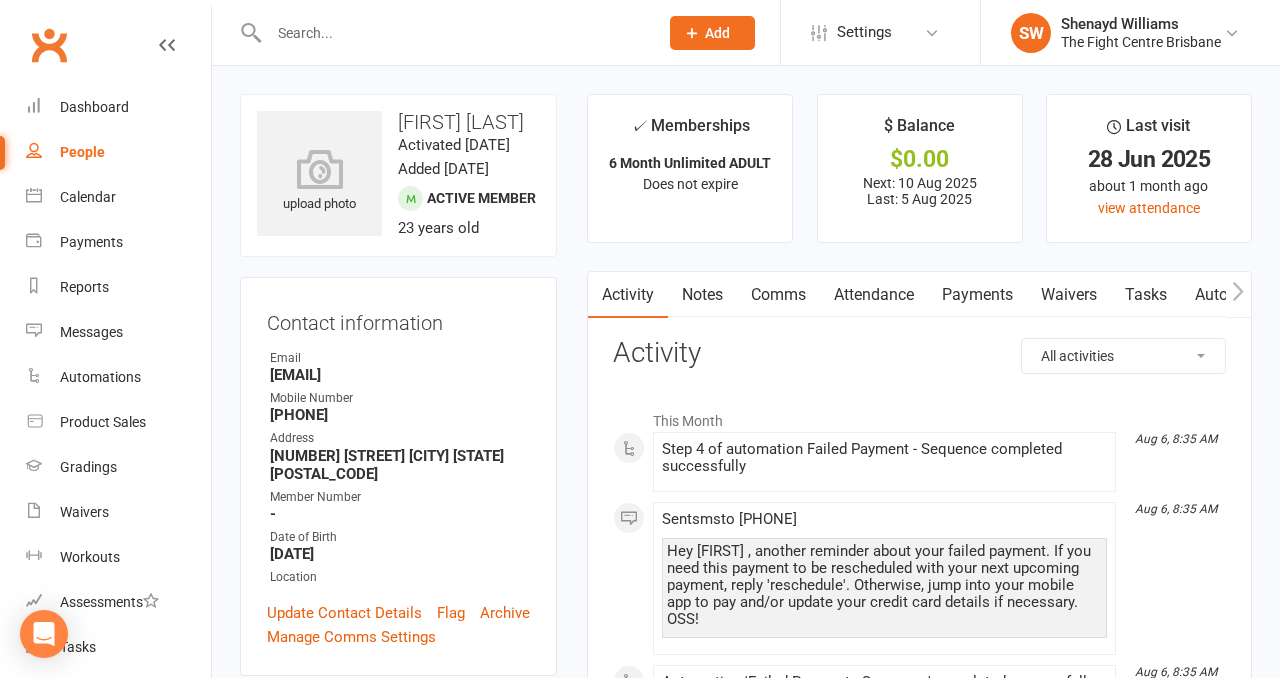 click on "Payments" at bounding box center [977, 295] 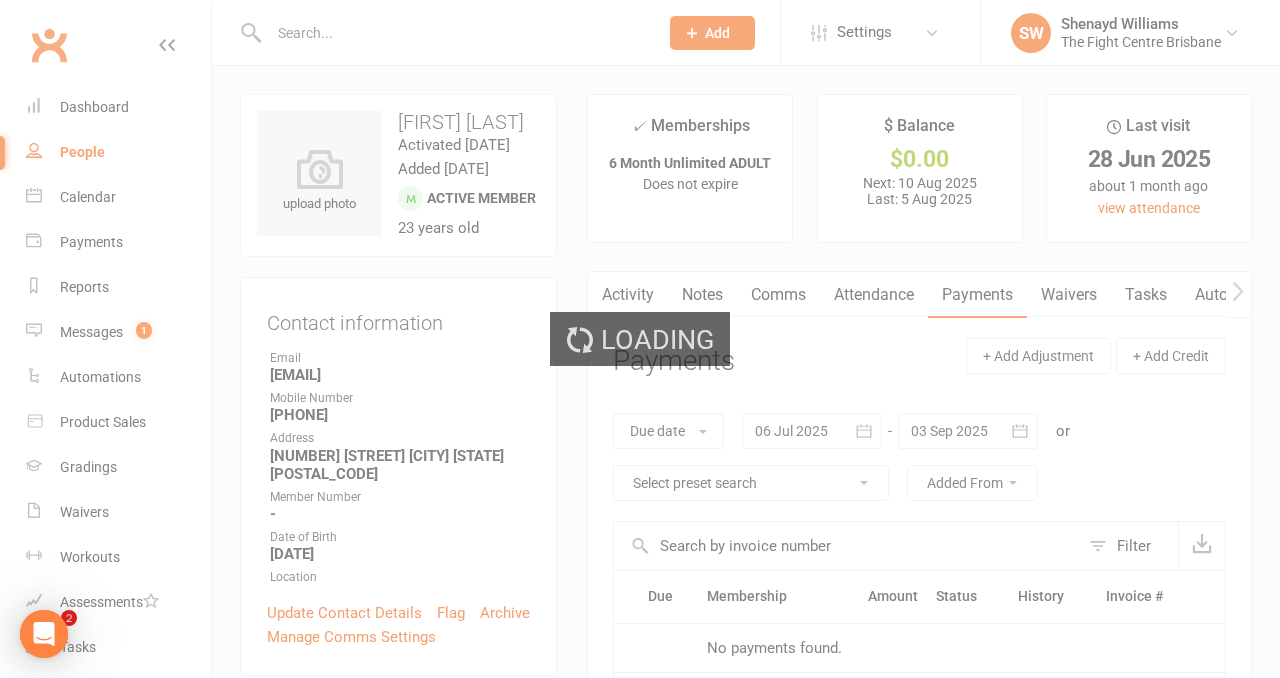 scroll, scrollTop: 0, scrollLeft: 0, axis: both 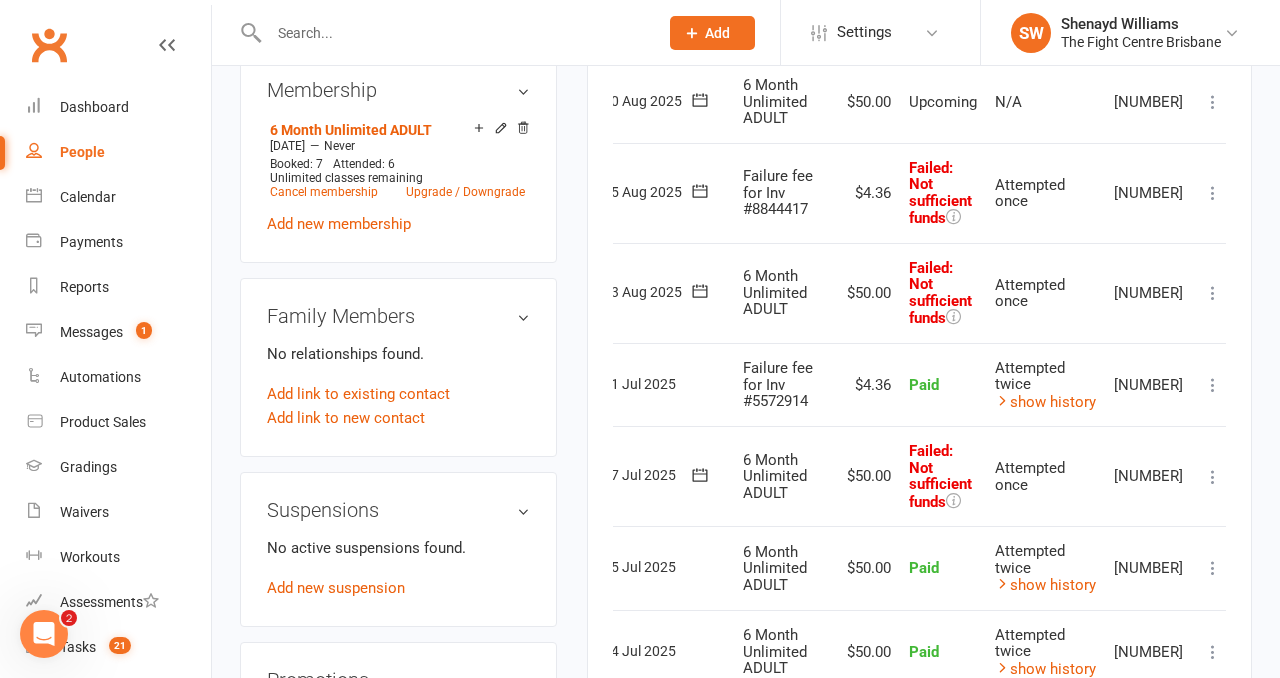 click at bounding box center (1213, 477) 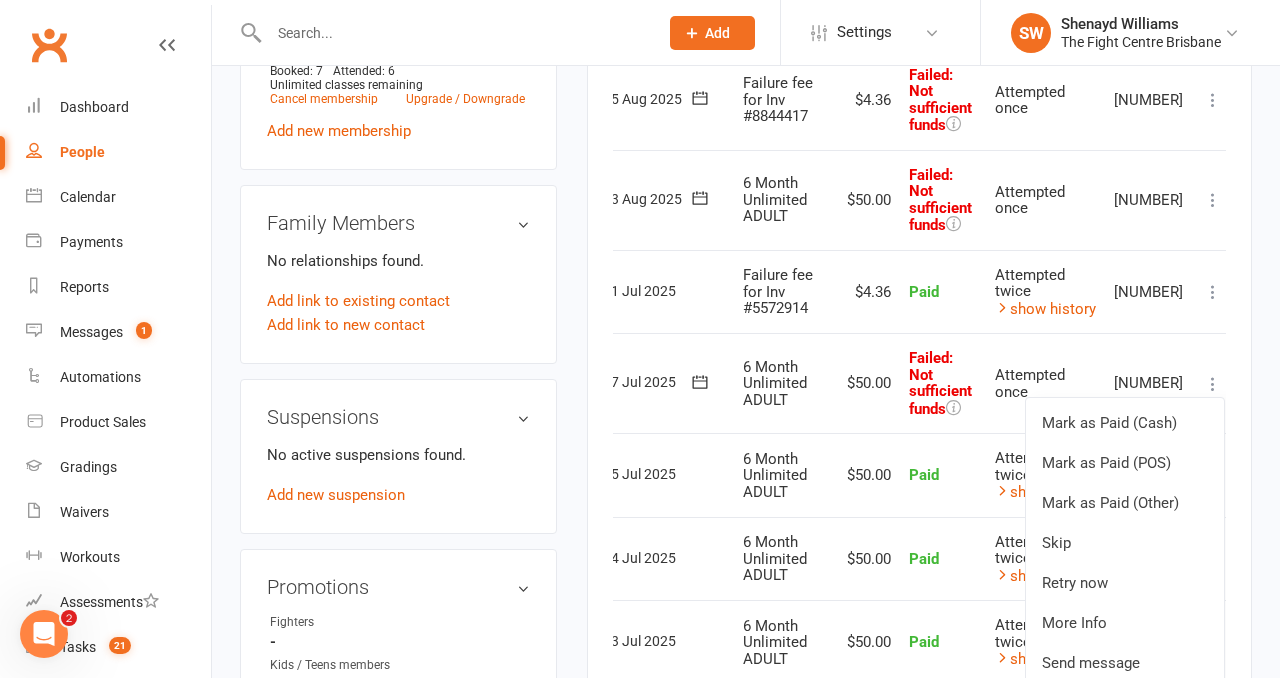 scroll, scrollTop: 913, scrollLeft: 0, axis: vertical 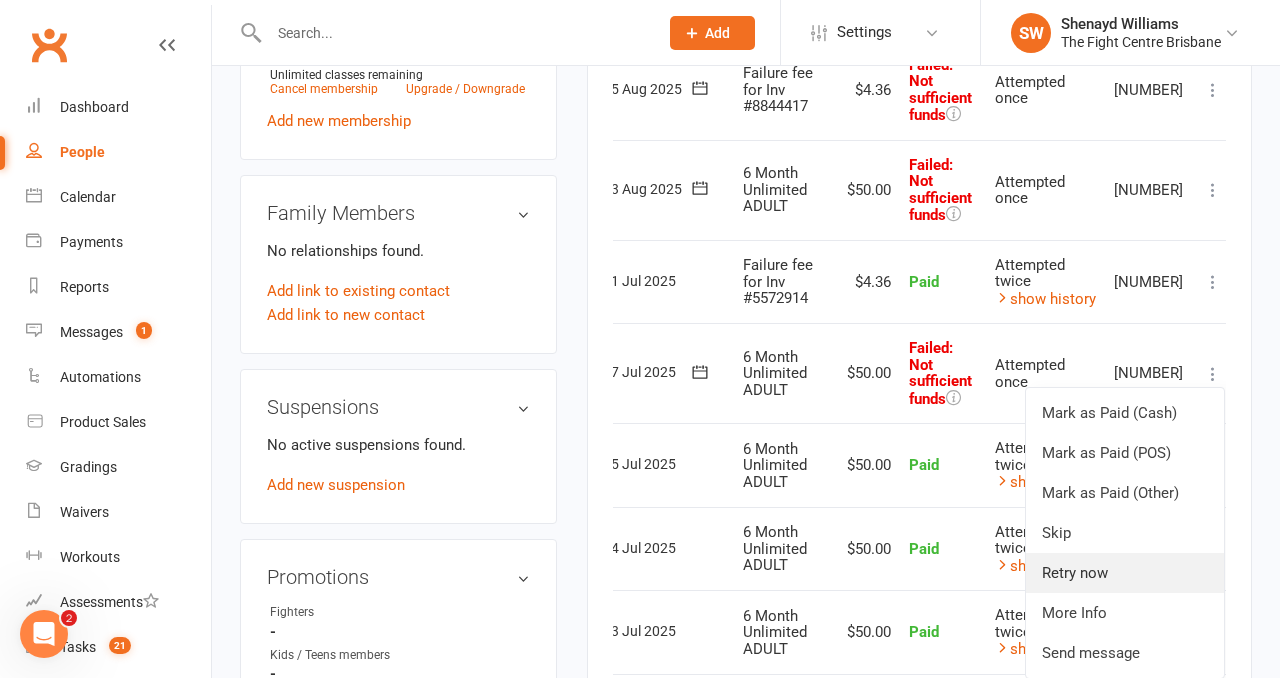 click on "Retry now" at bounding box center [1125, 573] 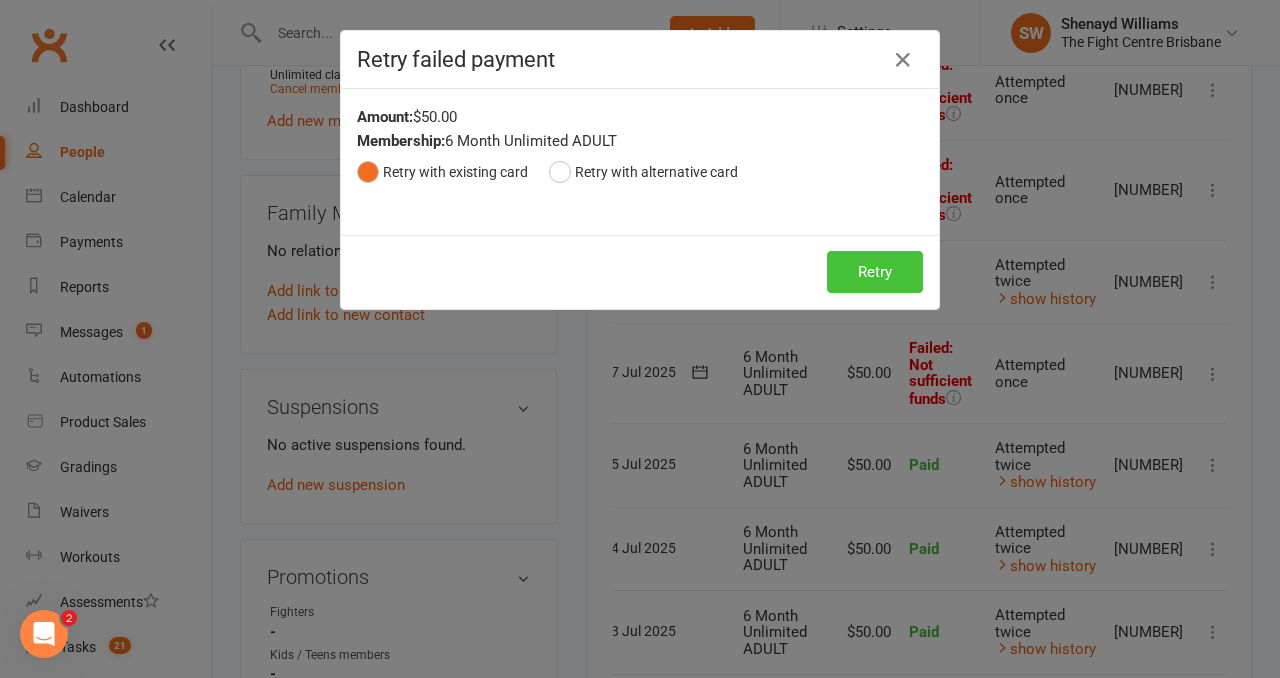 click on "Retry" at bounding box center (875, 272) 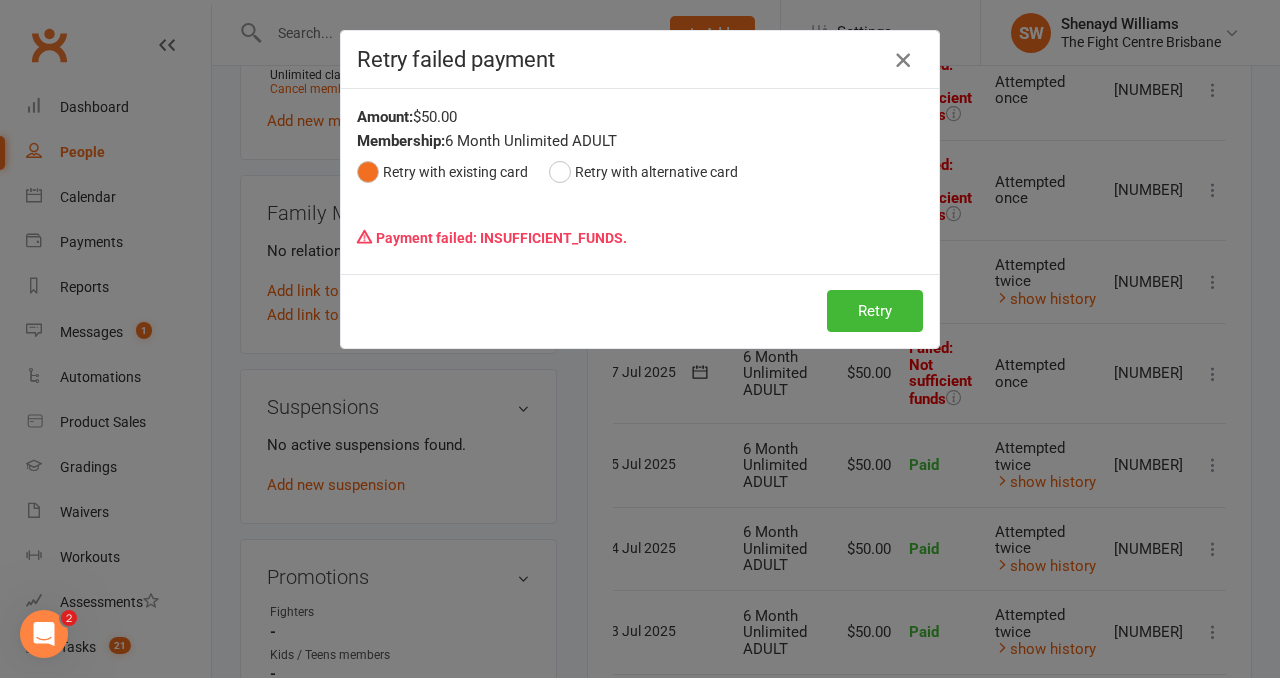 click at bounding box center [903, 60] 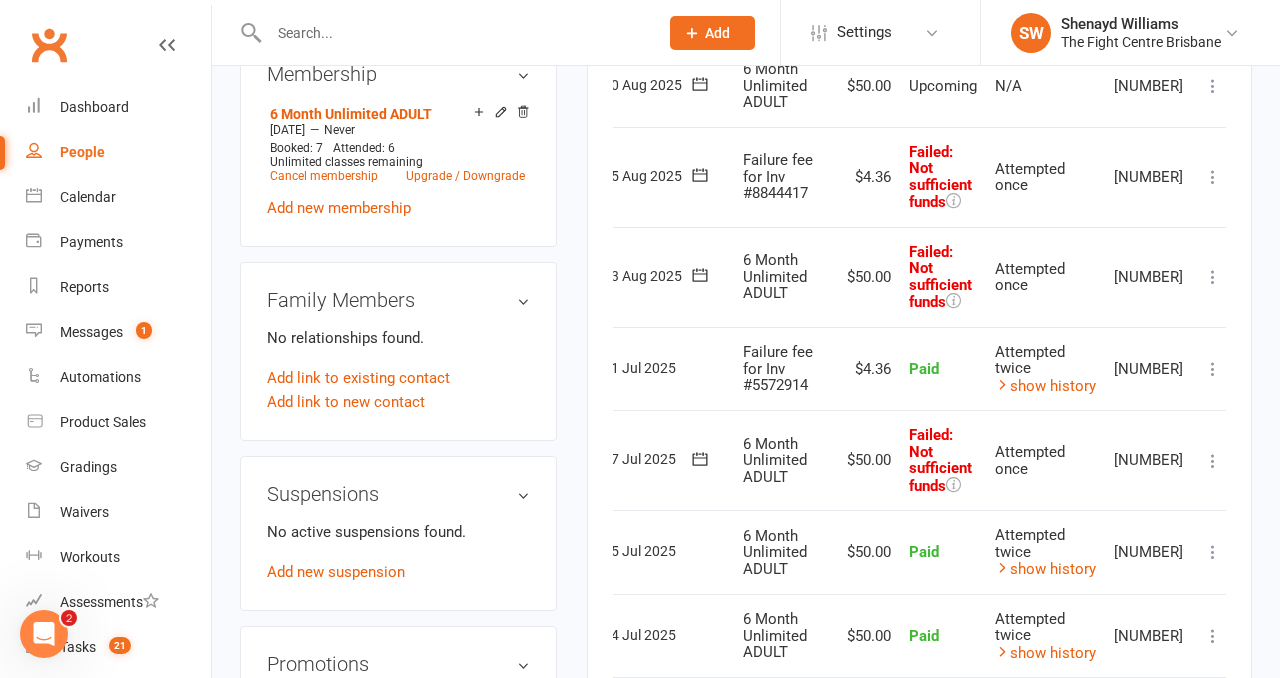 scroll, scrollTop: 809, scrollLeft: 0, axis: vertical 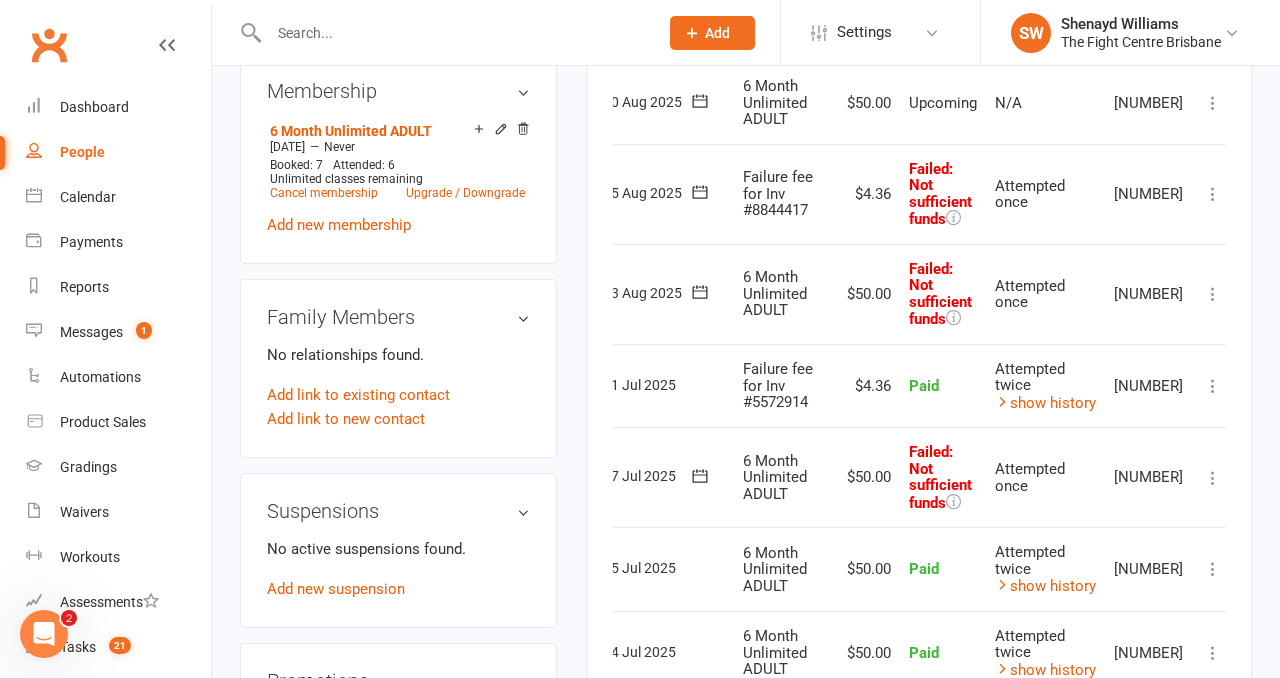 click on "Mark as Paid (Cash)  Mark as Paid (POS)  Mark as Paid (Other)  Skip  Retry now More Info Send message" at bounding box center [1213, 194] 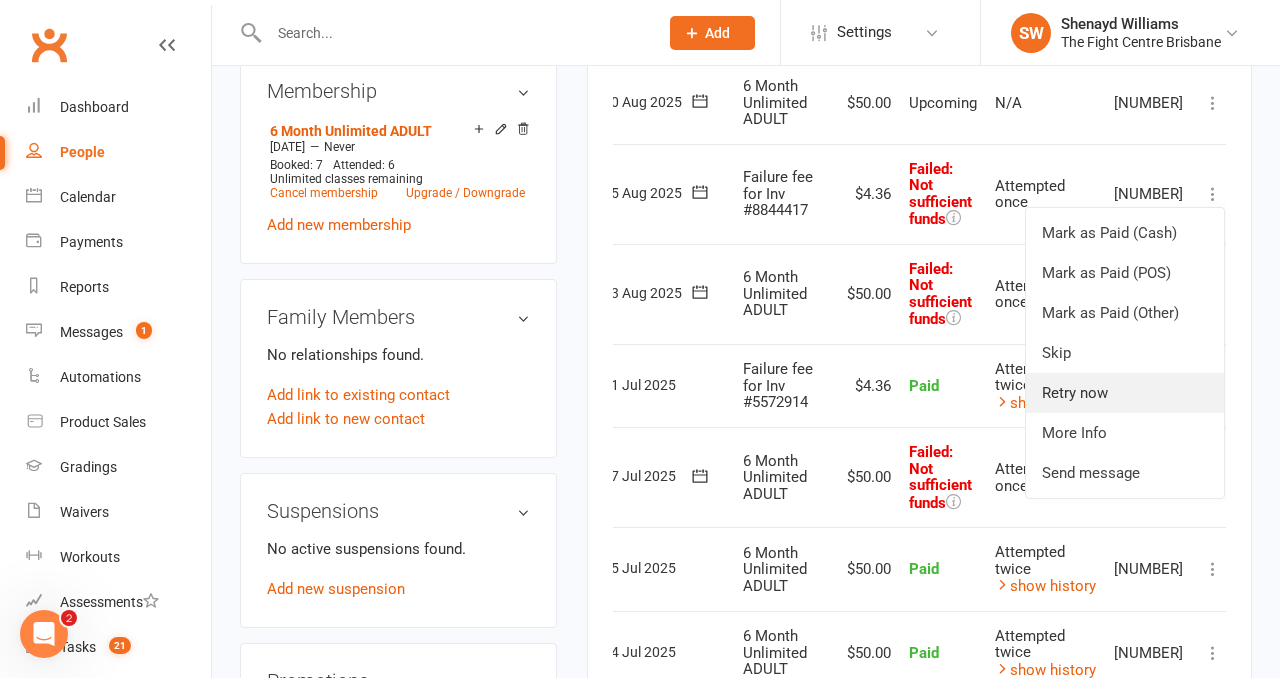 click on "Retry now" at bounding box center [1125, 393] 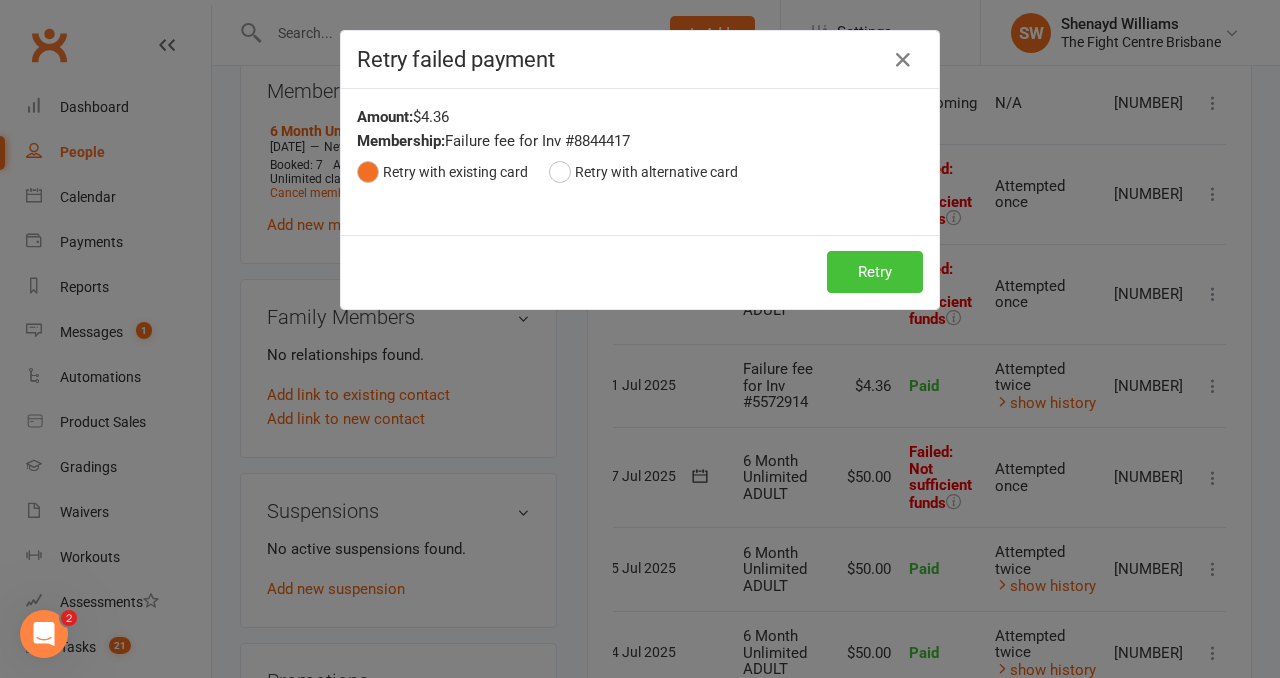 click on "Retry" at bounding box center [875, 272] 